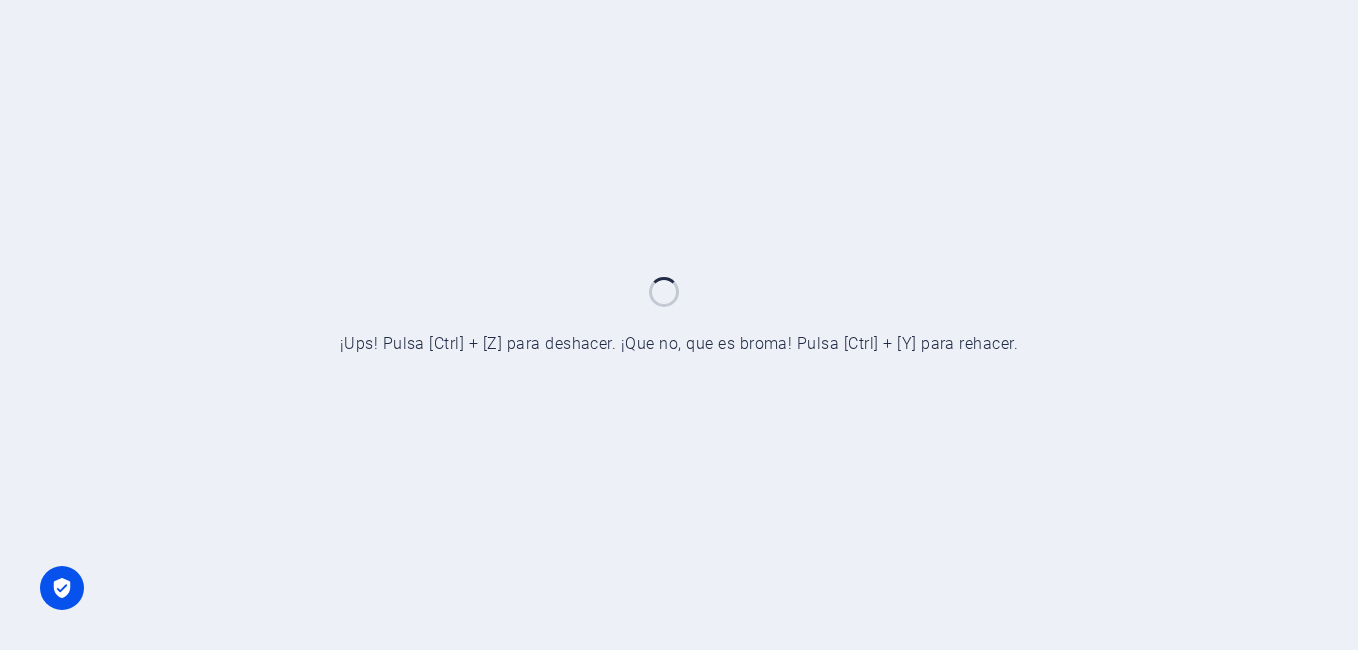 scroll, scrollTop: 0, scrollLeft: 0, axis: both 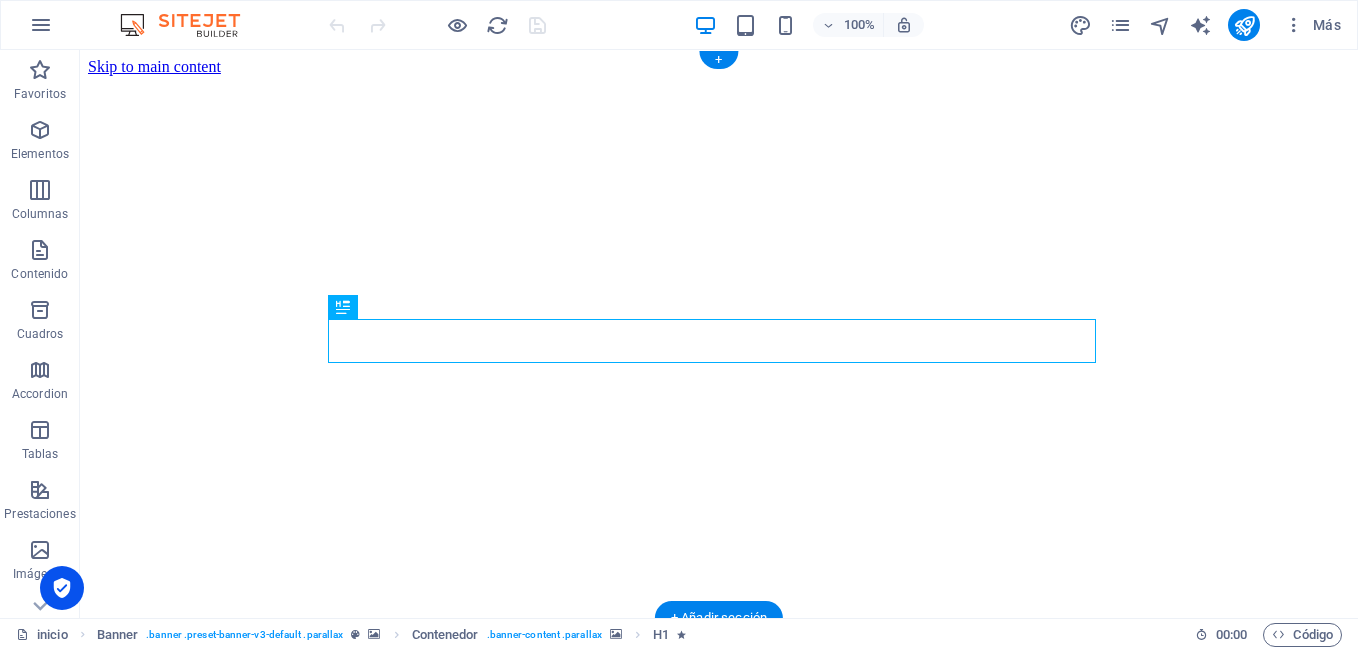 click at bounding box center (719, 2490) 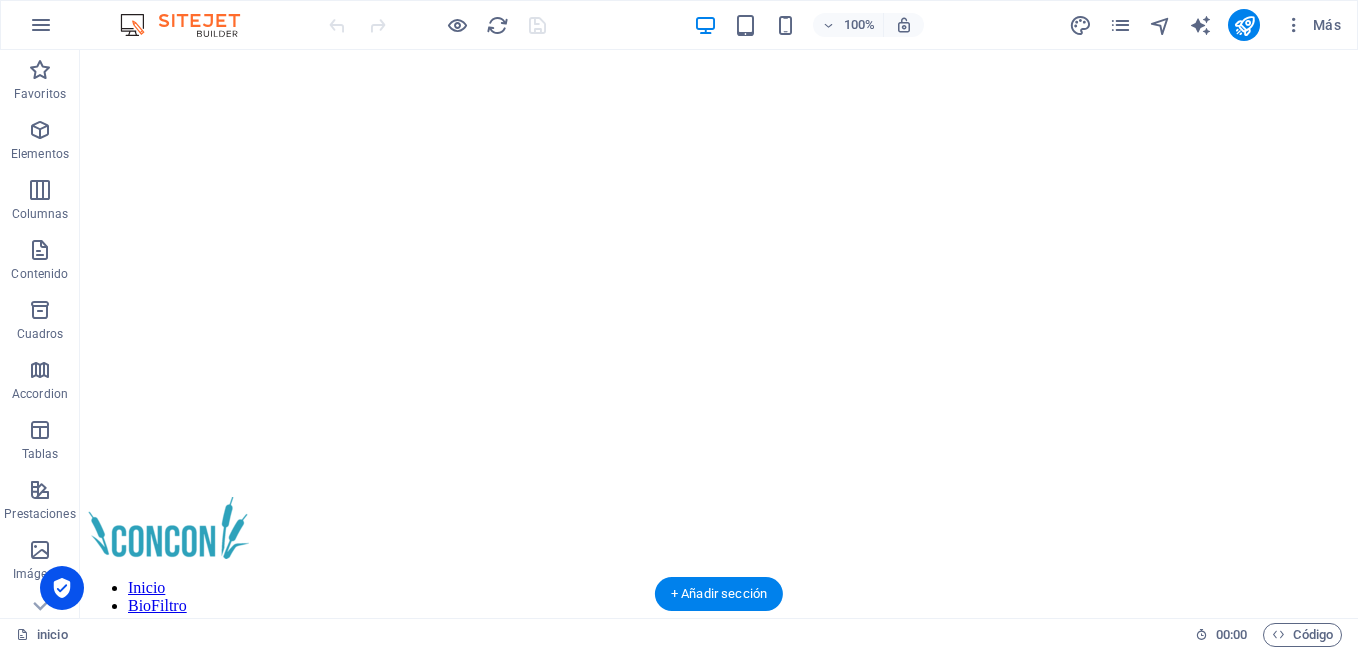 scroll, scrollTop: 0, scrollLeft: 0, axis: both 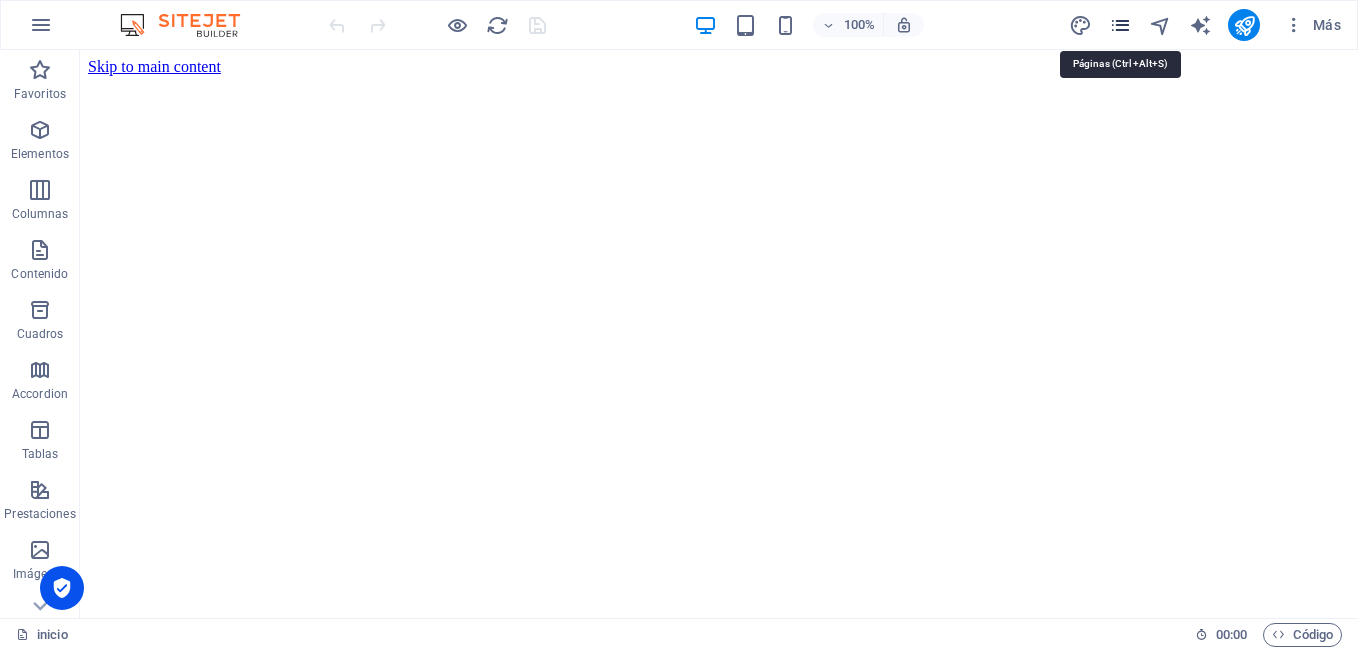 click at bounding box center [1120, 25] 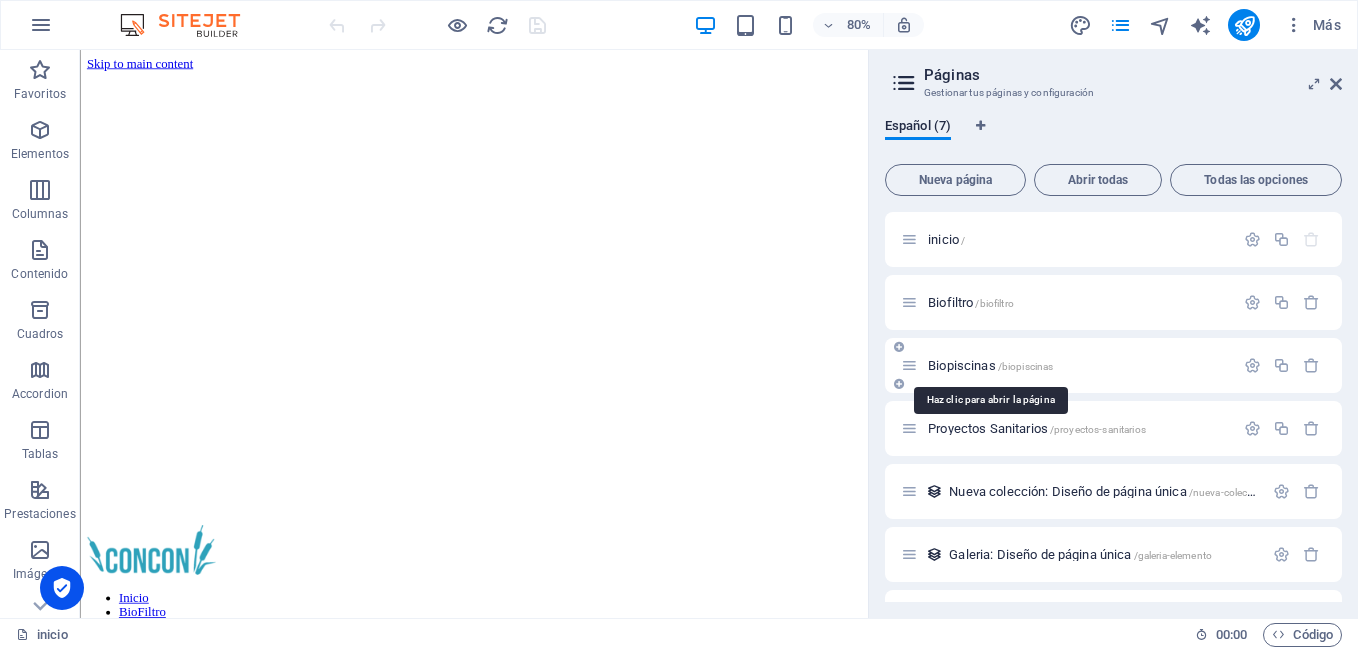 click on "Biopiscinas /biopiscinas" at bounding box center (990, 365) 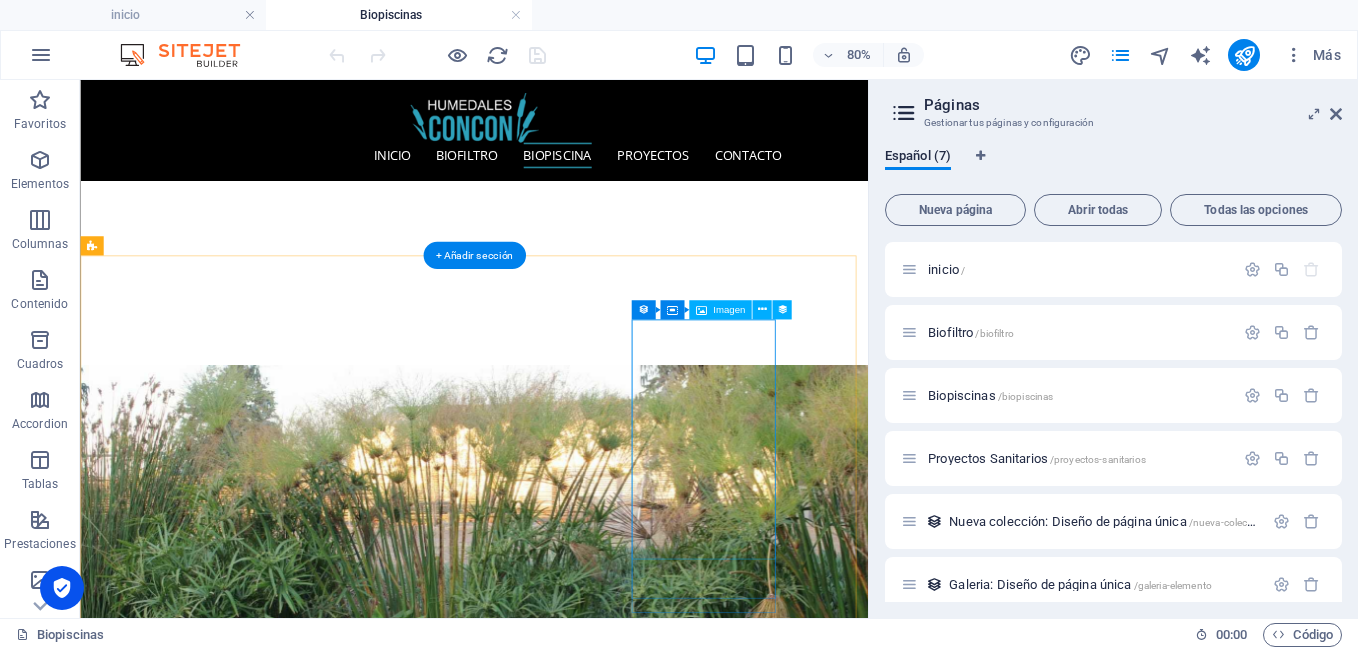 scroll, scrollTop: 2401, scrollLeft: 0, axis: vertical 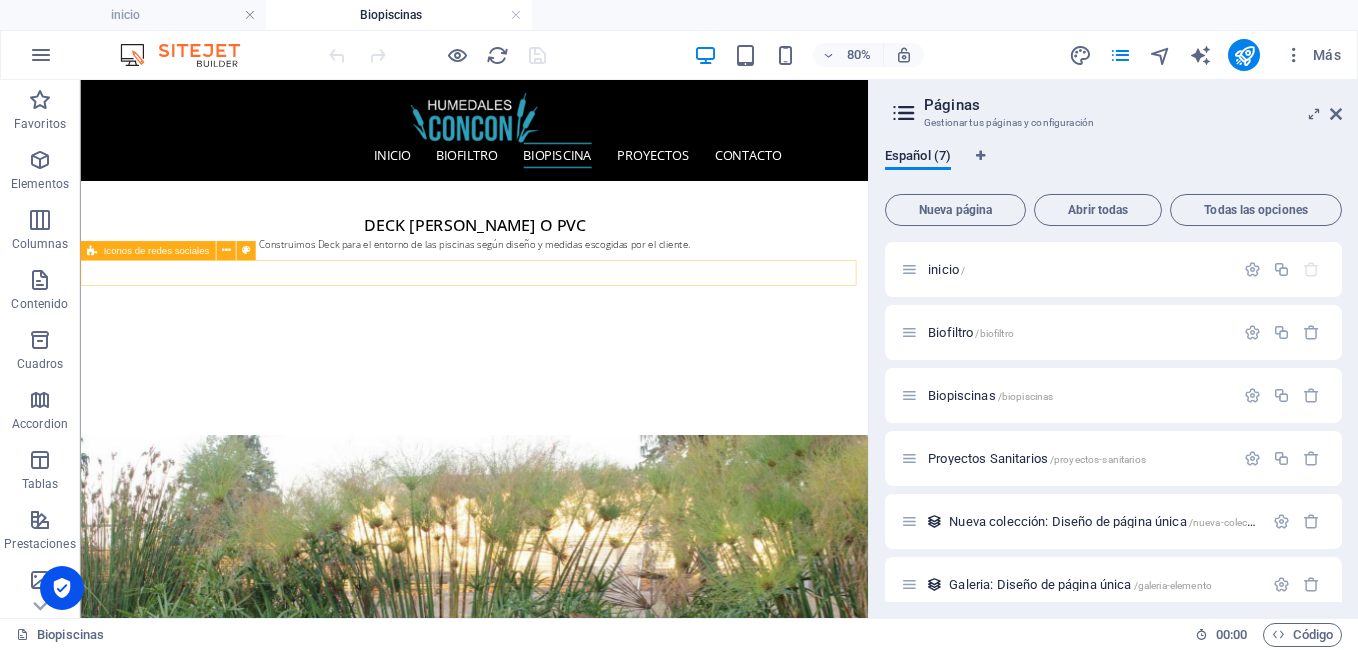 click at bounding box center (572, 2354) 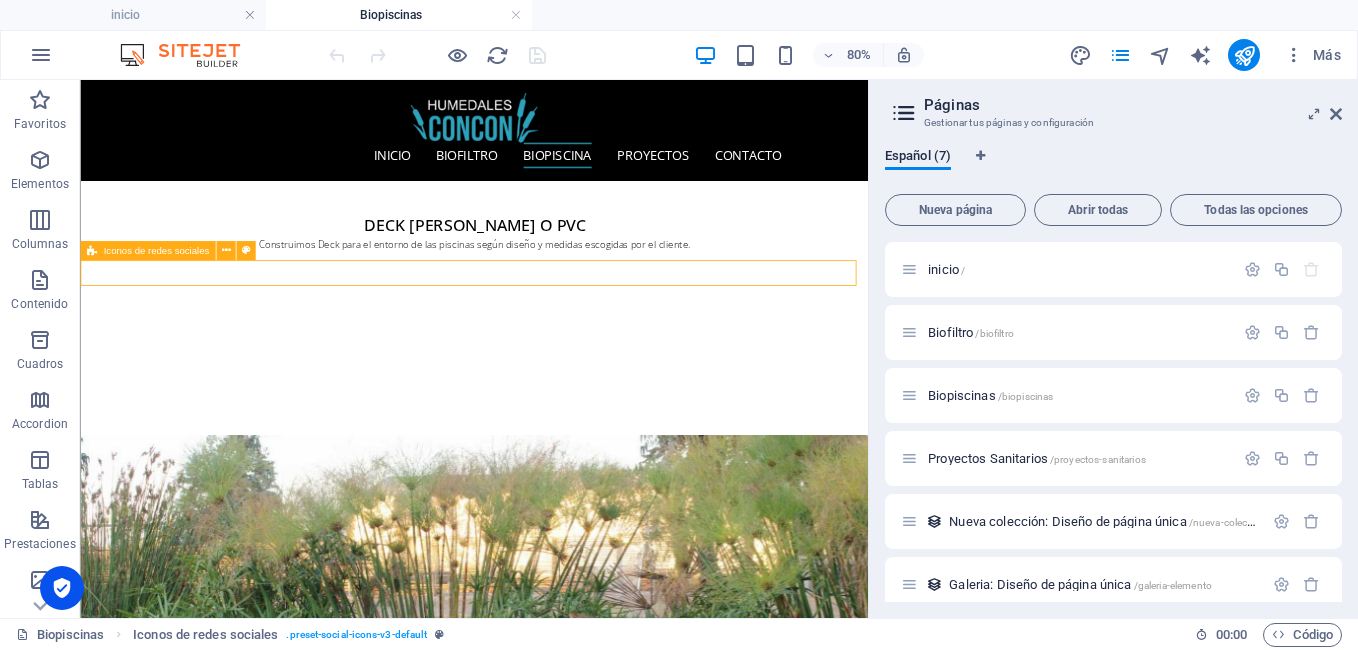 click at bounding box center [572, 2354] 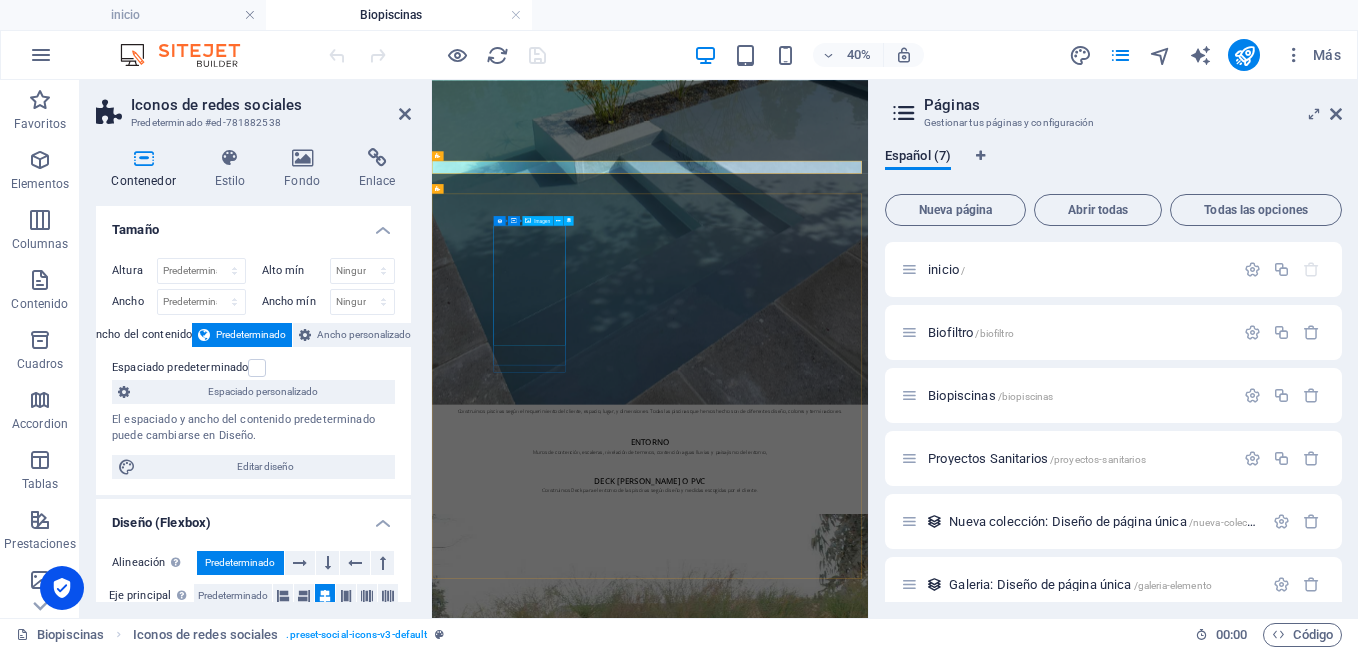 scroll, scrollTop: 2613, scrollLeft: 0, axis: vertical 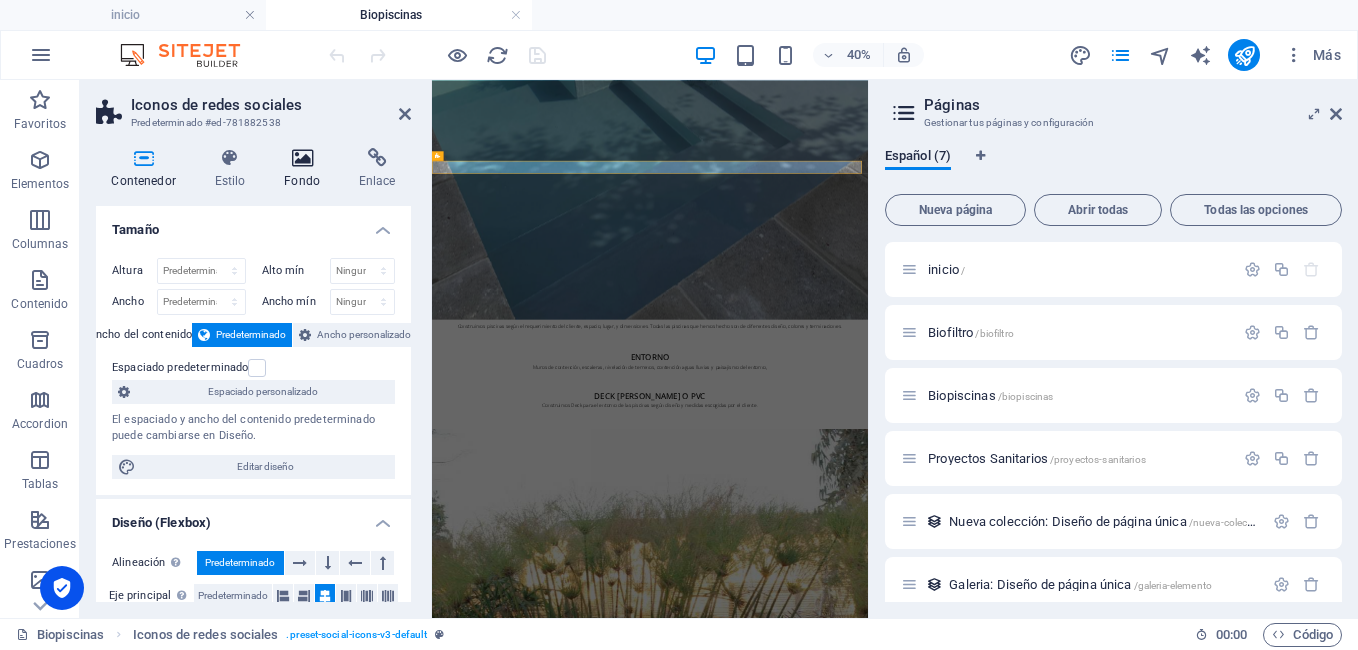 click on "Fondo" at bounding box center (306, 169) 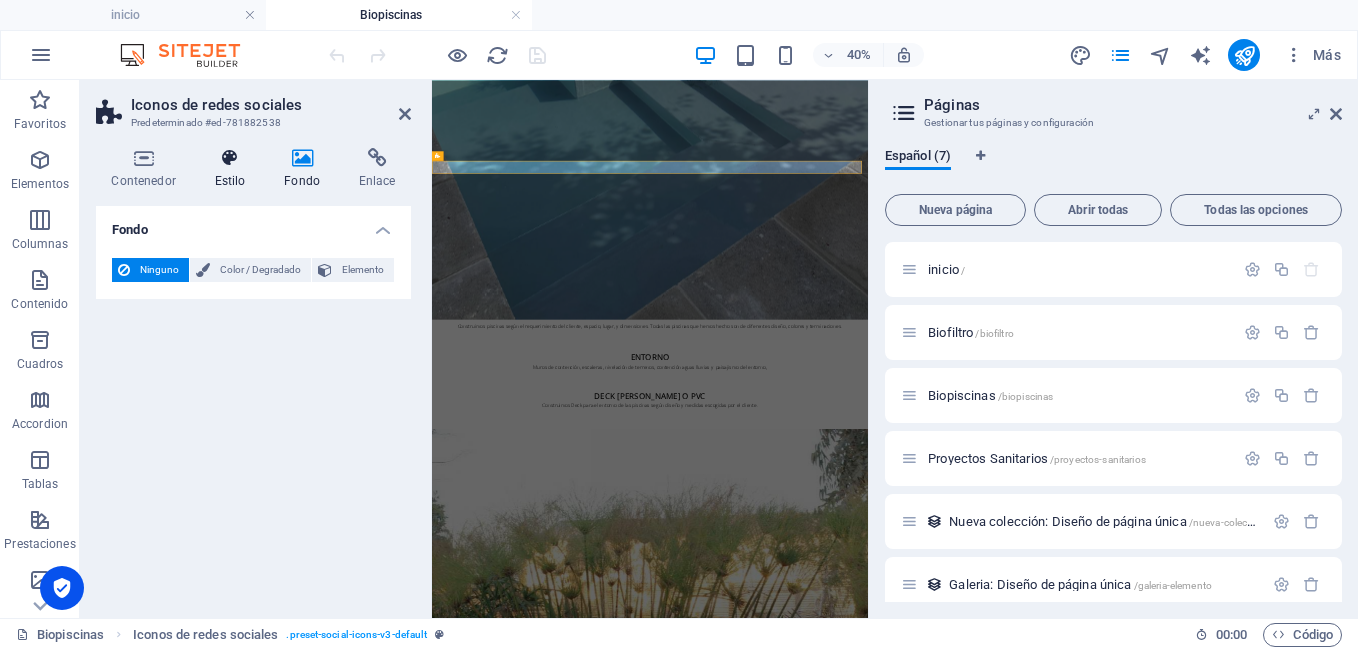 click at bounding box center [230, 158] 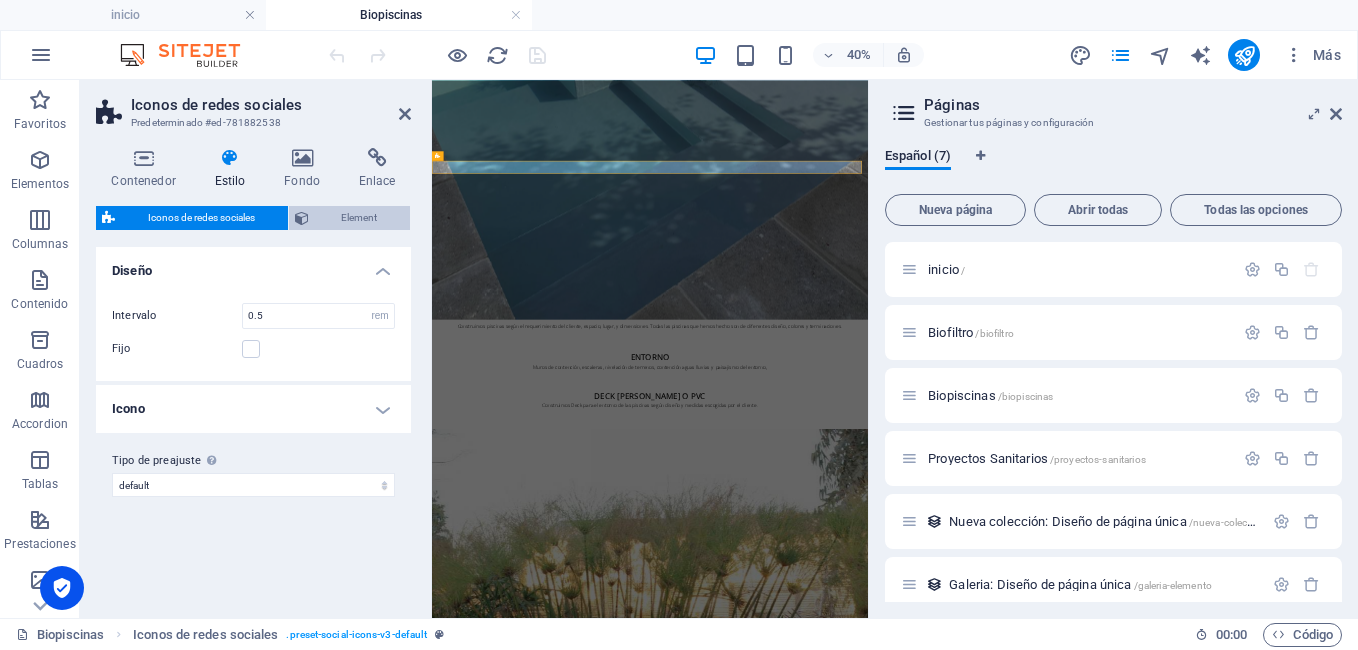 click on "Element" at bounding box center (360, 218) 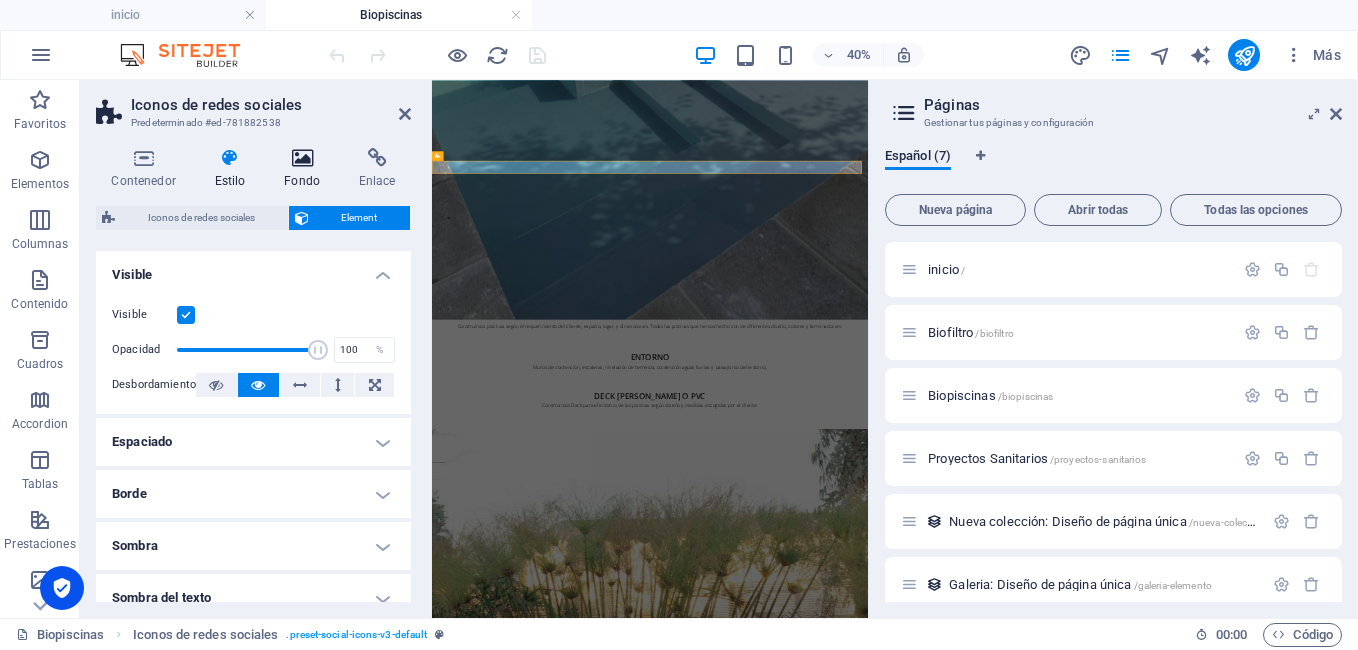 click on "Fondo" at bounding box center (306, 169) 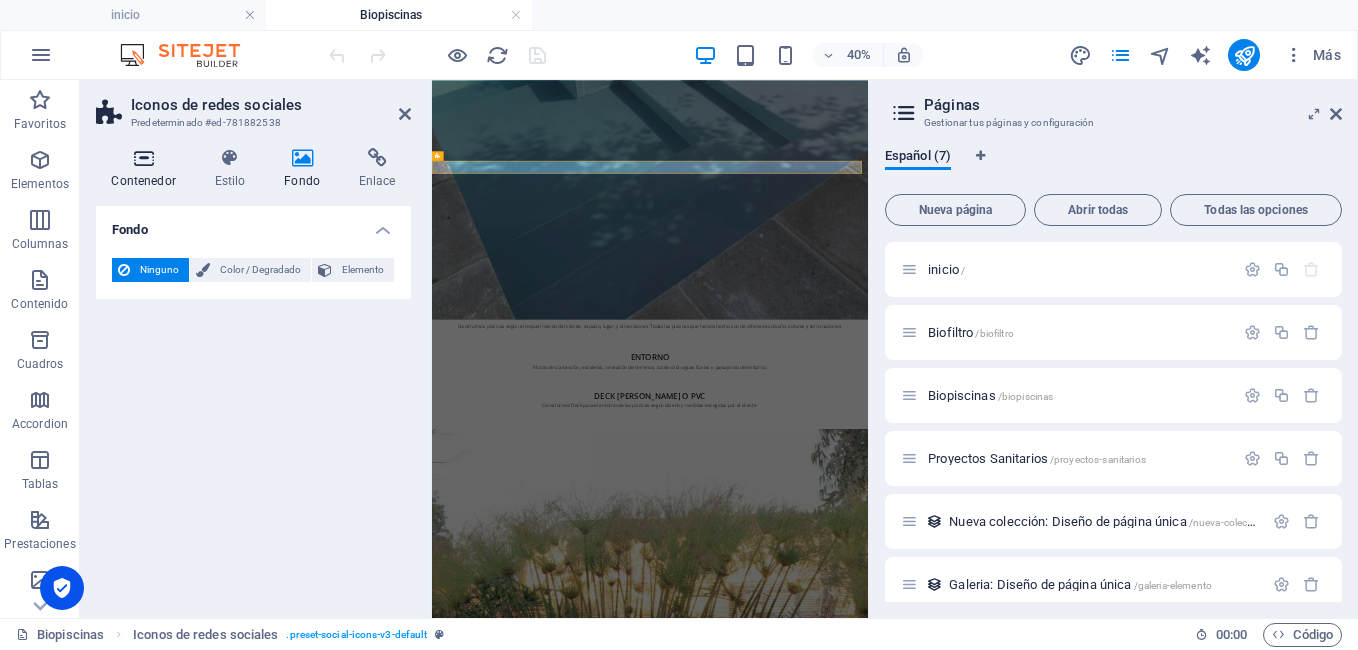 click on "Contenedor" at bounding box center [147, 169] 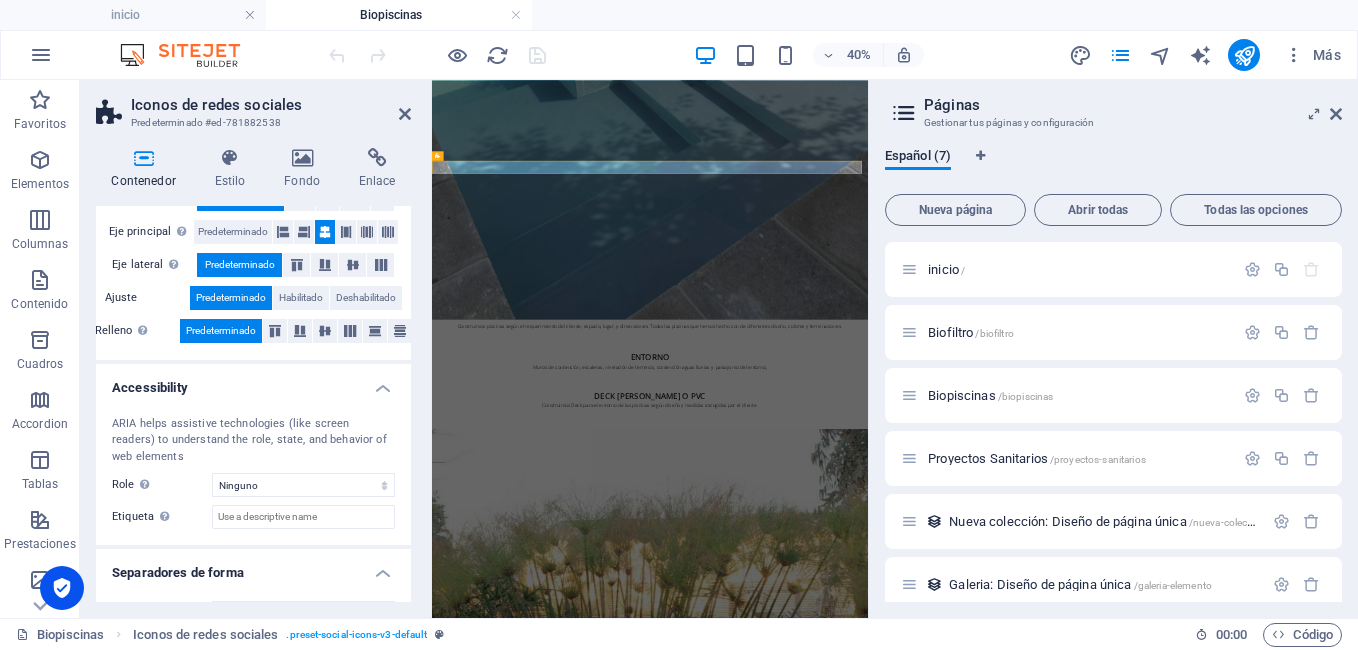 scroll, scrollTop: 403, scrollLeft: 0, axis: vertical 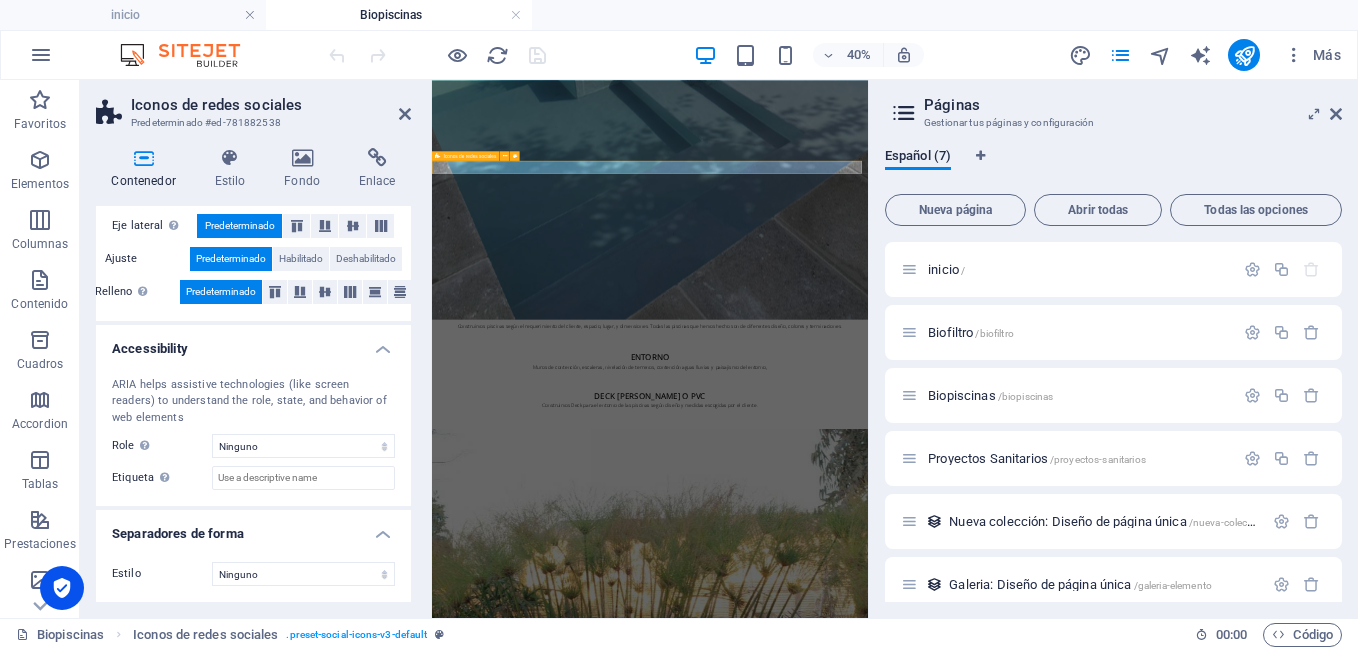 click at bounding box center [977, 3614] 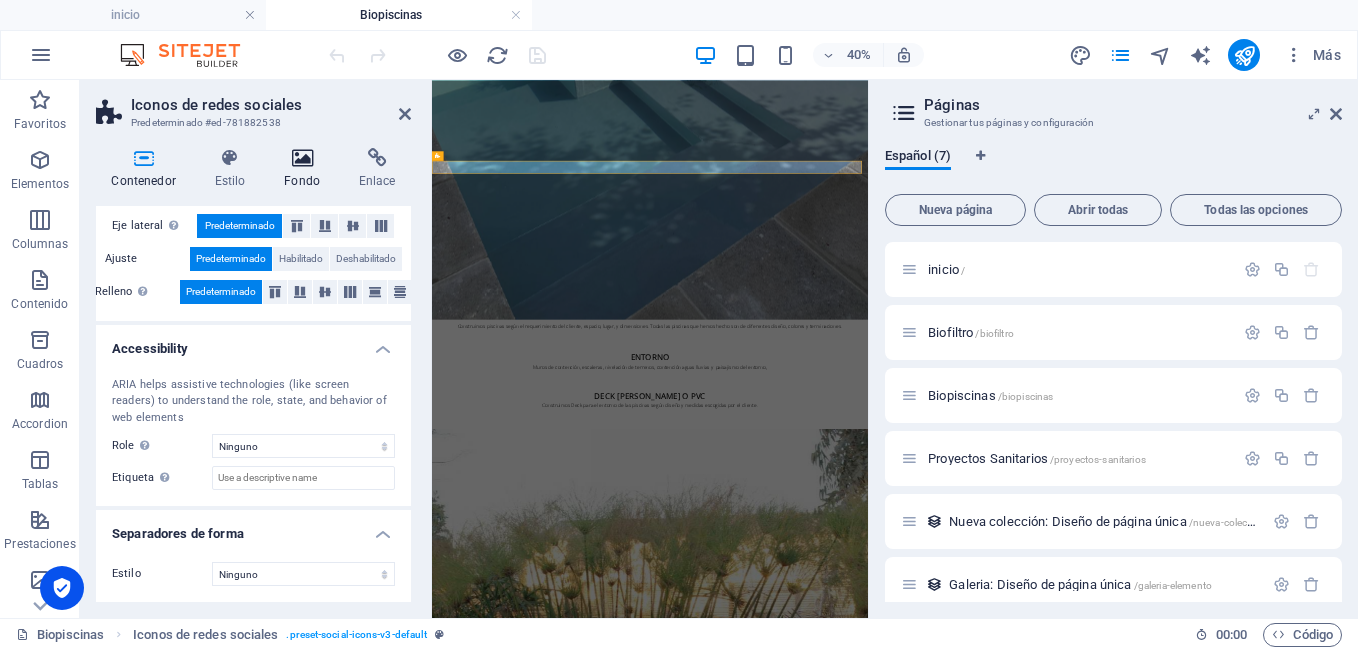 click on "Fondo" at bounding box center [306, 169] 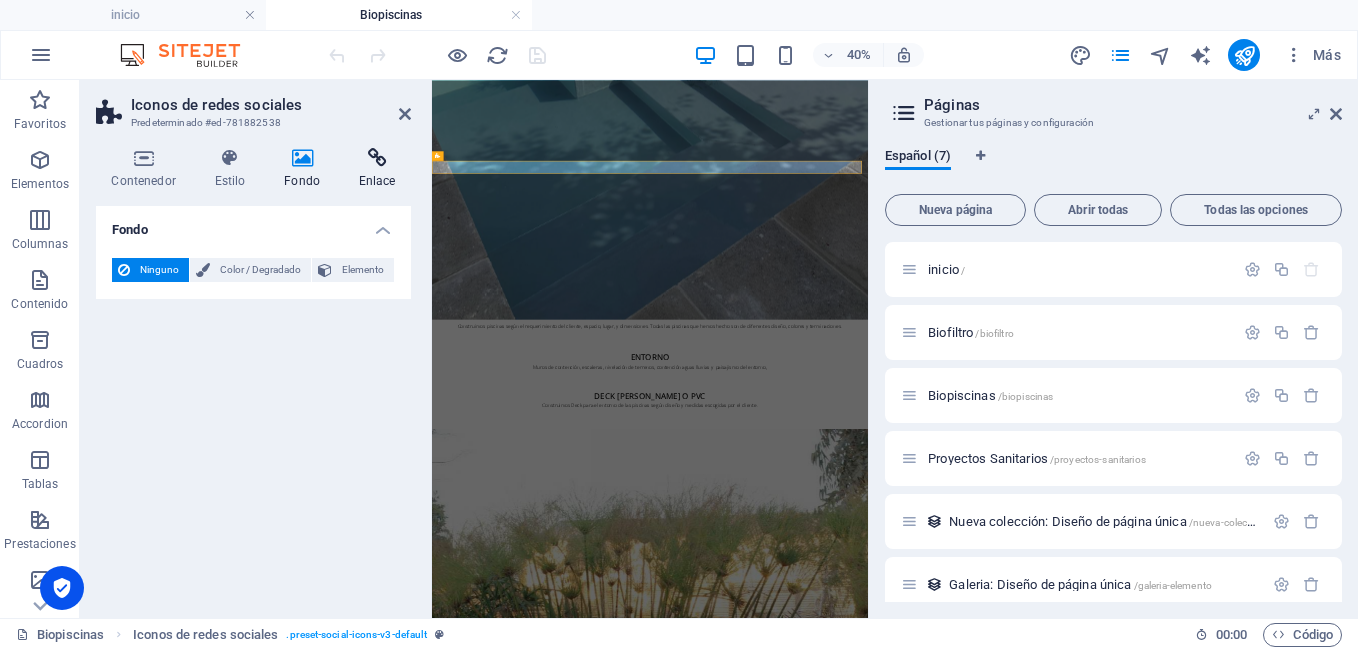 click on "Enlace" at bounding box center (377, 169) 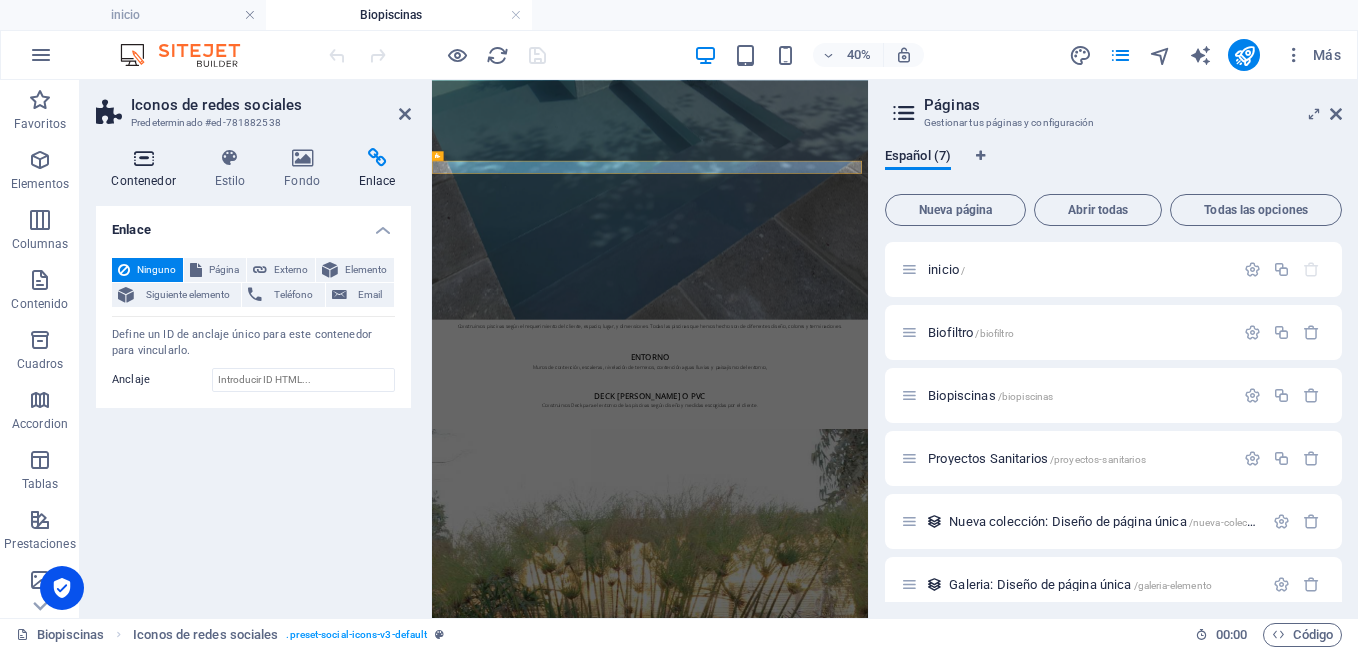 click on "Contenedor" at bounding box center (147, 169) 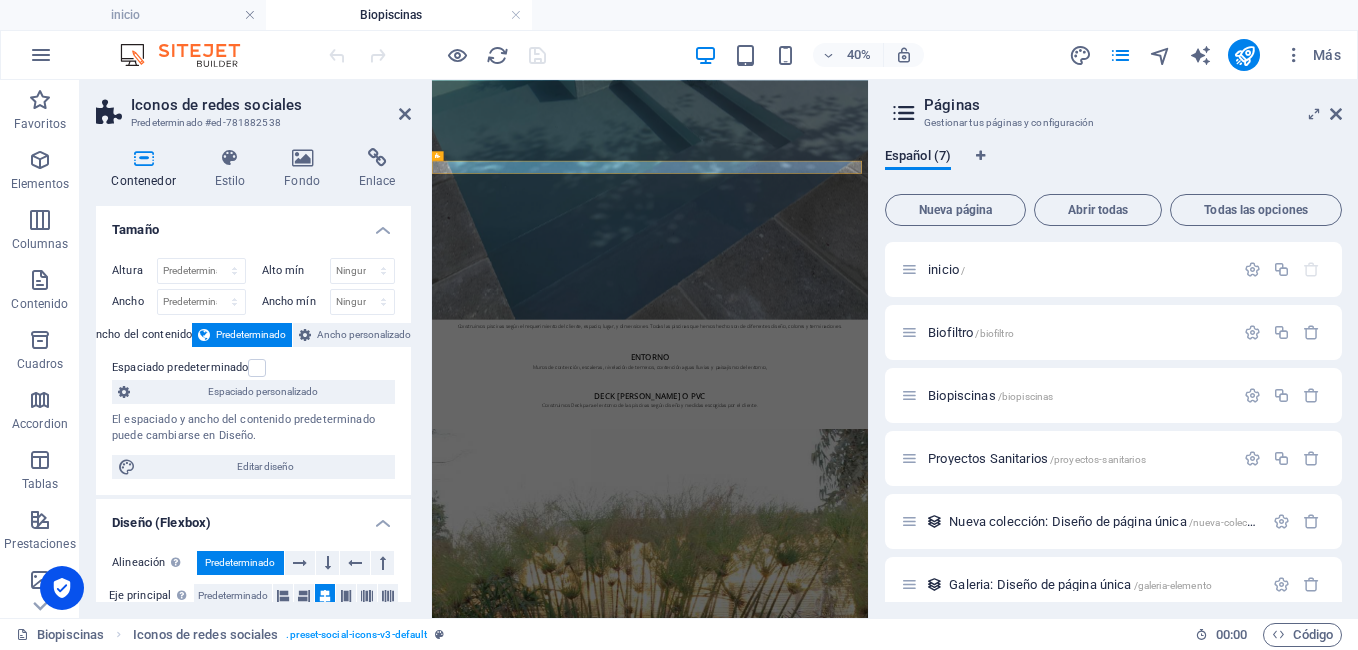 scroll, scrollTop: 0, scrollLeft: 0, axis: both 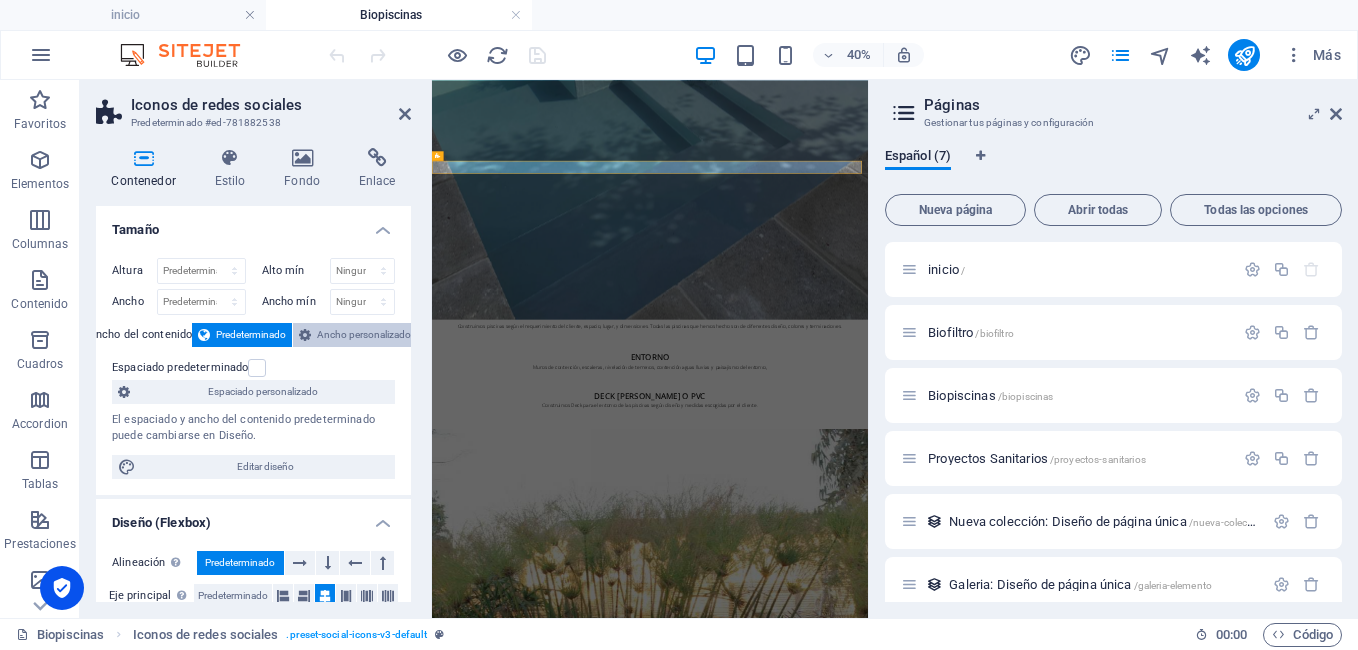 click on "Ancho personalizado" at bounding box center [364, 335] 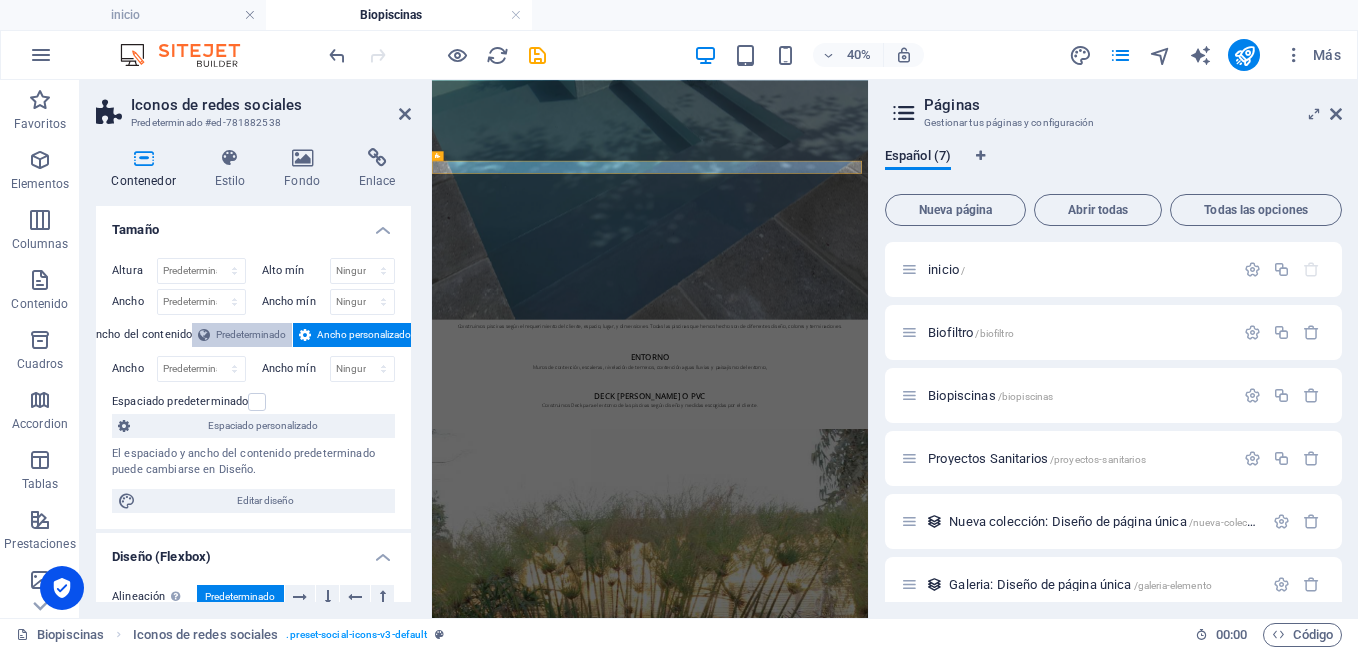 click on "Predeterminado" at bounding box center (251, 335) 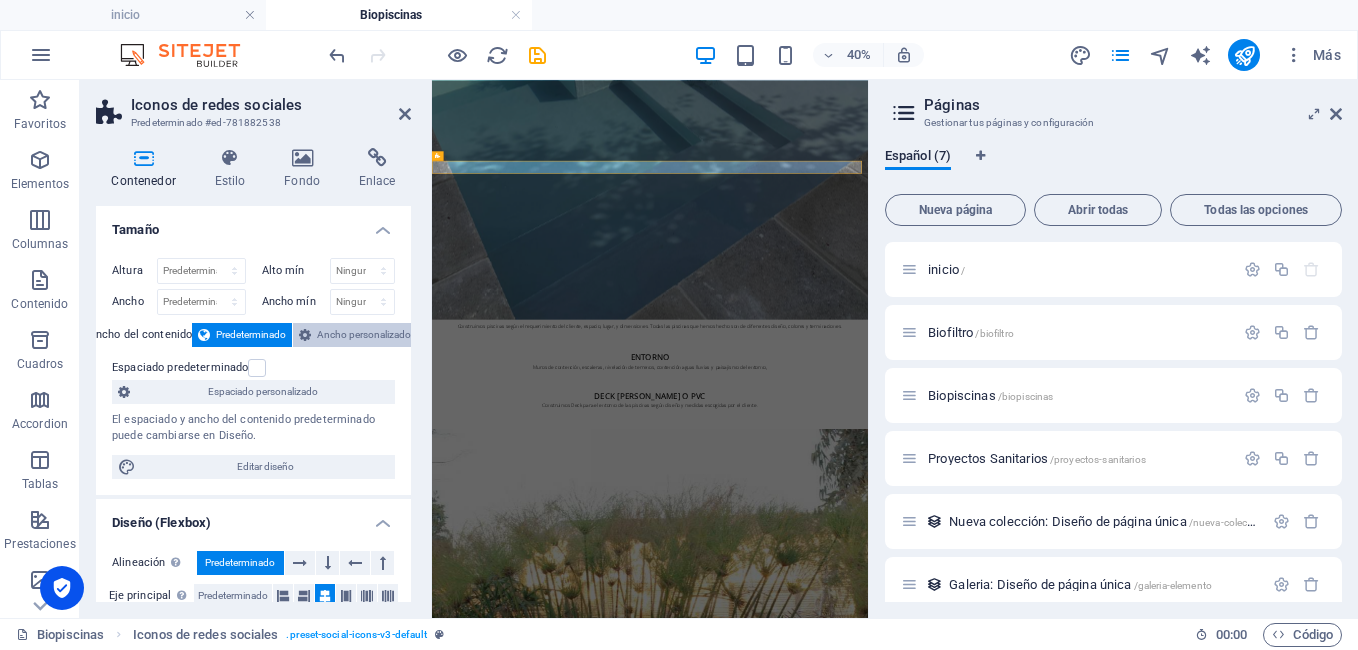 click on "Ancho personalizado" at bounding box center [364, 335] 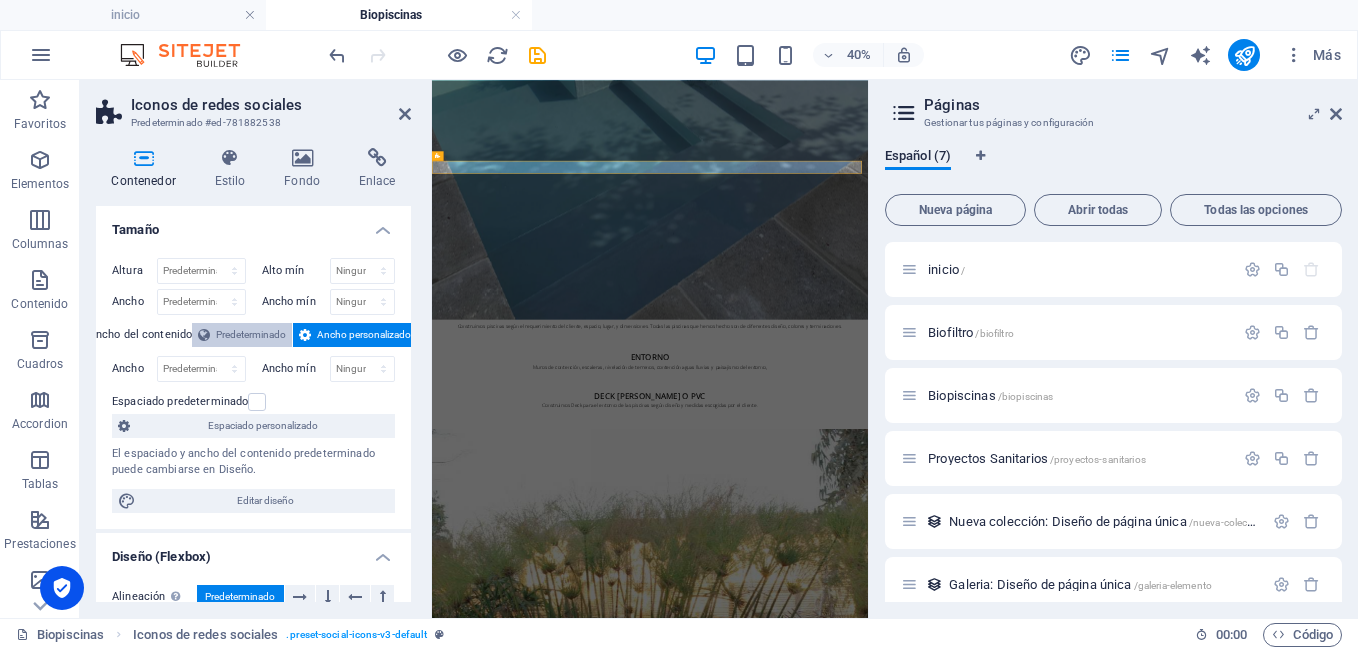 click on "Predeterminado" at bounding box center [251, 335] 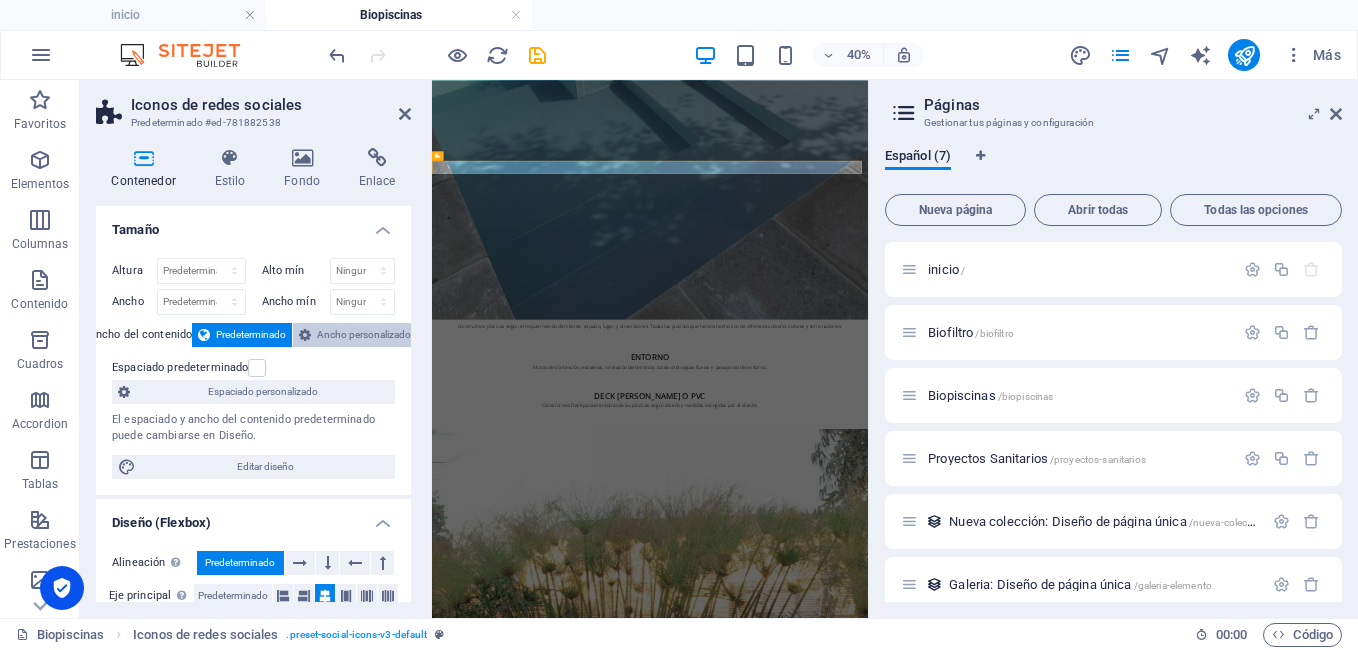 click on "Ancho personalizado" at bounding box center (364, 335) 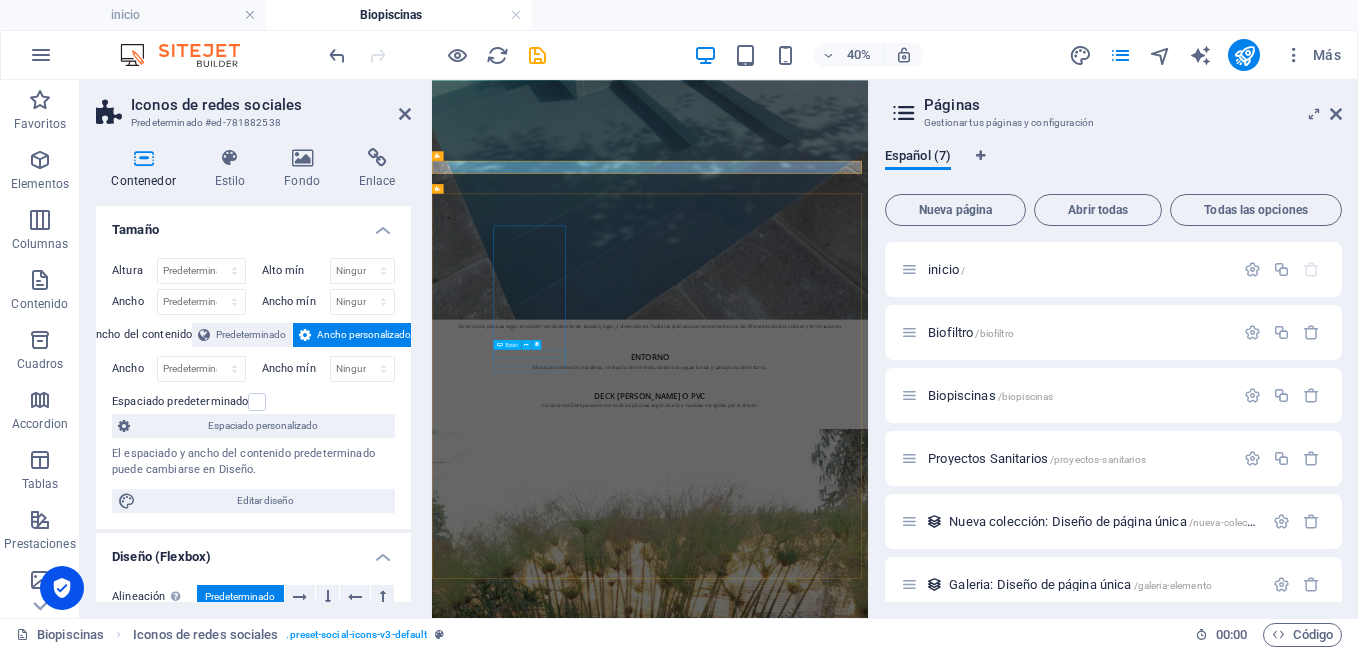 click on "Botón" at bounding box center [519, 345] 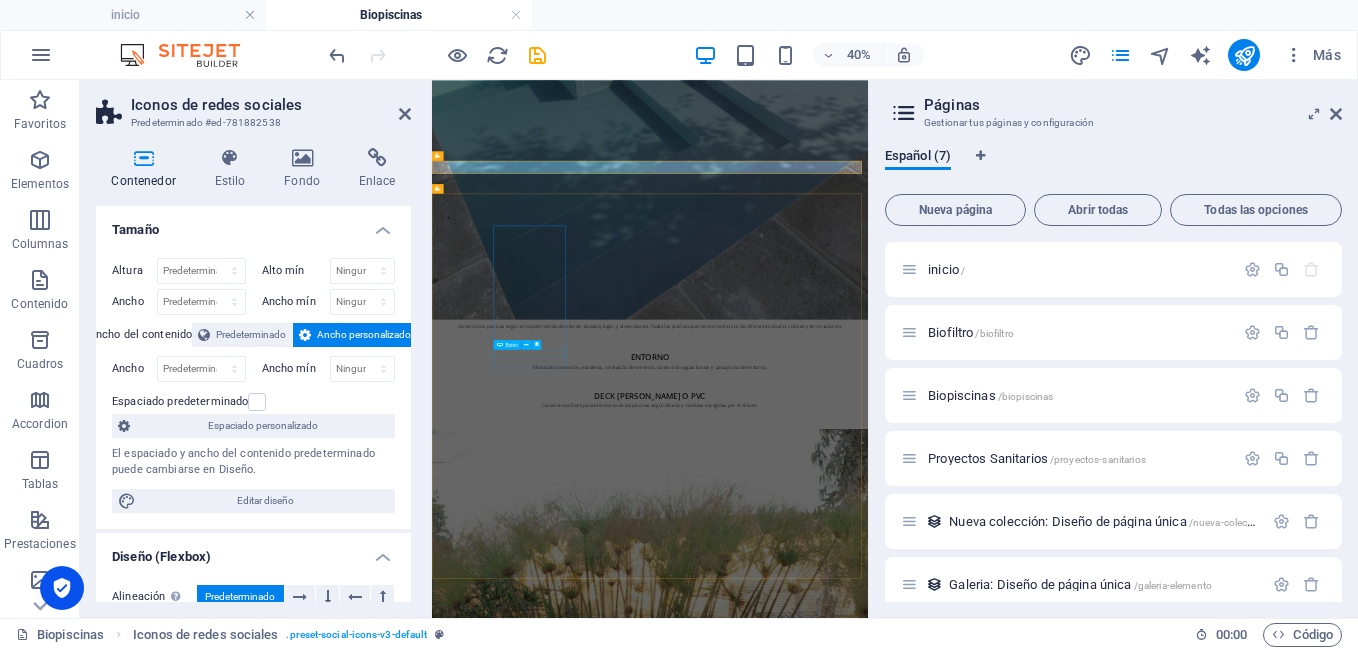 click on "Botón" at bounding box center [519, 345] 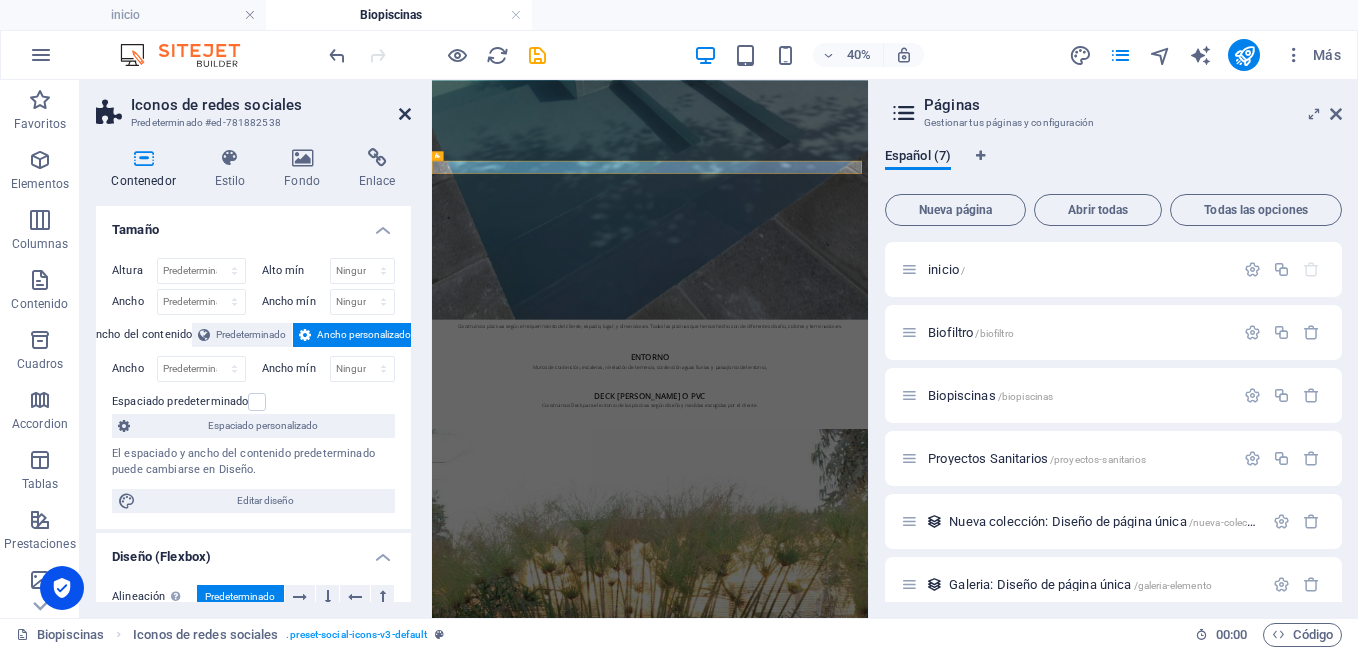 click at bounding box center (405, 114) 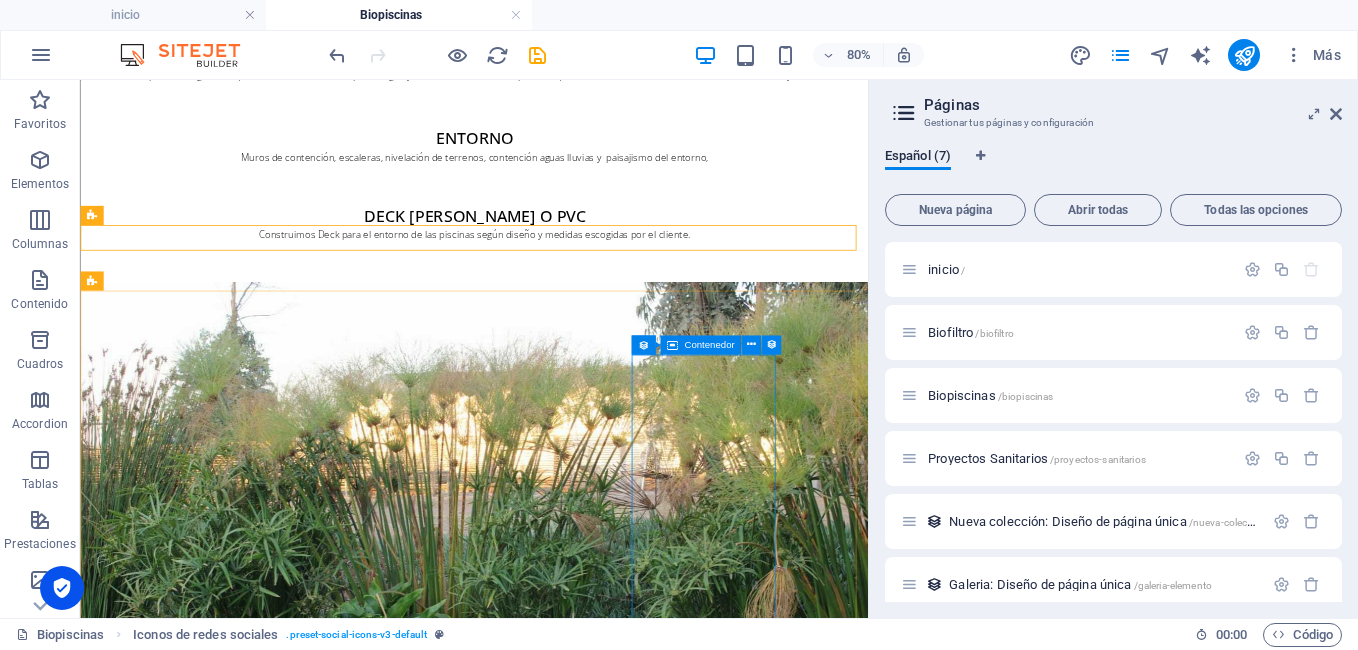 scroll, scrollTop: 2446, scrollLeft: 0, axis: vertical 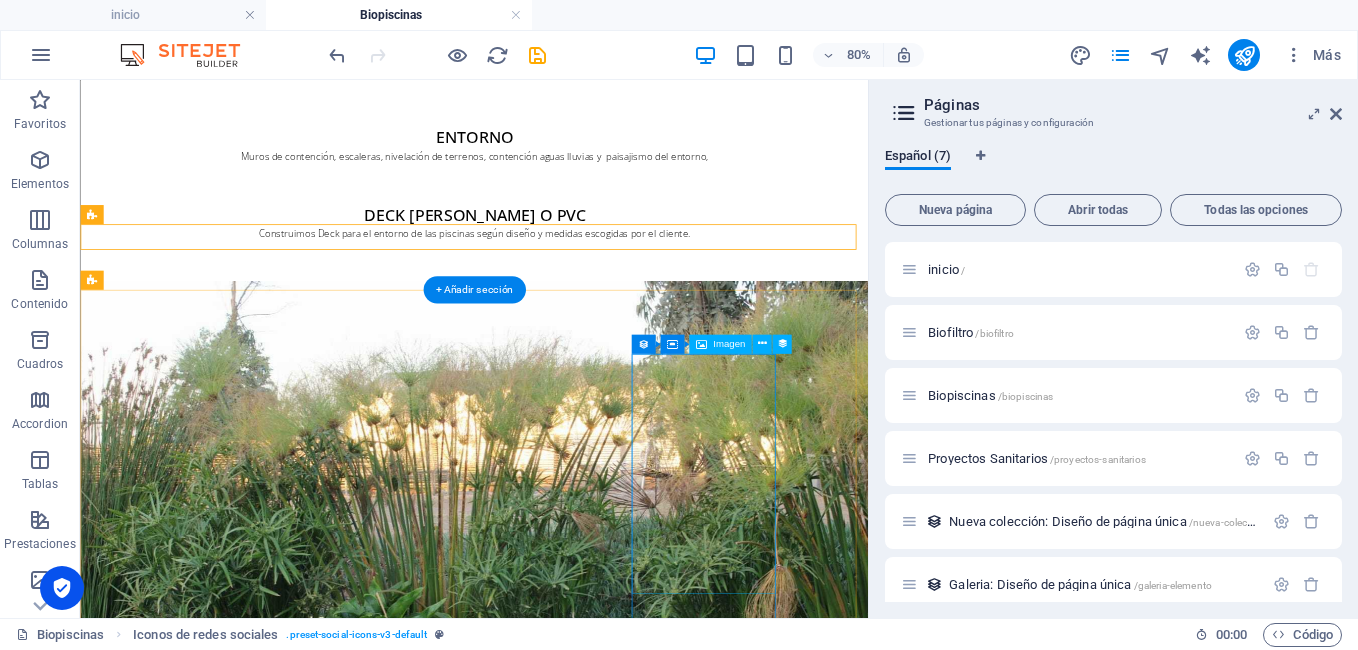 click at bounding box center [480, 3748] 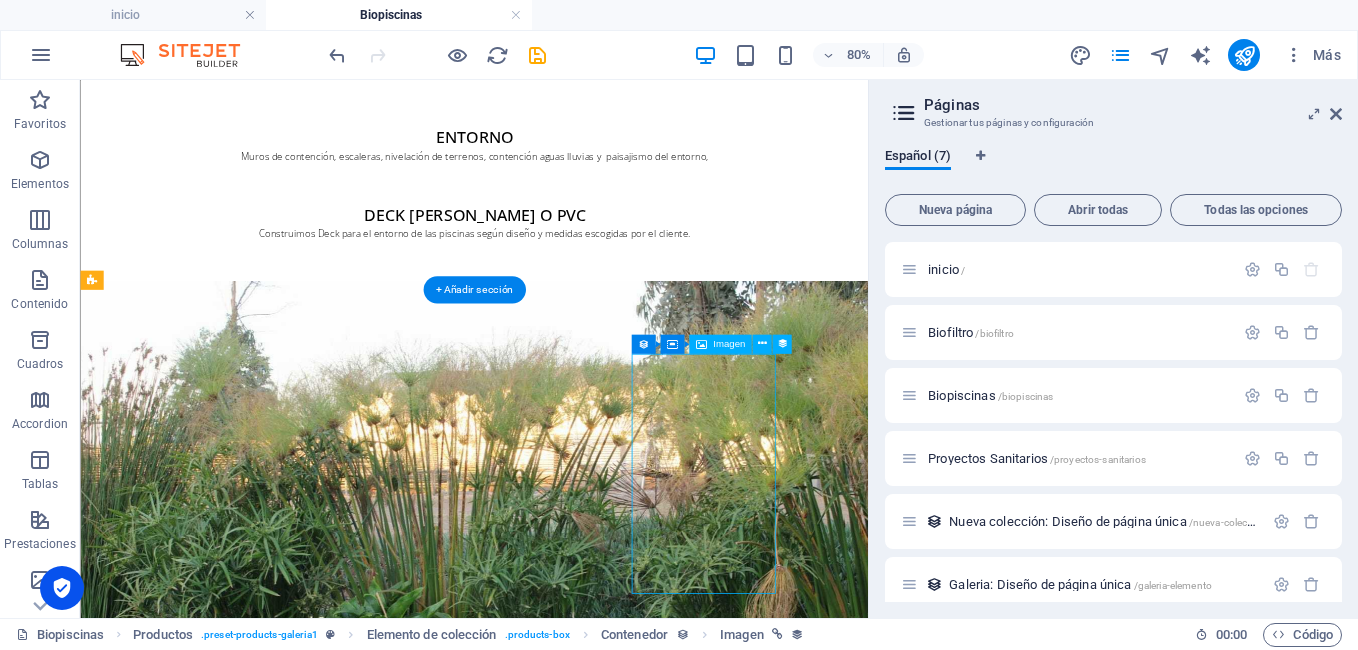 click at bounding box center (480, 3748) 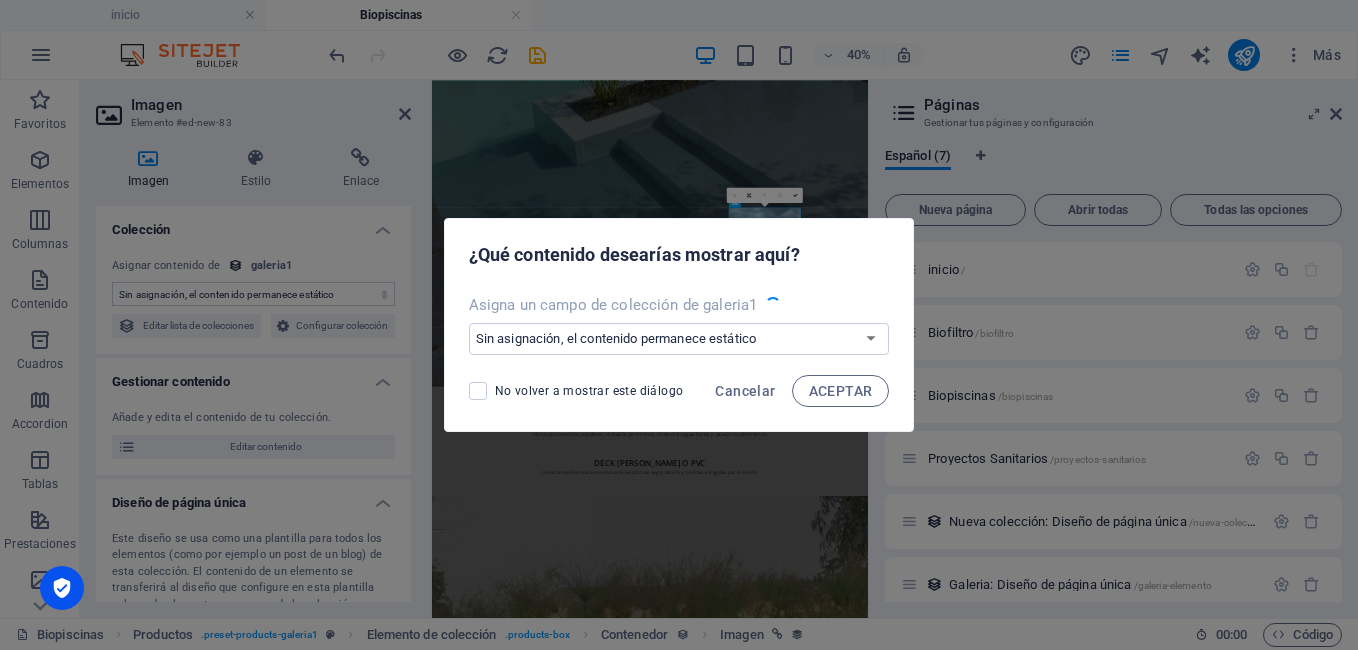 scroll, scrollTop: 2658, scrollLeft: 0, axis: vertical 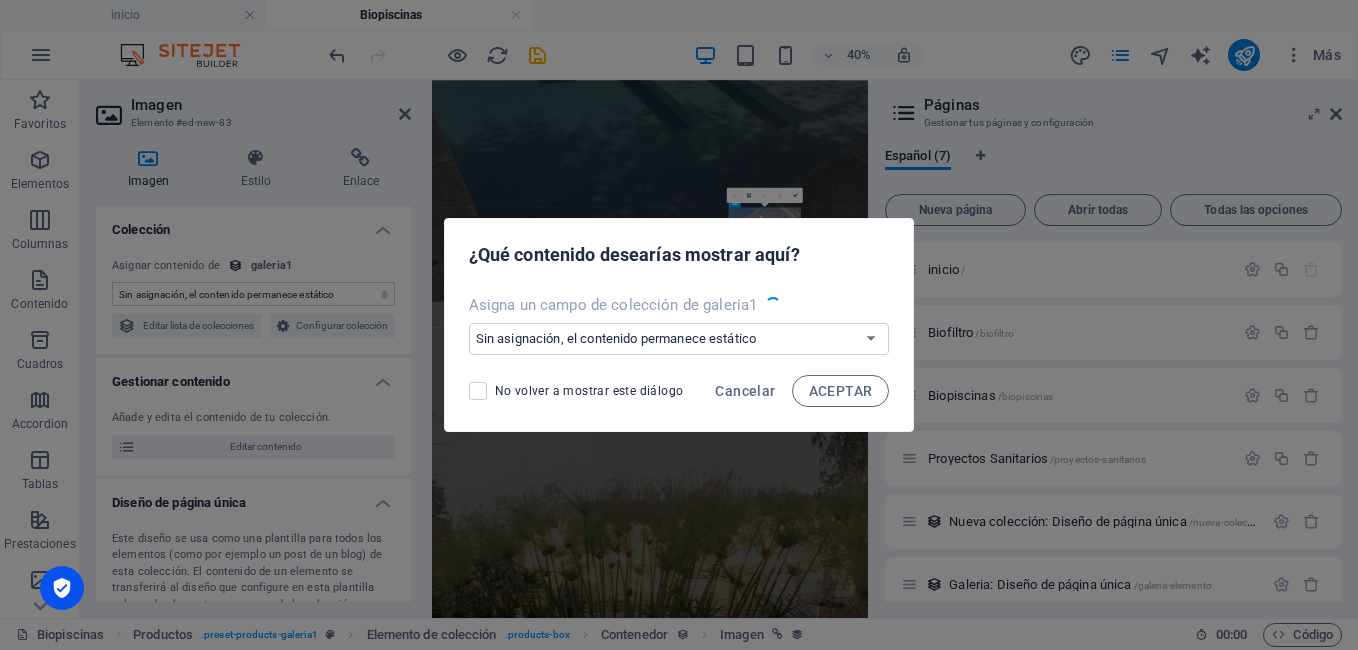 select on "image" 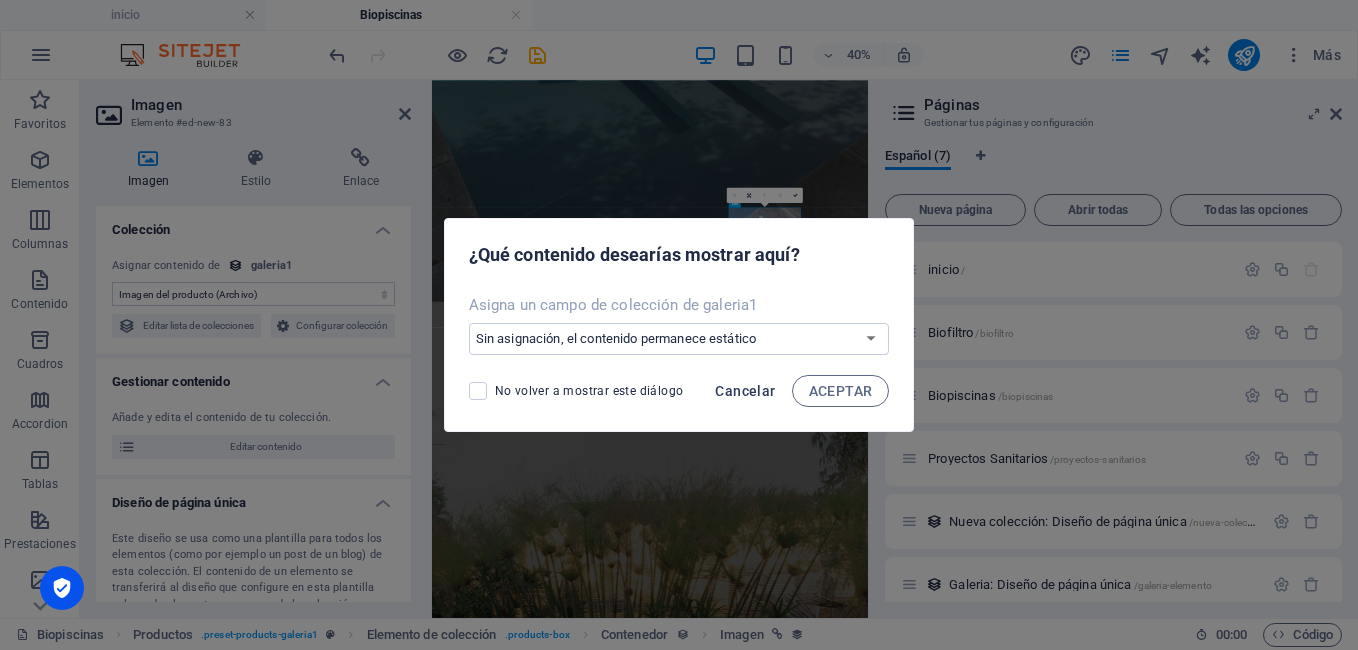 click on "Cancelar" at bounding box center [745, 391] 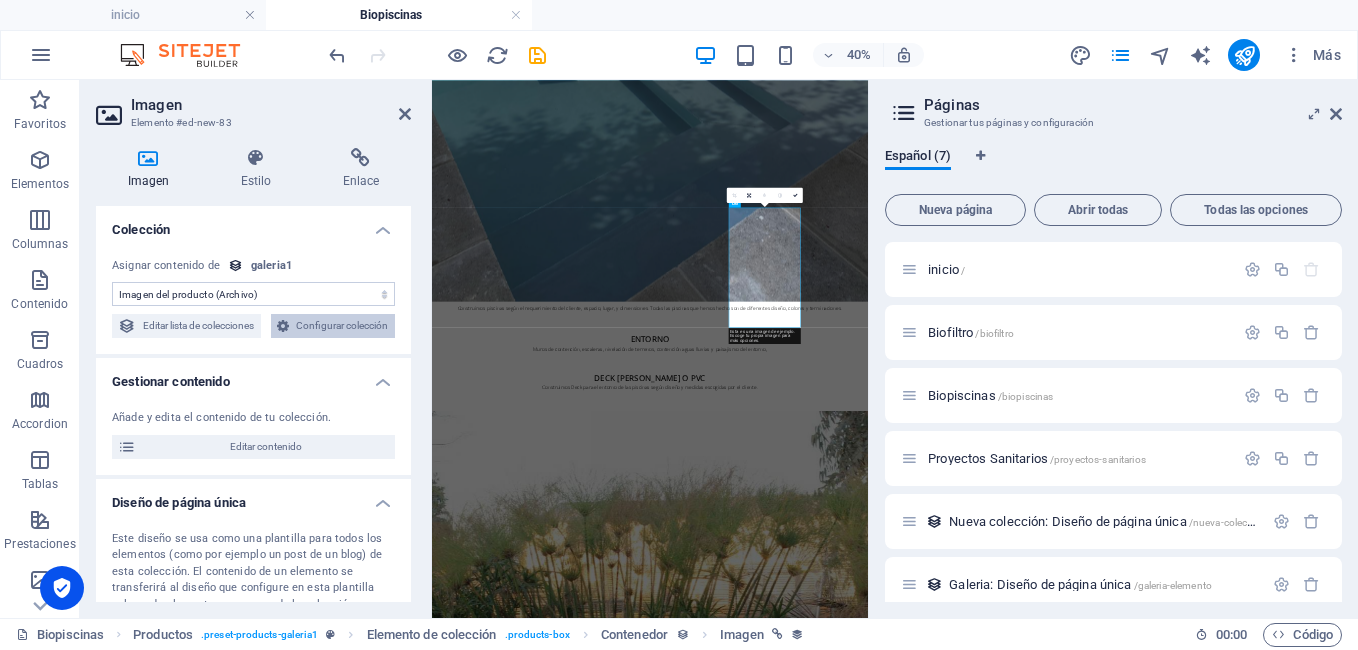 click on "Configurar colección" at bounding box center (342, 326) 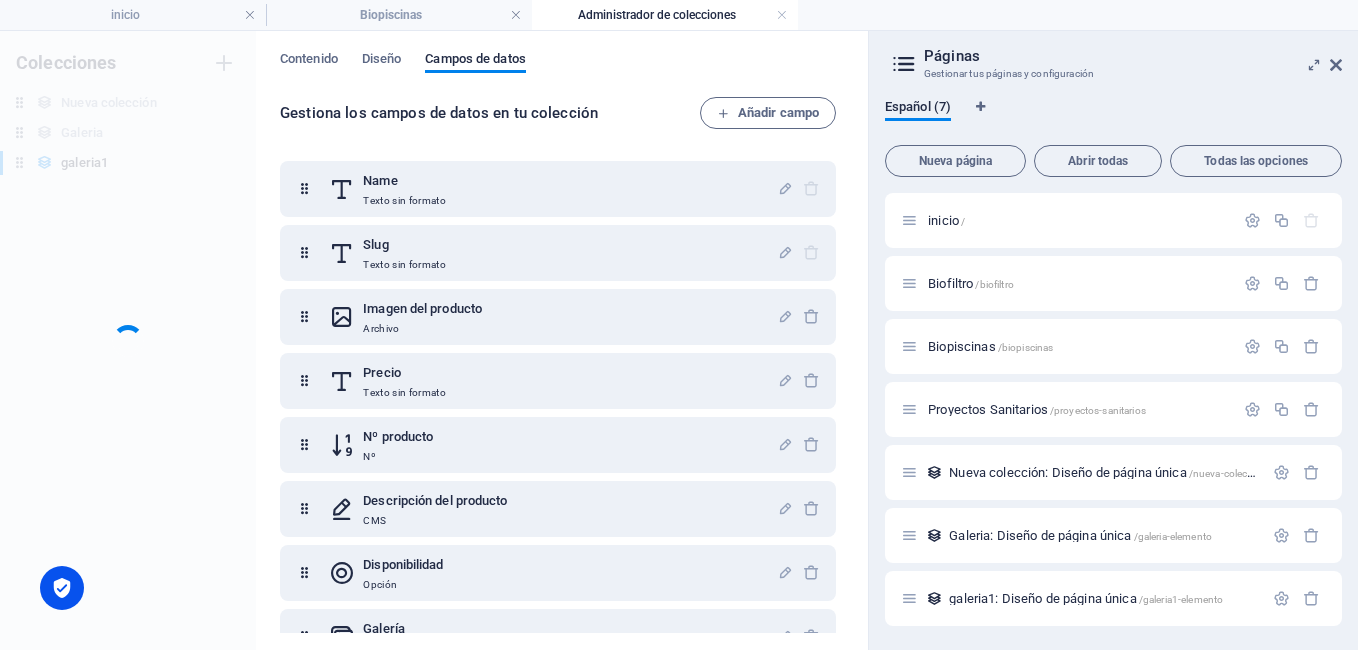 scroll, scrollTop: 0, scrollLeft: 0, axis: both 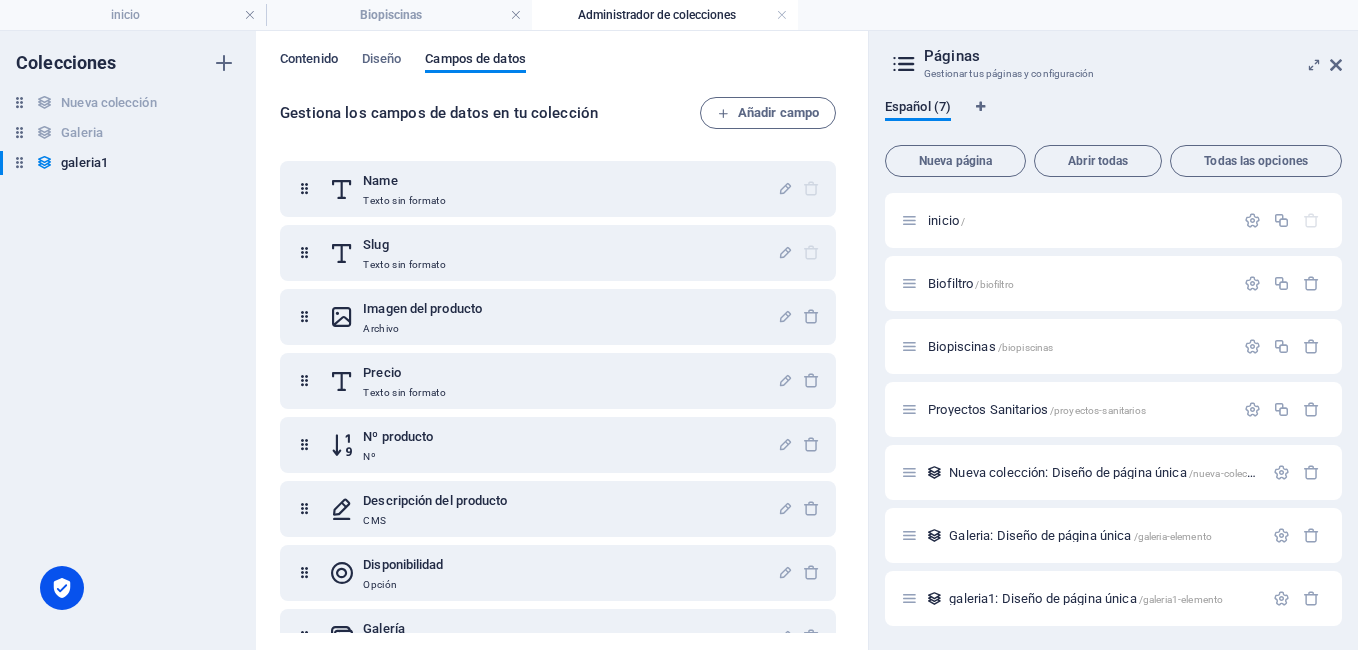 click on "Contenido" at bounding box center [309, 61] 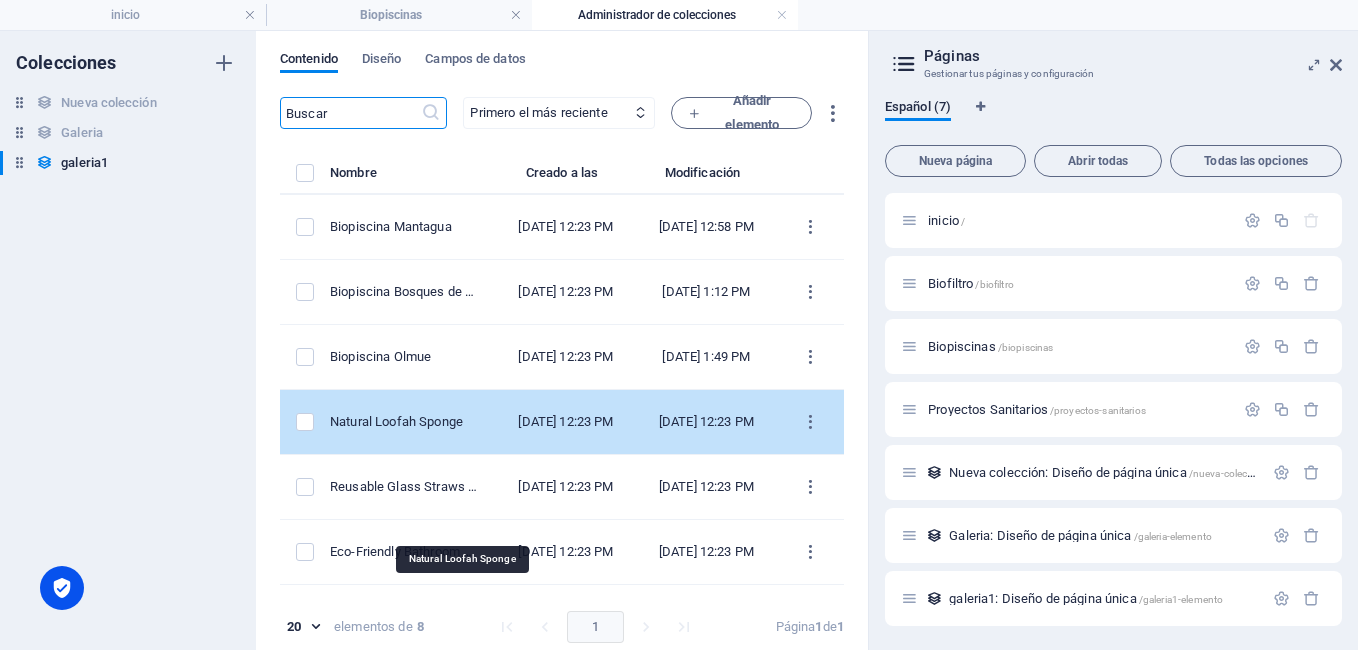 click on "Natural Loofah Sponge" at bounding box center (405, 422) 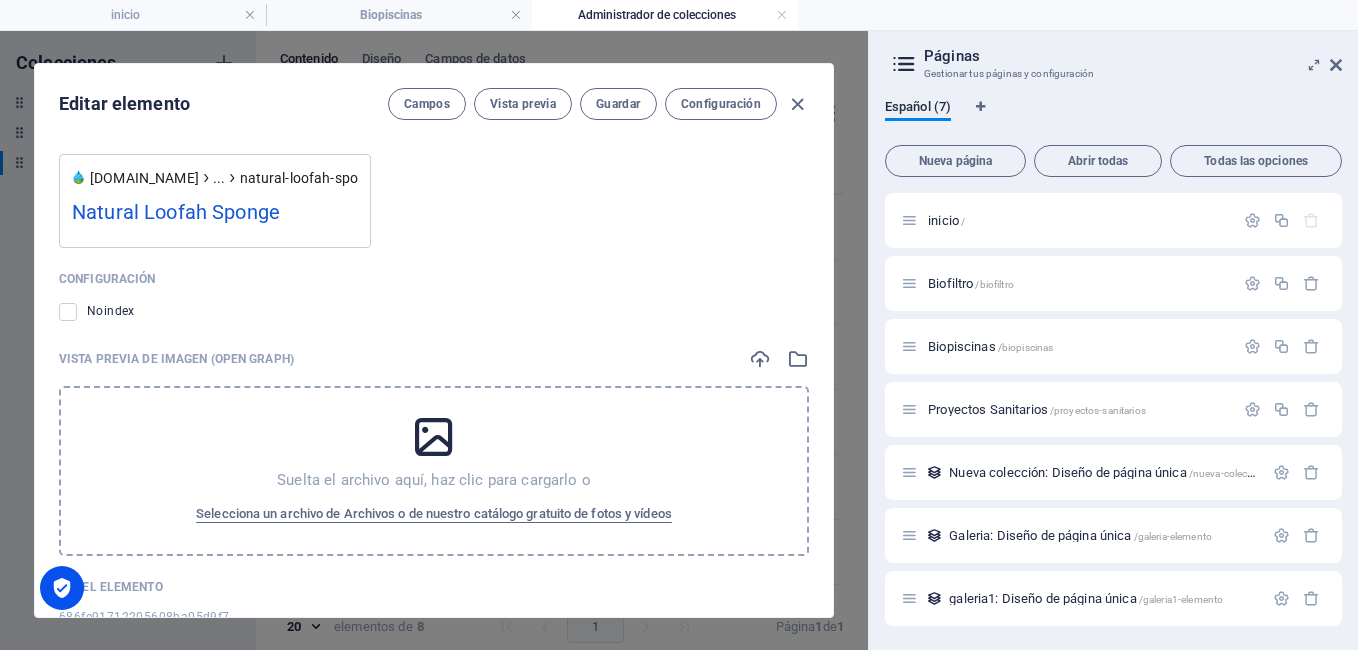 scroll, scrollTop: 1906, scrollLeft: 0, axis: vertical 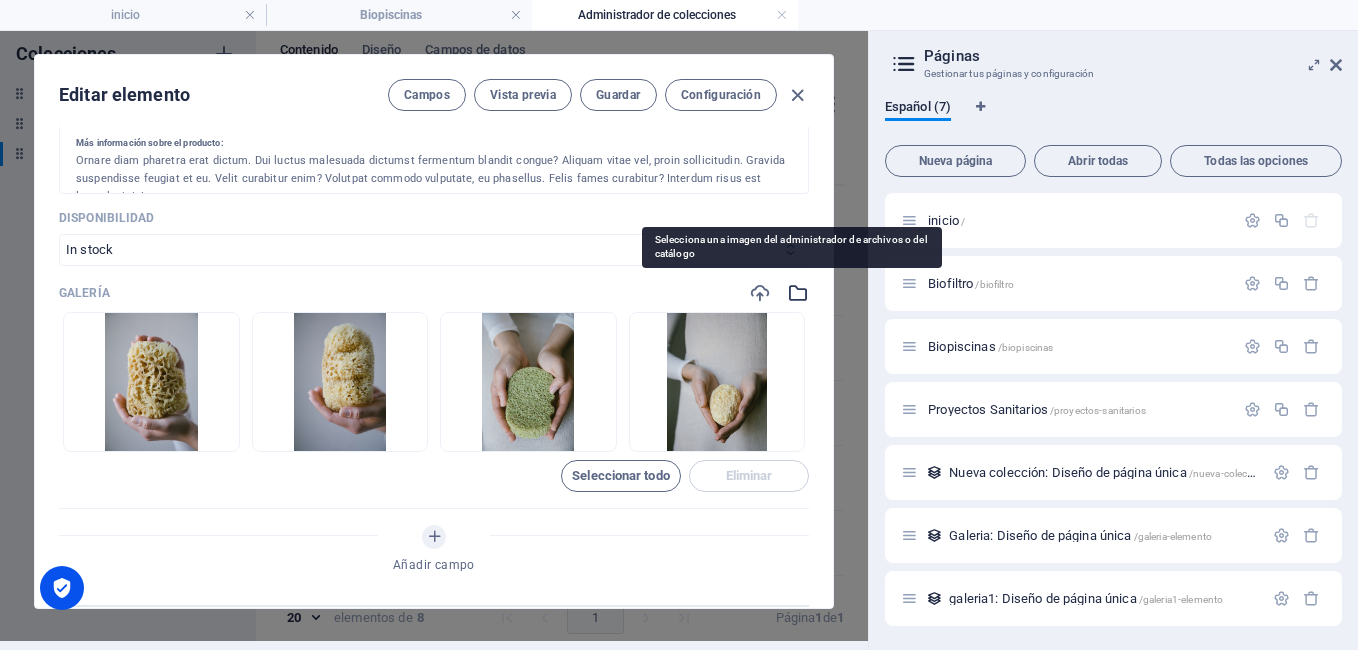 click at bounding box center (798, 293) 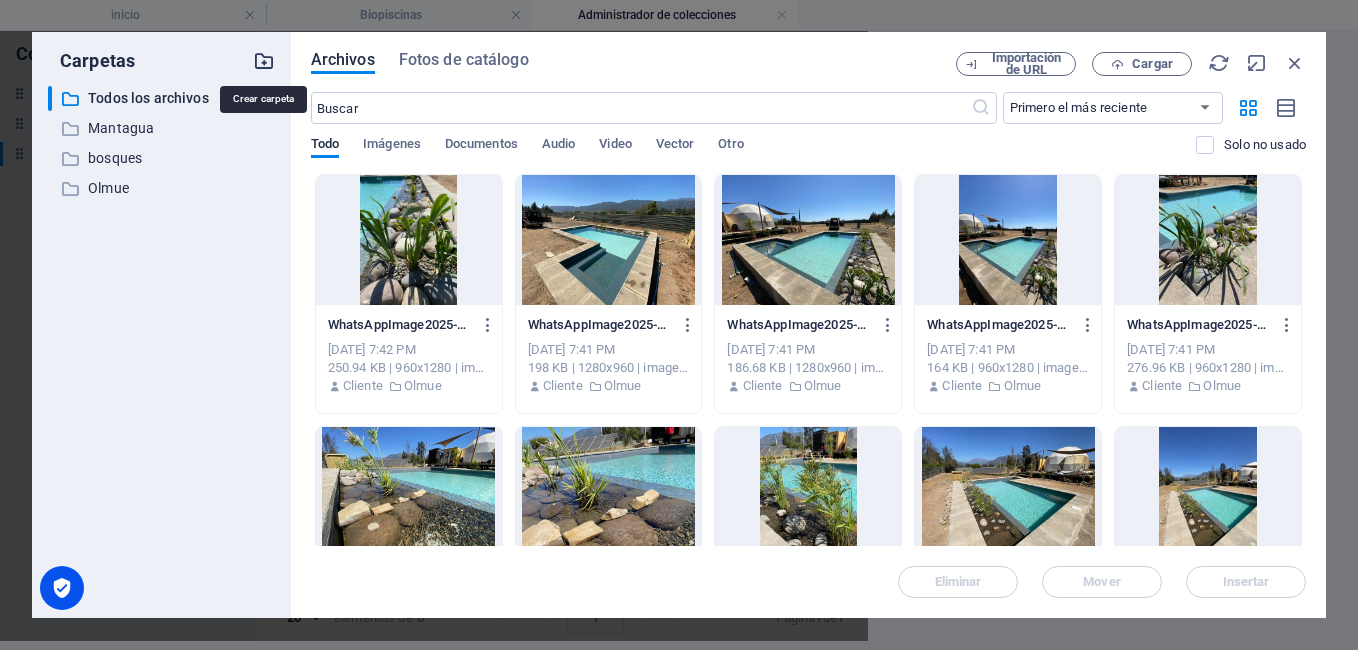 click at bounding box center (264, 61) 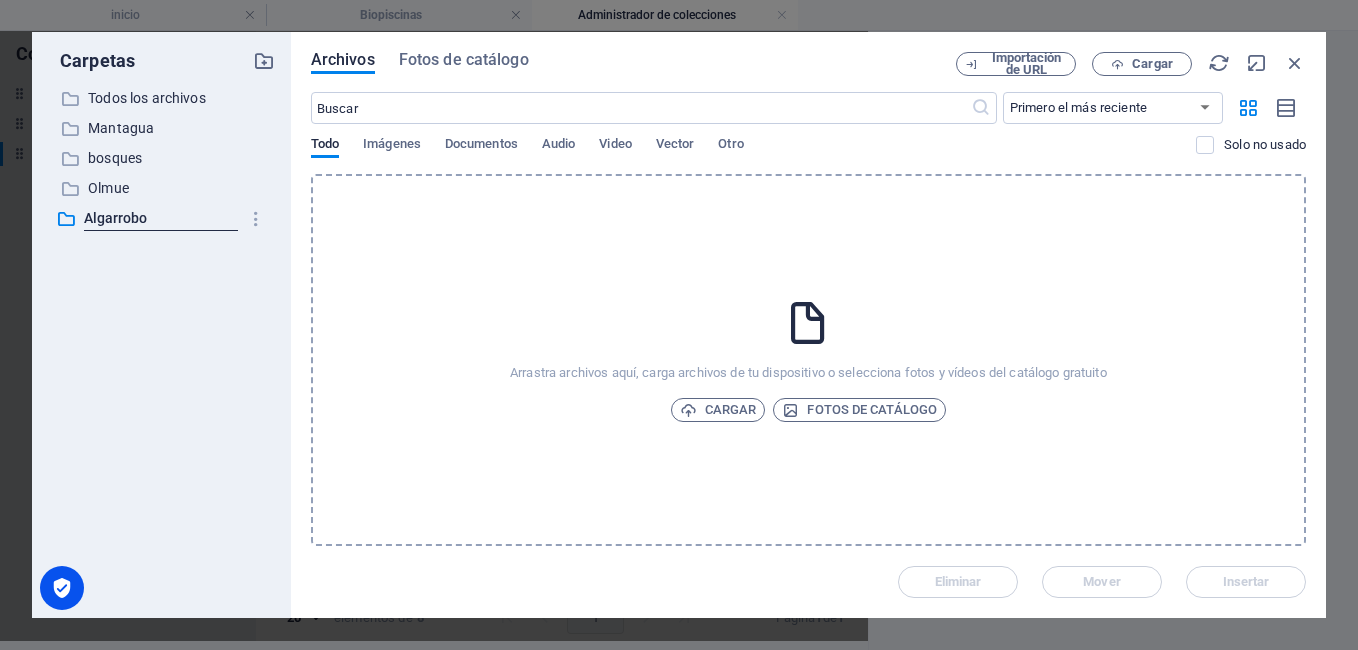type on "Algarrobo" 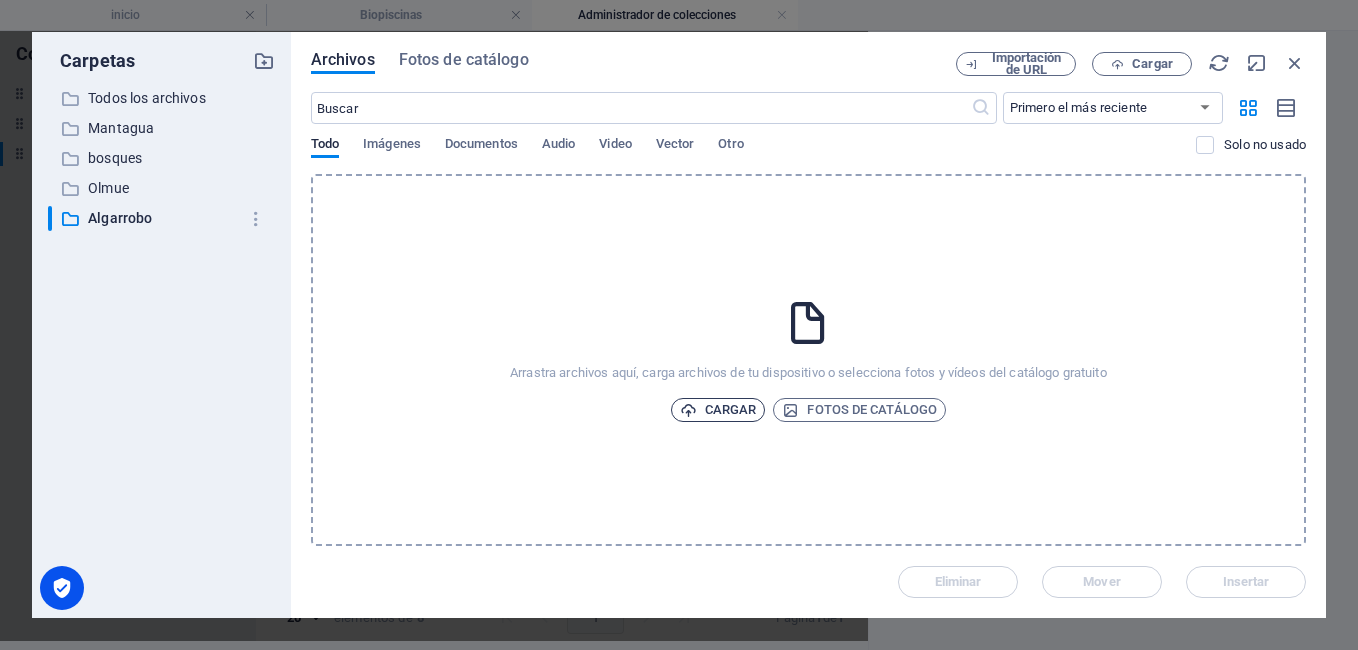 click on "Cargar" at bounding box center [718, 410] 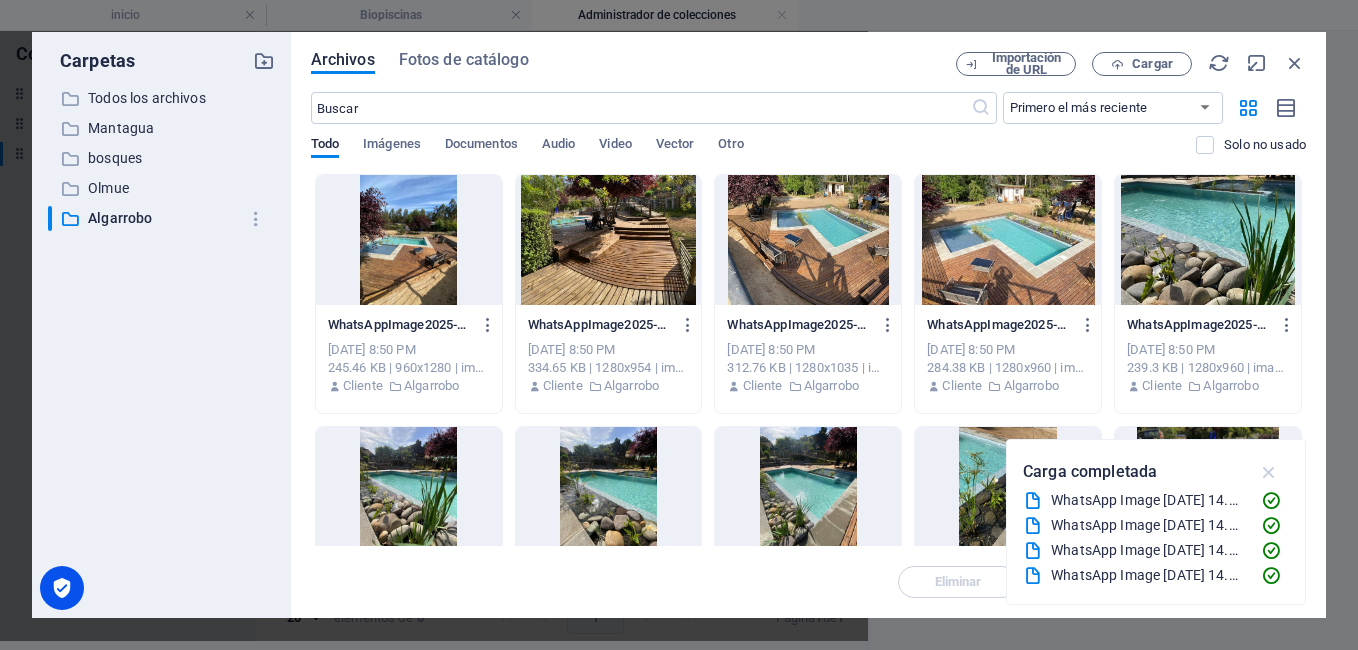 click at bounding box center (1269, 472) 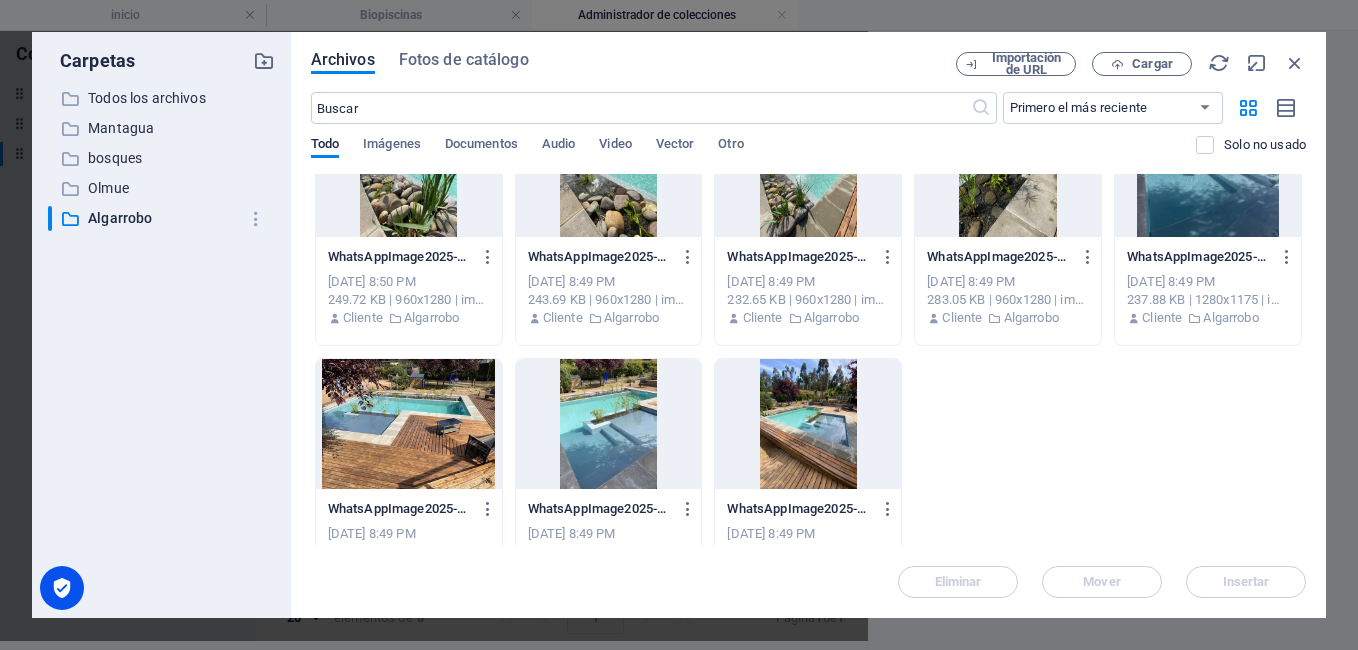 scroll, scrollTop: 372, scrollLeft: 0, axis: vertical 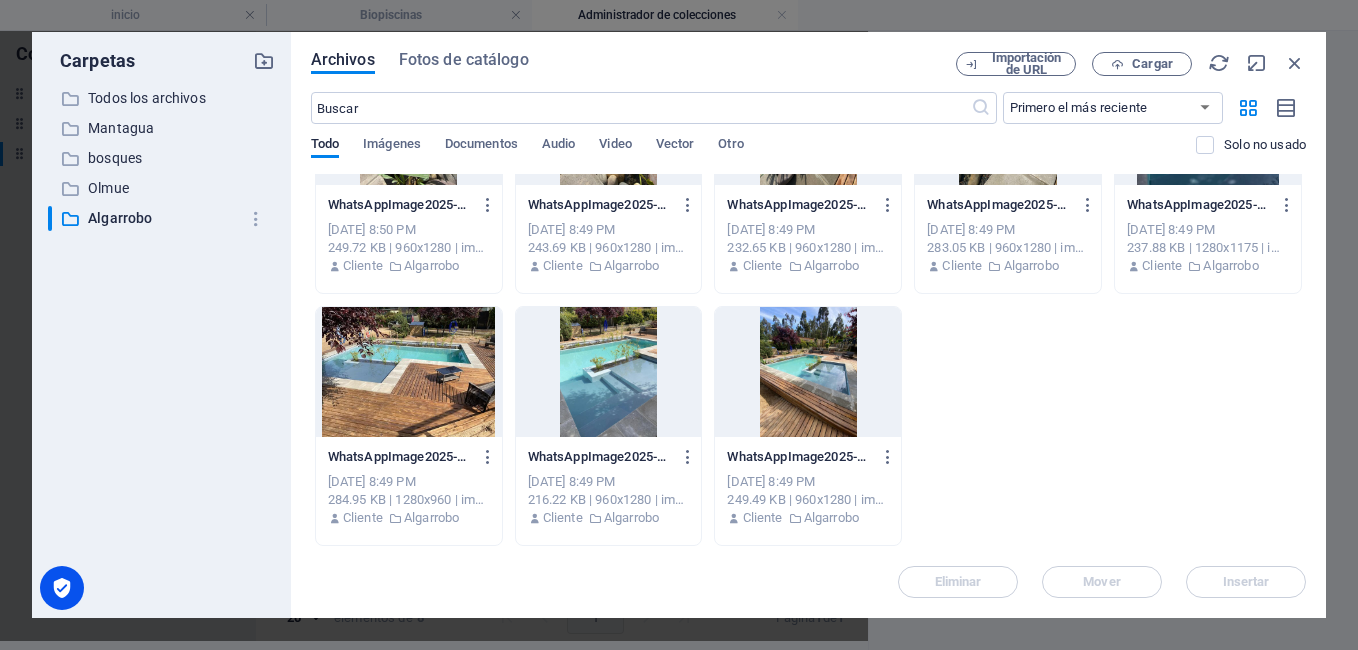 click at bounding box center [808, 372] 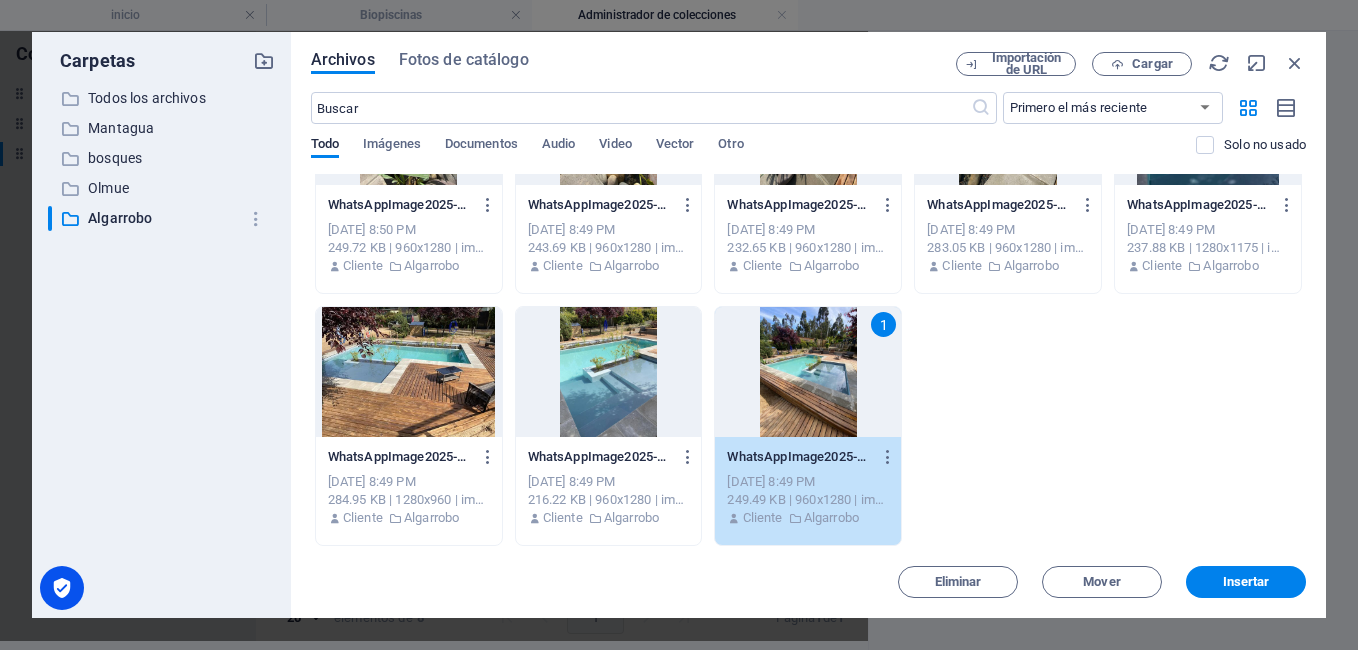 click on "WhatsAppImage2025-07-10at14.29.25-yP6CQq6Imq3S2cmu4oXtCQ.jpeg WhatsAppImage2025-07-10at14.29.25-yP6CQq6Imq3S2cmu4oXtCQ.jpeg [DATE] 8:50 PM 245.46 KB | 960x1280 | image/jpeg Cliente Algarrobo WhatsAppImage2025-07-10at14.29.2510-te-sNiWriB5oRgL5T01EVw.jpeg WhatsAppImage2025-07-10at14.29.2510-te-sNiWriB5oRgL5T01EVw.jpeg [DATE] 8:50 PM 334.65 KB | 1280x954 | image/jpeg Cliente Algarrobo WhatsAppImage2025-07-10at14.29.259-nNHi6wLO-7pYFaFwrDyWsw.jpeg WhatsAppImage2025-07-10at14.29.259-nNHi6wLO-7pYFaFwrDyWsw.jpeg [DATE] 8:50 PM 312.76 KB | 1280x1035 | image/jpeg Cliente Algarrobo WhatsAppImage2025-07-10at14.29.258-q-dyHbpWKu5AepzbgFRscg.jpeg WhatsAppImage2025-07-10at14.29.258-q-dyHbpWKu5AepzbgFRscg.jpeg [DATE] 8:50 PM 284.38 KB | 1280x960 | image/jpeg Cliente Algarrobo WhatsAppImage2025-07-10at14.29.257-NK2vry5yL61hk3sfFEVTcQ.jpeg WhatsAppImage2025-07-10at14.29.257-NK2vry5yL61hk3sfFEVTcQ.jpeg [DATE] 8:50 PM 239.3 KB | 1280x960 | image/jpeg Cliente Algarrobo [DATE] 8:50 PM Cliente" at bounding box center [808, 174] 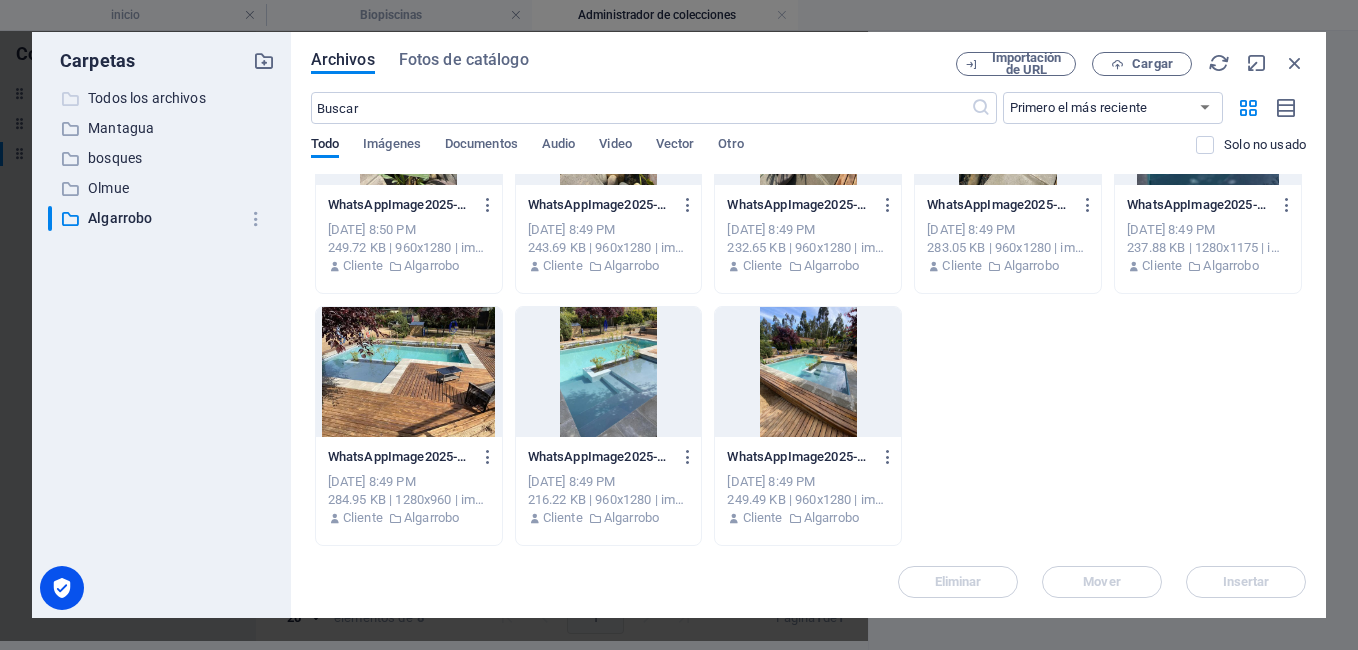 drag, startPoint x: 1285, startPoint y: 468, endPoint x: 160, endPoint y: 89, distance: 1187.1251 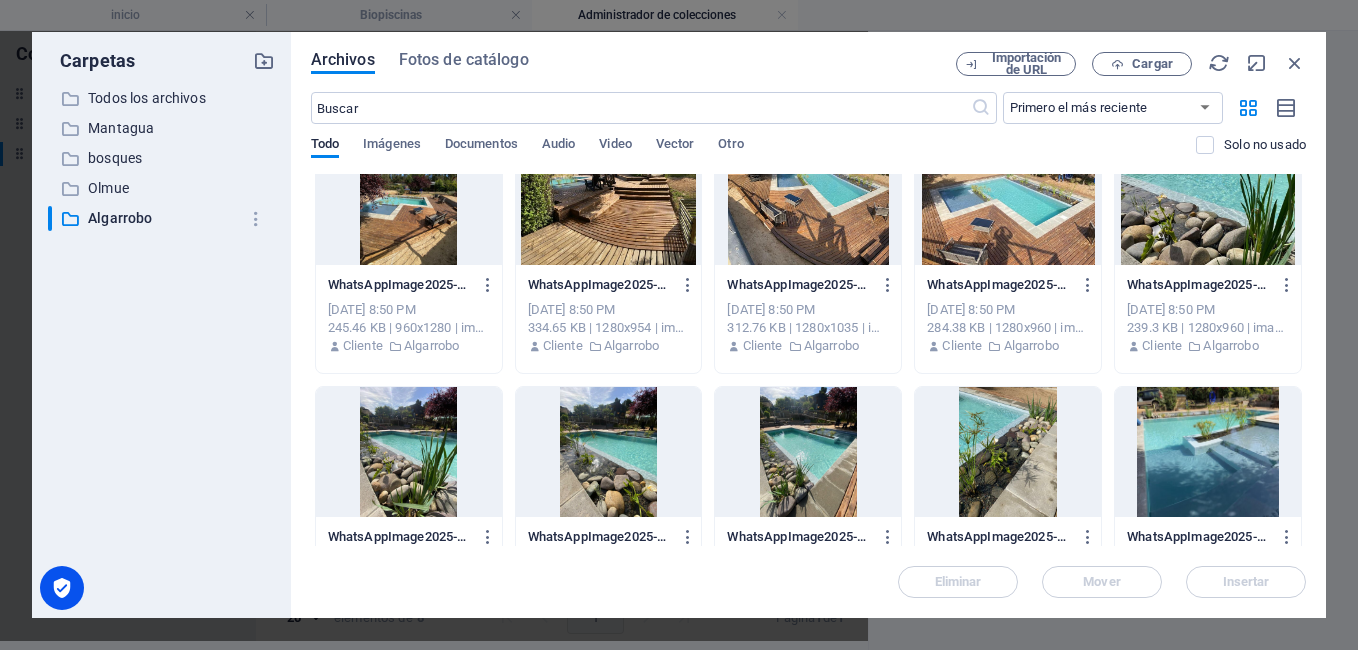 scroll, scrollTop: 0, scrollLeft: 0, axis: both 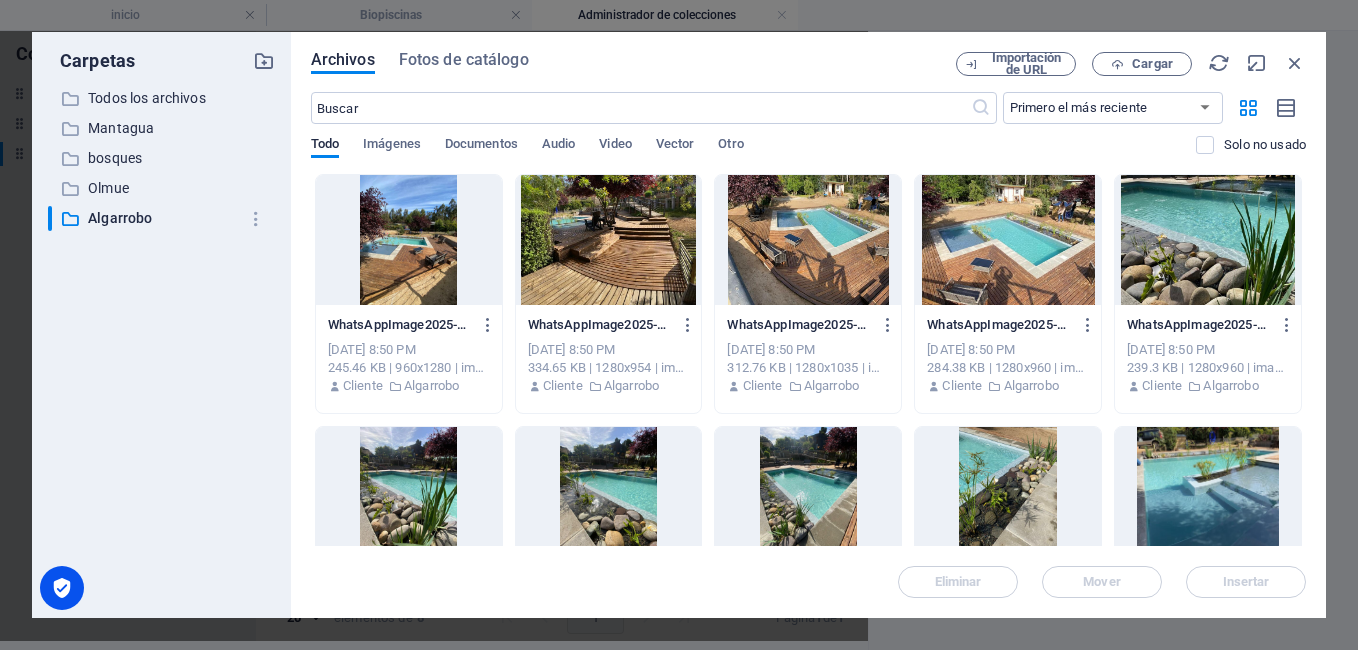 click at bounding box center [409, 240] 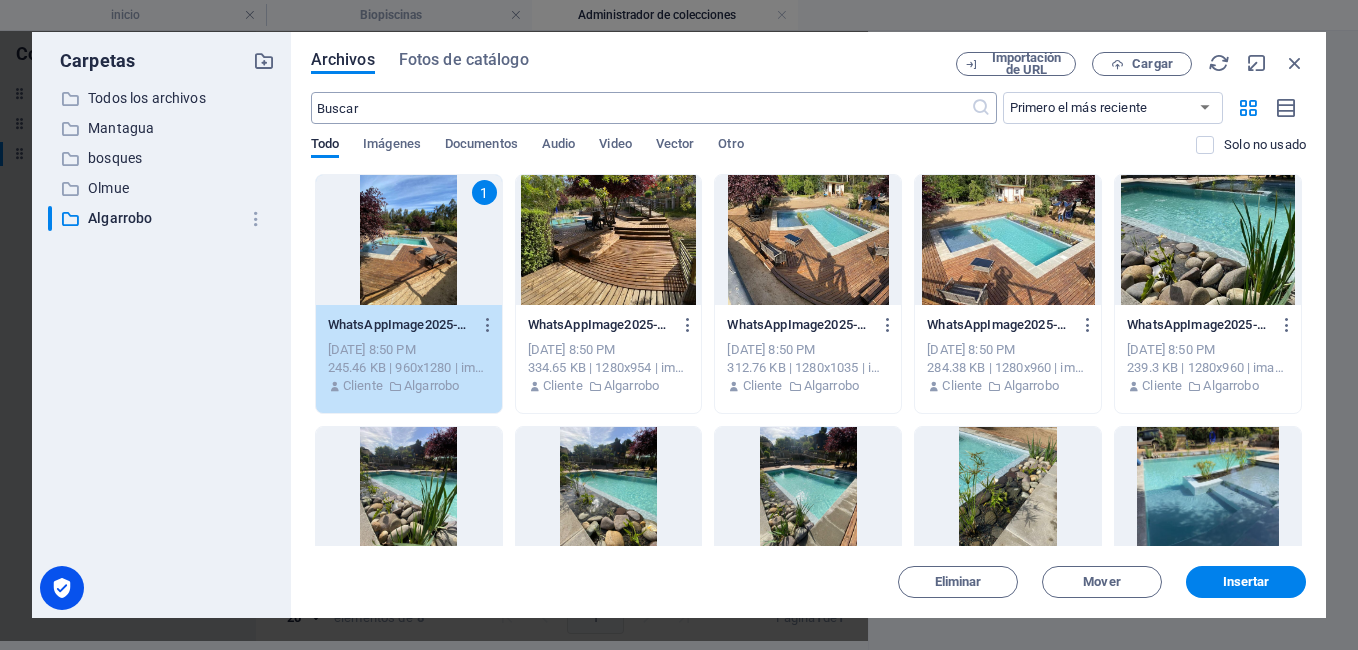 click at bounding box center [641, 108] 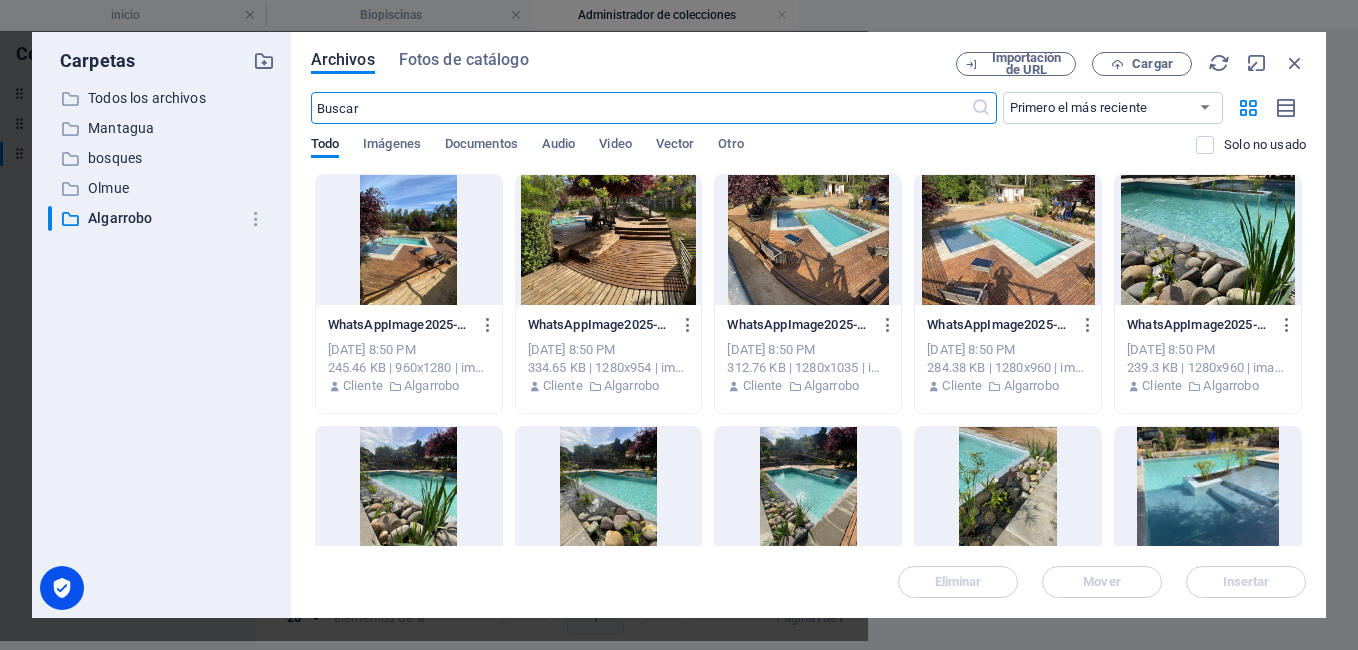 click at bounding box center [409, 240] 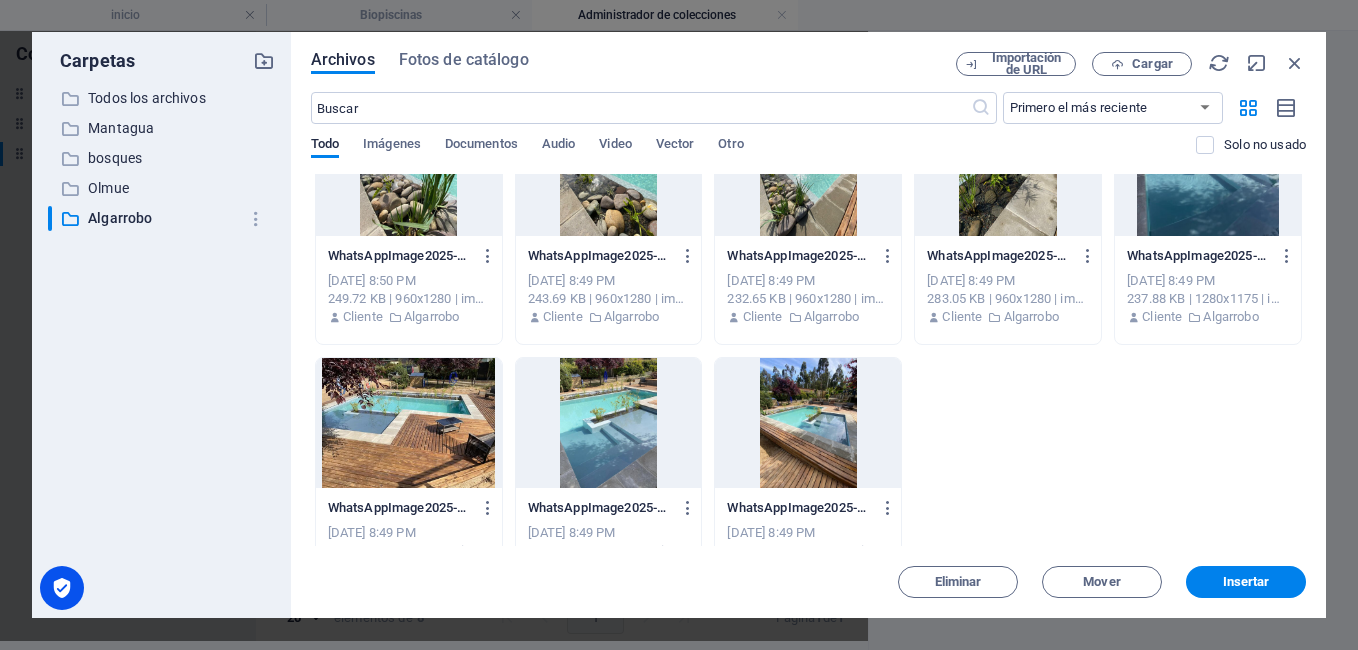 scroll, scrollTop: 322, scrollLeft: 0, axis: vertical 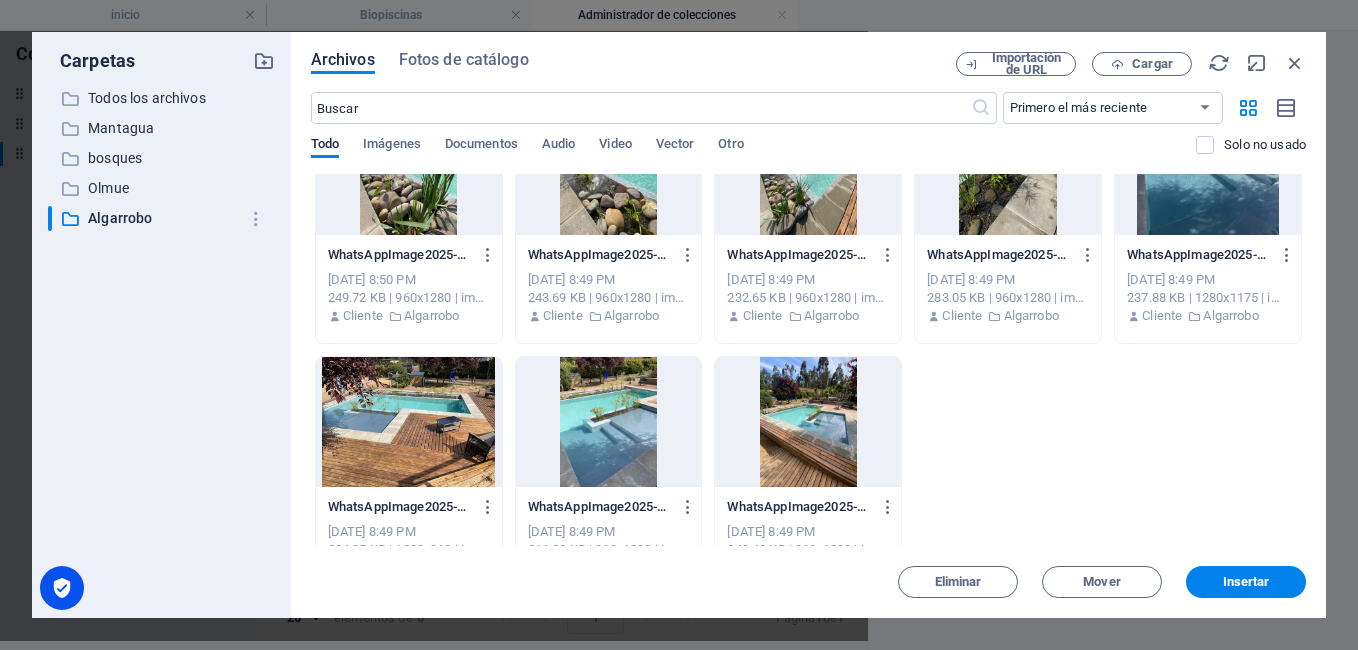 click at bounding box center [808, 422] 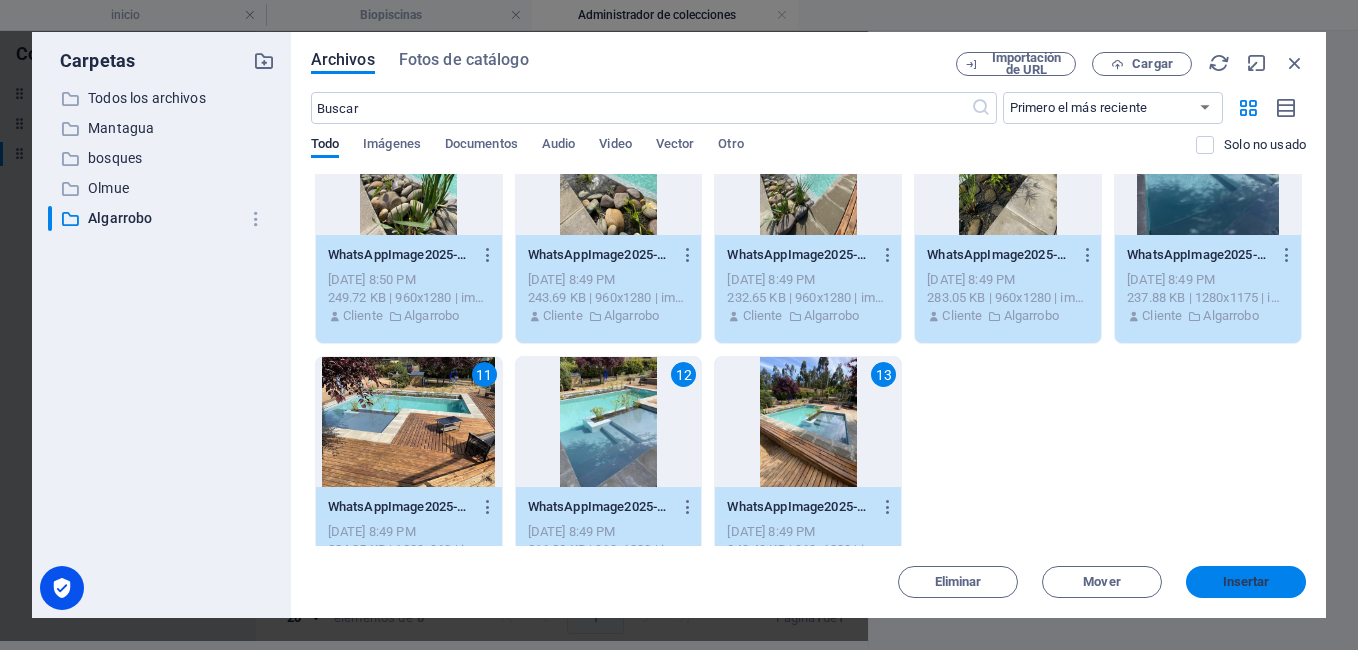 click on "Insertar" at bounding box center [1246, 582] 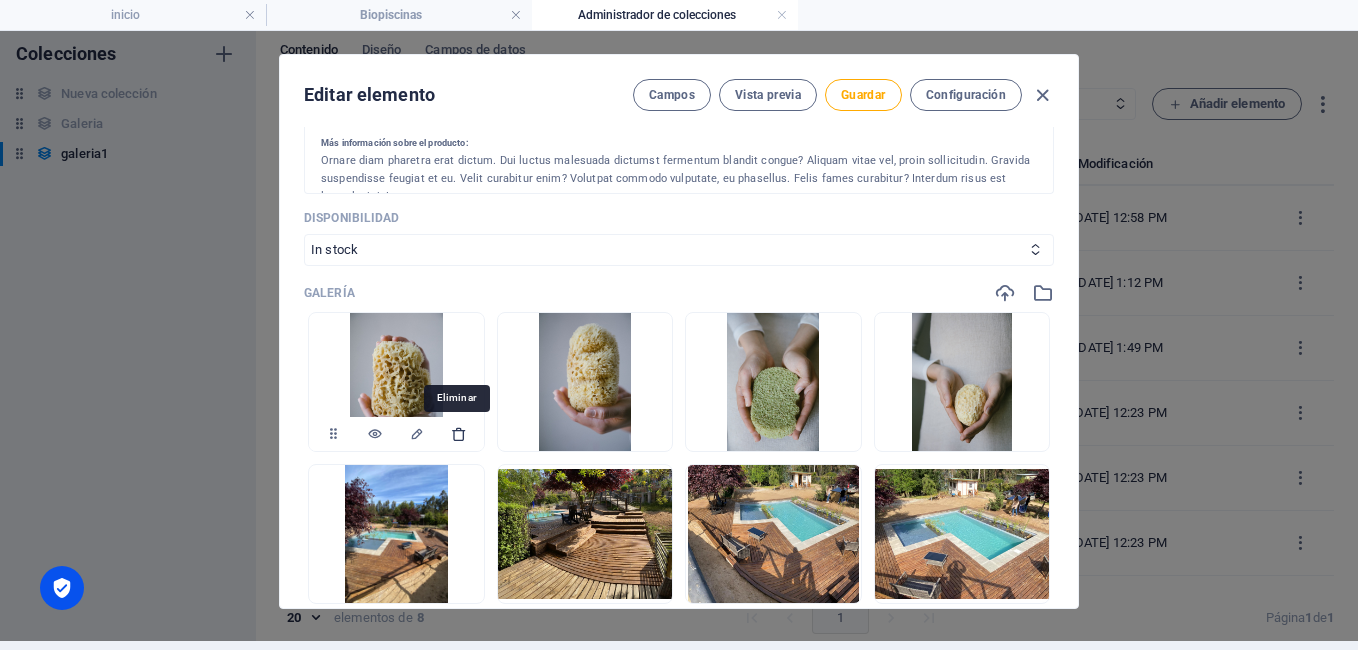 click at bounding box center [459, 434] 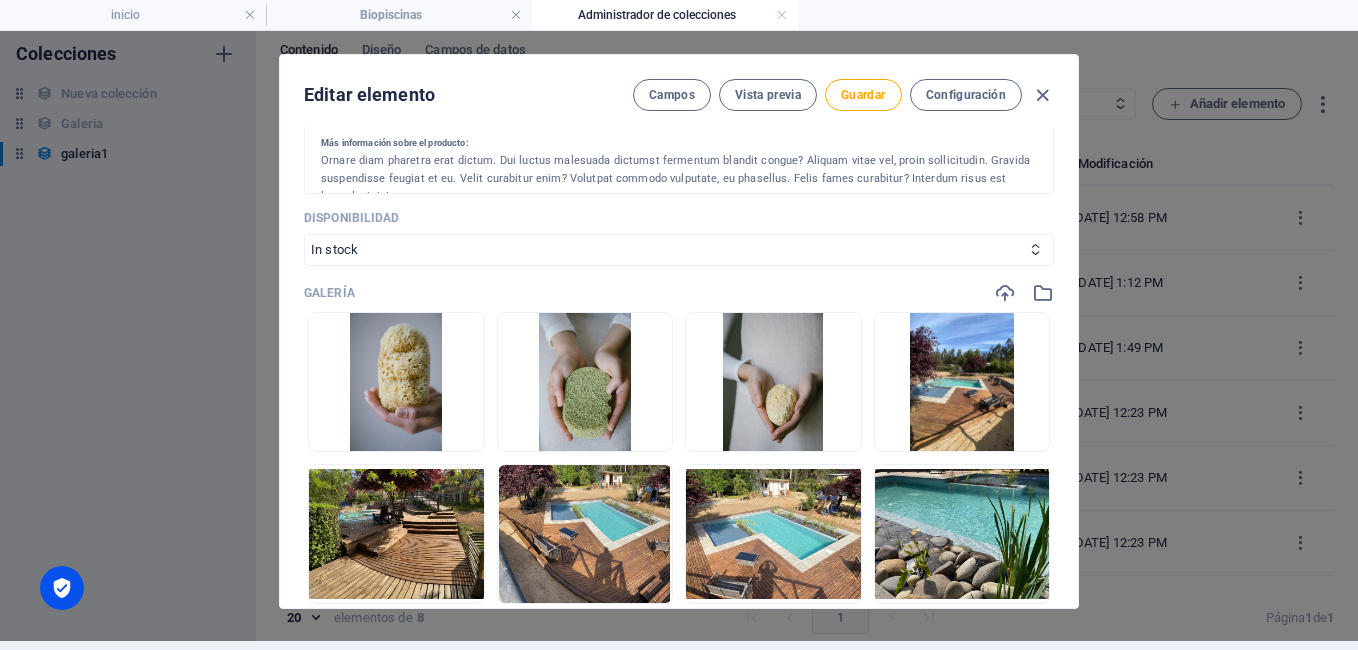 click at bounding box center [459, 434] 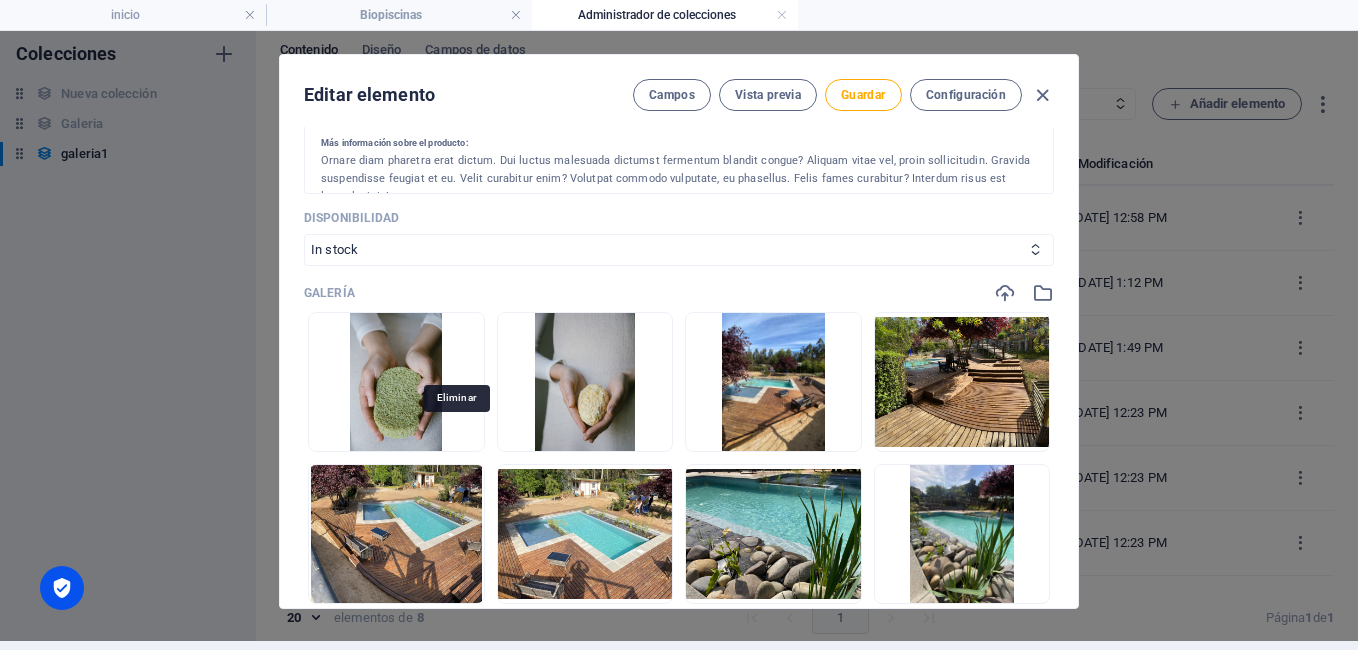 click at bounding box center (459, 434) 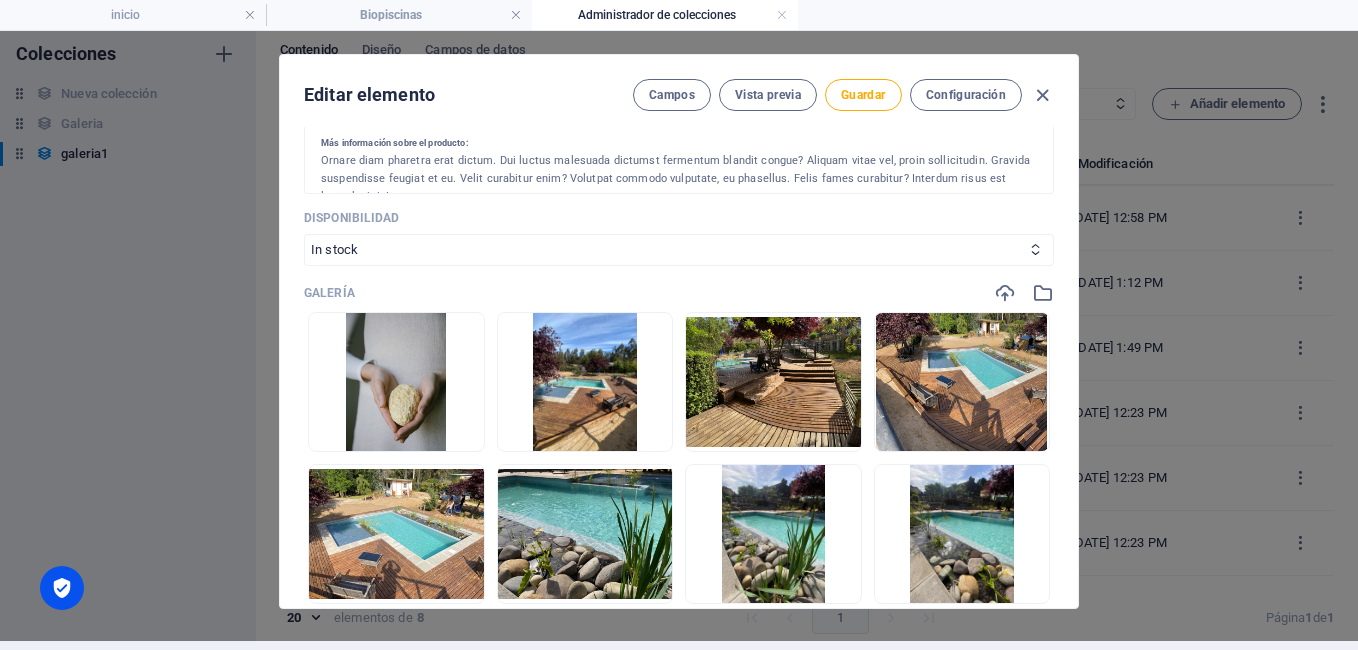 click at bounding box center (459, 434) 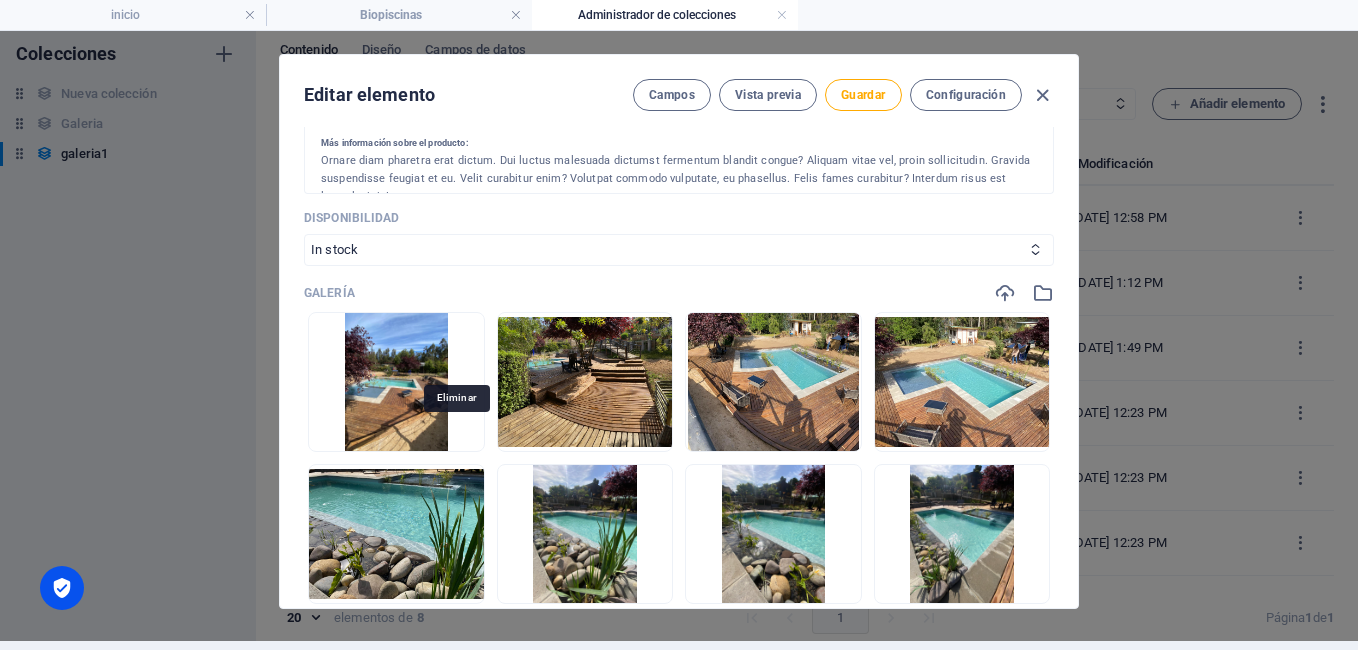 click at bounding box center [459, 434] 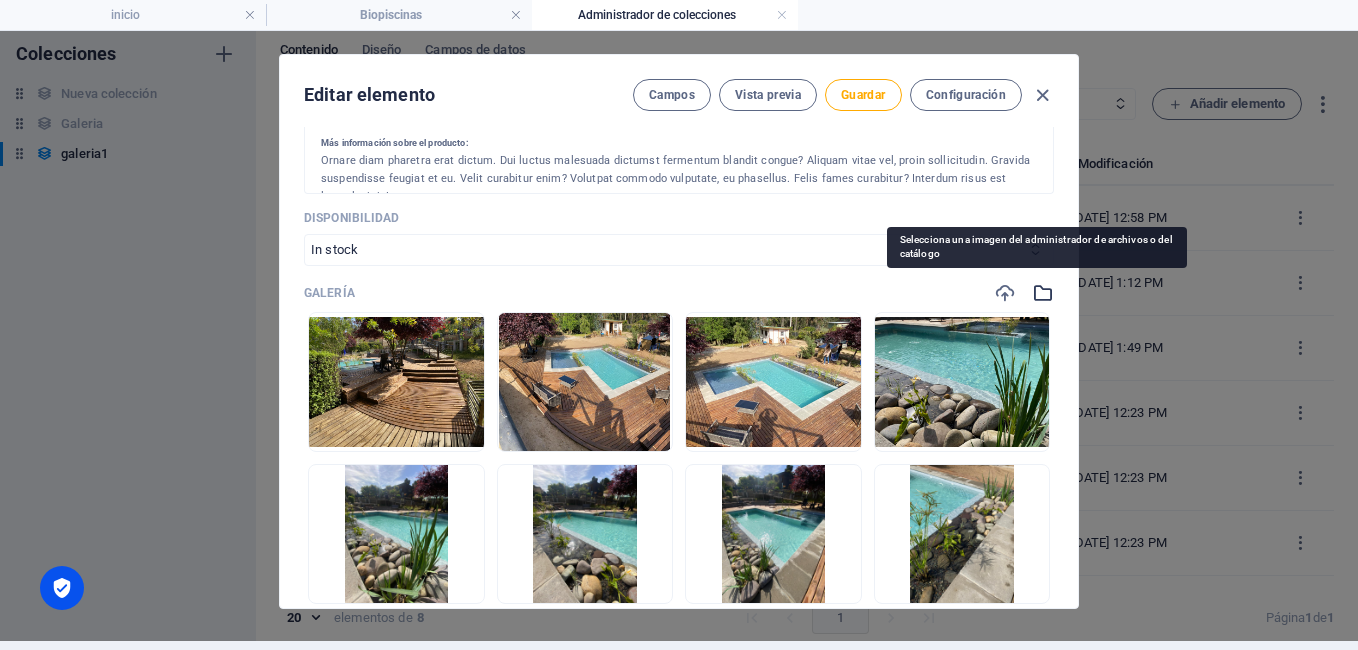 click at bounding box center [1043, 293] 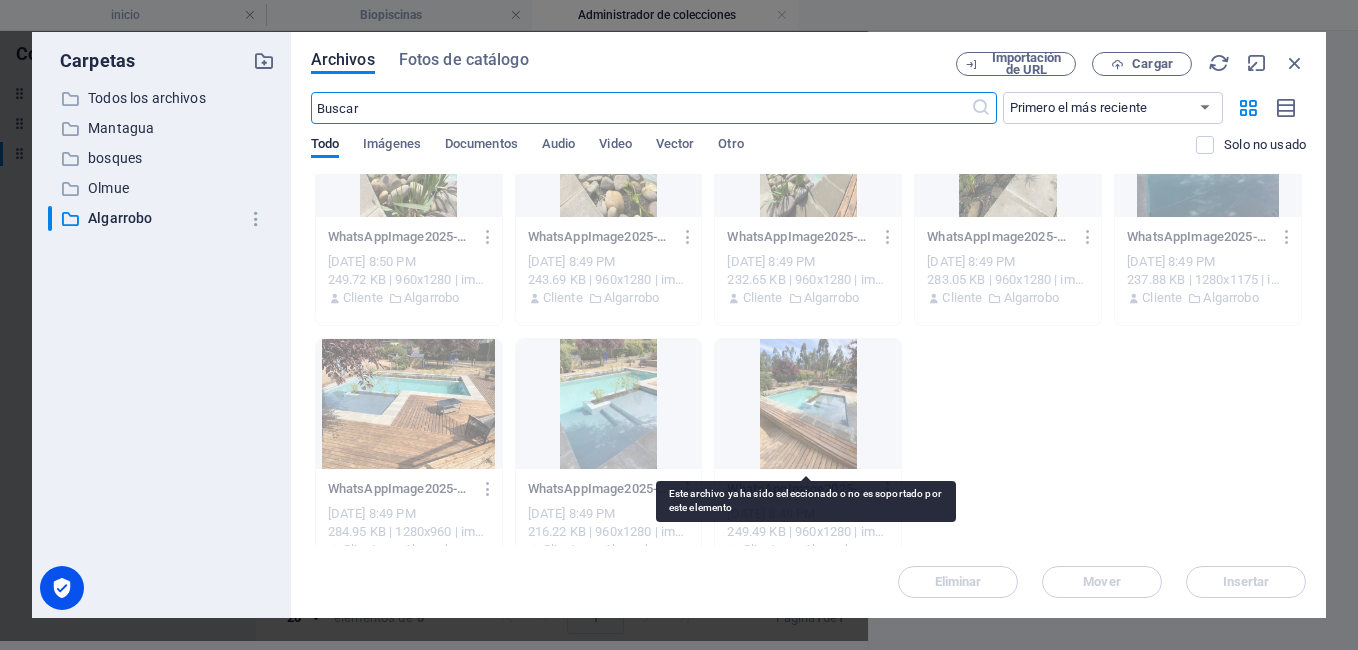 scroll, scrollTop: 342, scrollLeft: 0, axis: vertical 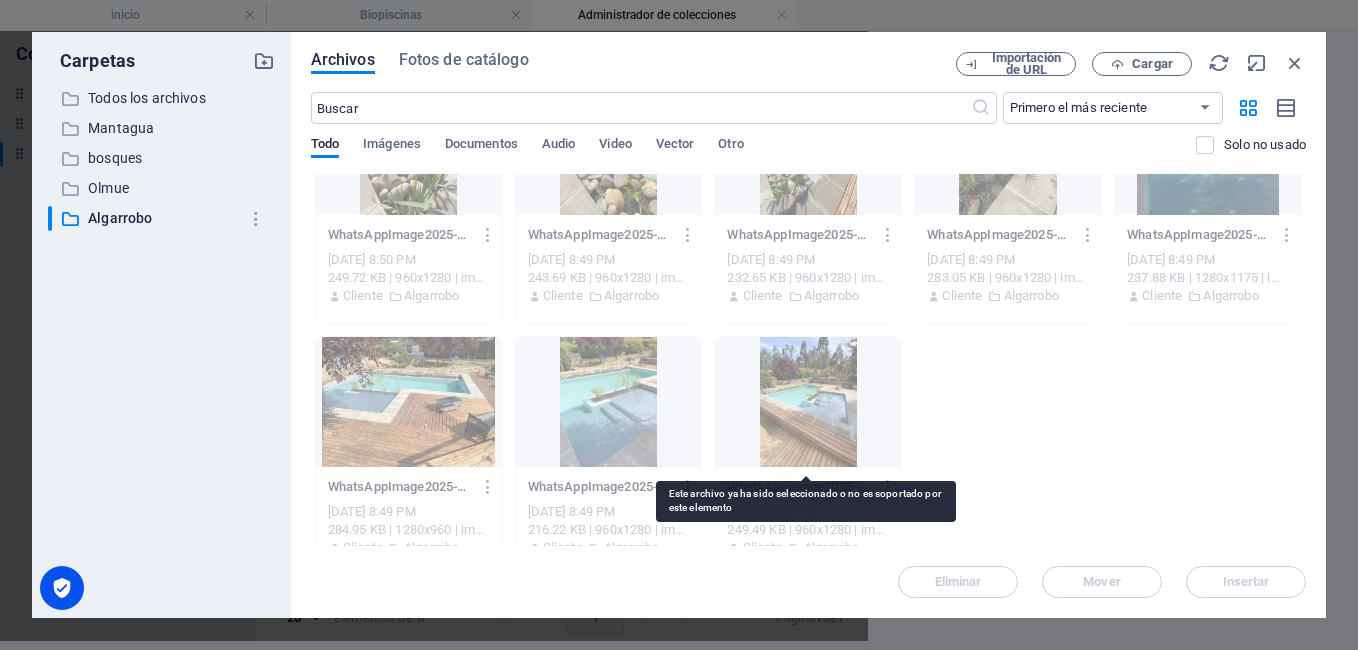click at bounding box center (808, 402) 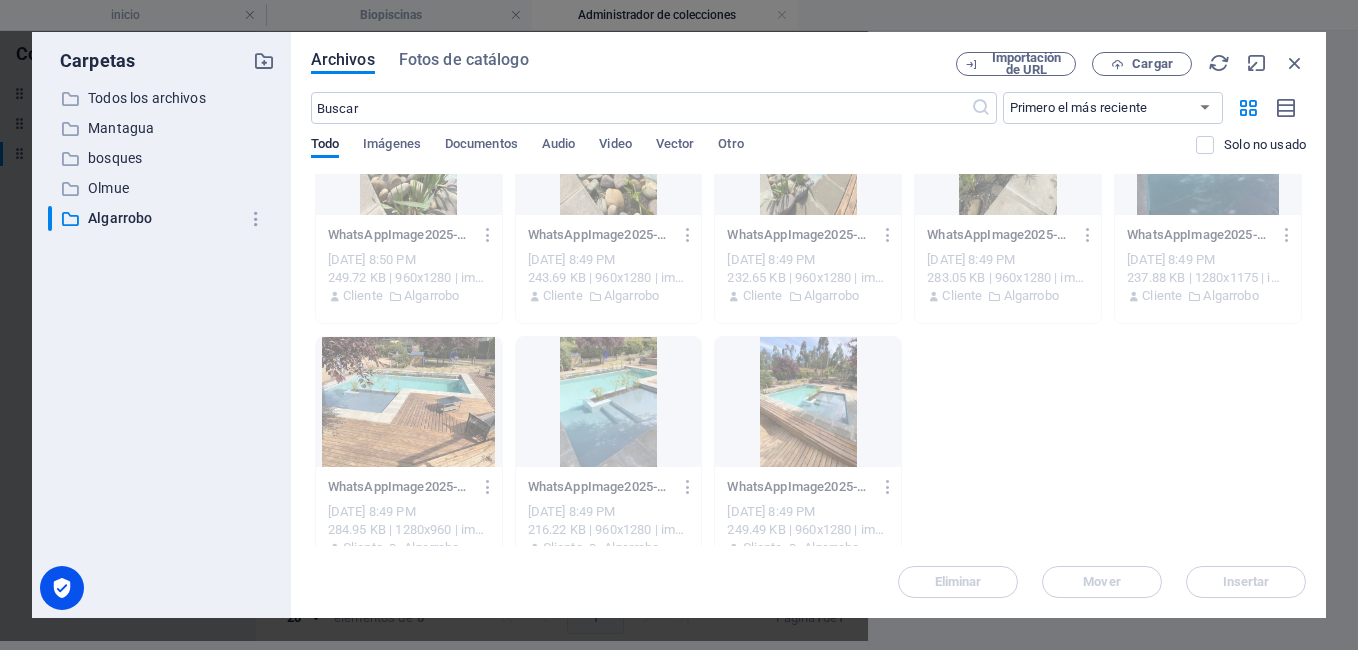 click on "WhatsAppImage2025-07-10at14.29.25-yP6CQq6Imq3S2cmu4oXtCQ.jpeg WhatsAppImage2025-07-10at14.29.25-yP6CQq6Imq3S2cmu4oXtCQ.jpeg [DATE] 8:50 PM 245.46 KB | 960x1280 | image/jpeg Cliente Algarrobo WhatsAppImage2025-07-10at14.29.2510-te-sNiWriB5oRgL5T01EVw.jpeg WhatsAppImage2025-07-10at14.29.2510-te-sNiWriB5oRgL5T01EVw.jpeg [DATE] 8:50 PM 334.65 KB | 1280x954 | image/jpeg Cliente Algarrobo WhatsAppImage2025-07-10at14.29.259-nNHi6wLO-7pYFaFwrDyWsw.jpeg WhatsAppImage2025-07-10at14.29.259-nNHi6wLO-7pYFaFwrDyWsw.jpeg [DATE] 8:50 PM 312.76 KB | 1280x1035 | image/jpeg Cliente Algarrobo WhatsAppImage2025-07-10at14.29.258-q-dyHbpWKu5AepzbgFRscg.jpeg WhatsAppImage2025-07-10at14.29.258-q-dyHbpWKu5AepzbgFRscg.jpeg [DATE] 8:50 PM 284.38 KB | 1280x960 | image/jpeg Cliente Algarrobo WhatsAppImage2025-07-10at14.29.257-NK2vry5yL61hk3sfFEVTcQ.jpeg WhatsAppImage2025-07-10at14.29.257-NK2vry5yL61hk3sfFEVTcQ.jpeg [DATE] 8:50 PM 239.3 KB | 1280x960 | image/jpeg Cliente Algarrobo [DATE] 8:50 PM Cliente" at bounding box center [808, 204] 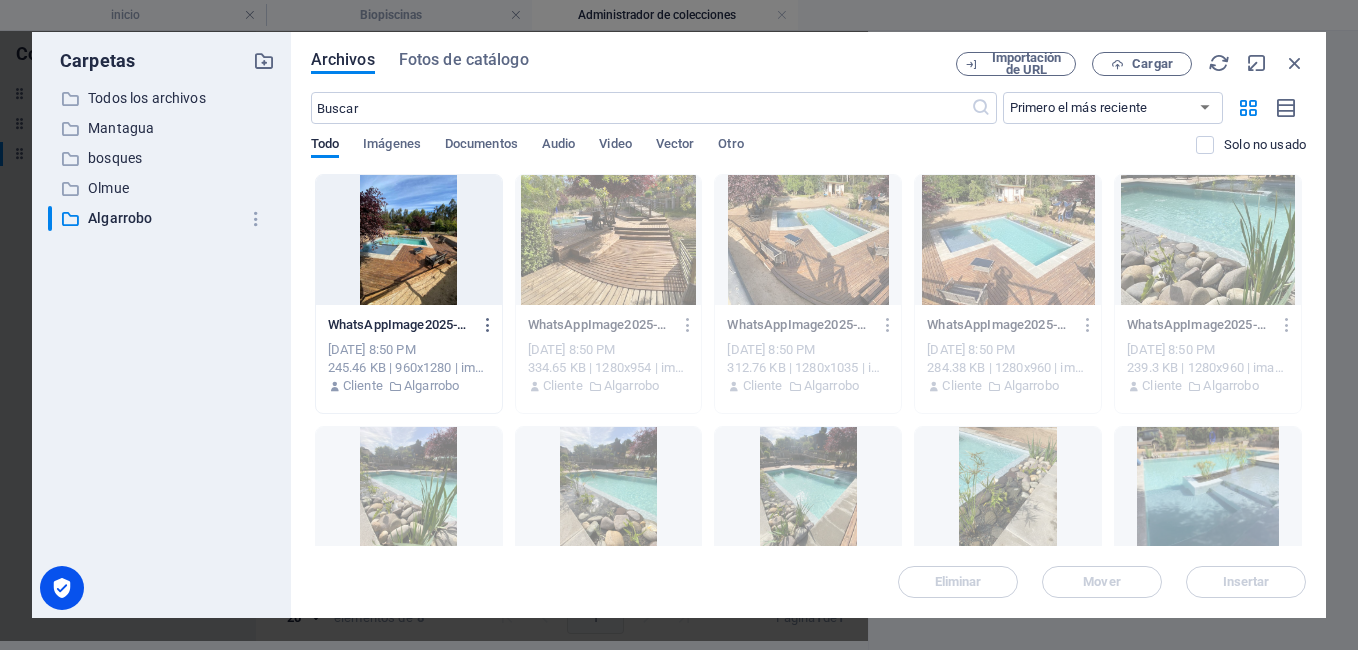 click at bounding box center (409, 240) 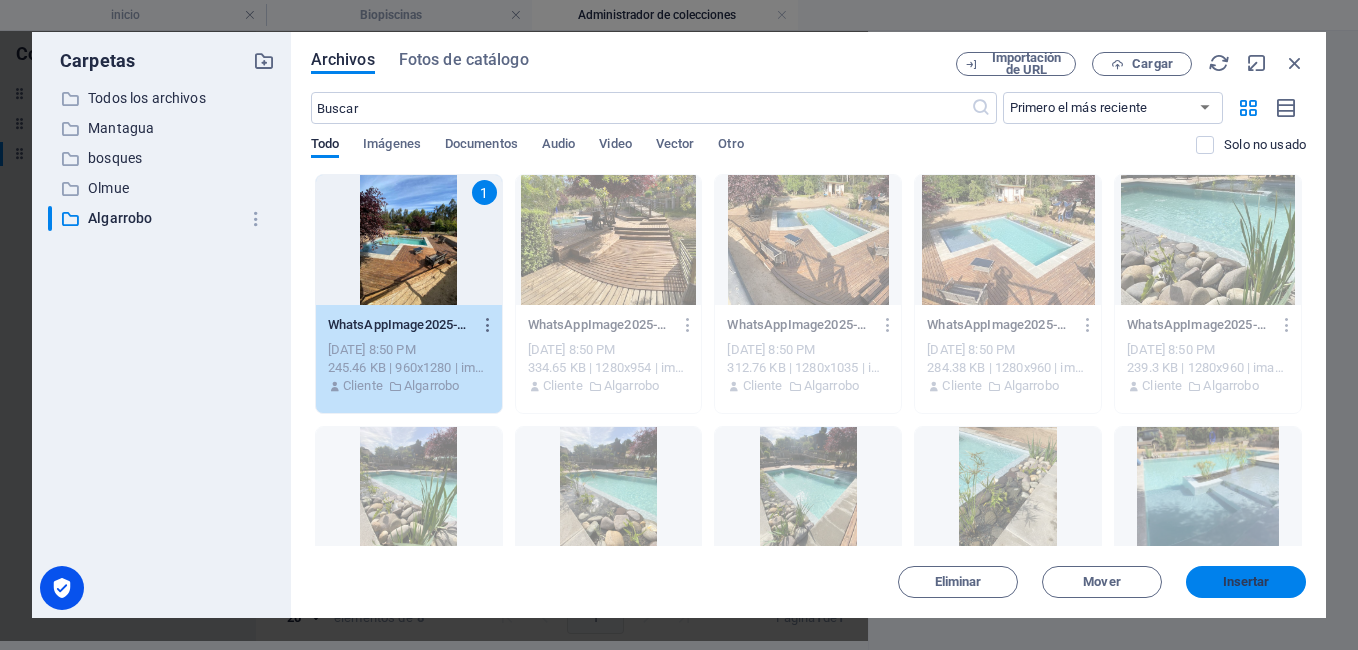 click on "Insertar" at bounding box center [1246, 582] 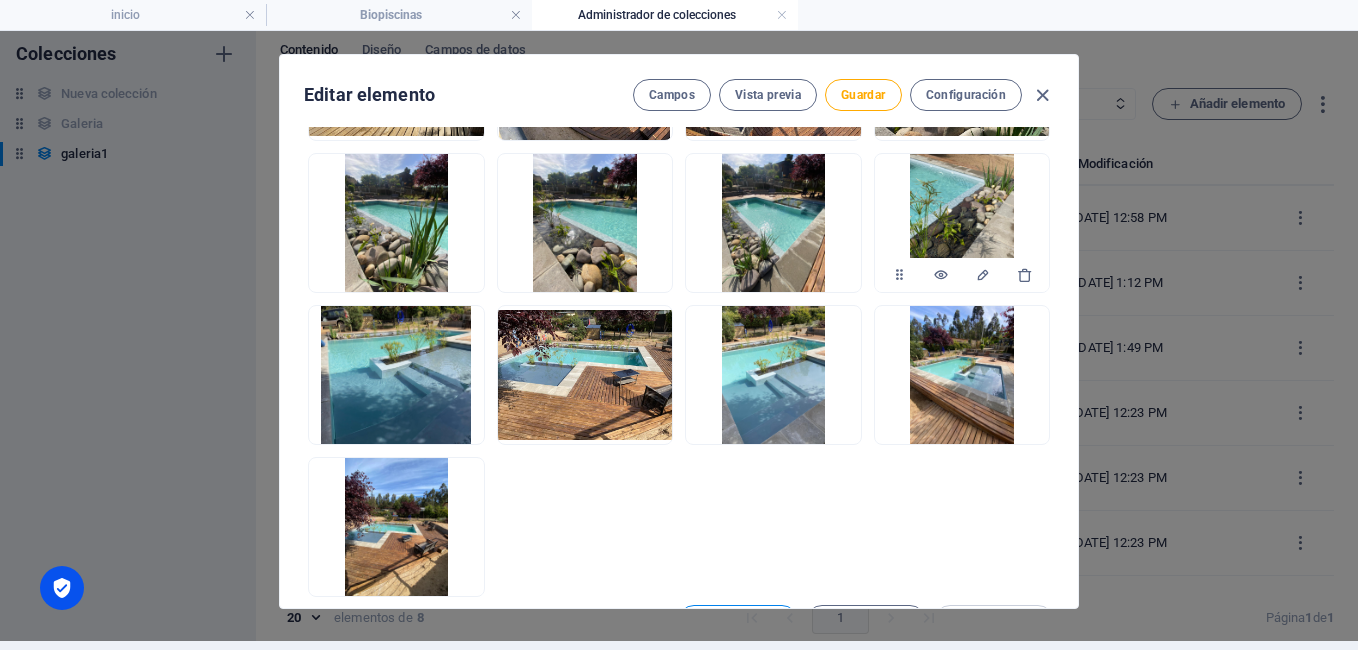 scroll, scrollTop: 1082, scrollLeft: 0, axis: vertical 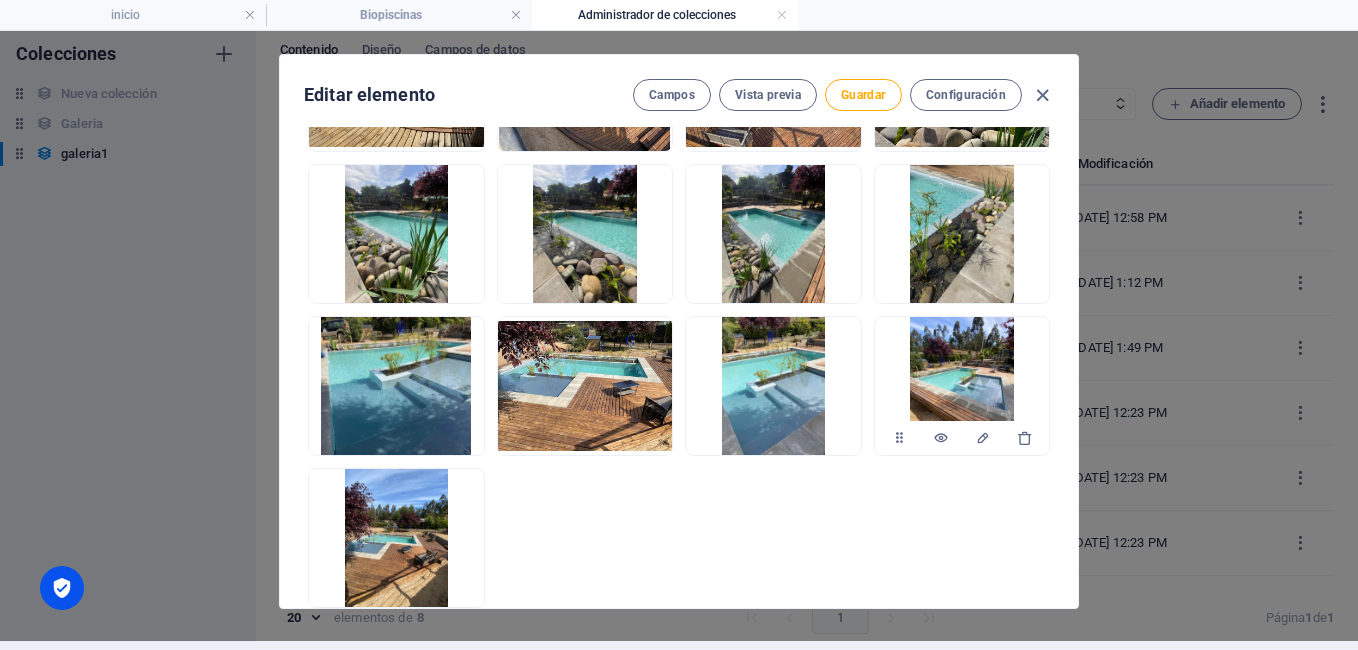 click at bounding box center [962, 438] 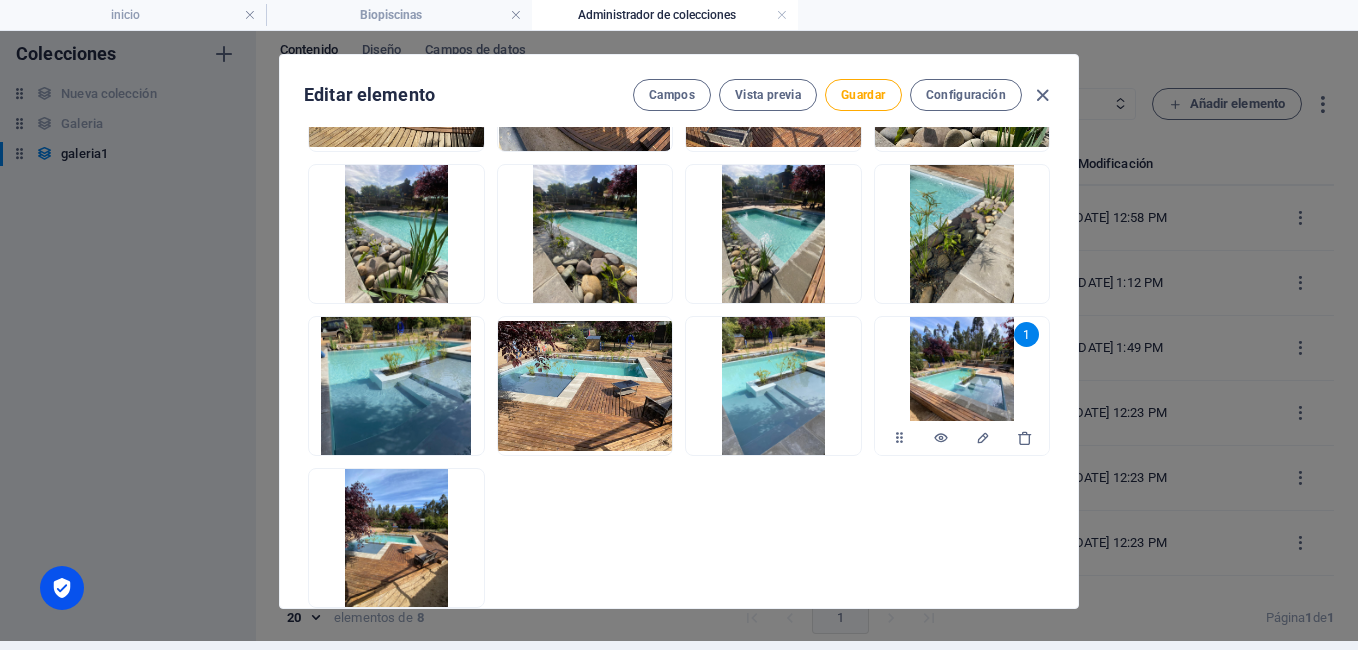 click at bounding box center (962, 386) 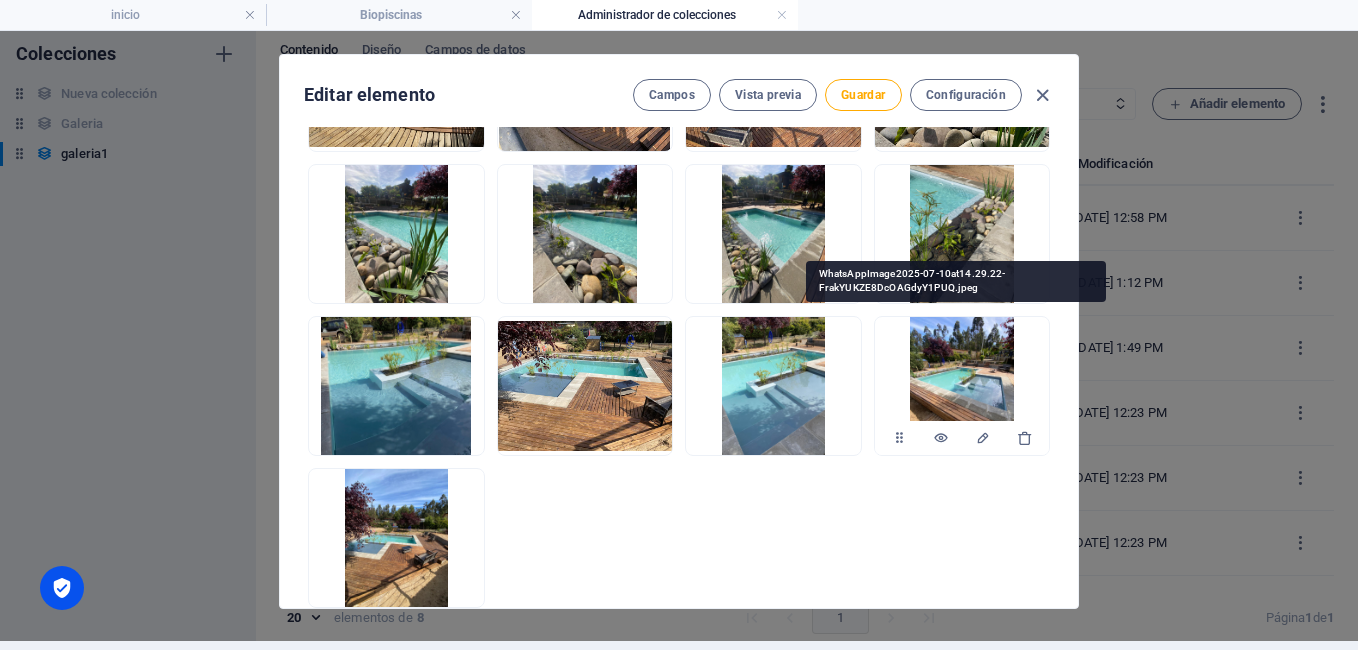 click at bounding box center (962, 386) 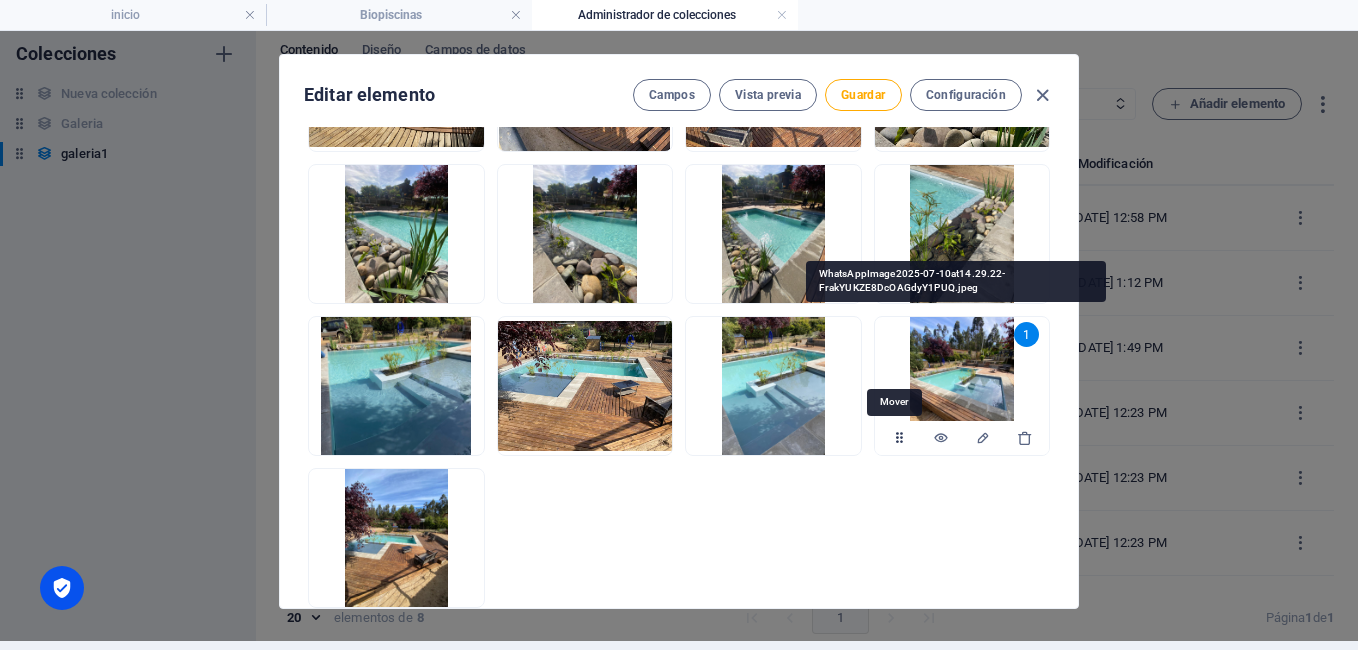 click at bounding box center (899, 438) 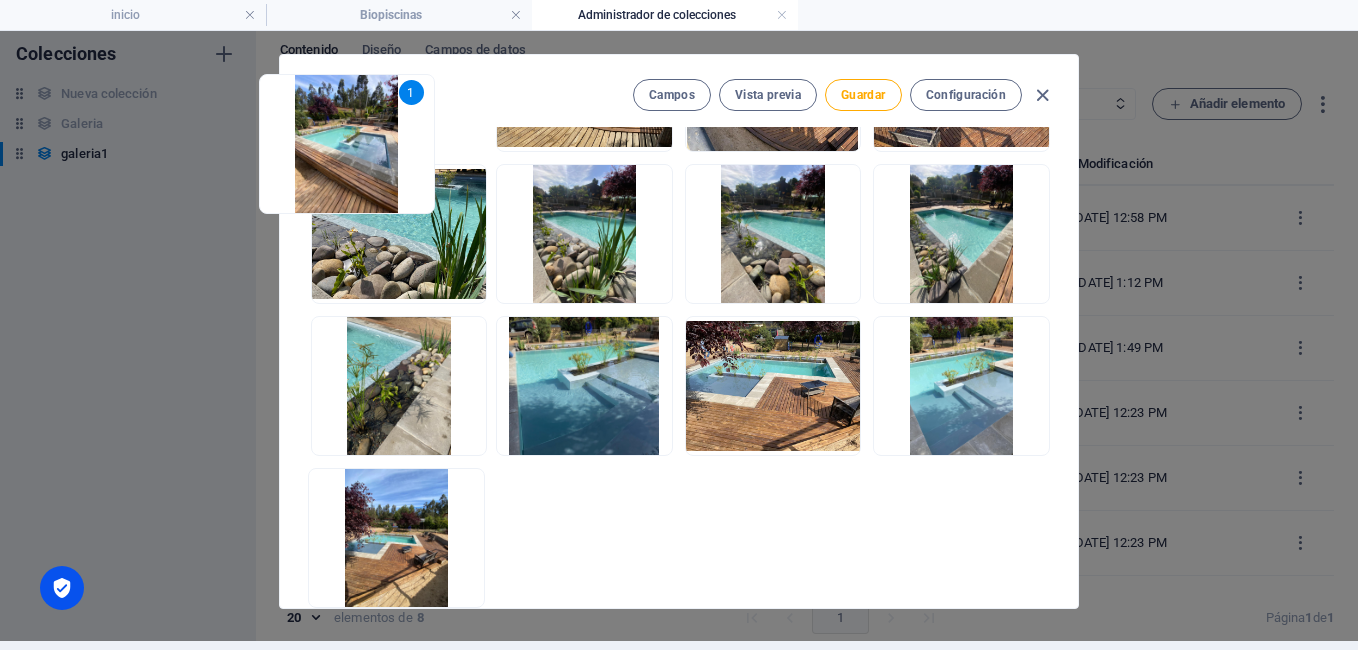 drag, startPoint x: 898, startPoint y: 435, endPoint x: 267, endPoint y: 194, distance: 675.4569 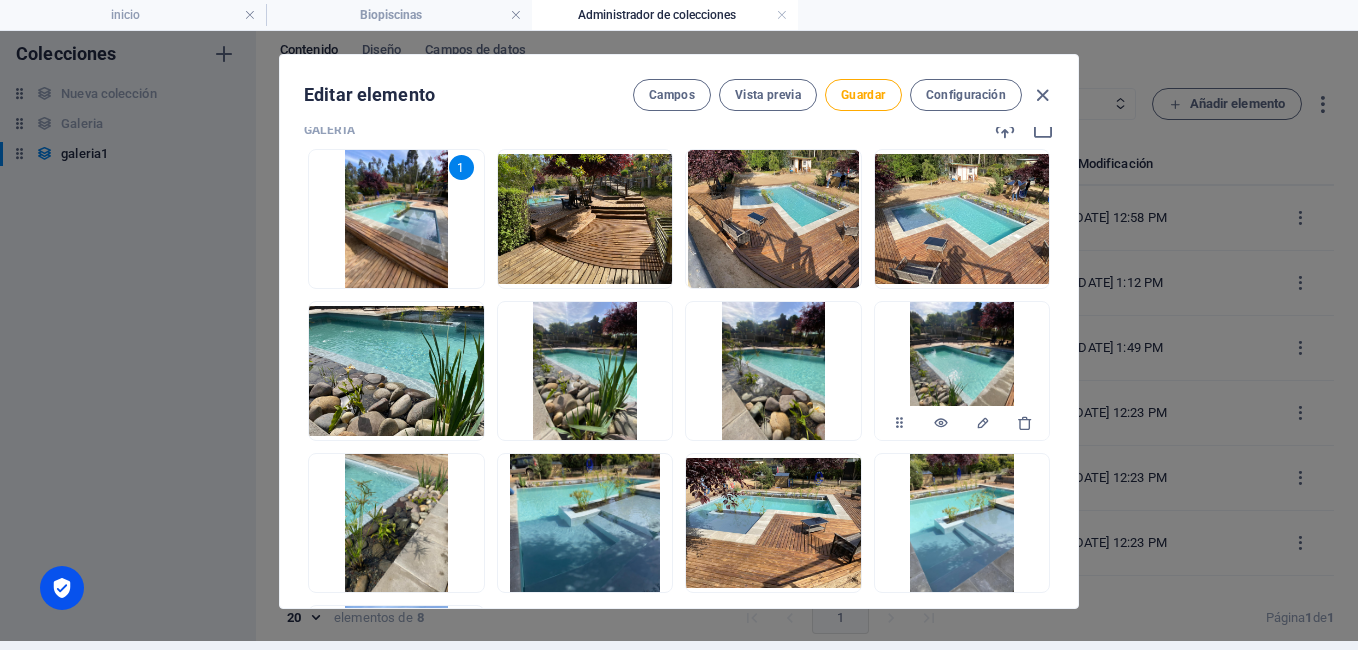 scroll, scrollTop: 946, scrollLeft: 0, axis: vertical 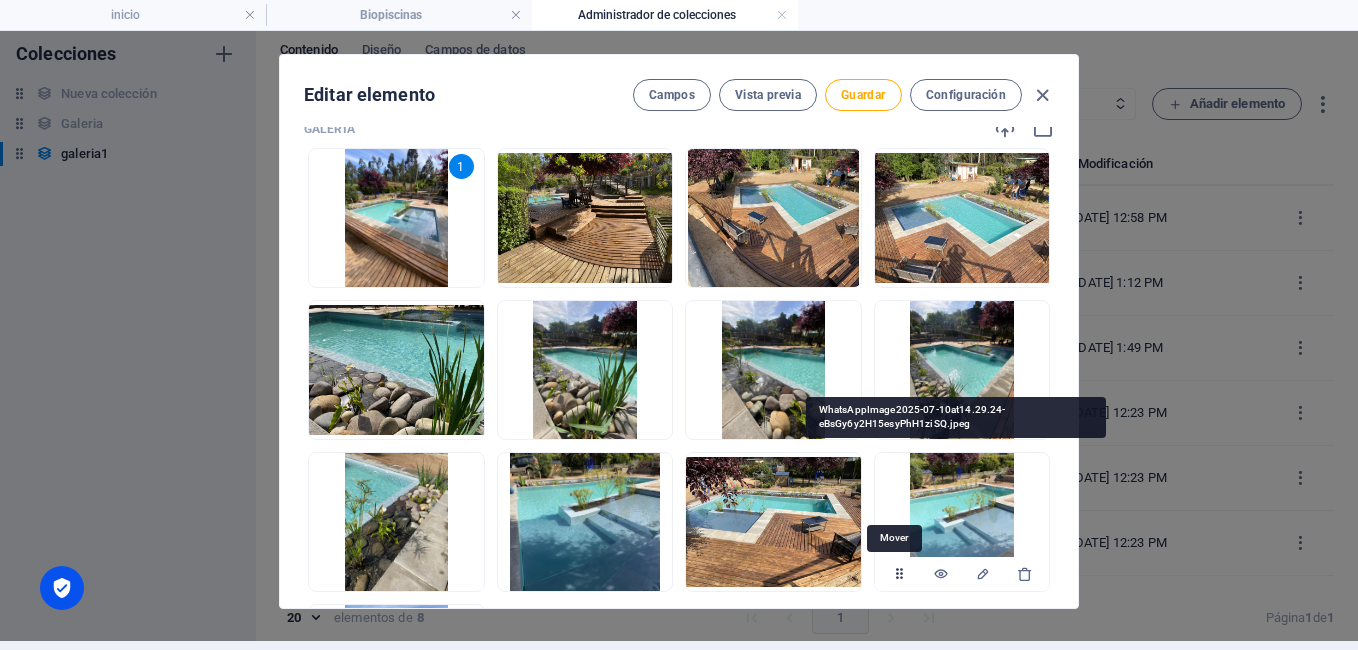 click at bounding box center [899, 574] 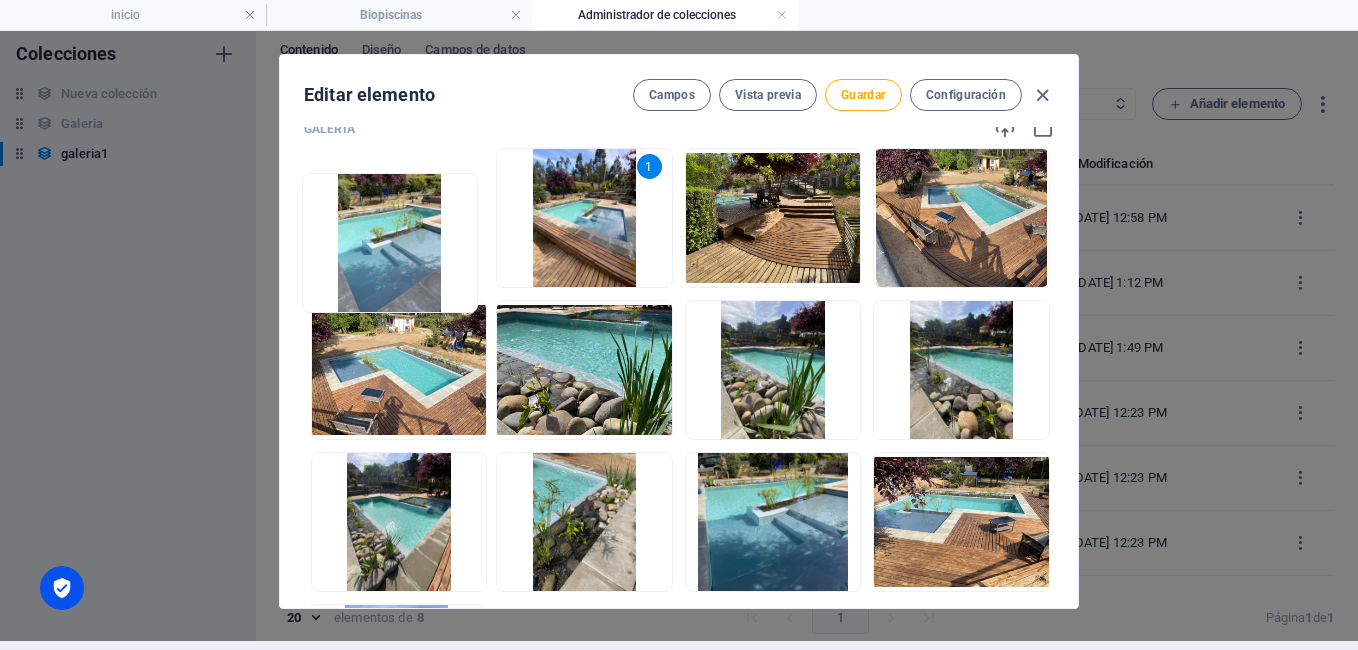drag, startPoint x: 895, startPoint y: 573, endPoint x: 296, endPoint y: 288, distance: 663.34454 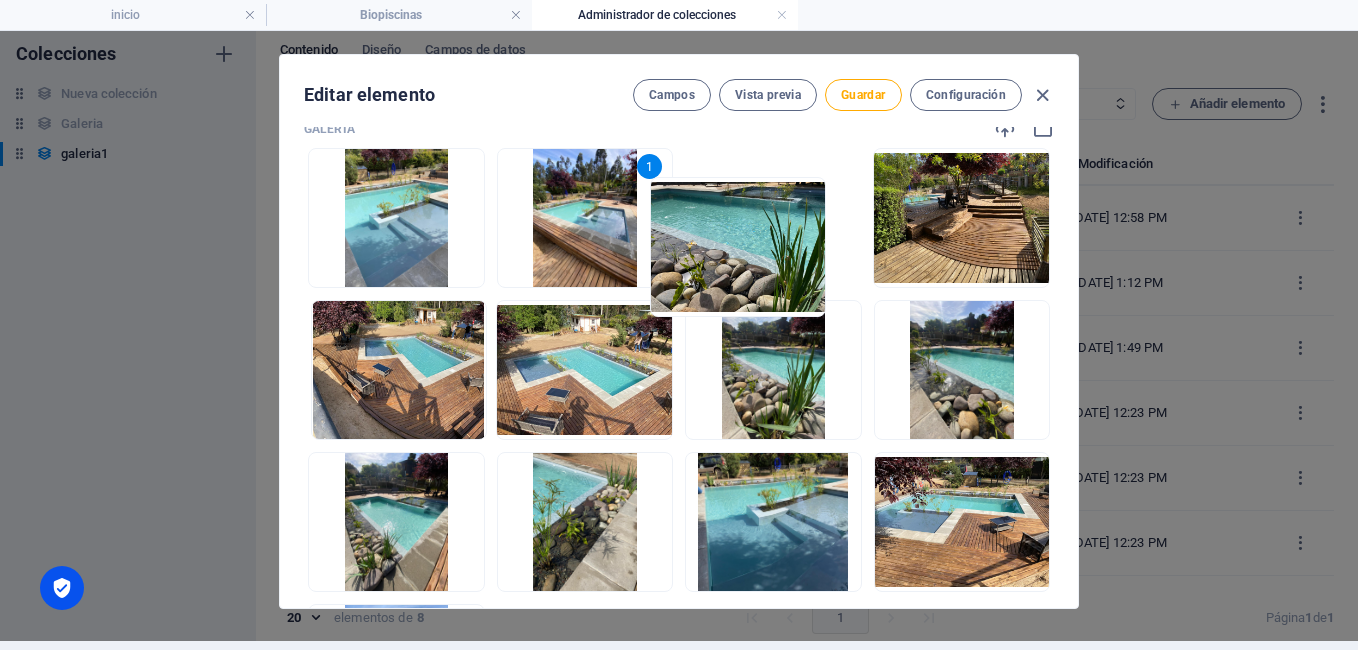 drag, startPoint x: 518, startPoint y: 422, endPoint x: 692, endPoint y: 283, distance: 222.70384 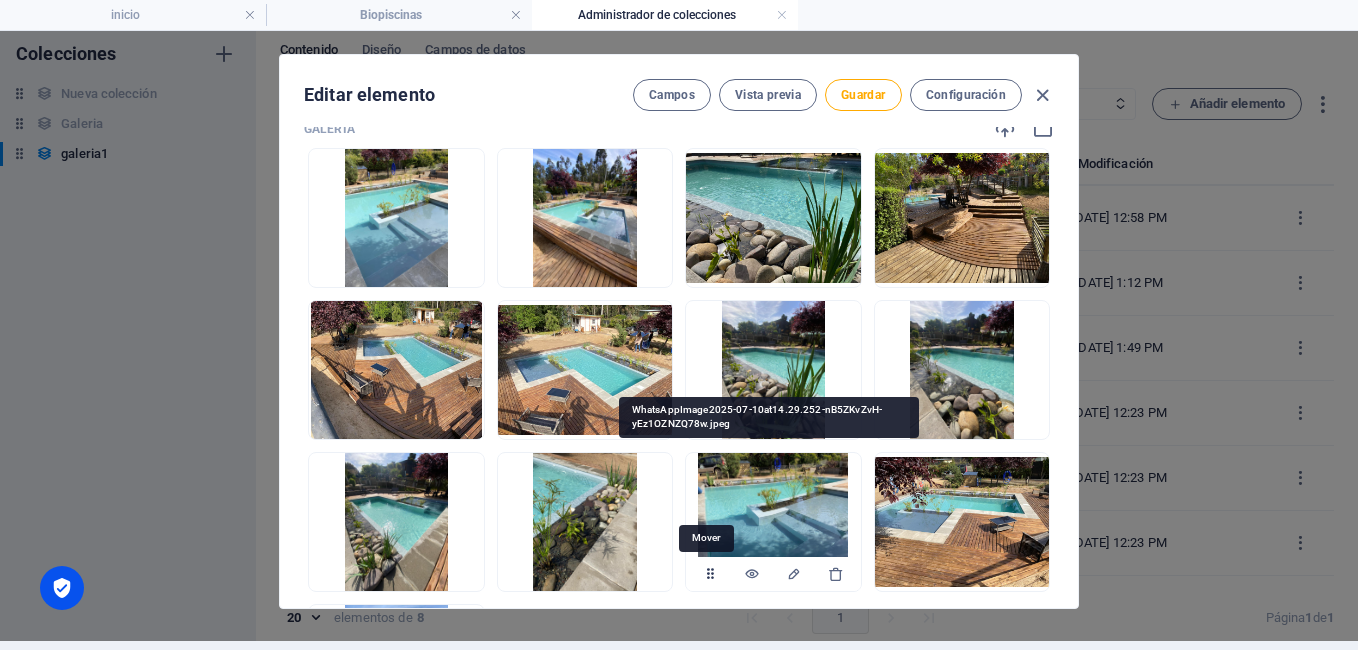 click at bounding box center (710, 574) 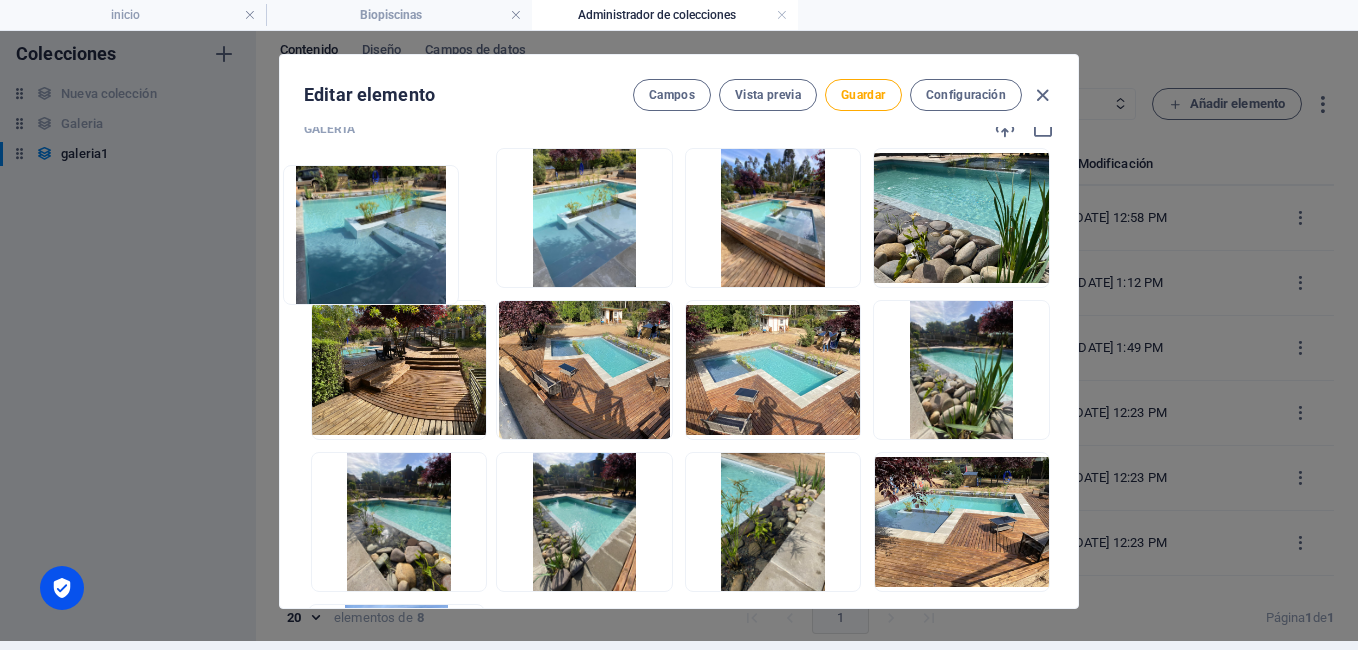 drag, startPoint x: 710, startPoint y: 576, endPoint x: 297, endPoint y: 283, distance: 506.37732 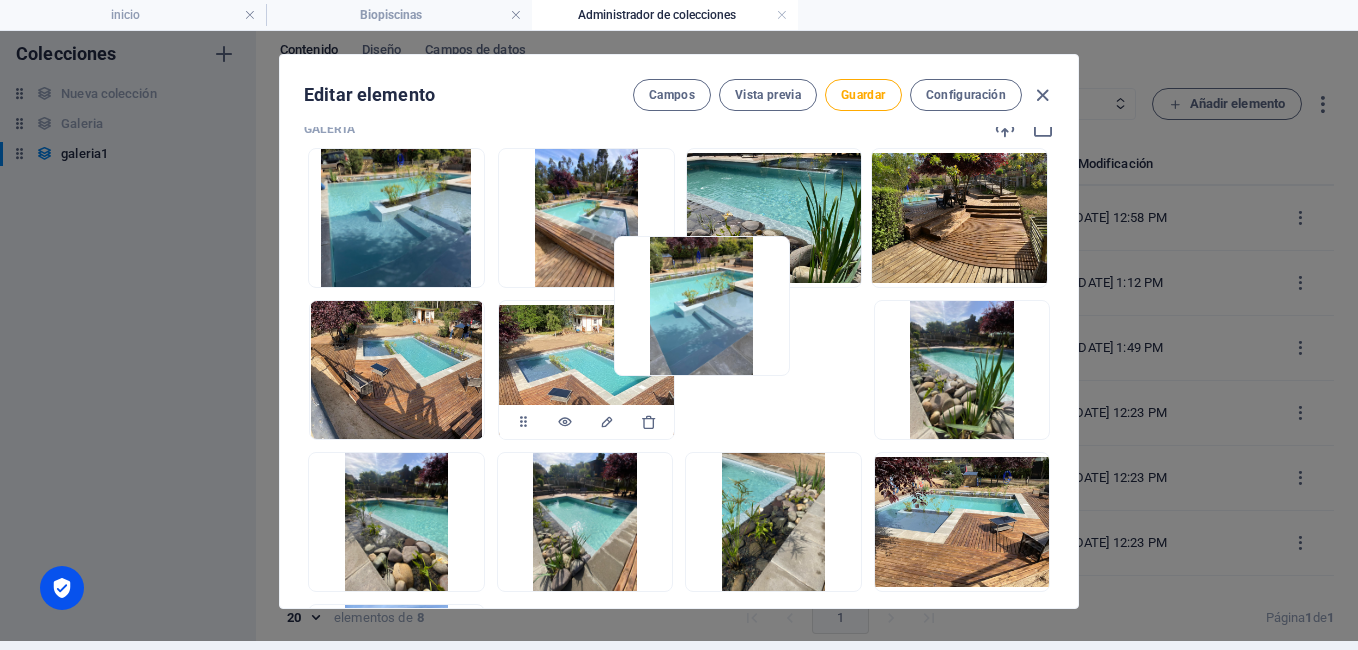 drag, startPoint x: 524, startPoint y: 276, endPoint x: 663, endPoint y: 376, distance: 171.23376 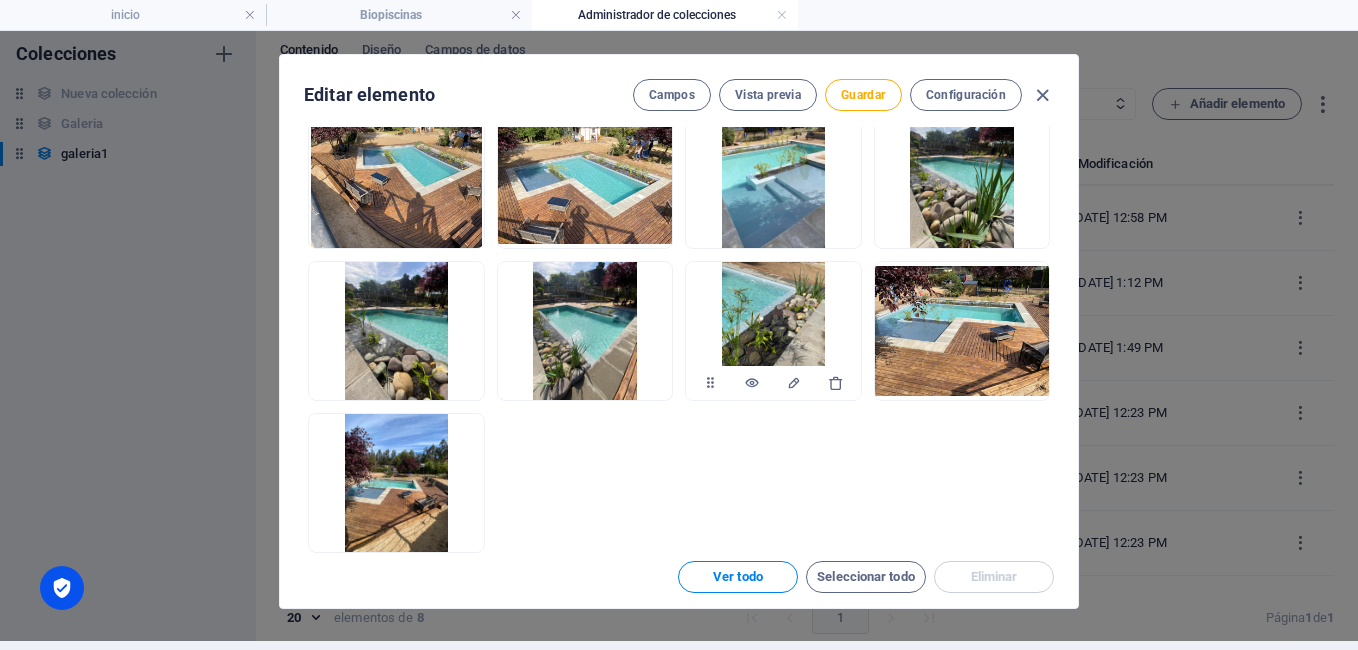 scroll, scrollTop: 1138, scrollLeft: 0, axis: vertical 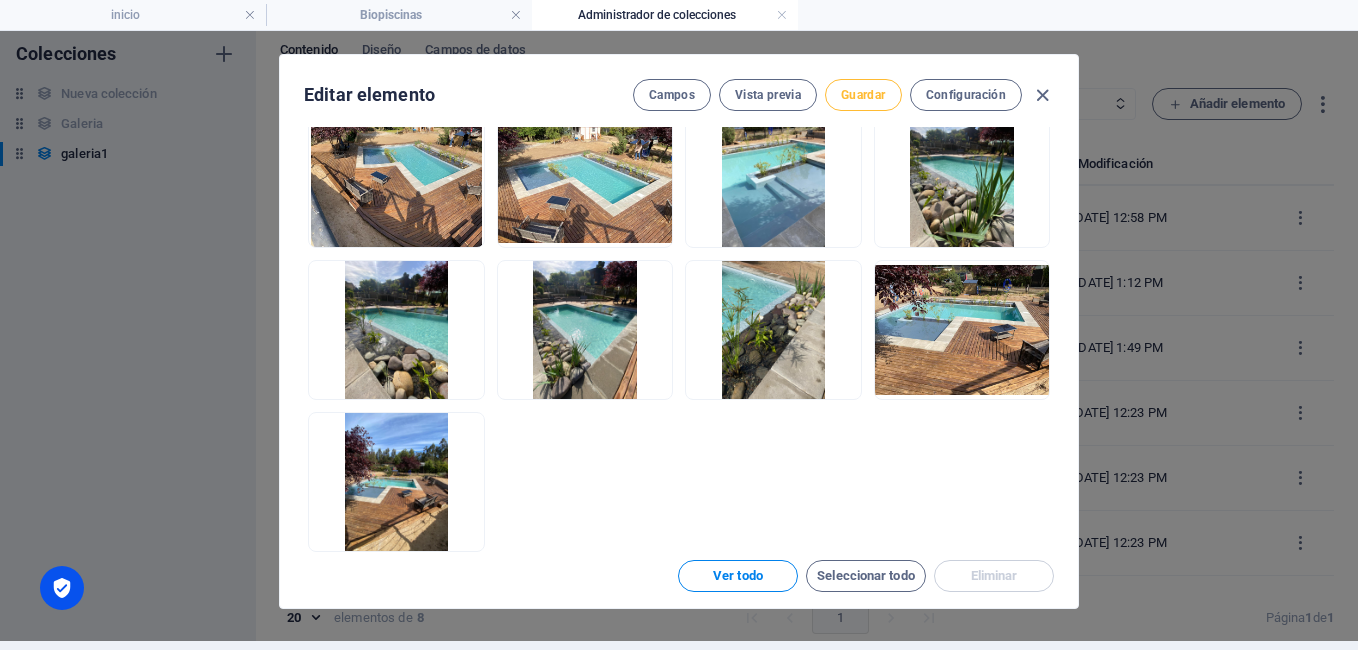 click on "Guardar" at bounding box center [863, 95] 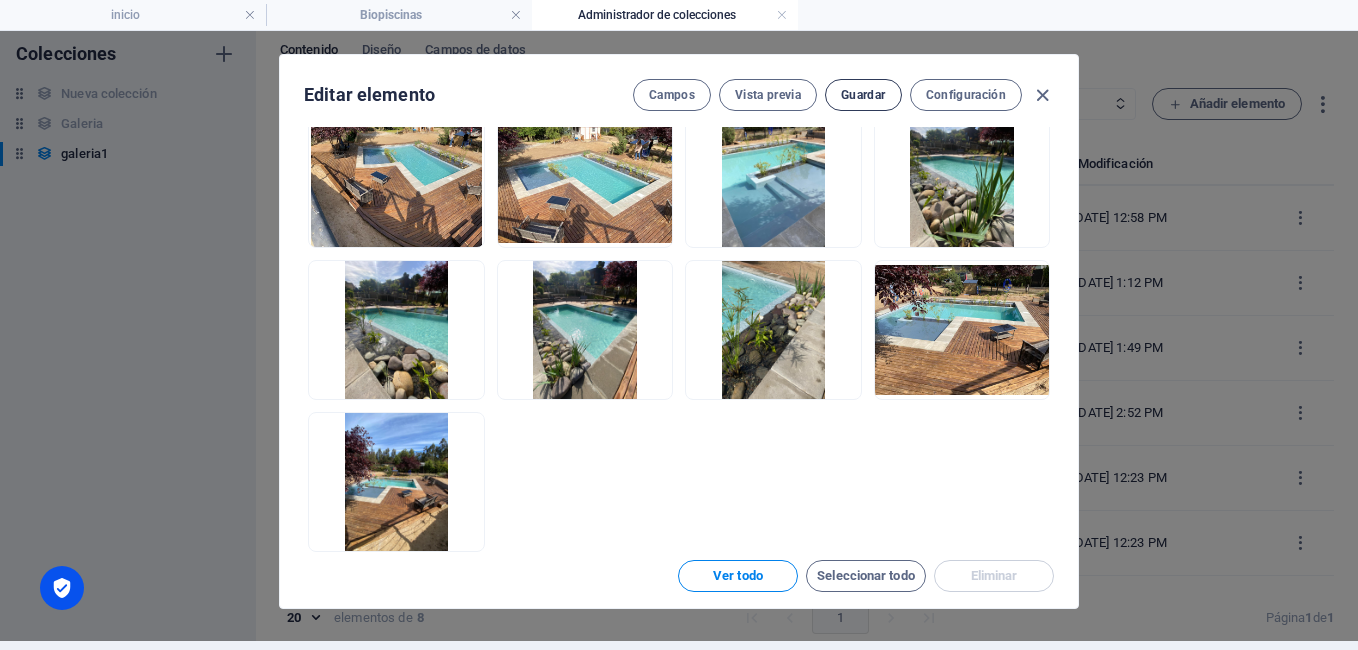 click on "Guardar" at bounding box center [863, 95] 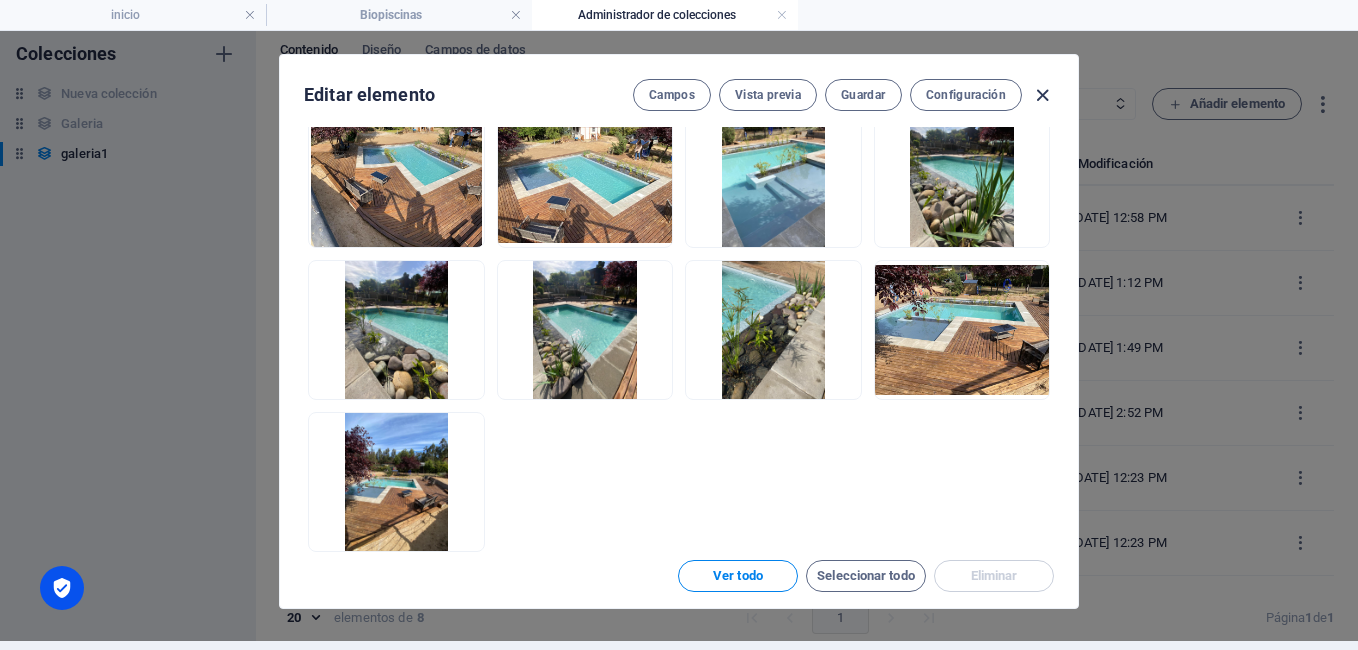 click at bounding box center (1042, 95) 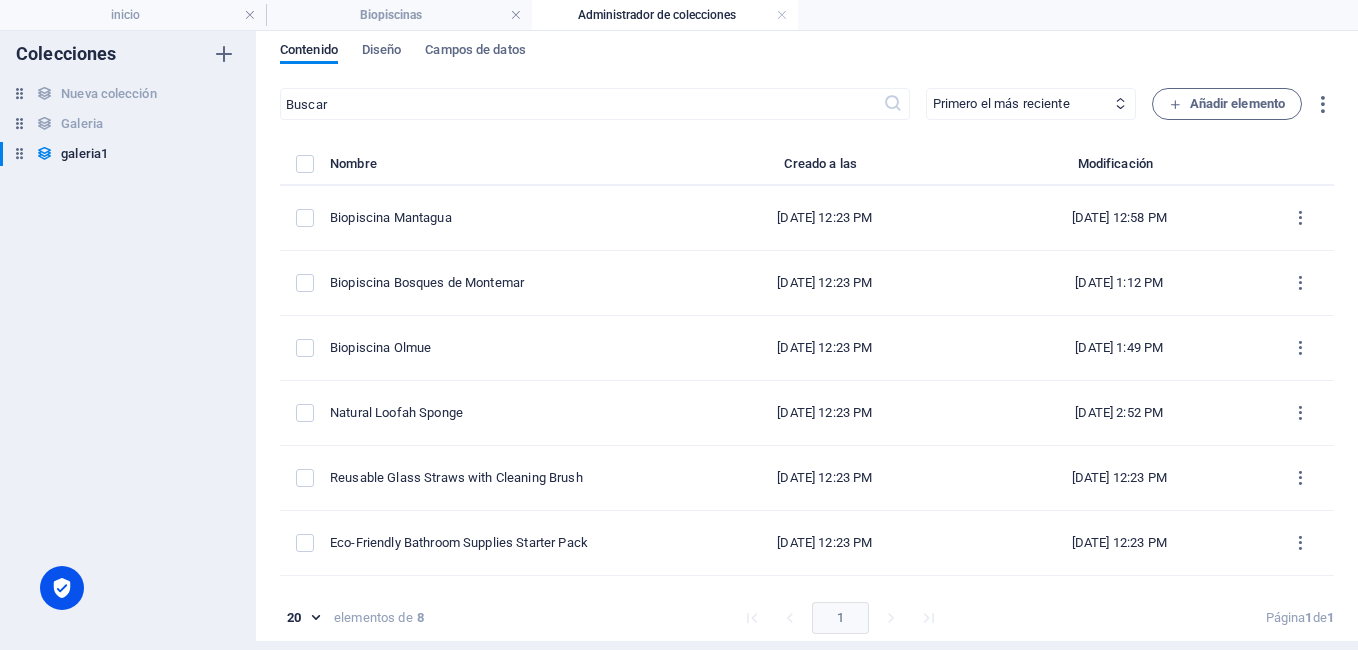 type on "natural-loofah-sponge" 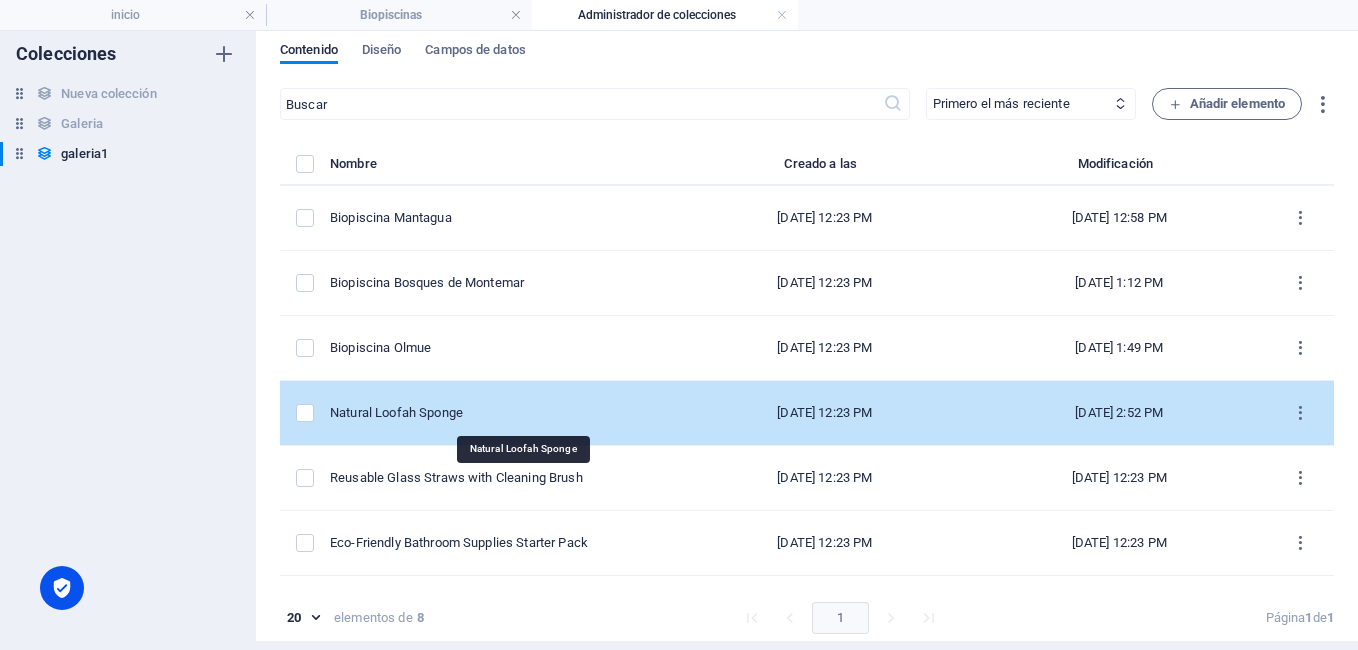 click on "Natural Loofah Sponge" at bounding box center [496, 413] 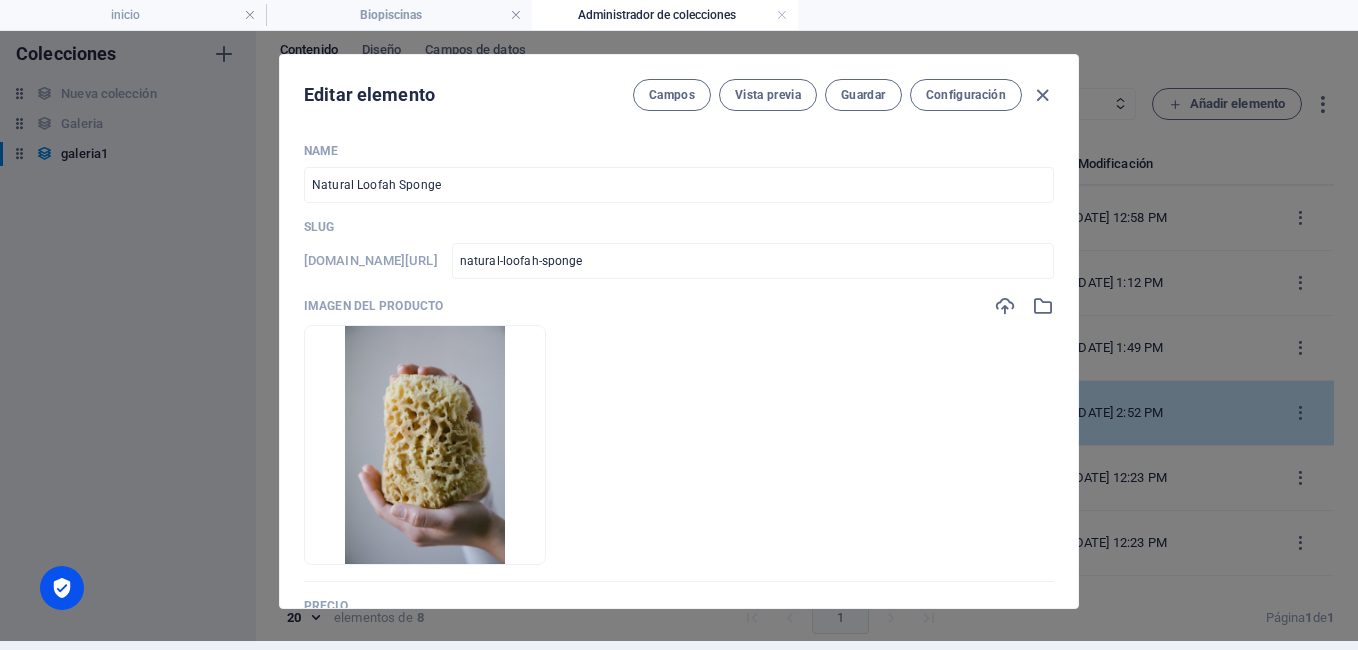 scroll, scrollTop: 0, scrollLeft: 0, axis: both 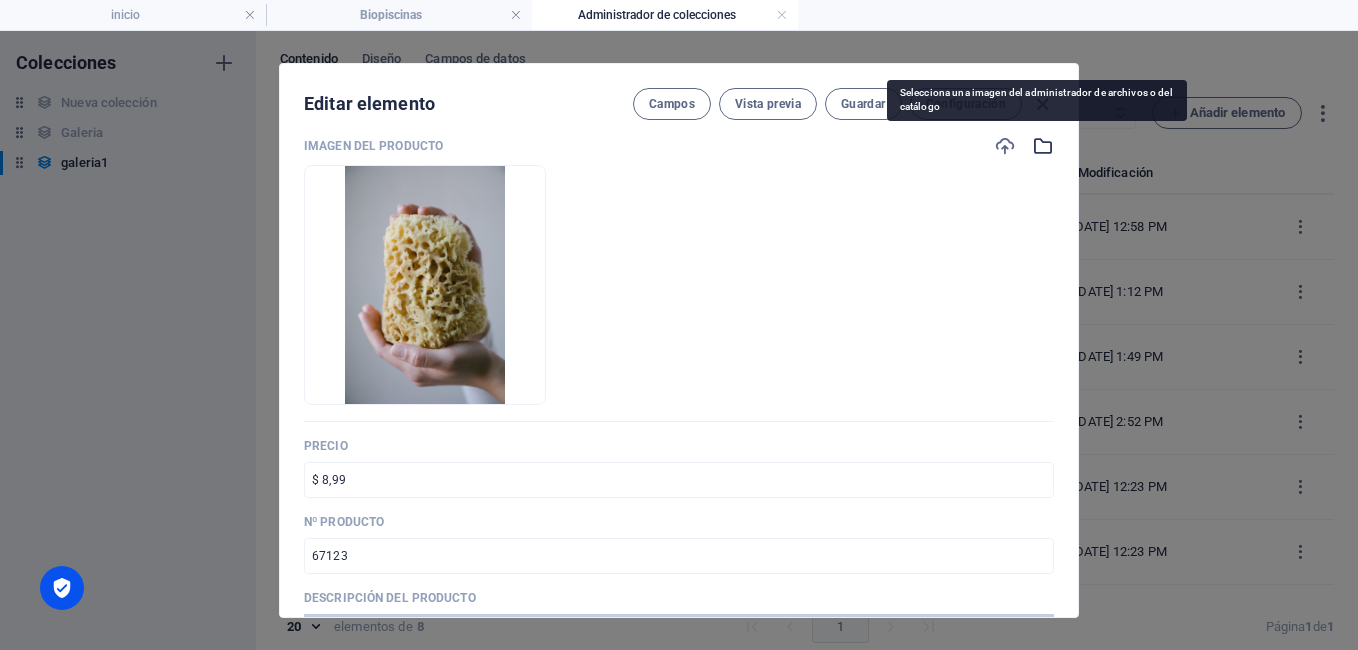 click at bounding box center [1043, 146] 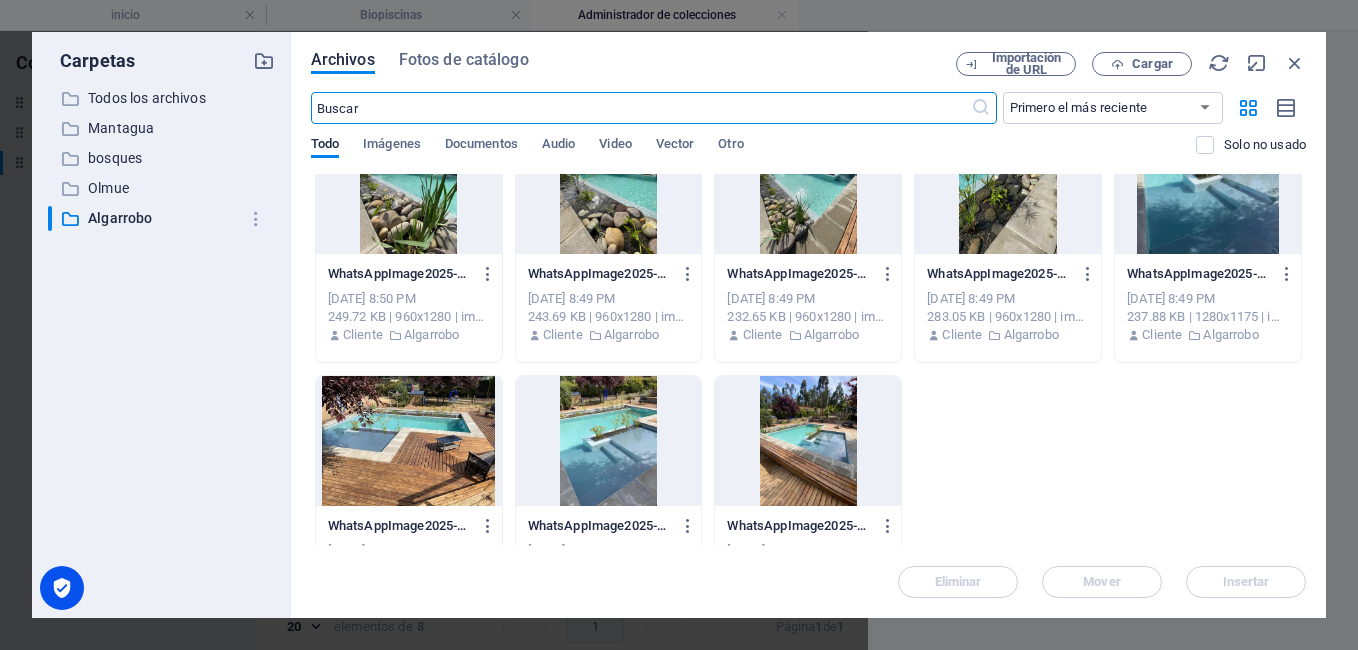 scroll, scrollTop: 303, scrollLeft: 0, axis: vertical 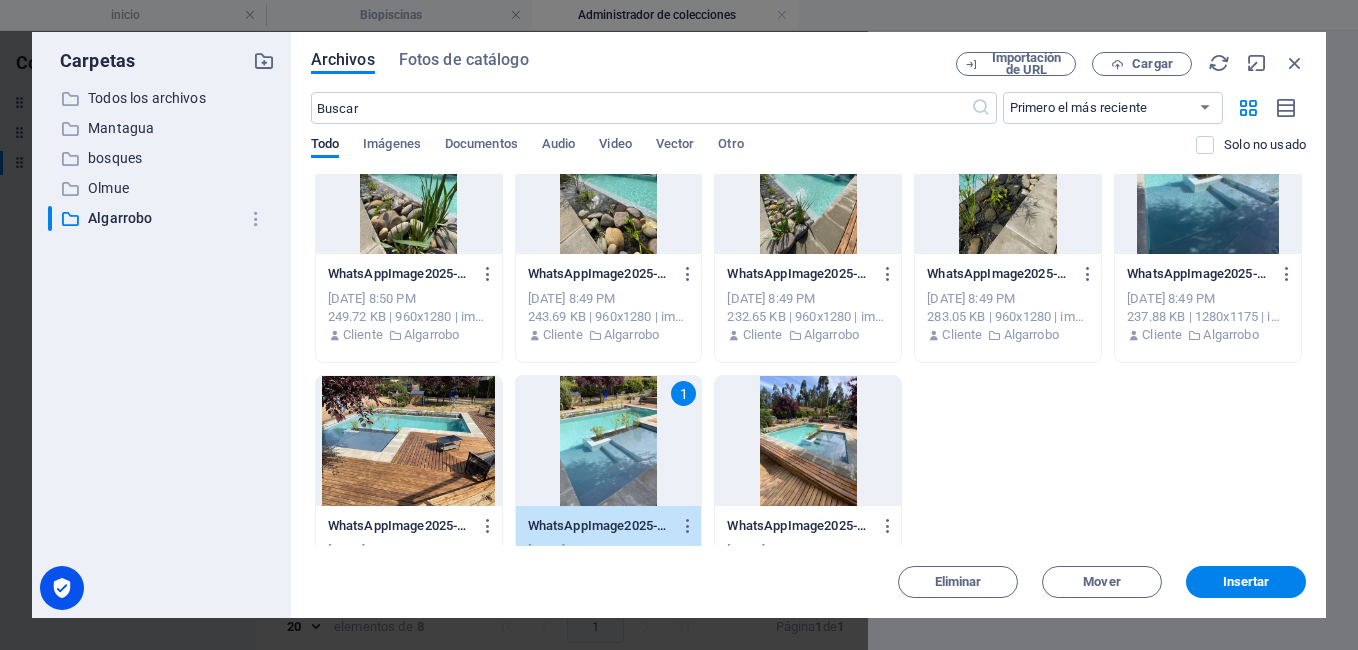 click on "1" at bounding box center (609, 441) 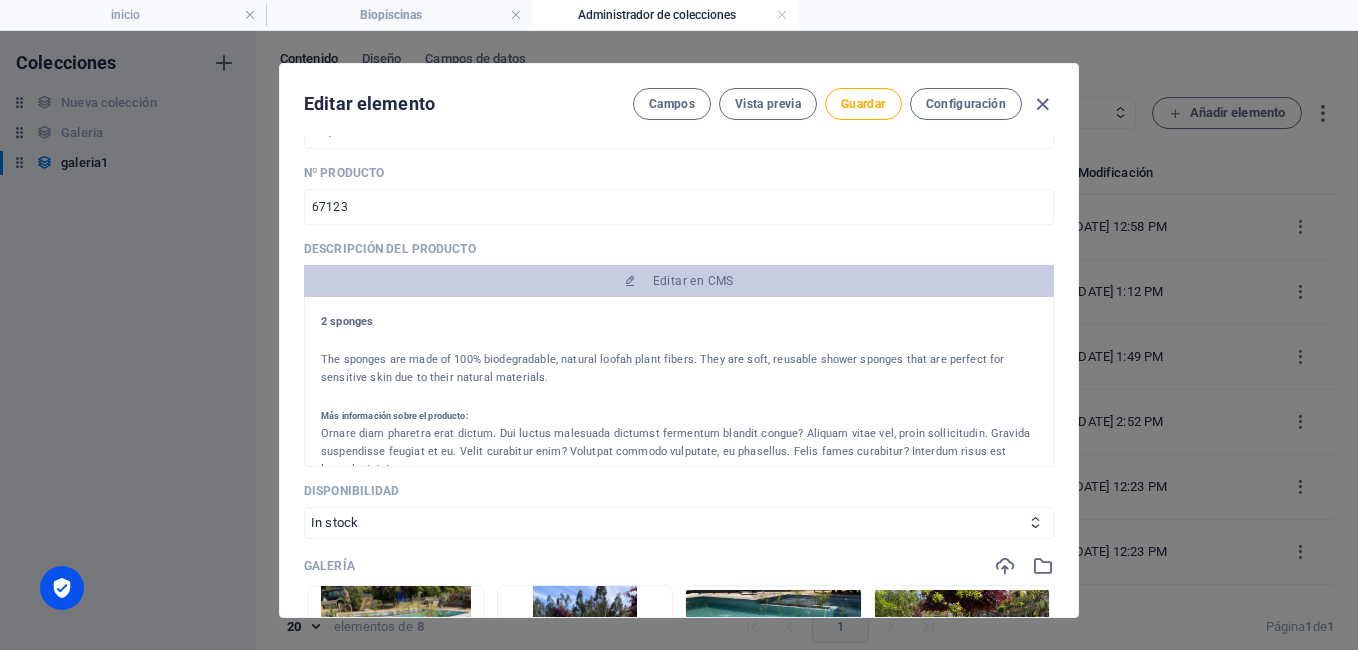 scroll, scrollTop: 519, scrollLeft: 0, axis: vertical 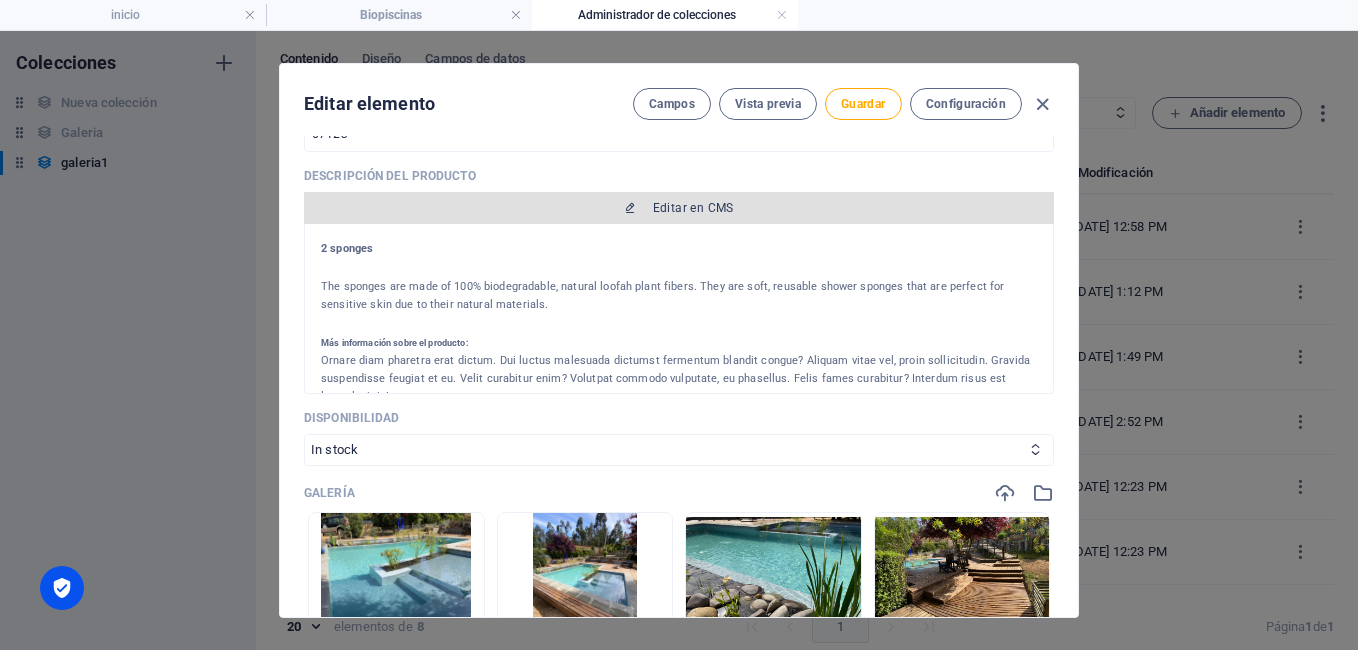 click on "Editar en CMS" at bounding box center (679, 208) 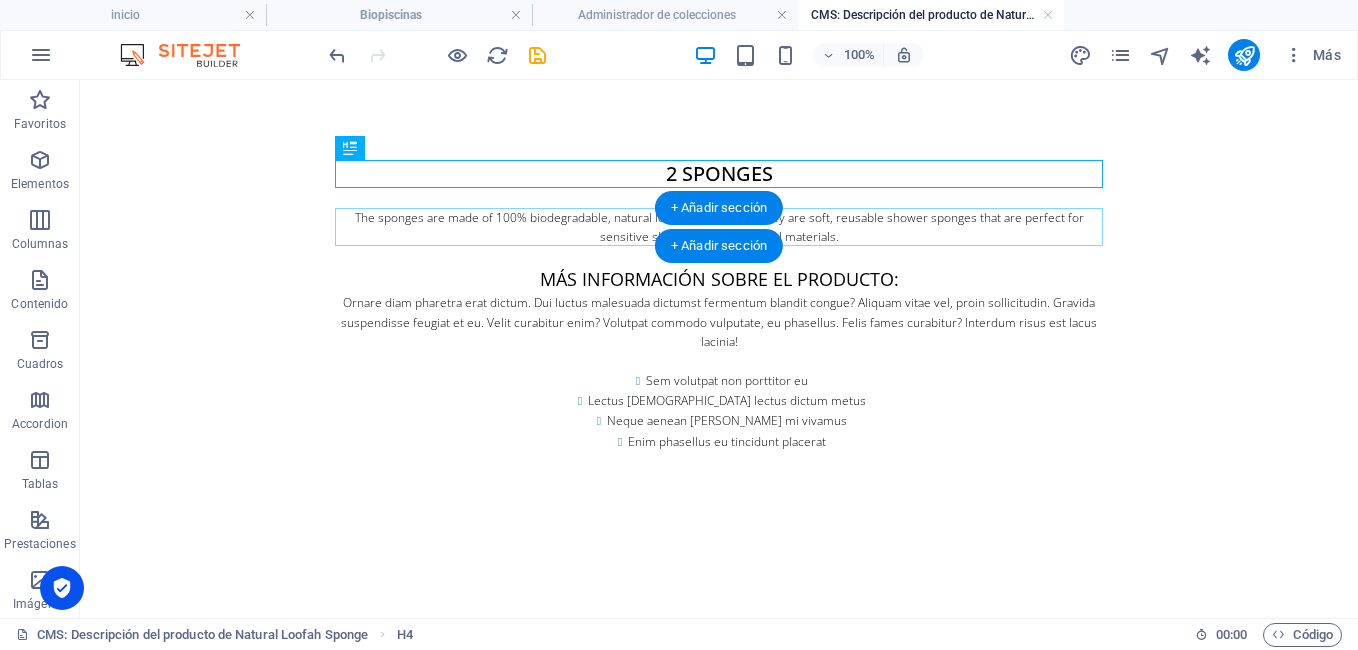 scroll, scrollTop: 0, scrollLeft: 0, axis: both 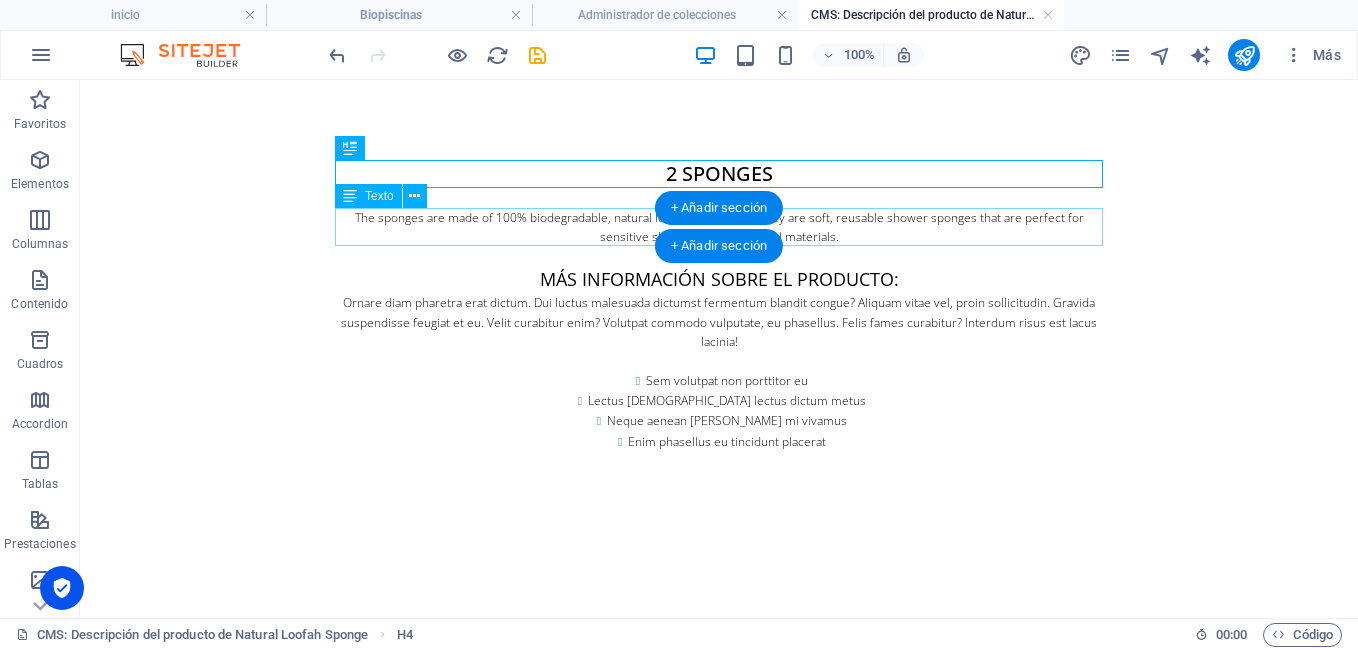 click on "The sponges are made of 100% biodegradable, natural loofah plant fibers. They are soft, reusable shower sponges that are perfect for sensitive skin due to their natural materials." at bounding box center [719, 227] 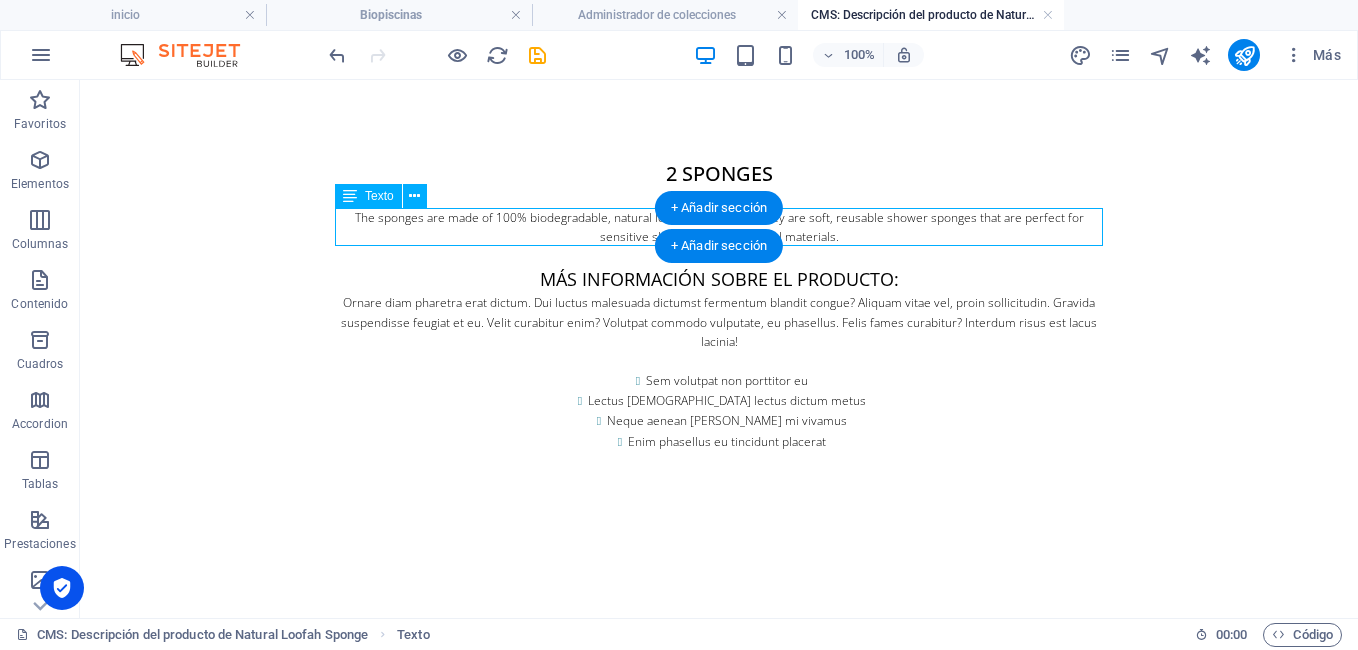 click on "The sponges are made of 100% biodegradable, natural loofah plant fibers. They are soft, reusable shower sponges that are perfect for sensitive skin due to their natural materials." at bounding box center [719, 227] 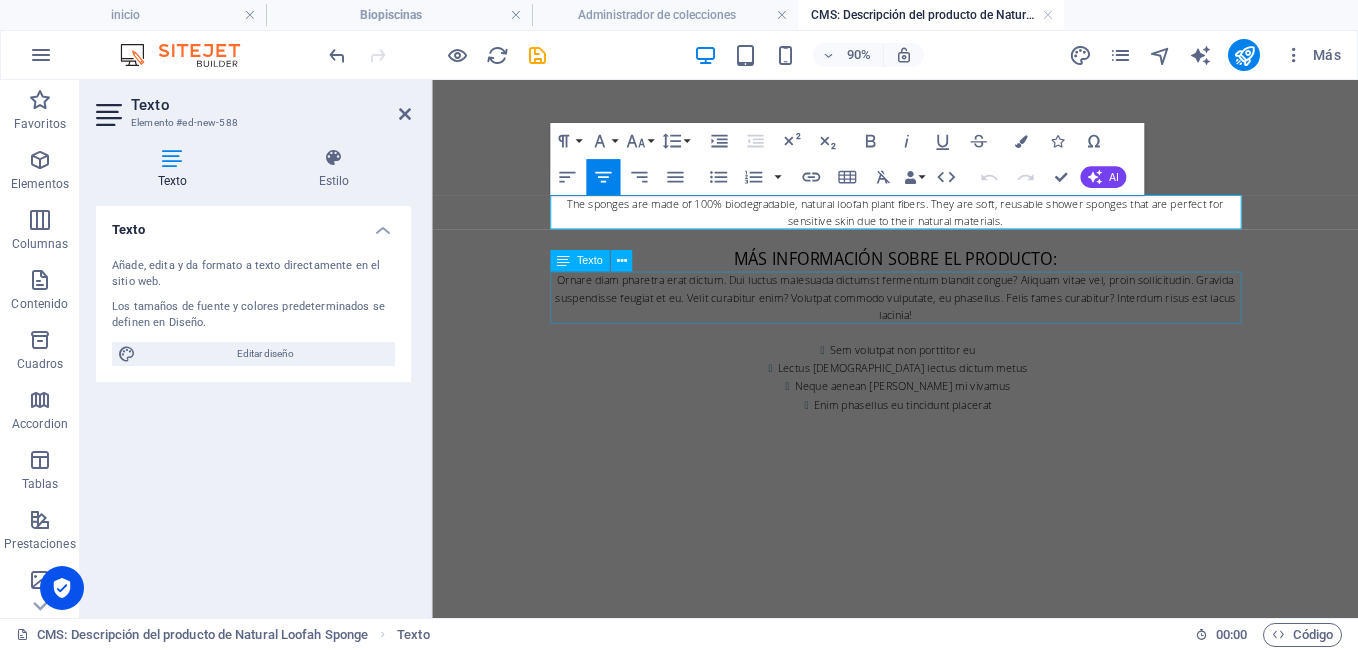 click on "Ornare diam pharetra erat dictum. Dui luctus malesuada dictumst fermentum blandit congue? Aliquam vitae vel, proin sollicitudin. Gravida suspendisse feugiat et eu. Velit curabitur enim? Volutpat commodo vulputate, eu phasellus. Felis fames curabitur? Interdum risus est lacus lacinia!" at bounding box center [947, 322] 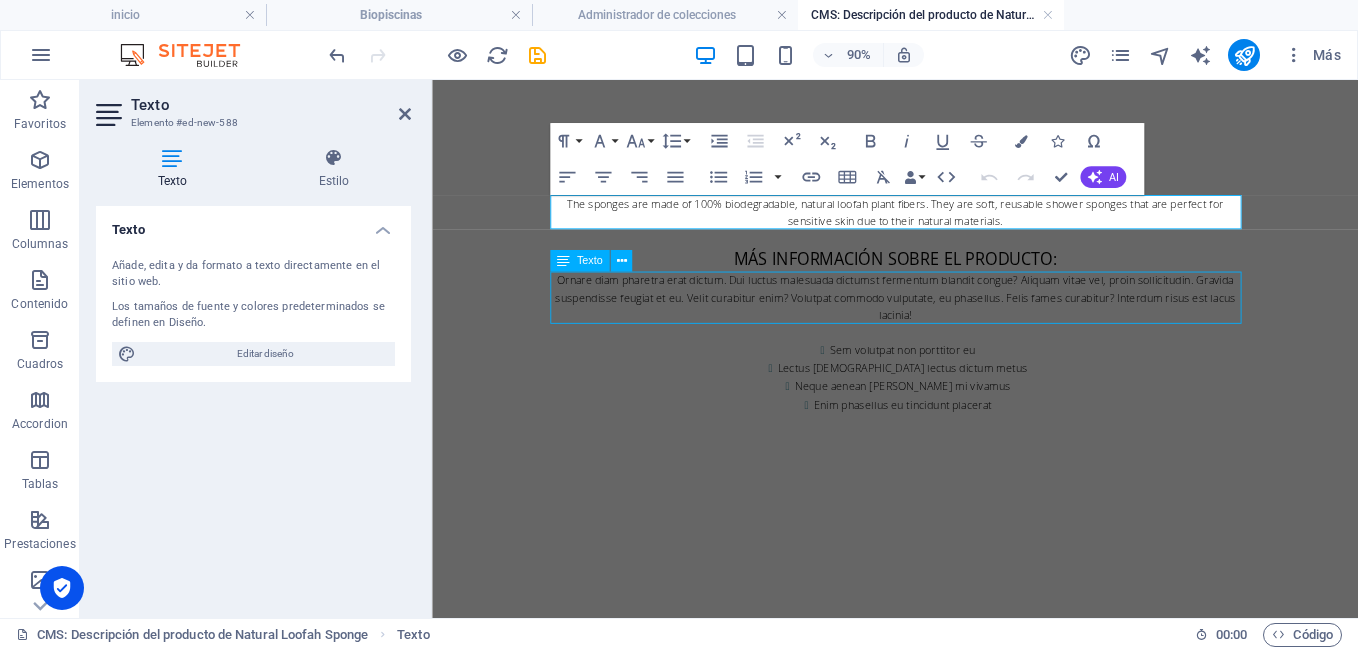 click on "Ornare diam pharetra erat dictum. Dui luctus malesuada dictumst fermentum blandit congue? Aliquam vitae vel, proin sollicitudin. Gravida suspendisse feugiat et eu. Velit curabitur enim? Volutpat commodo vulputate, eu phasellus. Felis fames curabitur? Interdum risus est lacus lacinia!" at bounding box center [947, 322] 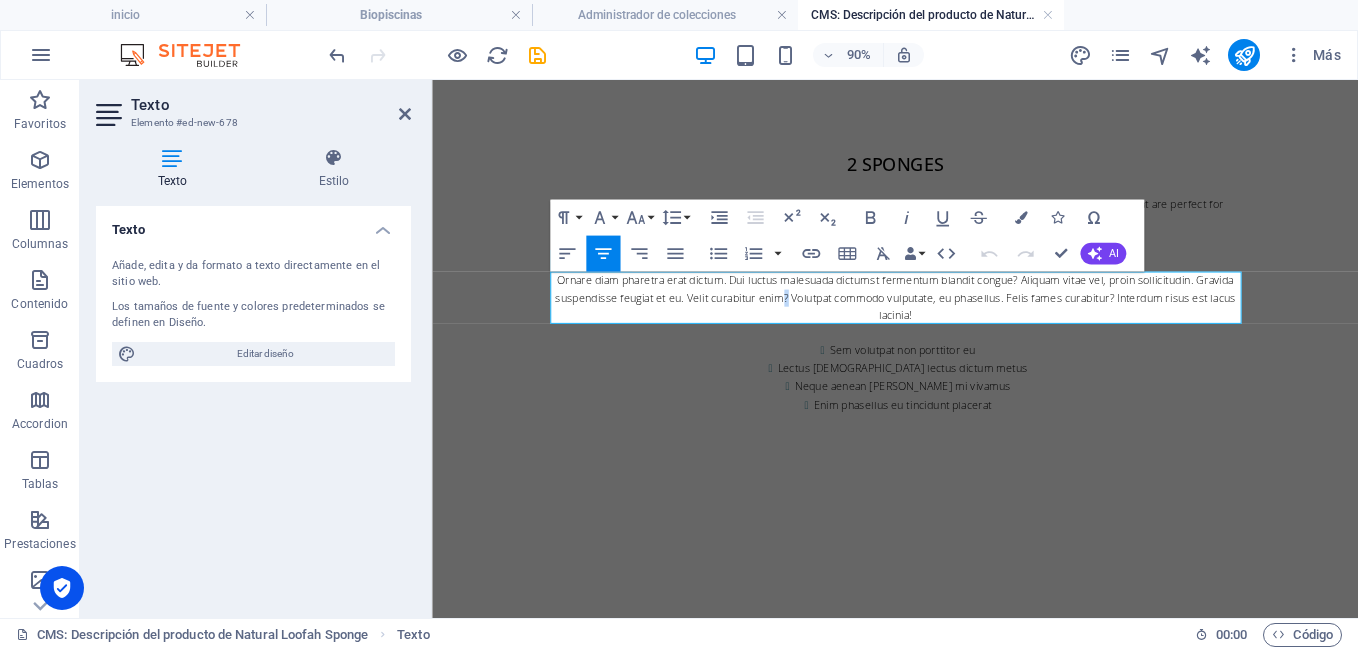 click on "Ornare diam pharetra erat dictum. Dui luctus malesuada dictumst fermentum blandit congue? Aliquam vitae vel, proin sollicitudin. Gravida suspendisse feugiat et eu. Velit curabitur enim? Volutpat commodo vulputate, eu phasellus. Felis fames curabitur? Interdum risus est lacus lacinia!" at bounding box center [947, 322] 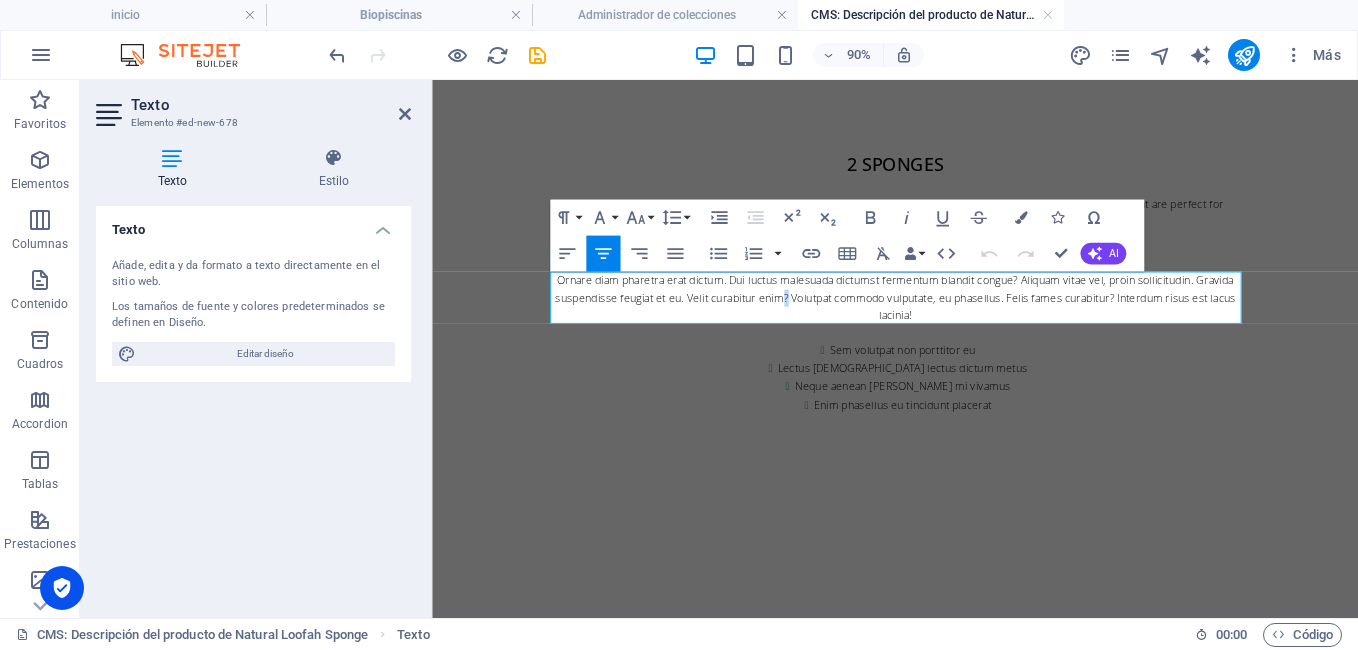 click on "Ornare diam pharetra erat dictum. Dui luctus malesuada dictumst fermentum blandit congue? Aliquam vitae vel, proin sollicitudin. Gravida suspendisse feugiat et eu. Velit curabitur enim? Volutpat commodo vulputate, eu phasellus. Felis fames curabitur? Interdum risus est lacus lacinia!" at bounding box center (947, 322) 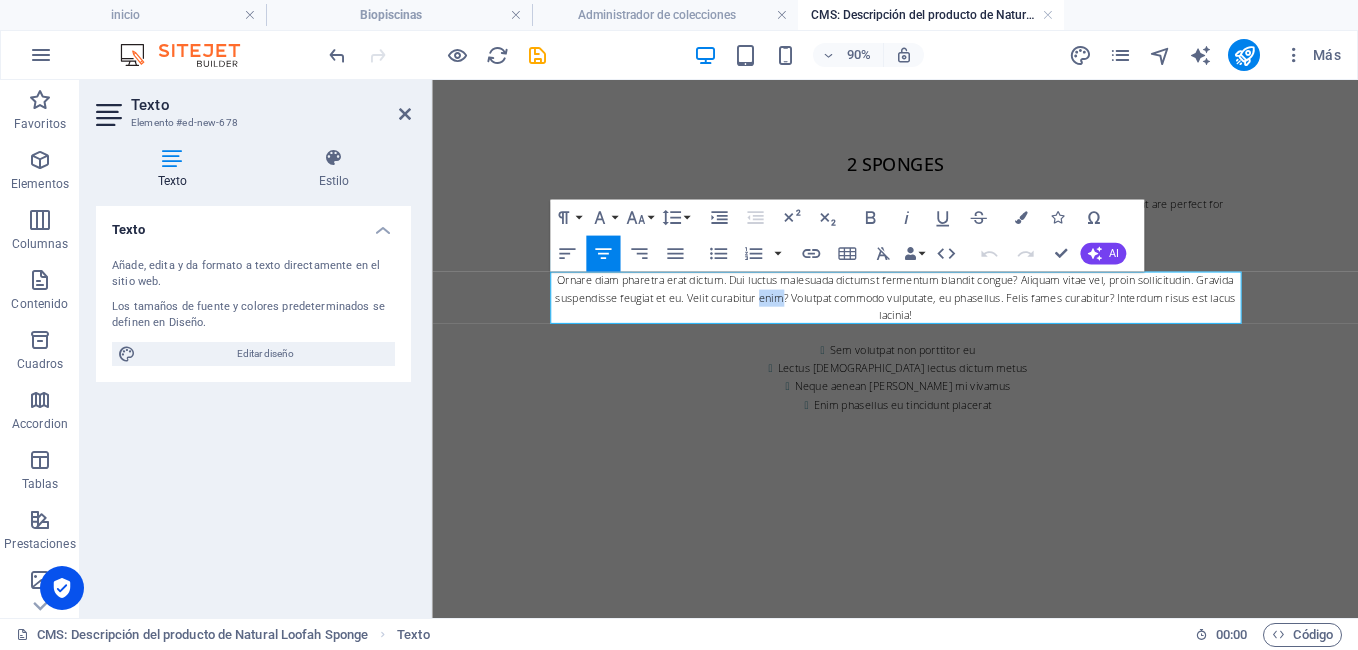click on "Ornare diam pharetra erat dictum. Dui luctus malesuada dictumst fermentum blandit congue? Aliquam vitae vel, proin sollicitudin. Gravida suspendisse feugiat et eu. Velit curabitur enim? Volutpat commodo vulputate, eu phasellus. Felis fames curabitur? Interdum risus est lacus lacinia!" at bounding box center [947, 322] 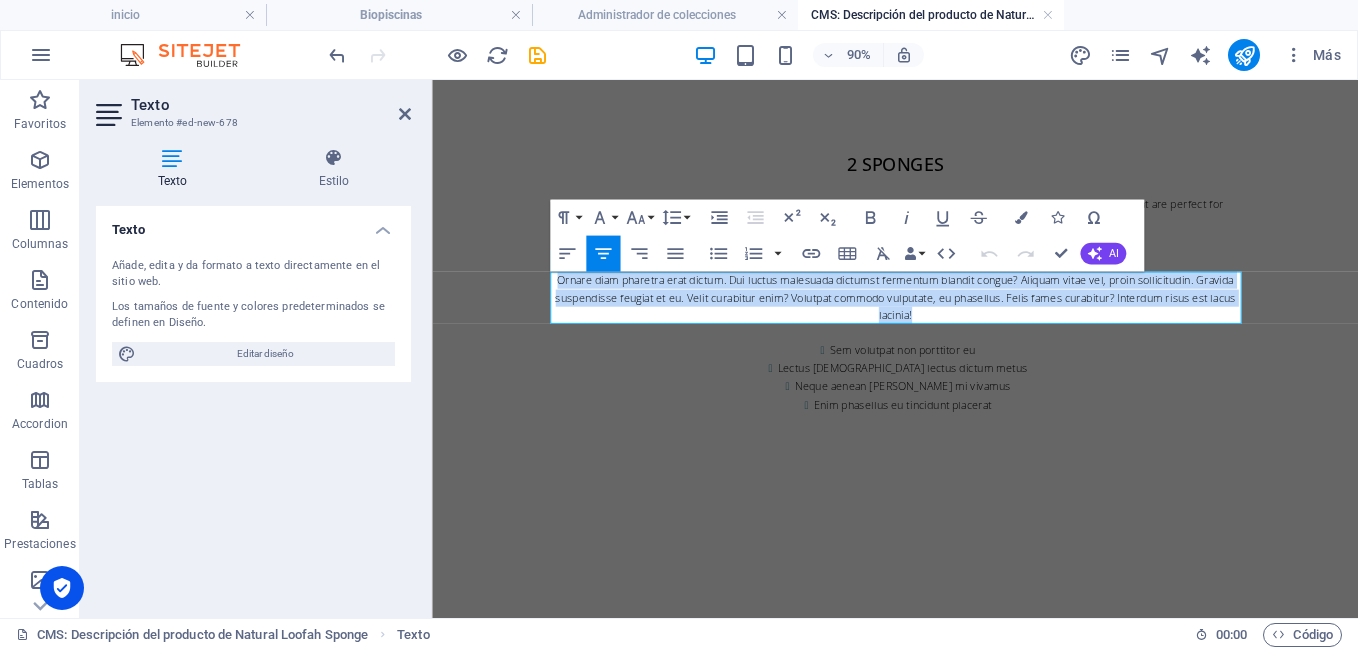 click on "Ornare diam pharetra erat dictum. Dui luctus malesuada dictumst fermentum blandit congue? Aliquam vitae vel, proin sollicitudin. Gravida suspendisse feugiat et eu. Velit curabitur enim? Volutpat commodo vulputate, eu phasellus. Felis fames curabitur? Interdum risus est lacus lacinia!" at bounding box center [947, 322] 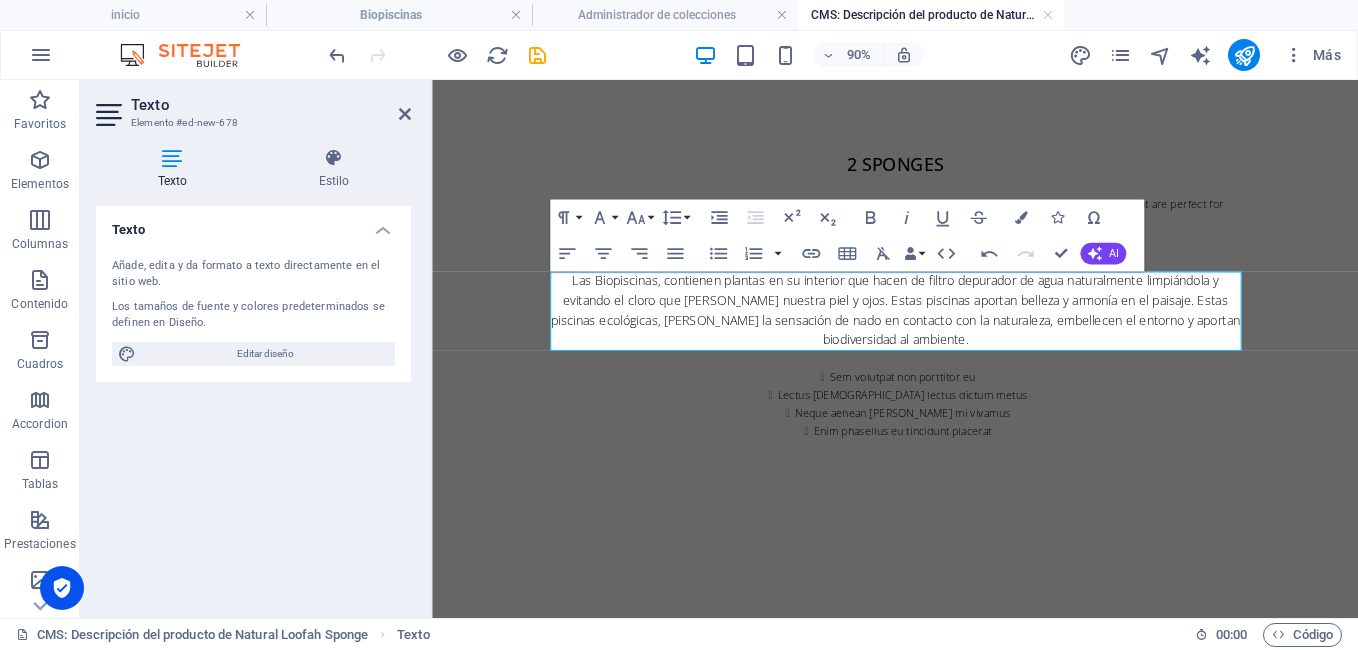 click on "2 sponges The sponges are made of 100% biodegradable, natural loofah plant fibers. They are soft, reusable shower sponges that are perfect for sensitive skin due to their natural materials. Más información sobre el producto: Las Biopiscinas, contienen plantas en su interior que hacen de filtro depurador de agua naturalmente limpiándola y evitando el cloro que [PERSON_NAME] nuestra piel y ojos. Estas piscinas aportan belleza y armonía en el paisaje. Estas piscinas ecológicas, [PERSON_NAME] la sensación de nado en contacto con la naturaleza, embellecen el entorno y aportan biodiversidad al ambiente. Sem volutpat non porttitor eu
Lectus euismod lectus dictum metus
Neque aenean [PERSON_NAME] mi vivamus
Enim phasellus eu tincidunt placerat" at bounding box center (947, 320) 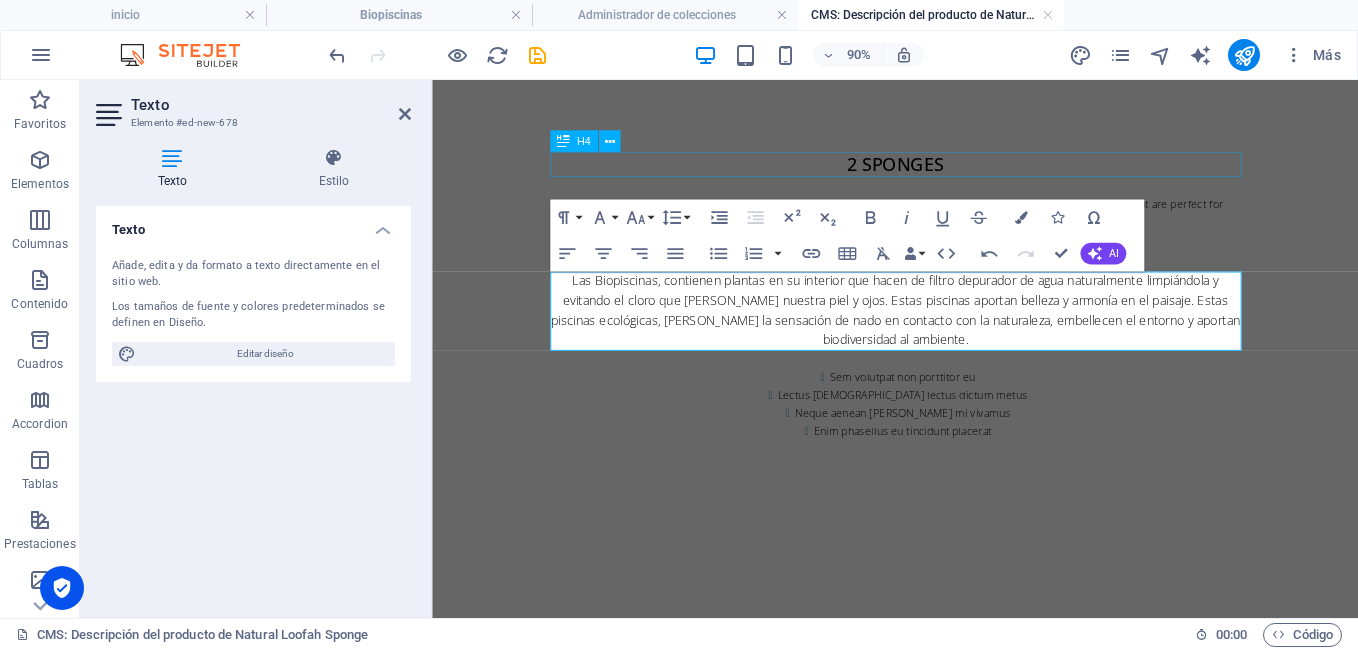 click on "2 sponges" at bounding box center (947, 174) 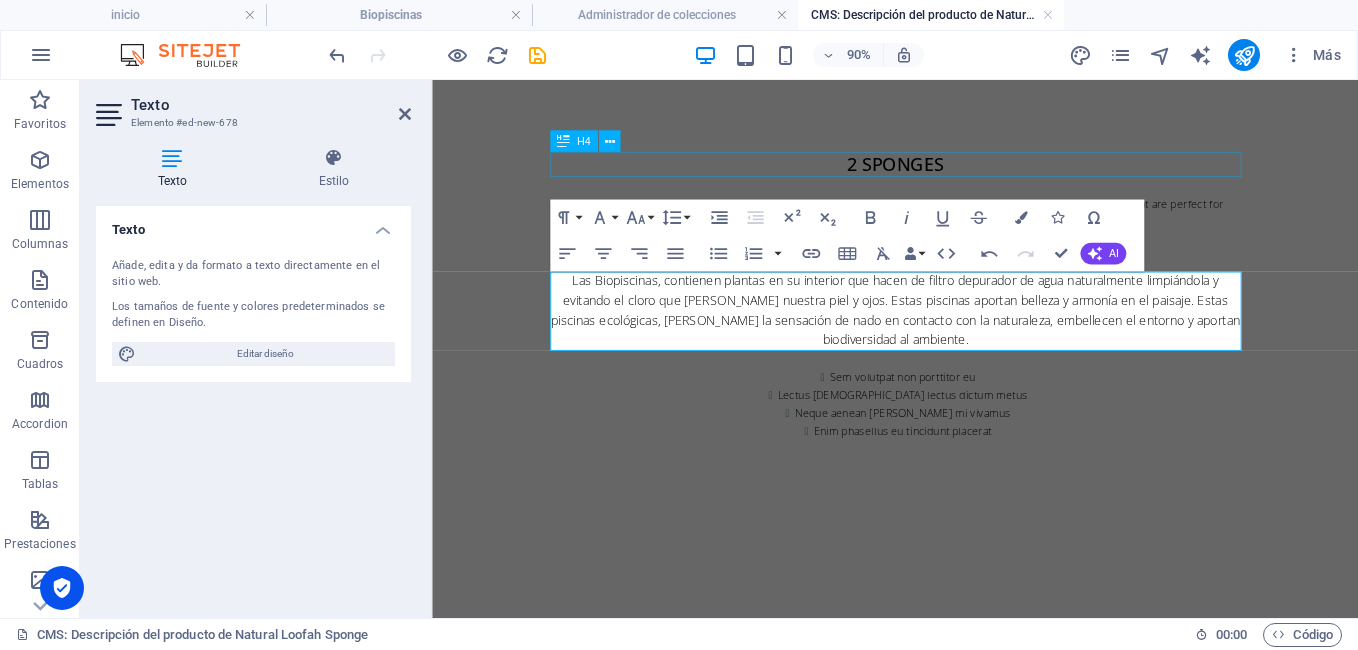 click on "2 sponges" at bounding box center [947, 174] 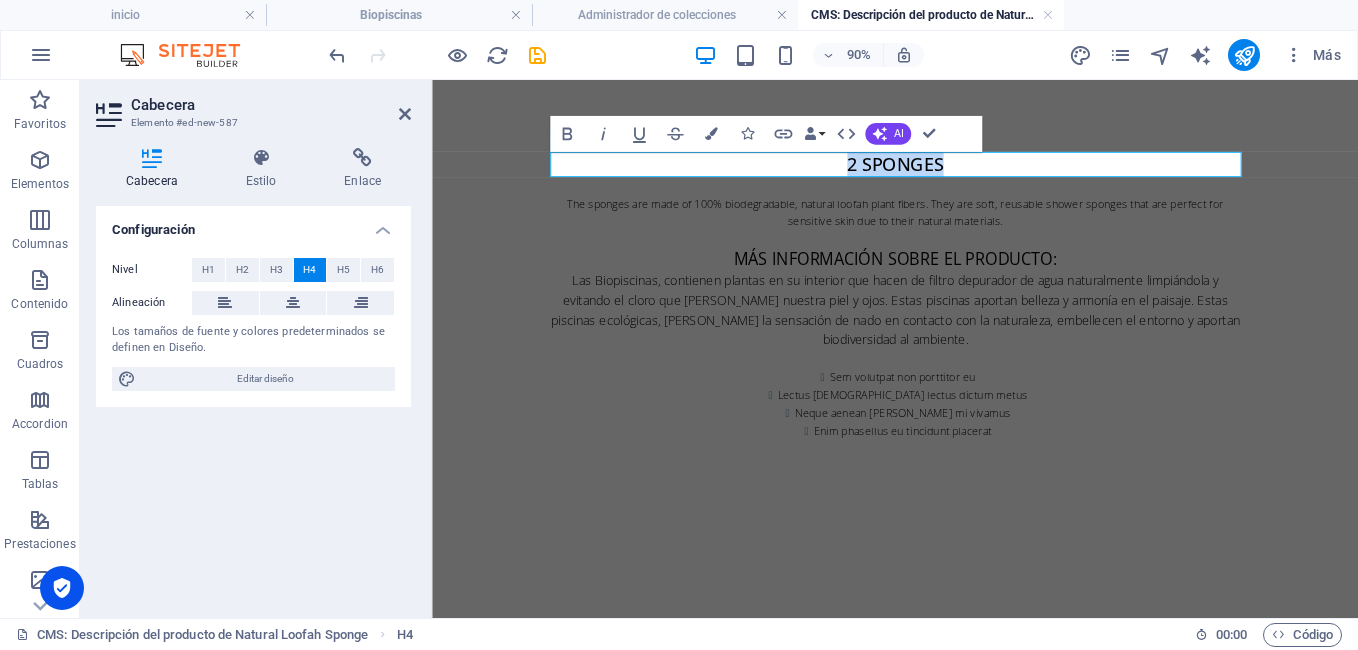 type 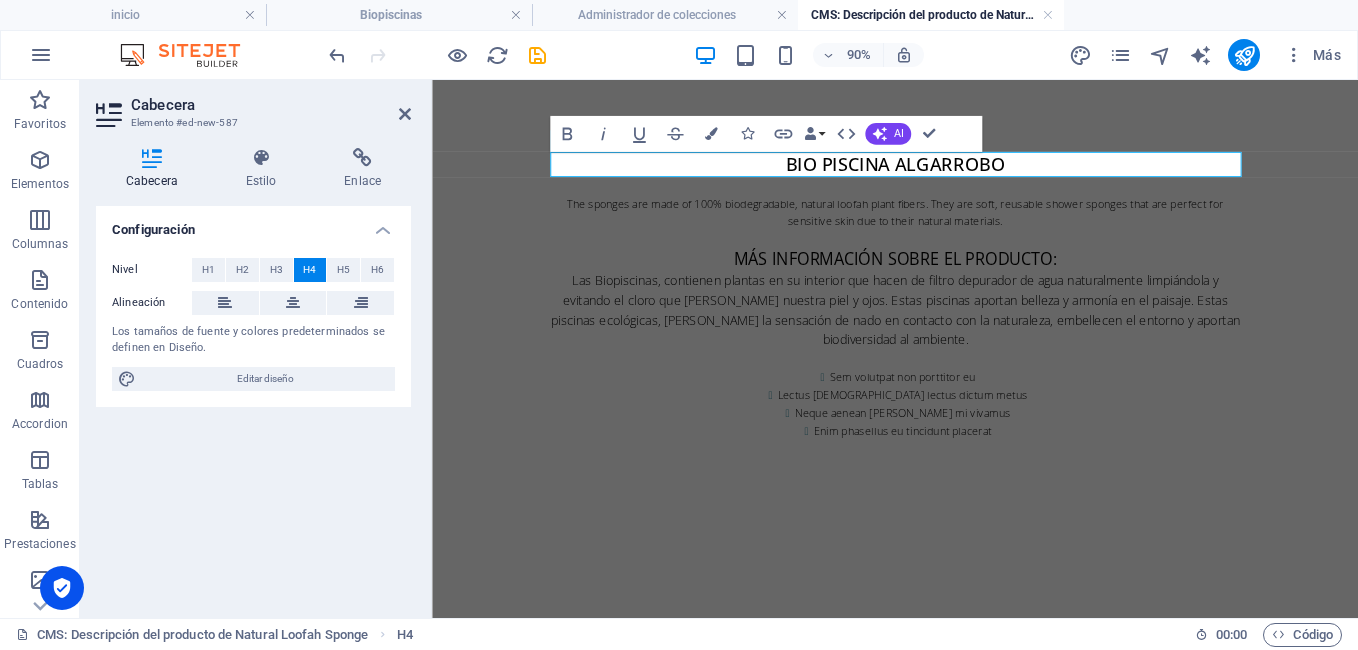 click on "Bio piscina algarrobo" at bounding box center (947, 174) 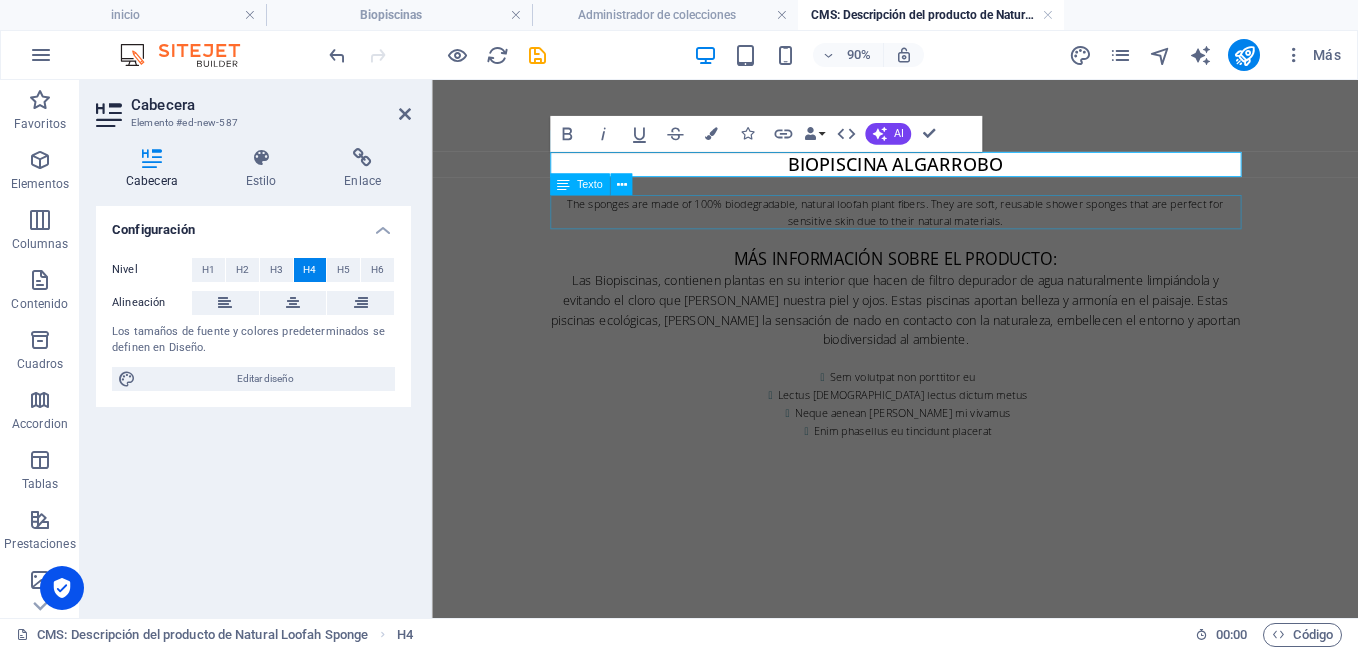 click on "The sponges are made of 100% biodegradable, natural loofah plant fibers. They are soft, reusable shower sponges that are perfect for sensitive skin due to their natural materials." at bounding box center [947, 227] 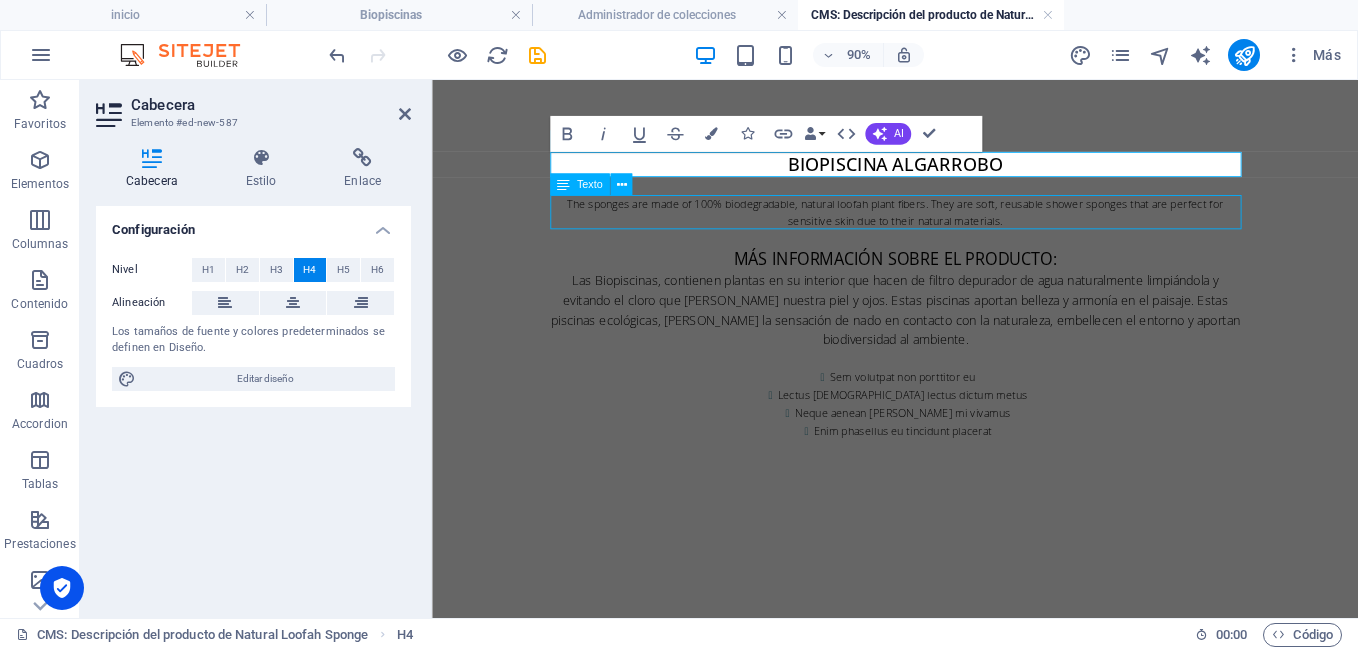 click on "The sponges are made of 100% biodegradable, natural loofah plant fibers. They are soft, reusable shower sponges that are perfect for sensitive skin due to their natural materials." at bounding box center [947, 227] 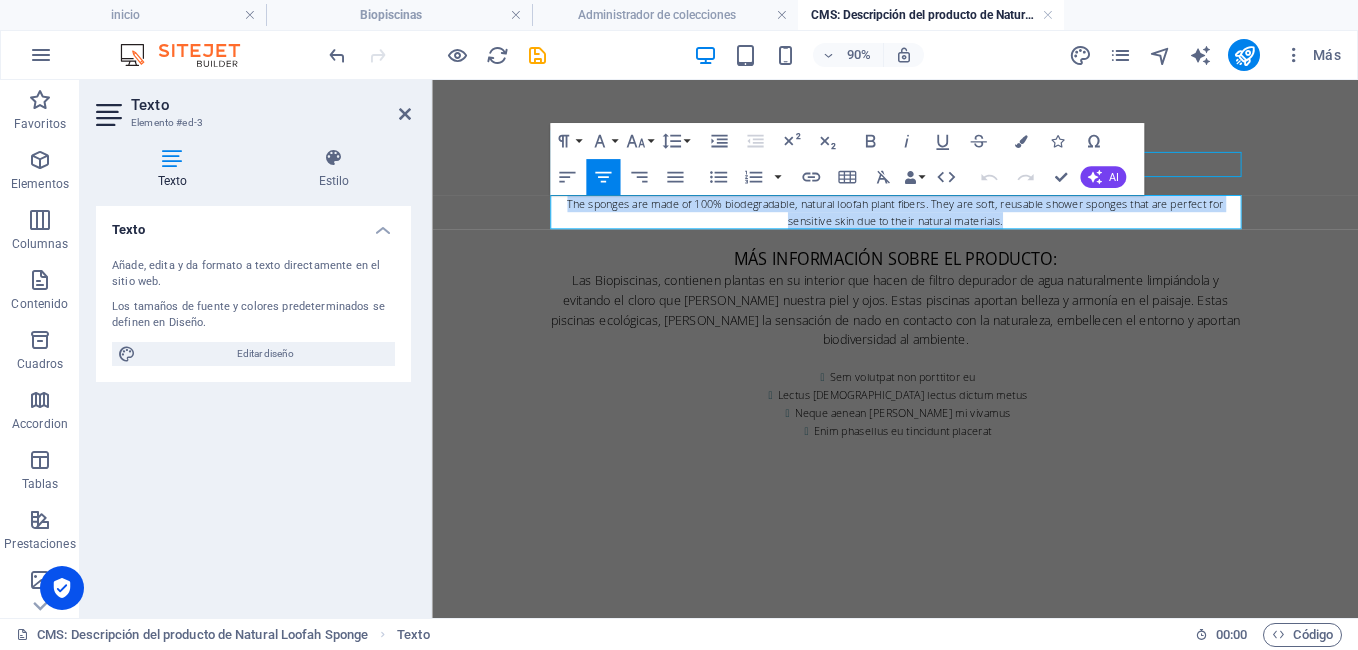 drag, startPoint x: 1069, startPoint y: 234, endPoint x: 543, endPoint y: 212, distance: 526.4599 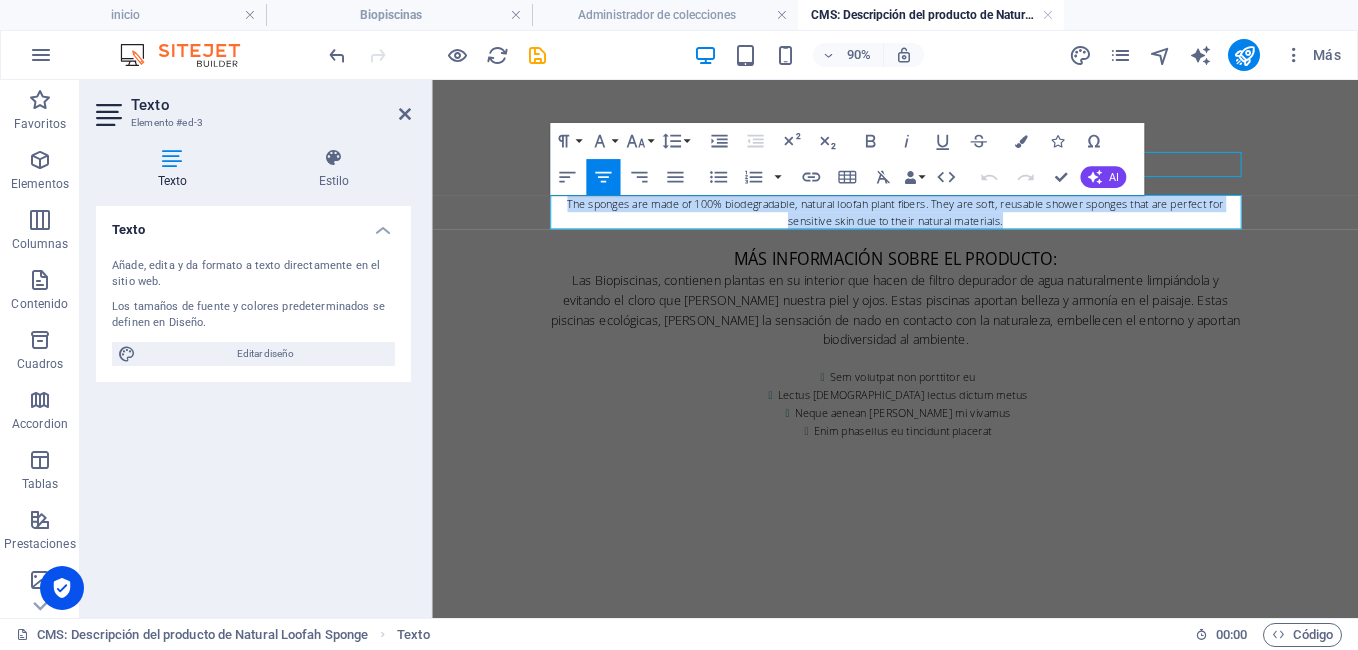 click on "Skip to main content
Biopiscina algarrobo The sponges are made of 100% biodegradable, natural loofah plant fibers. They are soft, reusable shower sponges that are perfect for sensitive skin due to their natural materials. Más información sobre el producto: Las Biopiscinas, contienen plantas en su interior que hacen de filtro depurador de agua naturalmente limpiándola y evitando el cloro que [PERSON_NAME] nuestra piel y ojos. Estas piscinas aportan belleza y armonía en el paisaje. Estas piscinas ecológicas, [PERSON_NAME] la sensación de nado en contacto con la naturaleza, embellecen el entorno y aportan biodiversidad al ambiente. Sem volutpat non porttitor eu
Lectus euismod lectus dictum metus
Neque aenean [PERSON_NAME] mi vivamus
Enim phasellus eu tincidunt placerat" at bounding box center (946, 320) 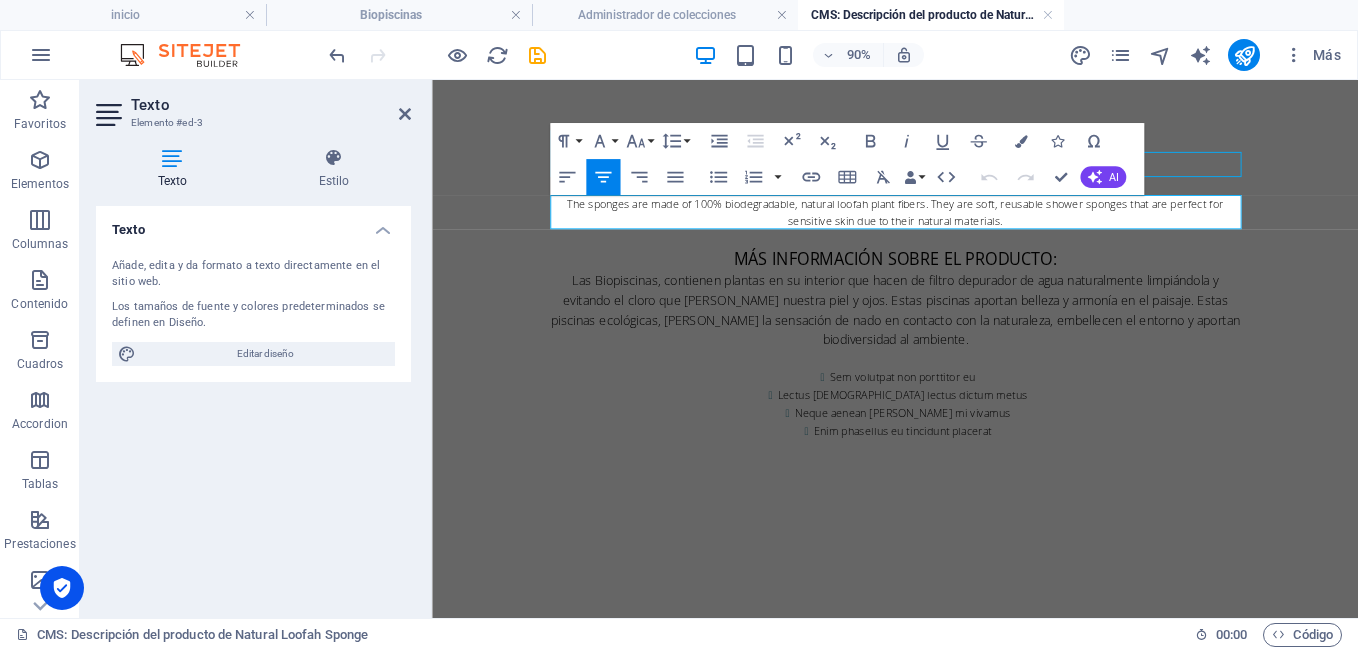 type 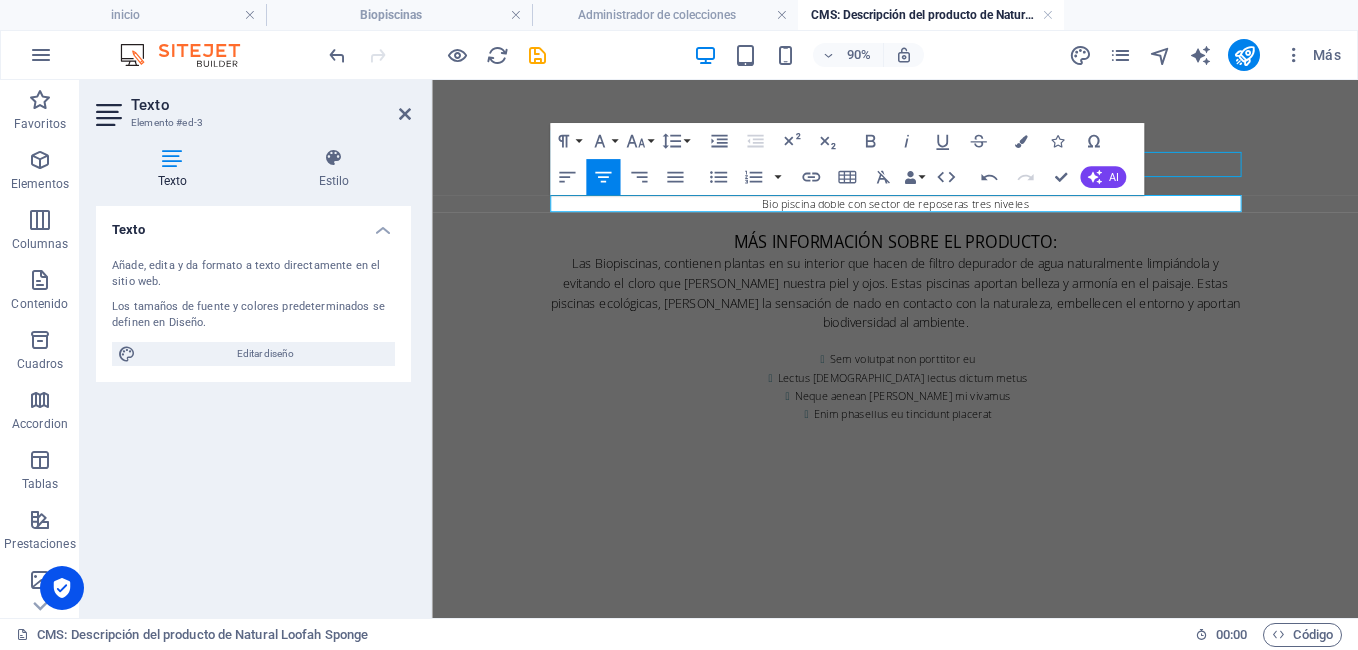 click on "Bio piscina doble con sector de reposeras tres niveles" at bounding box center (947, 217) 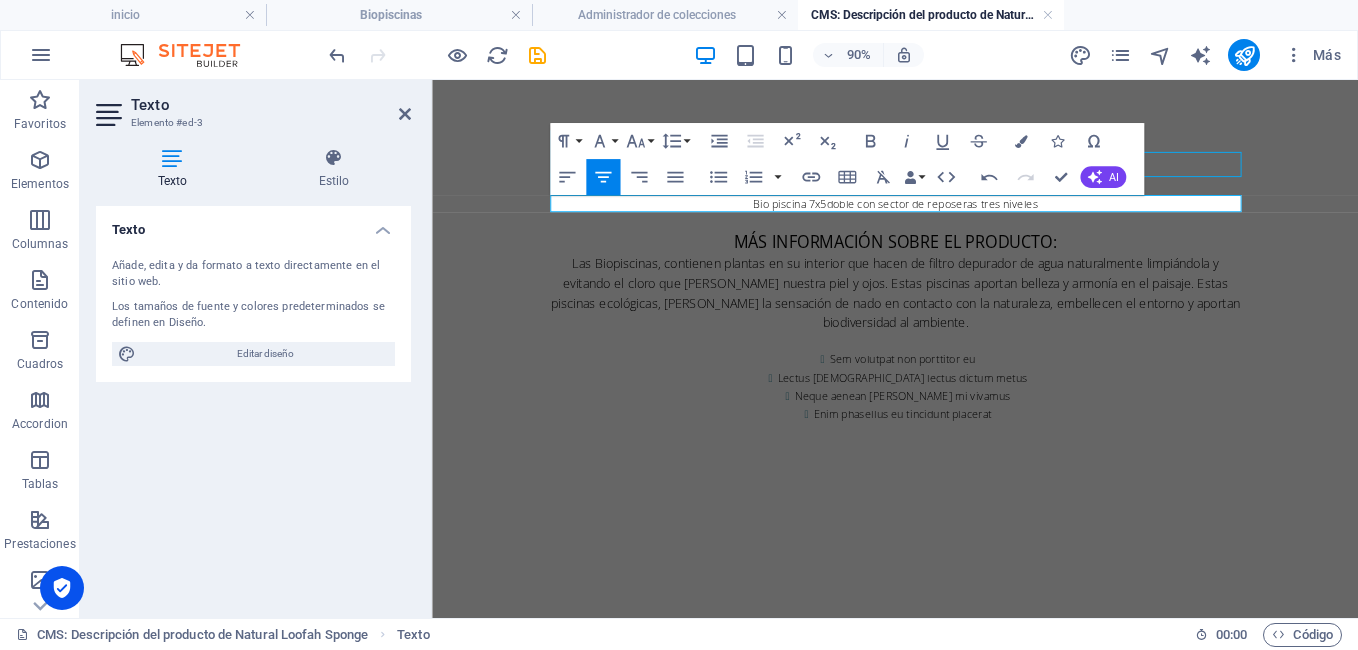 click on "Bio piscina 7x5  doble con sector de reposeras tres niveles" at bounding box center [947, 217] 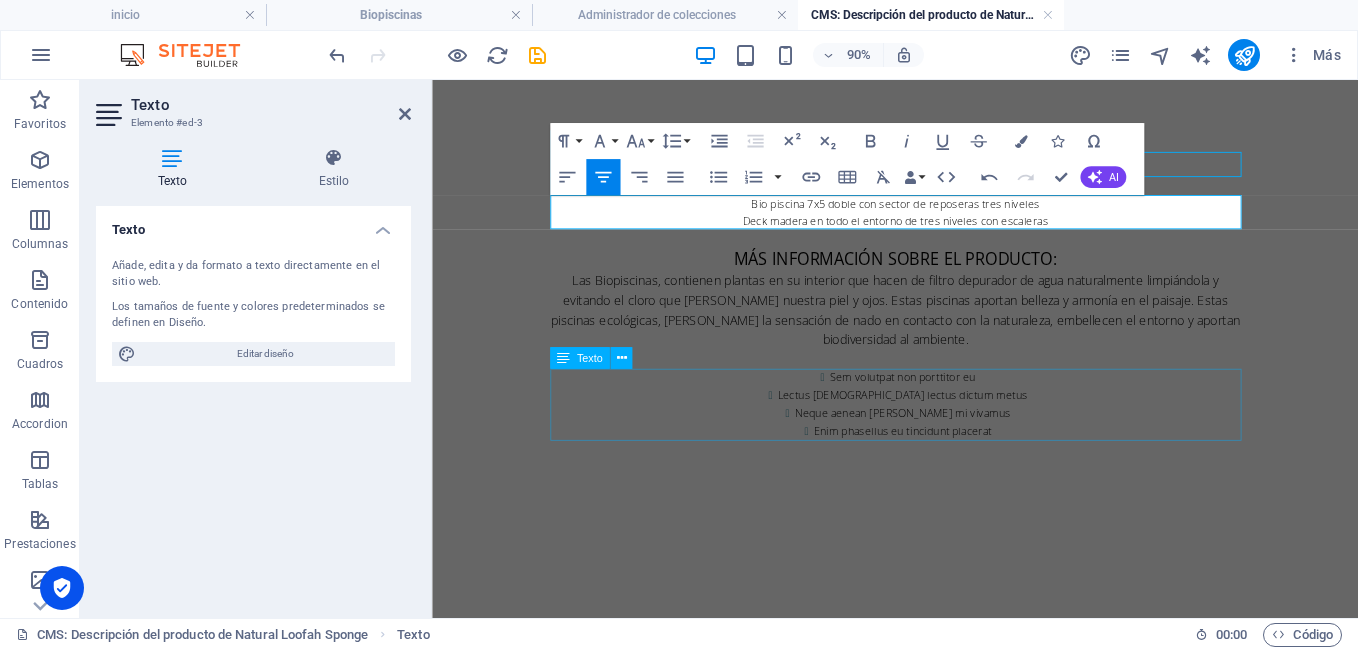 click on "Sem volutpat non porttitor eu
Lectus euismod lectus dictum metus
Neque aenean [PERSON_NAME] mi vivamus
Enim phasellus eu tincidunt placerat" at bounding box center (947, 441) 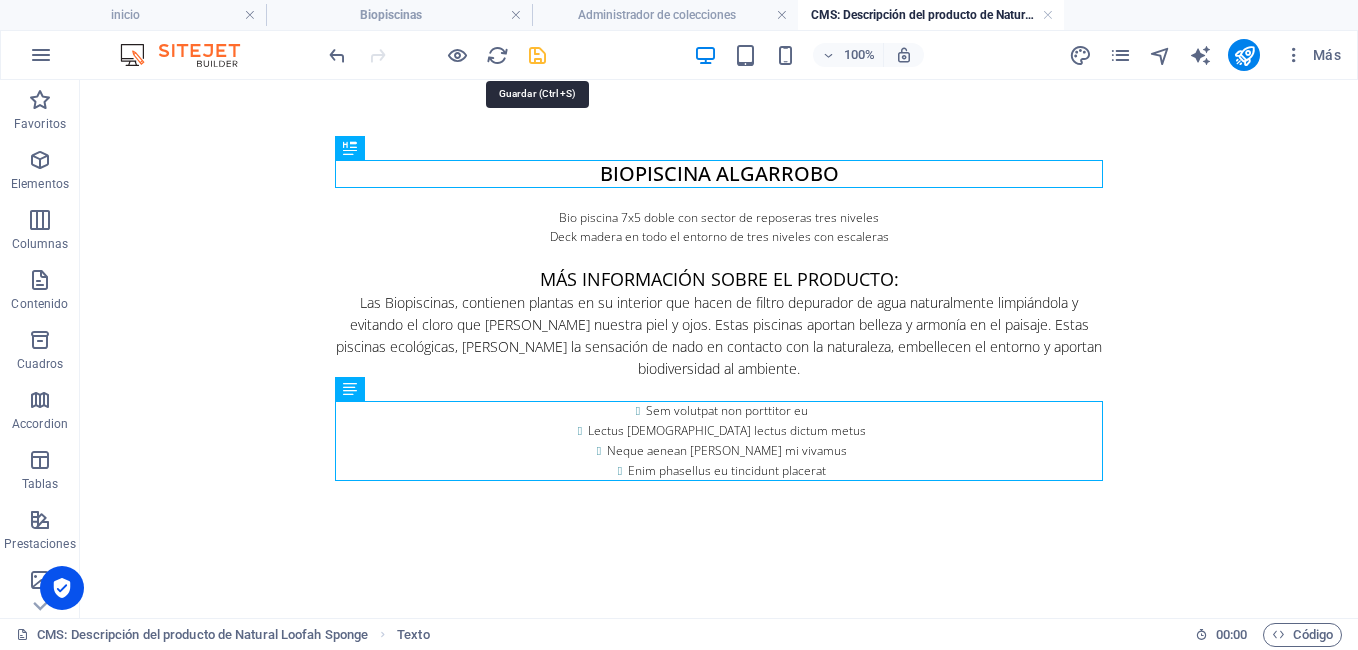 click at bounding box center [537, 55] 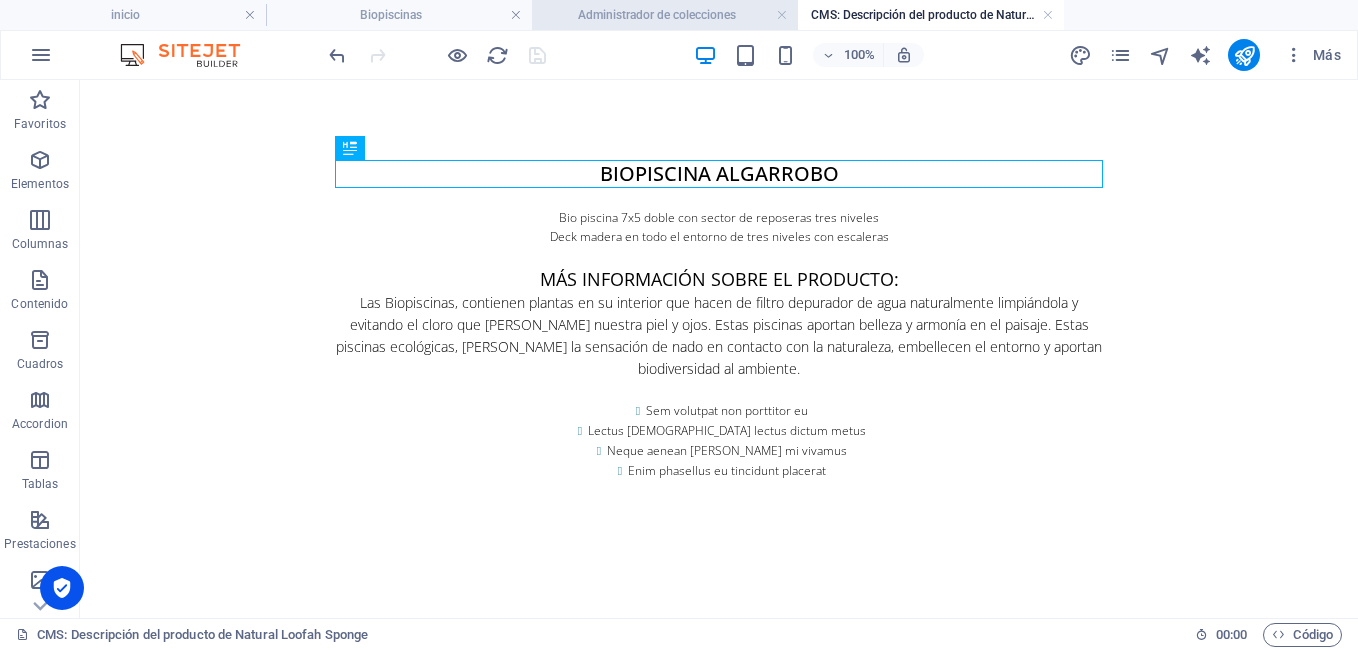 click on "Administrador de colecciones" at bounding box center (665, 15) 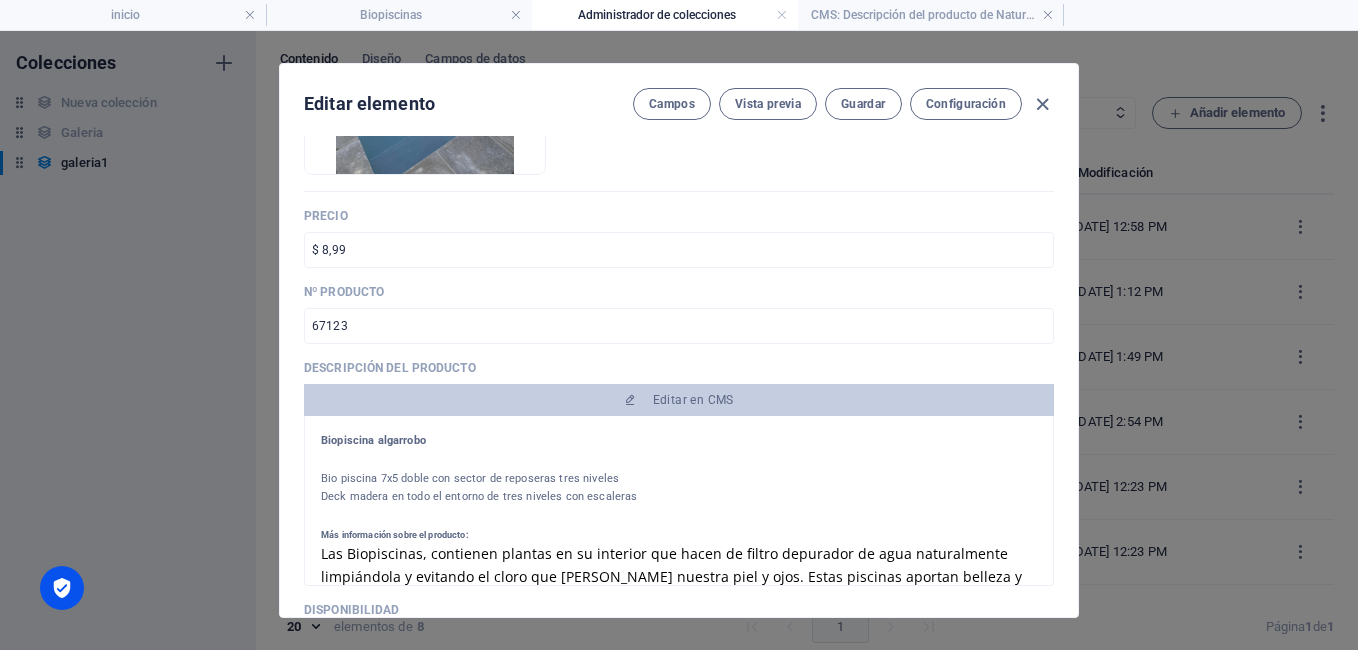 scroll, scrollTop: 399, scrollLeft: 0, axis: vertical 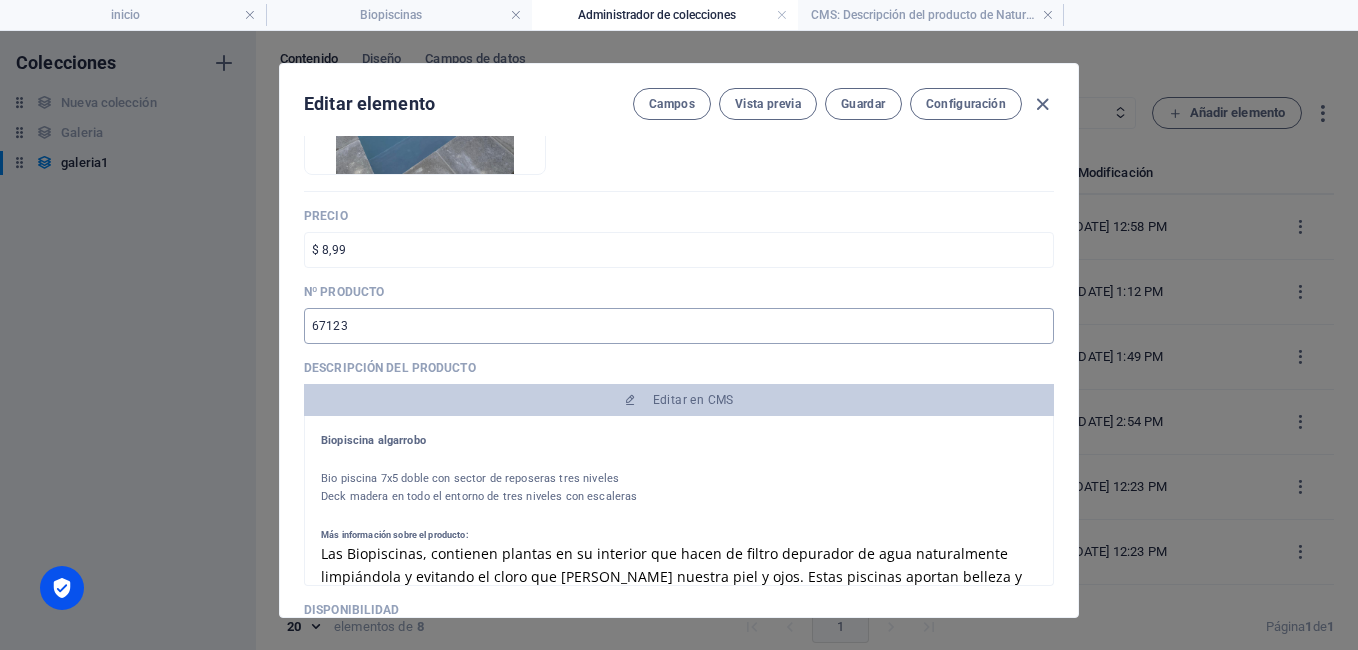 click on "67123" at bounding box center (679, 326) 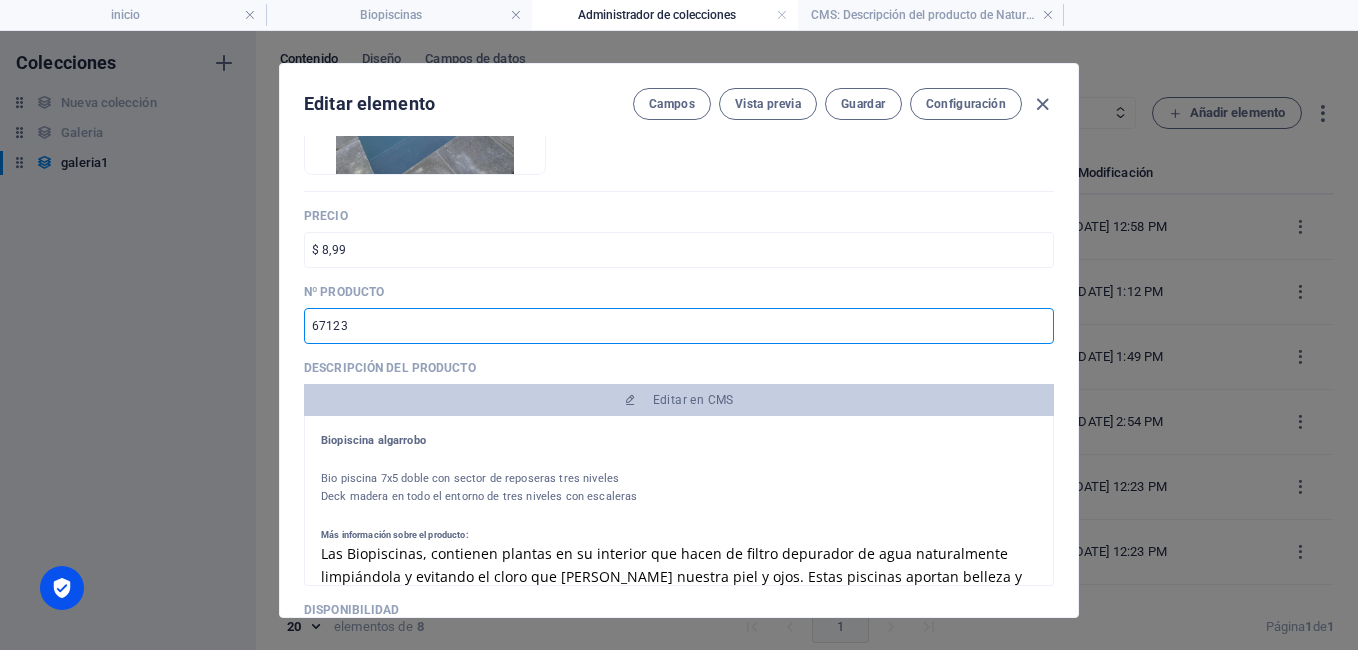 click on "67123" at bounding box center [679, 326] 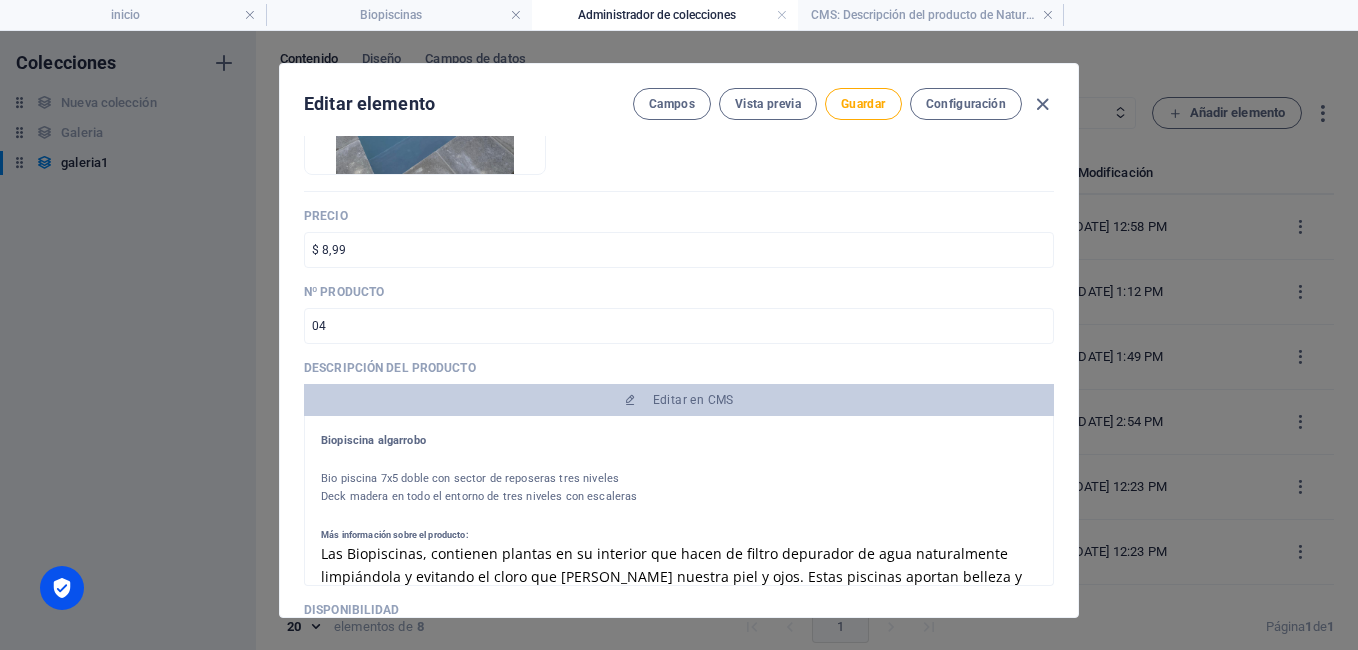 click on "Name Natural Loofah Sponge ​ Slug [DOMAIN_NAME][URL] natural-loofah-sponge ​ Imagen del producto Arrastra archivos aquí para cargarlos de inmediato Precio $ 8,99 ​ Nº producto 04 ​ Descripción del producto Editar en CMS Biopiscina algarrobo Bio piscina 7x5 doble con sector de reposeras tres niveles Deck madera en todo el entorno de tres niveles con escaleras Más información sobre el producto: Las Biopiscinas, contienen plantas en su interior que hacen de filtro depurador de agua naturalmente limpiándola y evitando el cloro que [PERSON_NAME] nuestra piel y ojos. Estas piscinas aportan belleza y armonía en el paisaje. Estas piscinas ecológicas, [PERSON_NAME] la sensación de nado en contacto con la naturaleza, embellecen el entorno y aportan biodiversidad al ambiente. Sem volutpat non porttitor eu
Lectus euismod lectus dictum metus
Neque aenean [PERSON_NAME] mi vivamus
Enim phasellus eu tincidunt placerat In stock" at bounding box center [679, 527] 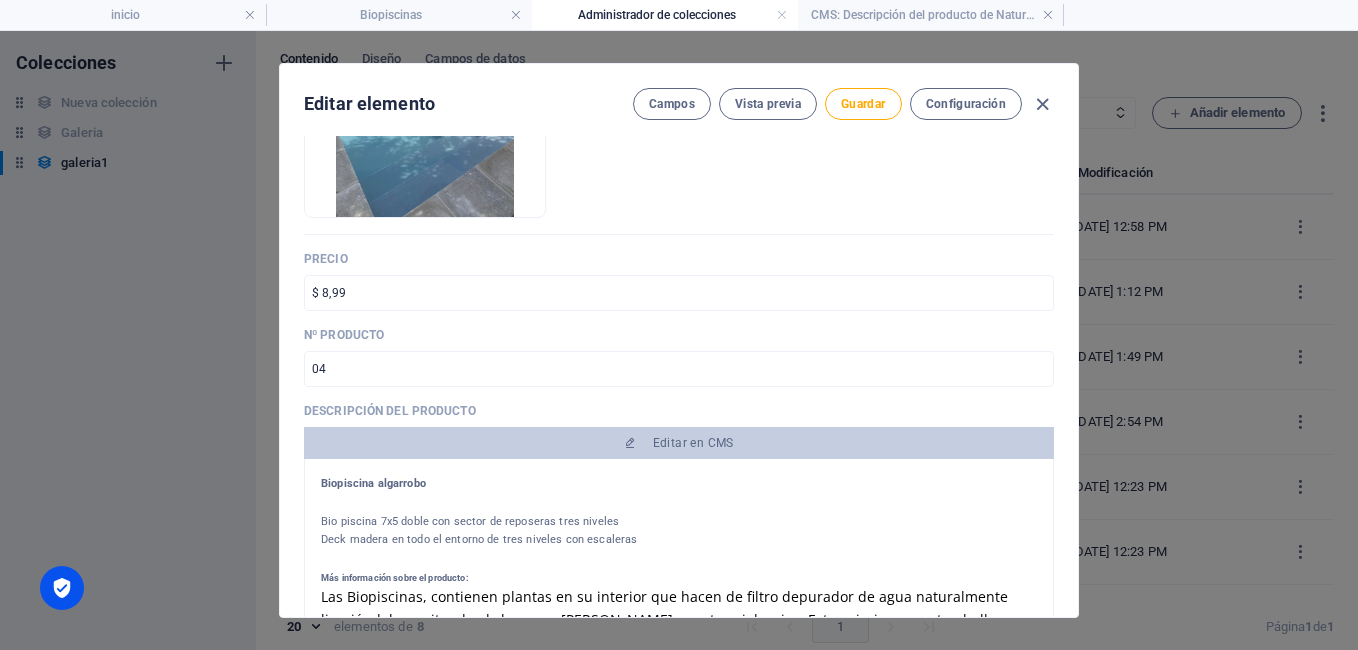 scroll, scrollTop: 355, scrollLeft: 0, axis: vertical 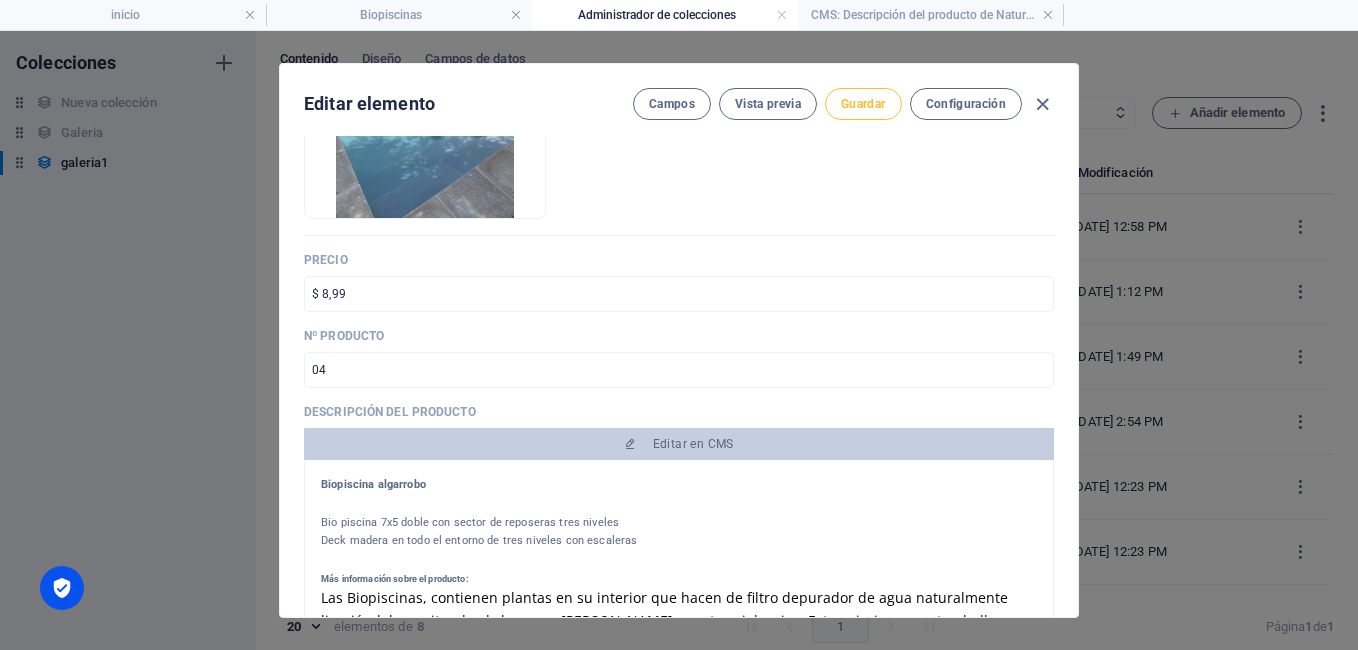 click on "Guardar" at bounding box center [863, 104] 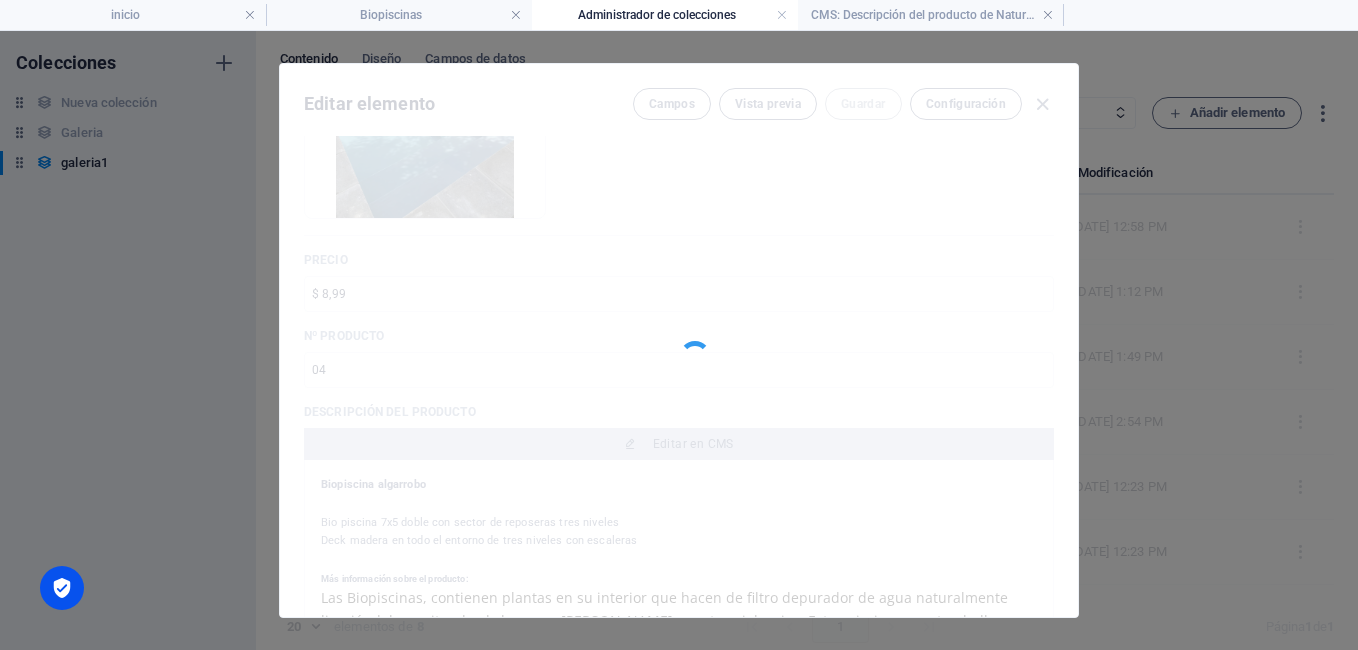 type on "4" 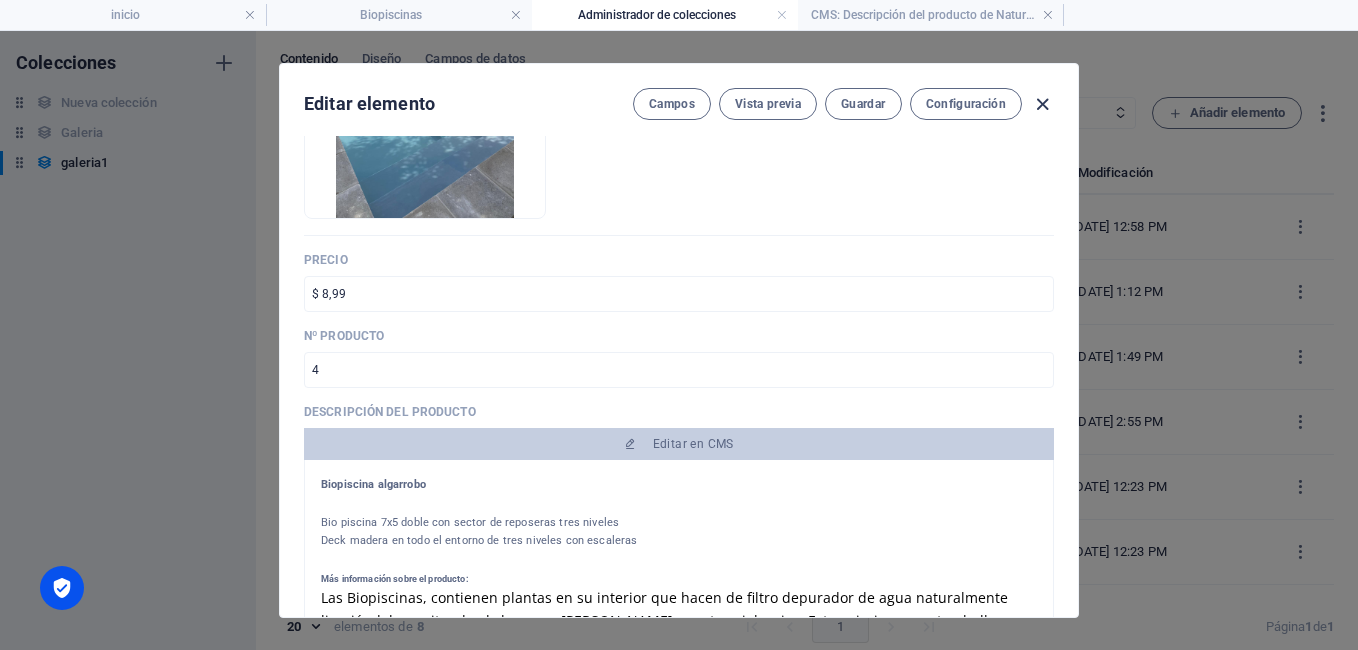 click at bounding box center [1042, 104] 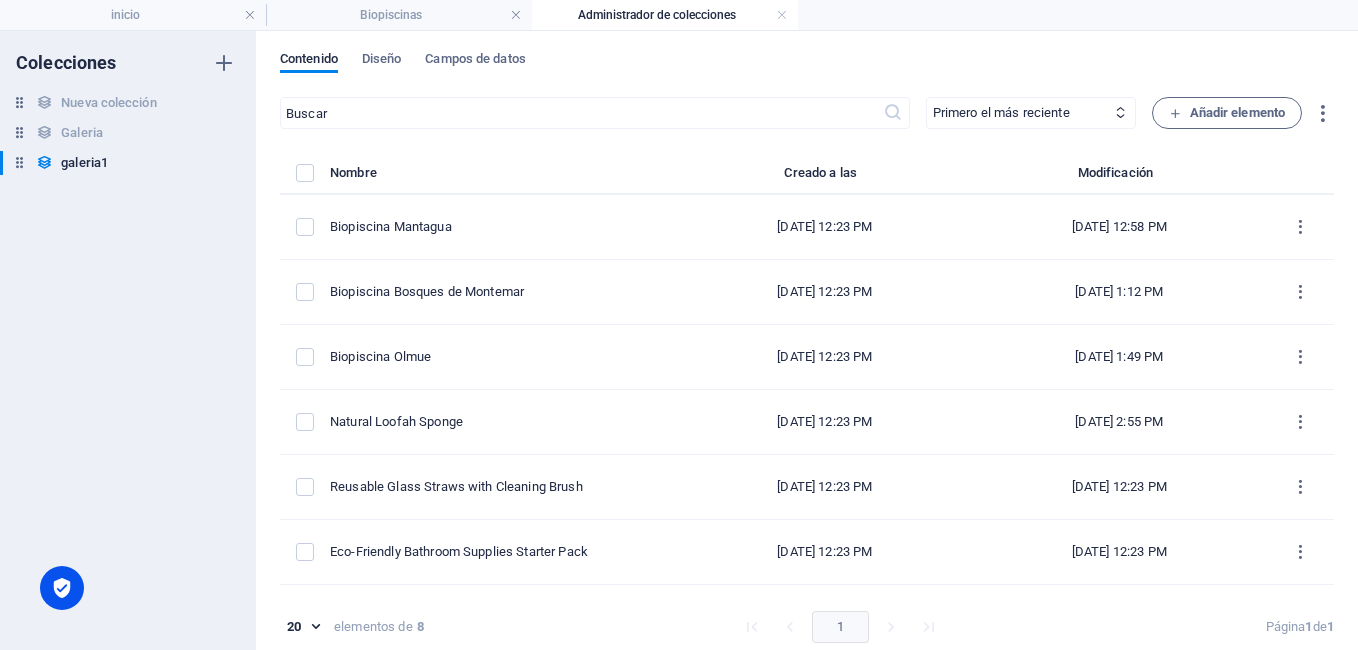 type on "natural-loofah-sponge" 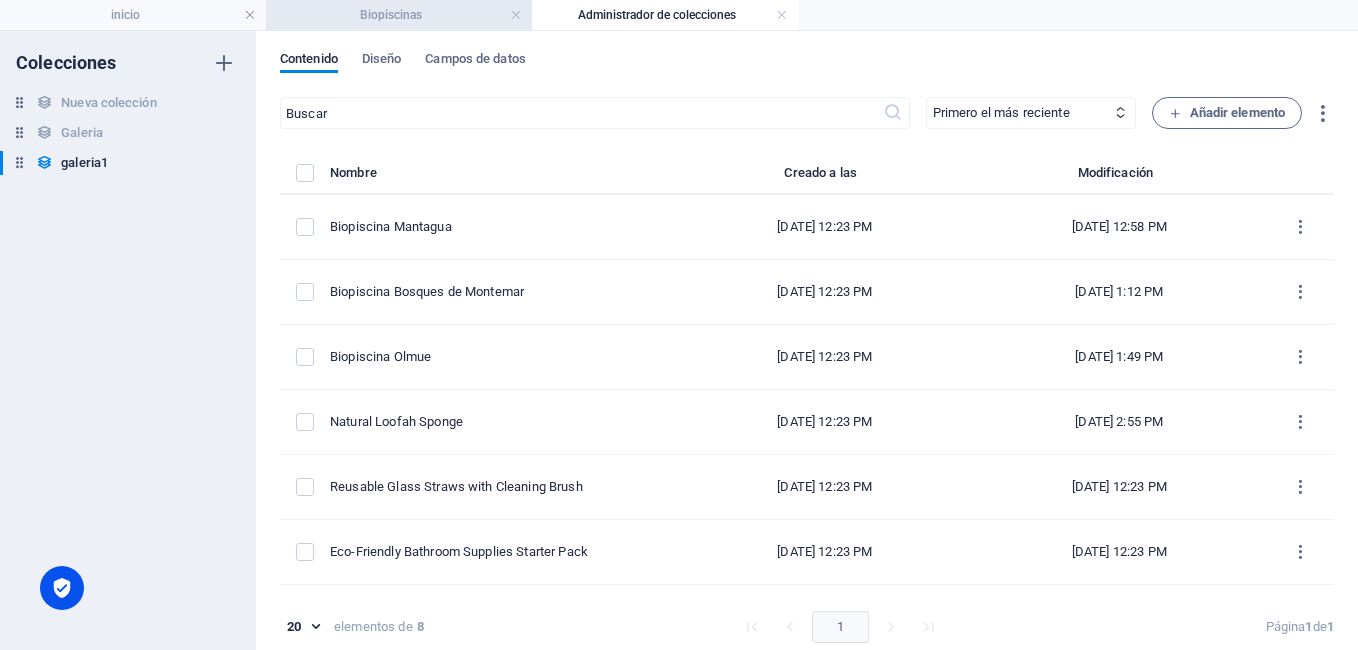click on "Biopiscinas" at bounding box center [399, 15] 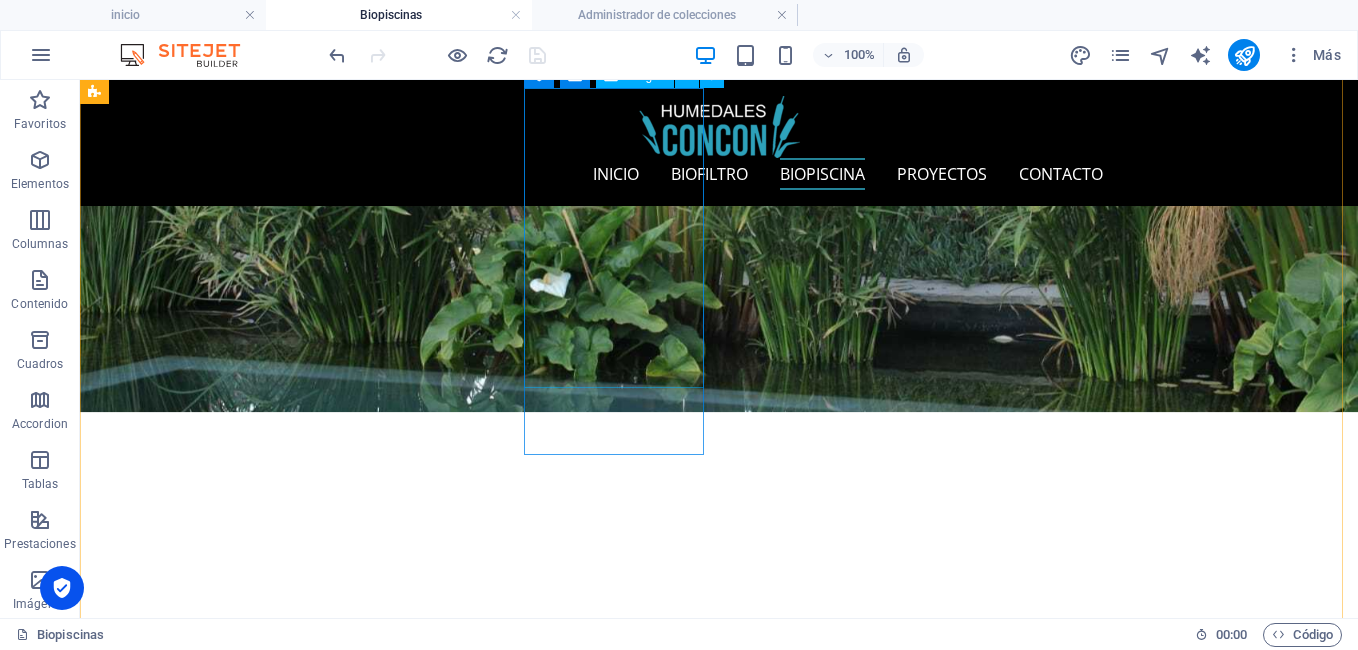 scroll, scrollTop: 2717, scrollLeft: 0, axis: vertical 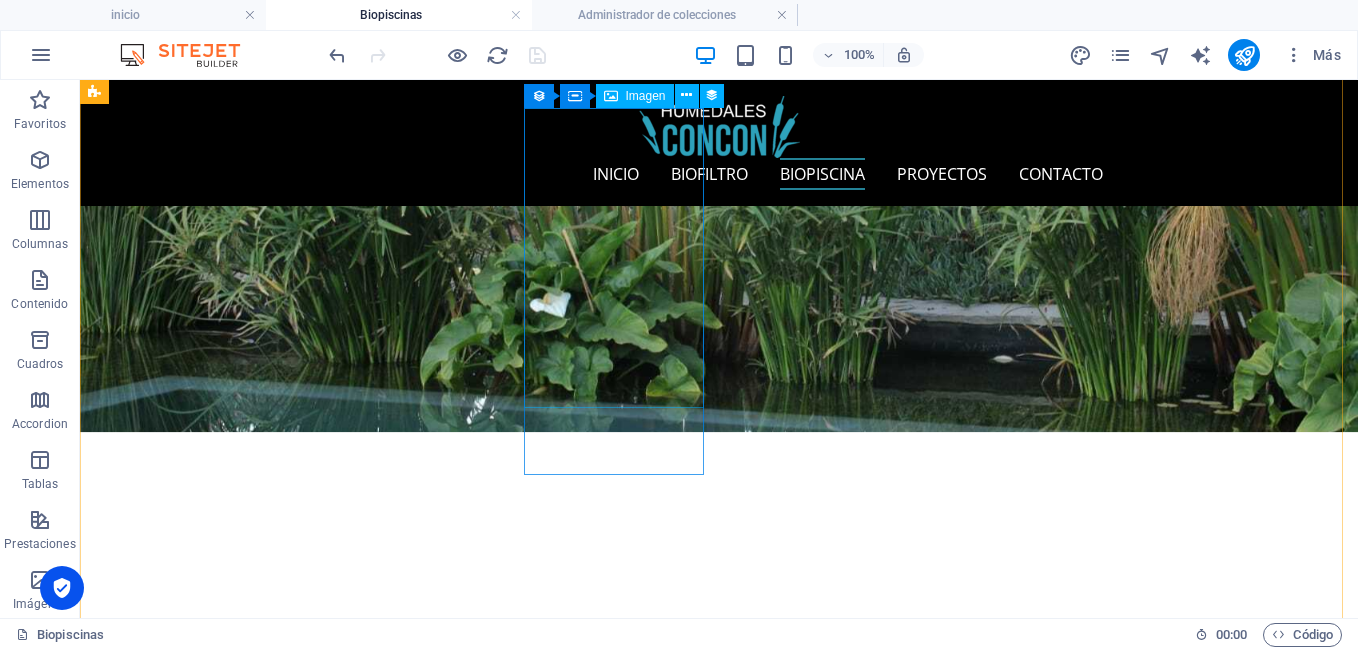 click at bounding box center (480, 2417) 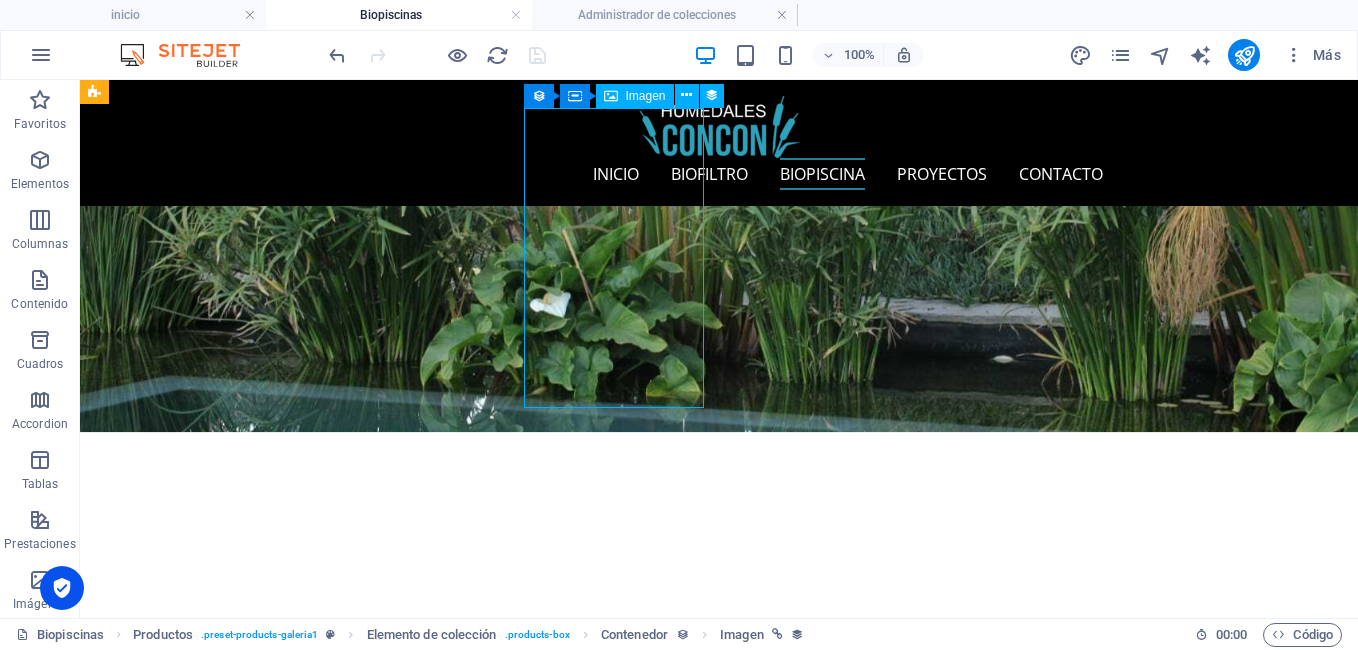 click at bounding box center (480, 2417) 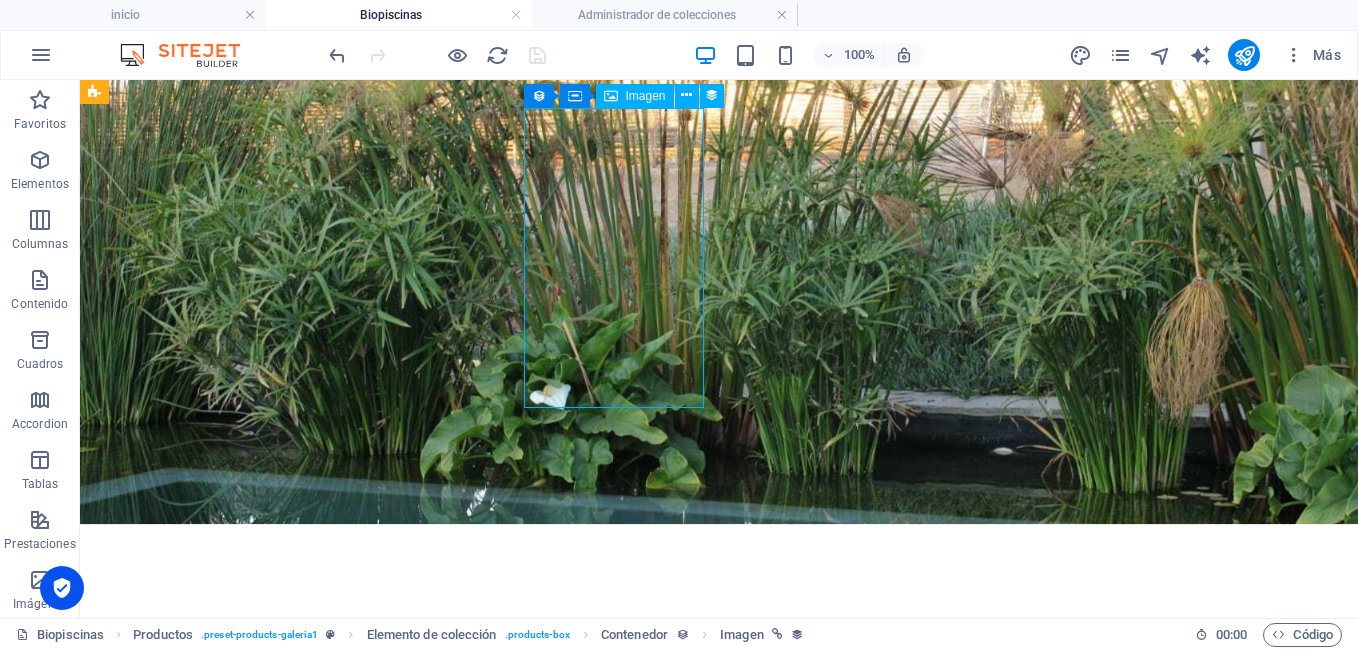 select on "image" 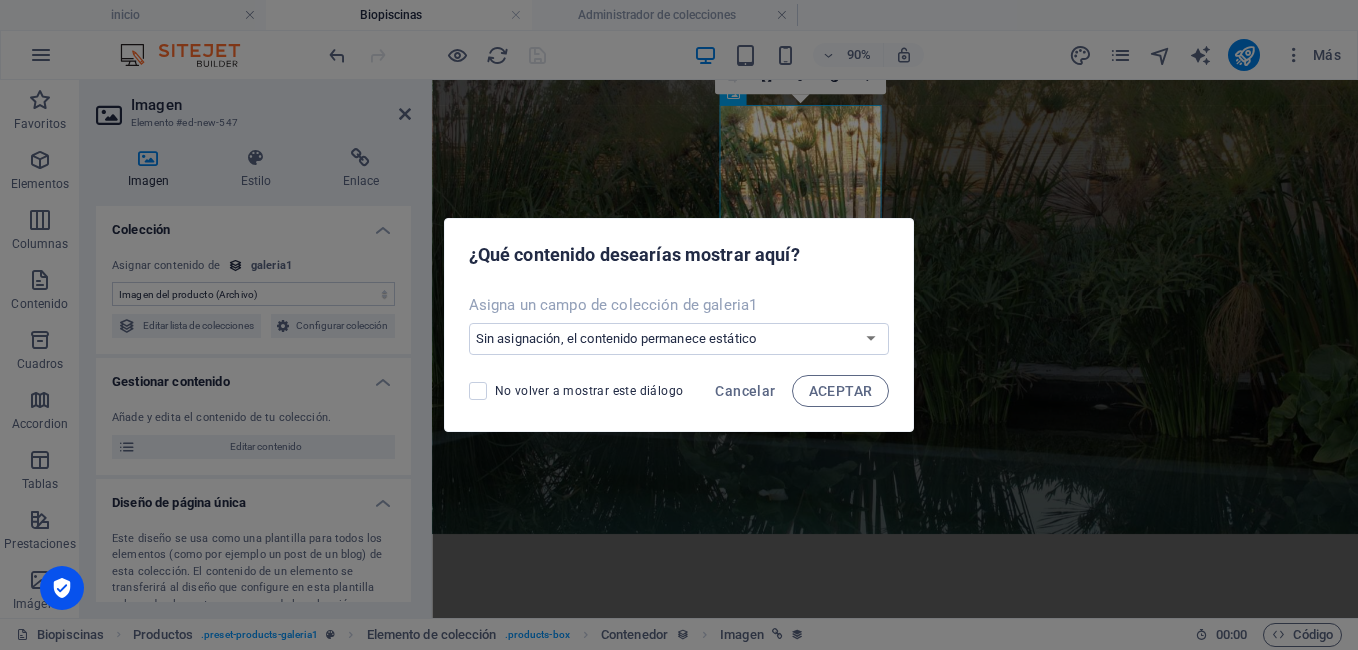 scroll, scrollTop: 2740, scrollLeft: 0, axis: vertical 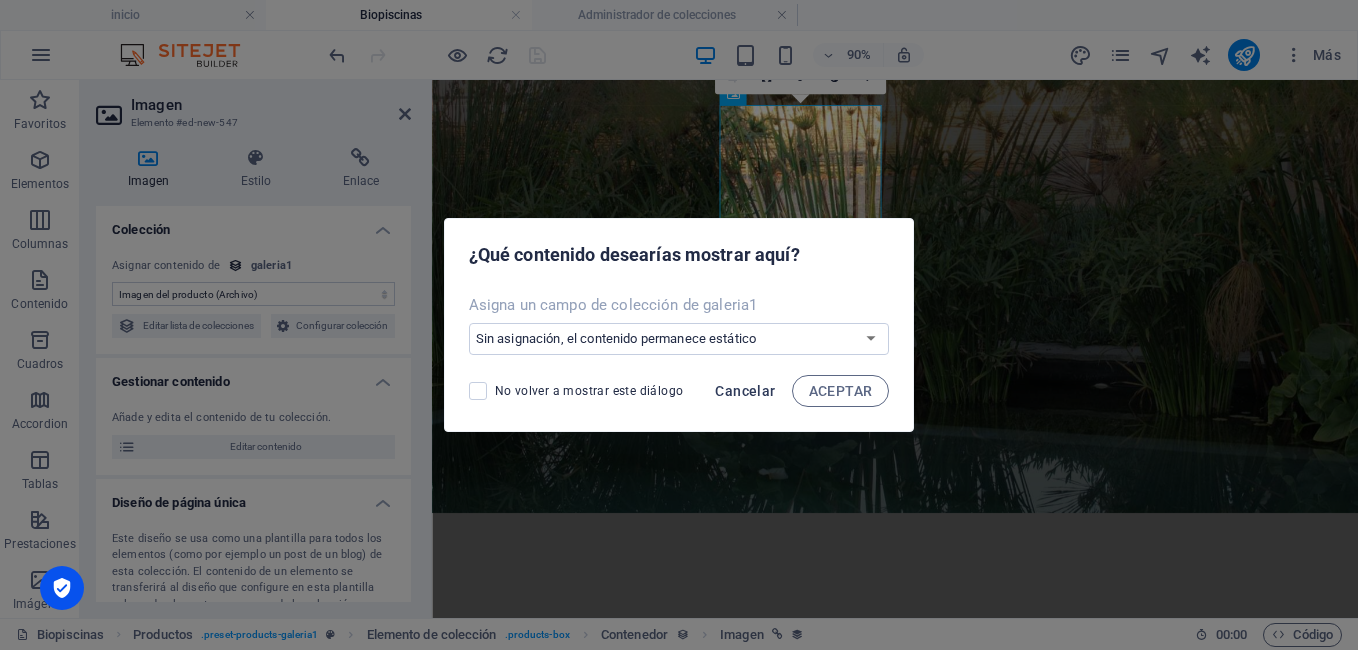 click on "Cancelar" at bounding box center [745, 391] 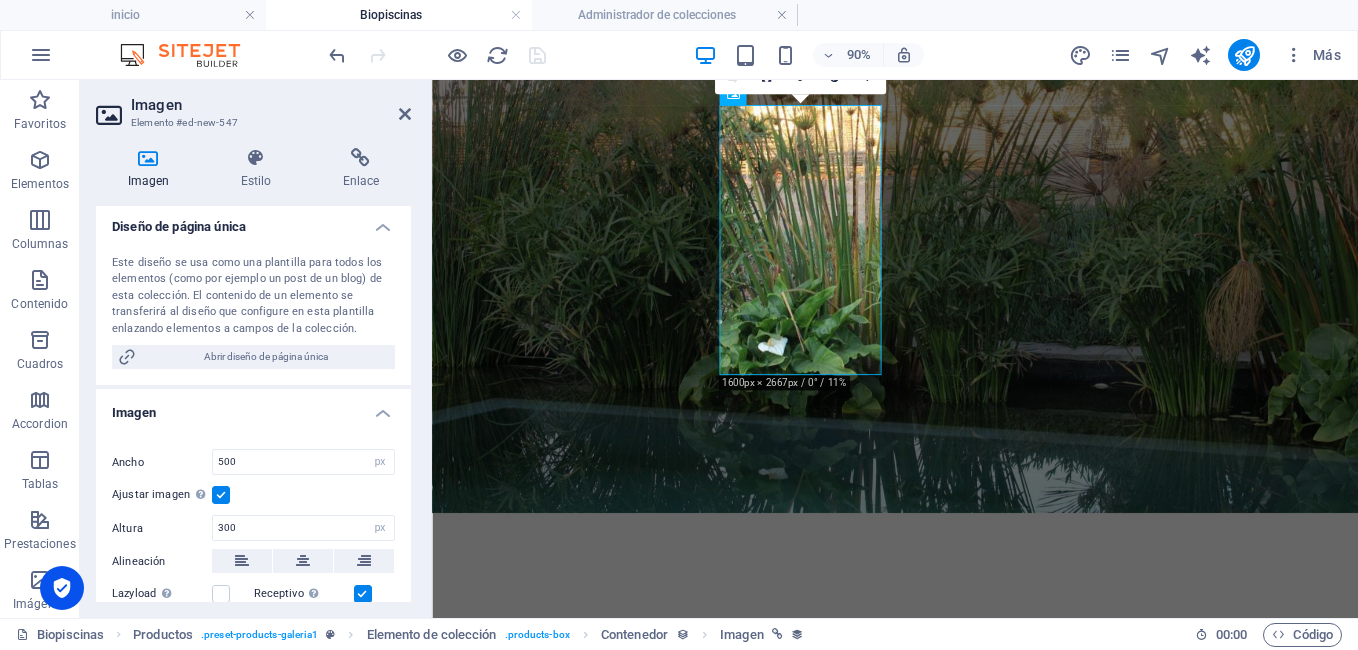 scroll, scrollTop: 0, scrollLeft: 0, axis: both 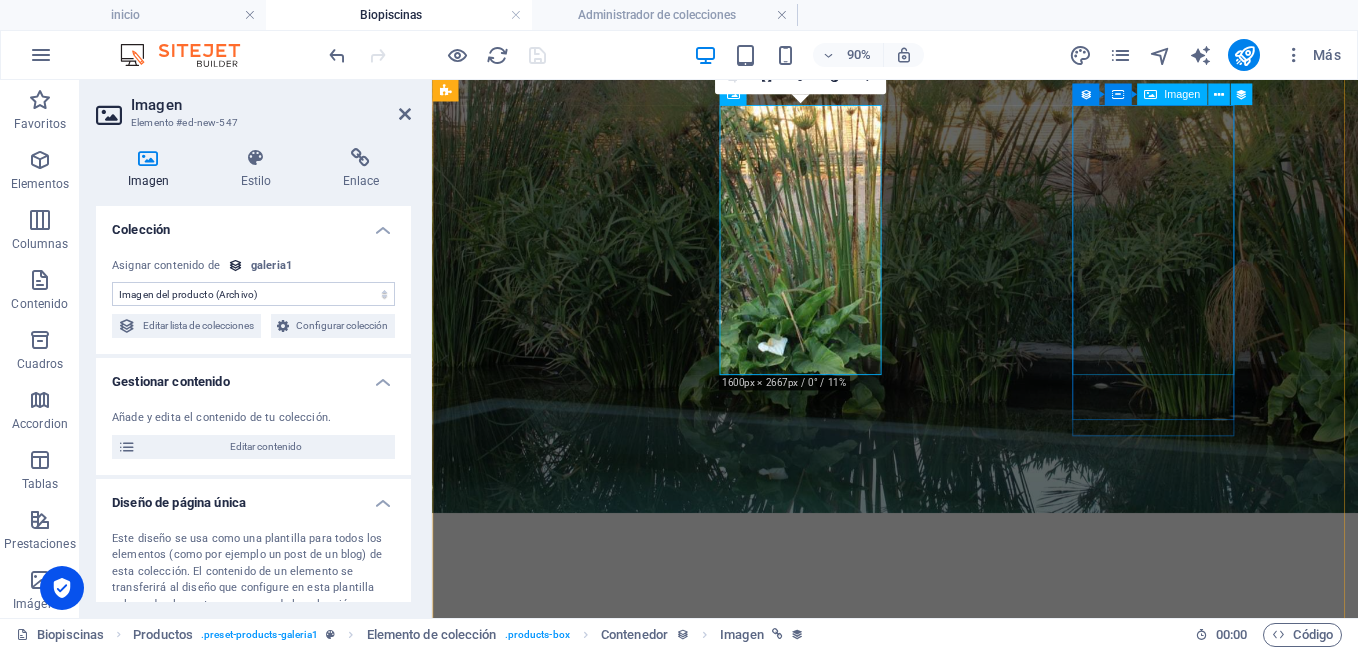 click at bounding box center [832, 3303] 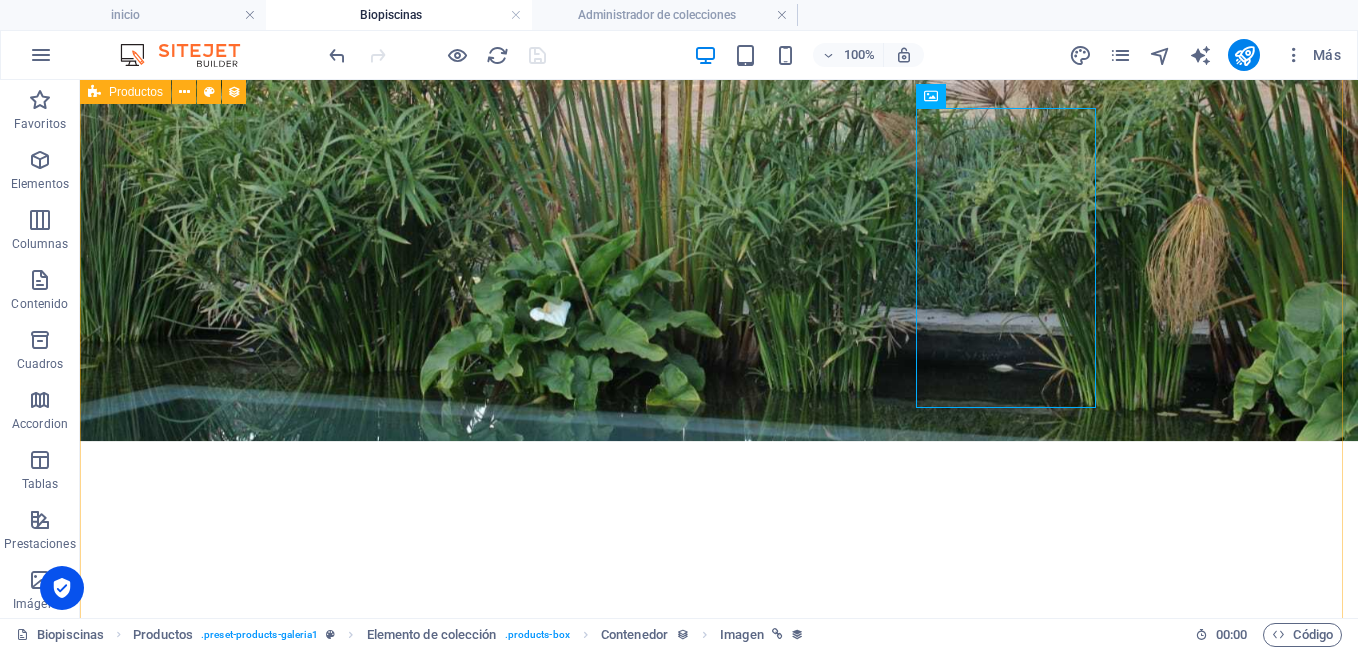 scroll, scrollTop: 2717, scrollLeft: 0, axis: vertical 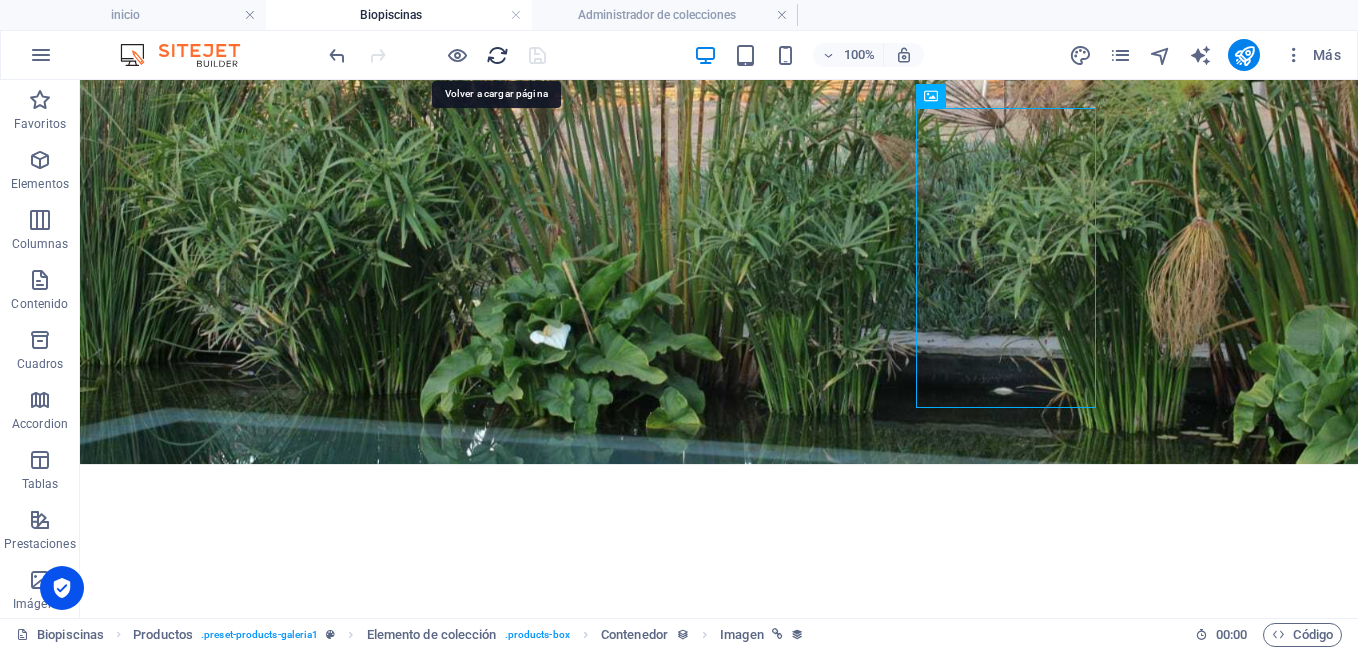 click at bounding box center [497, 55] 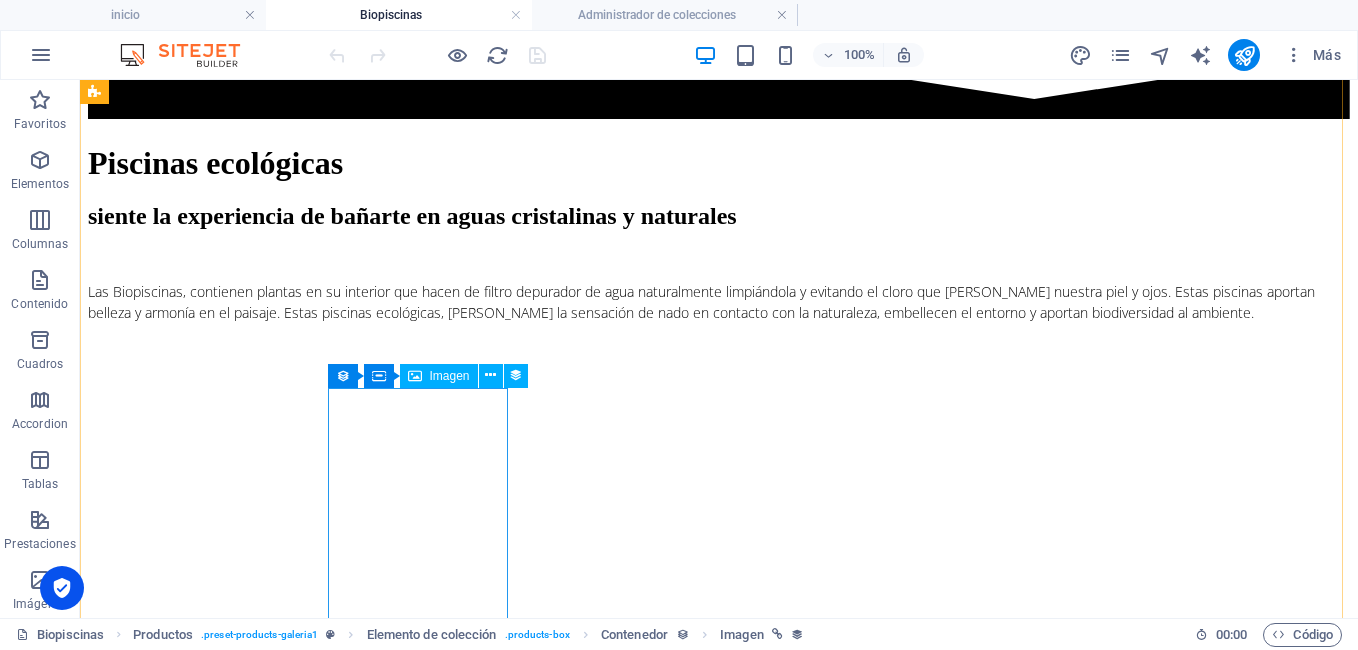 scroll, scrollTop: 2820, scrollLeft: 0, axis: vertical 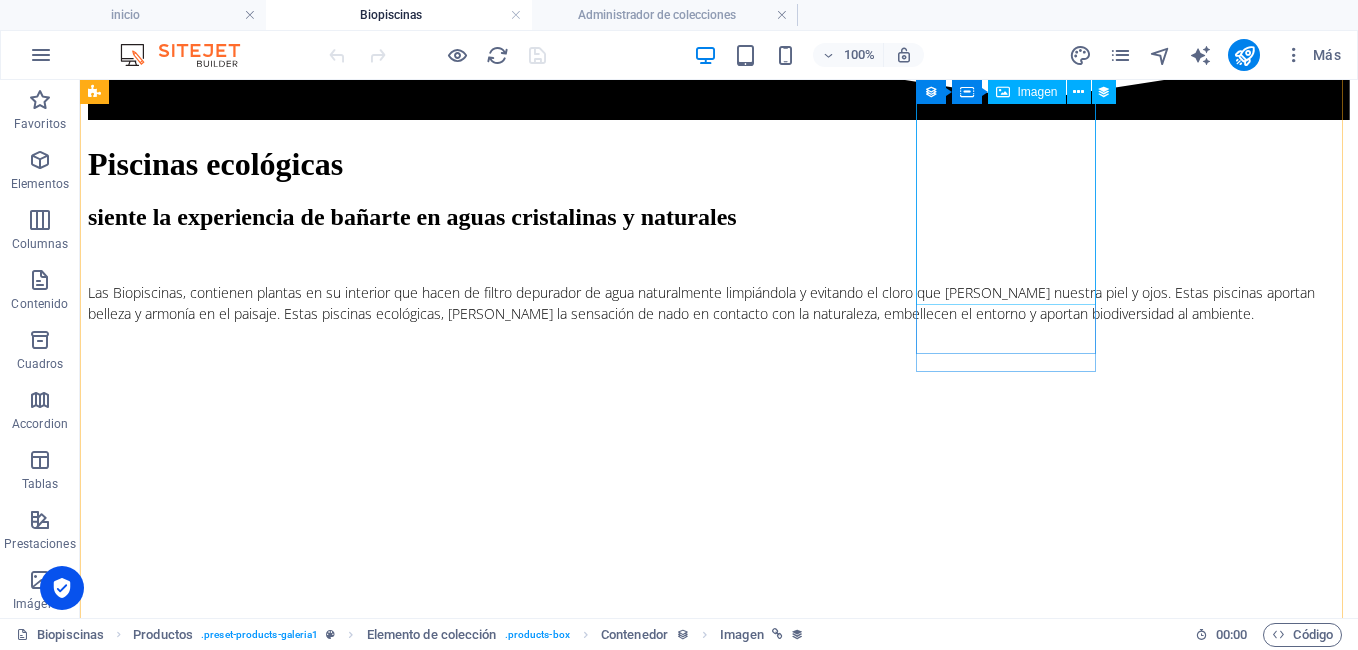 click at bounding box center [719, 9496] 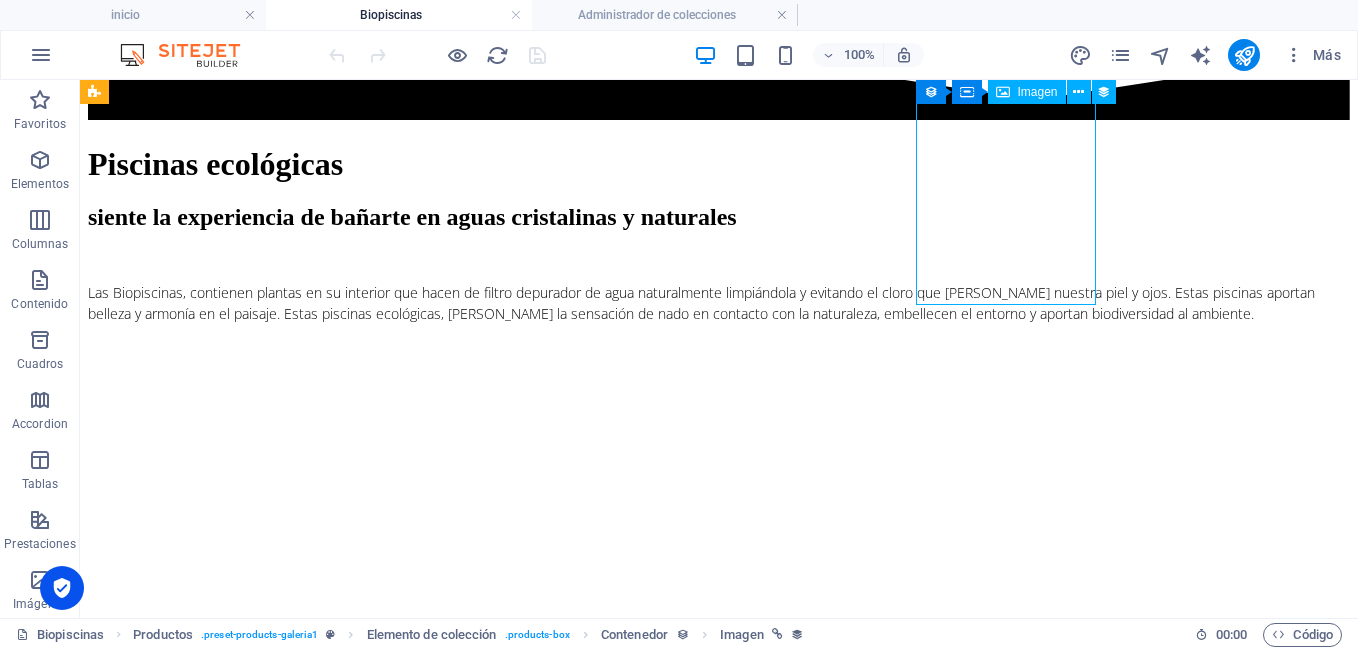 click at bounding box center [719, 9496] 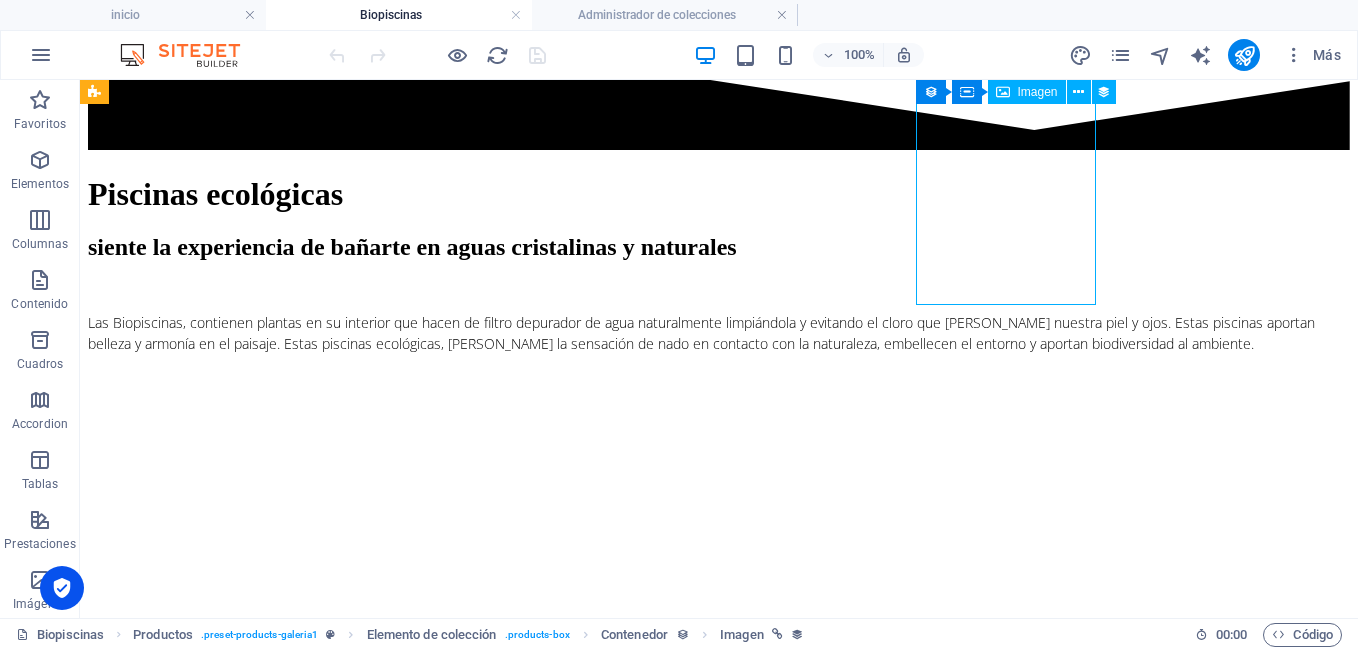 select on "image" 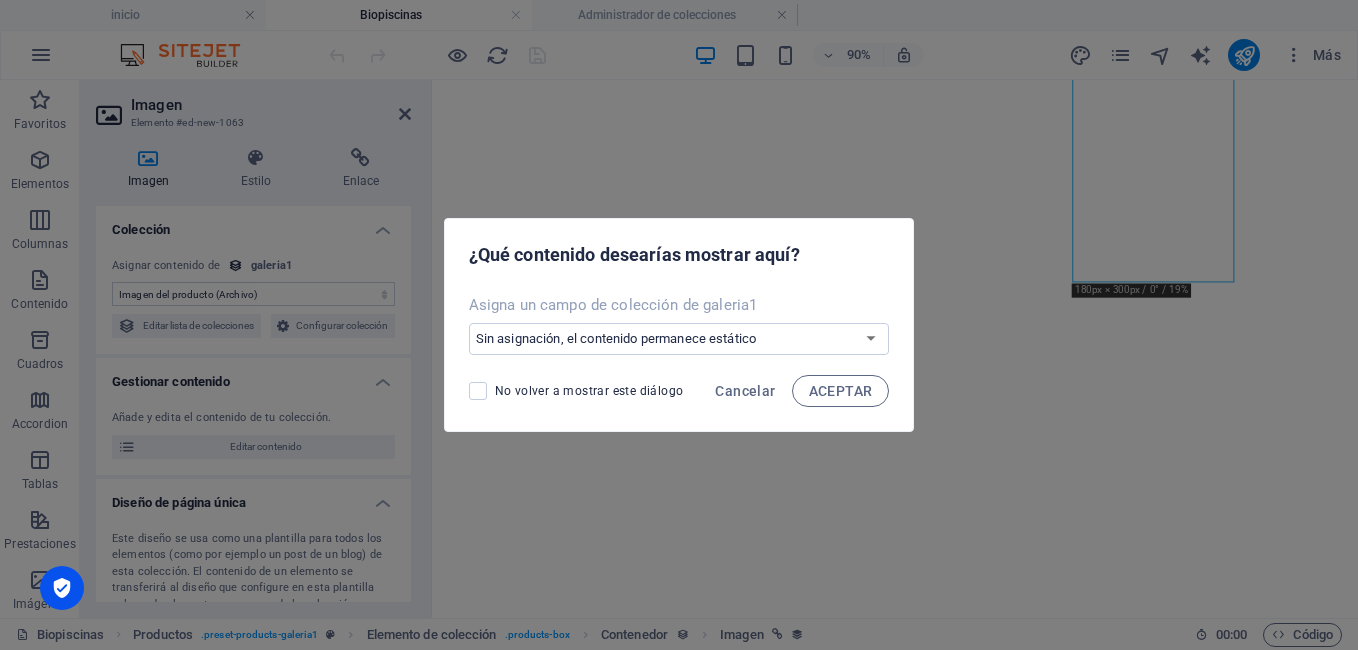 scroll, scrollTop: 2843, scrollLeft: 0, axis: vertical 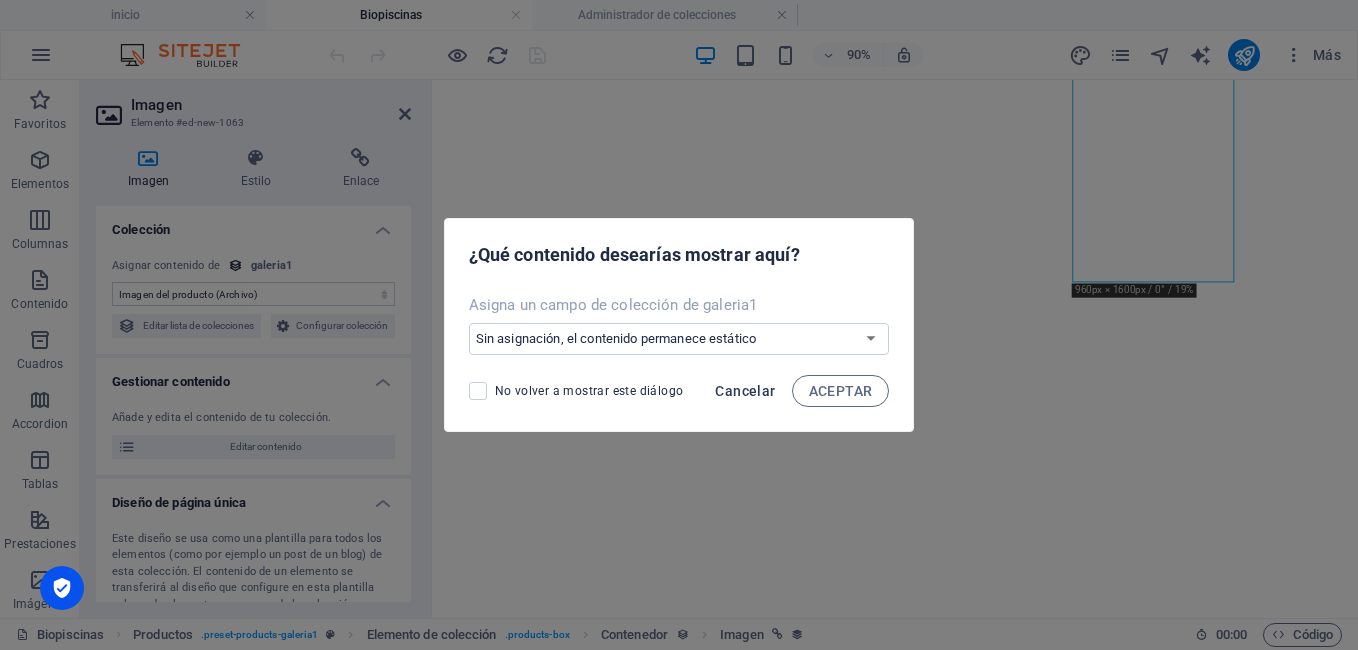 click on "Cancelar" at bounding box center (745, 391) 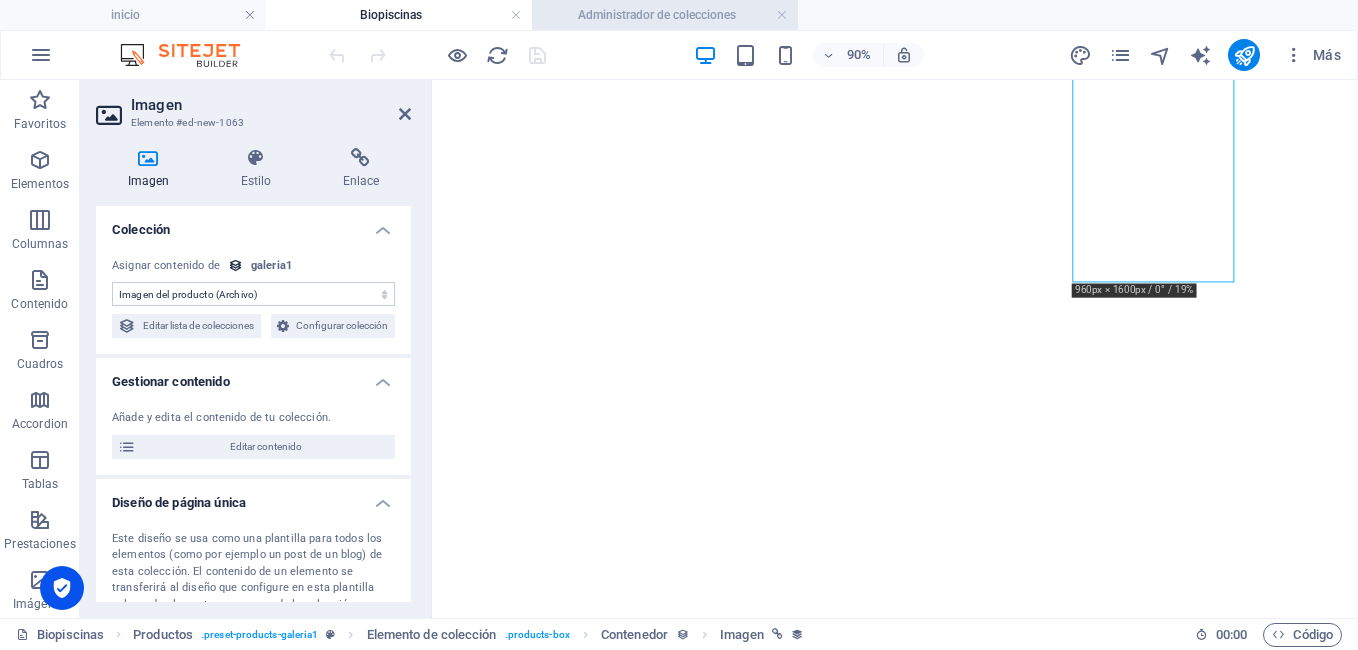 click on "Administrador de colecciones" at bounding box center [665, 15] 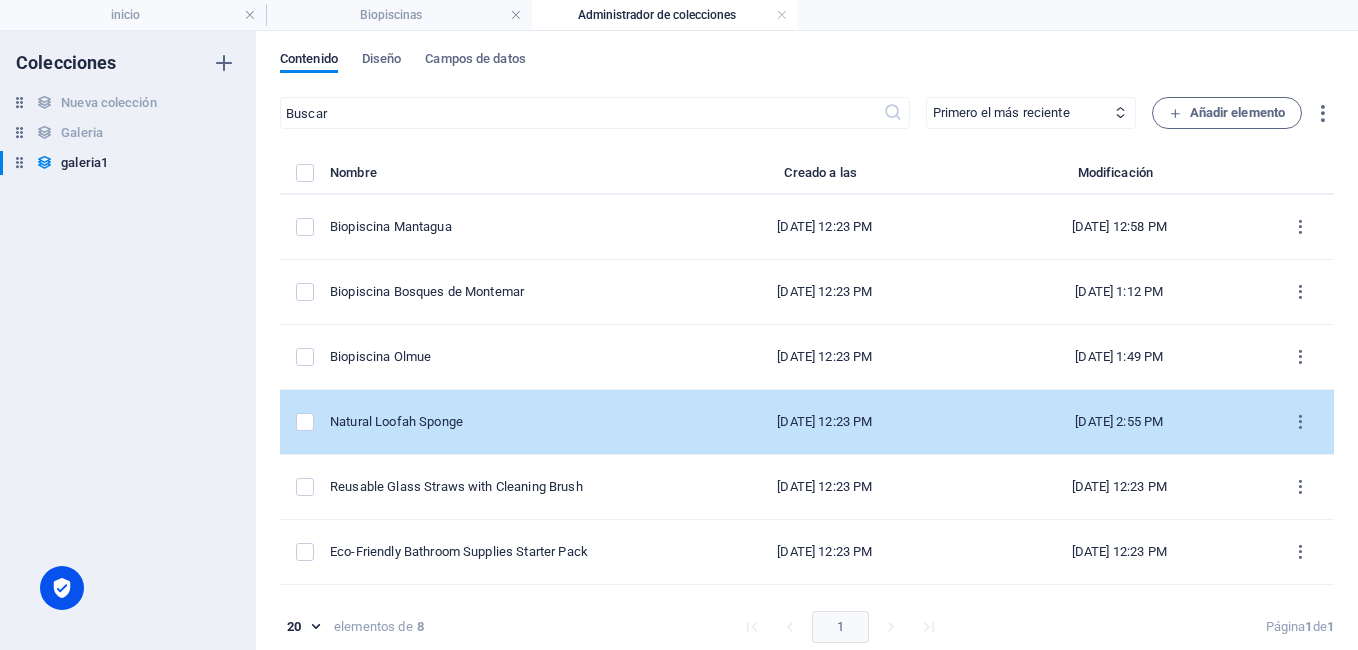 click on "Natural Loofah Sponge" at bounding box center [504, 422] 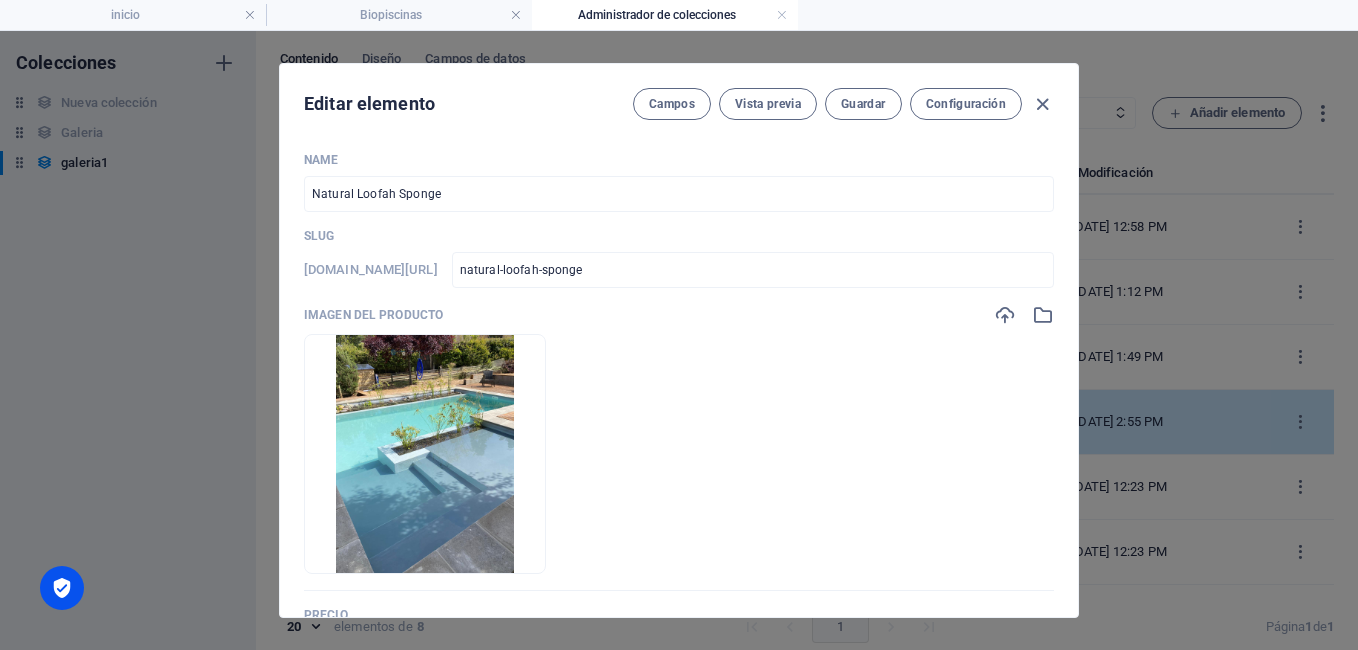 click on "​ Primero el más reciente Primero el más antiguo Última modificación Name (ascendente) Name (descendente) Slug (ascendente) Slug (descendente) Precio (ascendente) Precio (descendente) Nº producto (ascendente) Nº producto (descendente) Disponibilidad (ascendente) Disponibilidad (descendente) Añadir elemento Nombre Creado a las Modificación Biopiscina Mantagua [DATE] 12:23 PM [DATE] 12:58 PM Biopiscina Bosques de Montemar [DATE] 12:23 PM [DATE] 1:12 PM Biopiscina Olmue [DATE] 12:23 PM [DATE] 1:49 PM Natural Loofah Sponge [DATE] 12:23 PM [DATE] 2:55 PM Reusable Glass Straws with Cleaning Brush [DATE] 12:23 PM [DATE] 12:23 PM Eco-Friendly Bathroom Supplies Starter Pack [DATE] 12:23 PM [DATE] 12:23 PM Bamboo Toothbrush [DATE] 12:23 PM [DATE] 12:23 PM Handcrafted Natural Soap Bar [DATE] 12:23 PM [DATE] 12:23 PM 20 20 elementos de 8 1 Página  1  de  1 Editar elemento [PERSON_NAME] Vista previa Guardar Configuración 4" at bounding box center (807, 378) 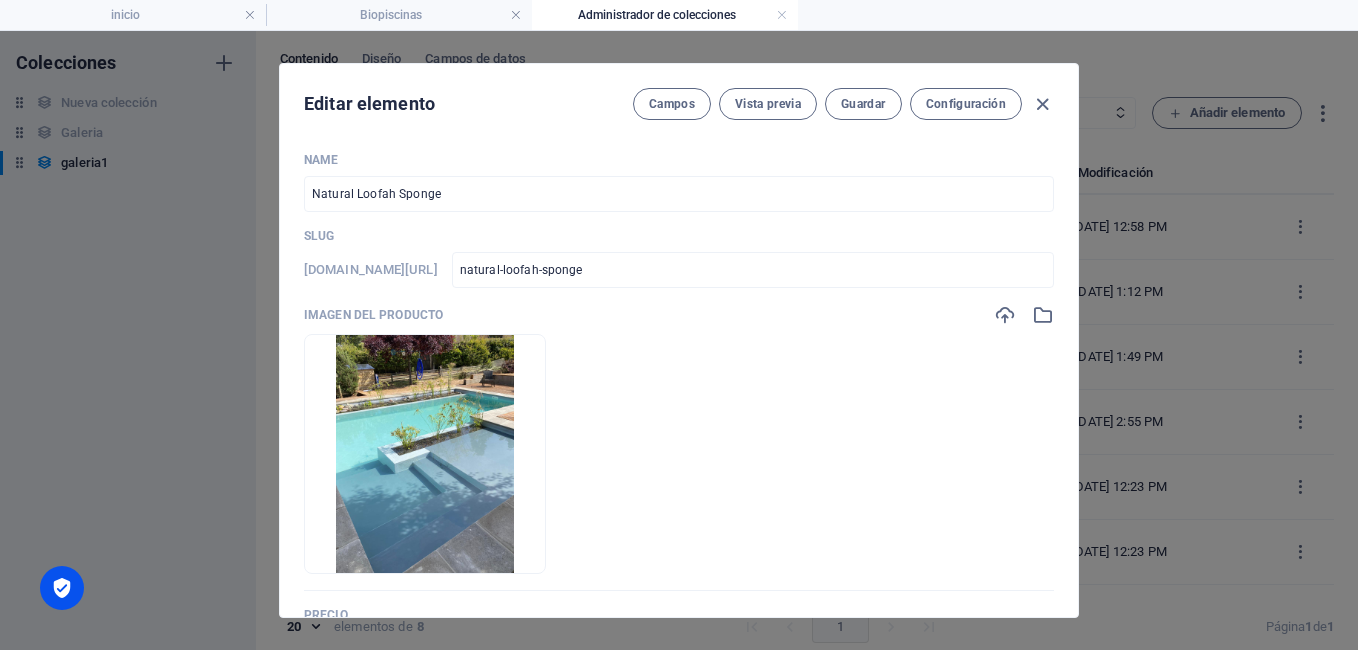 click on "Imagen del producto" at bounding box center [679, 315] 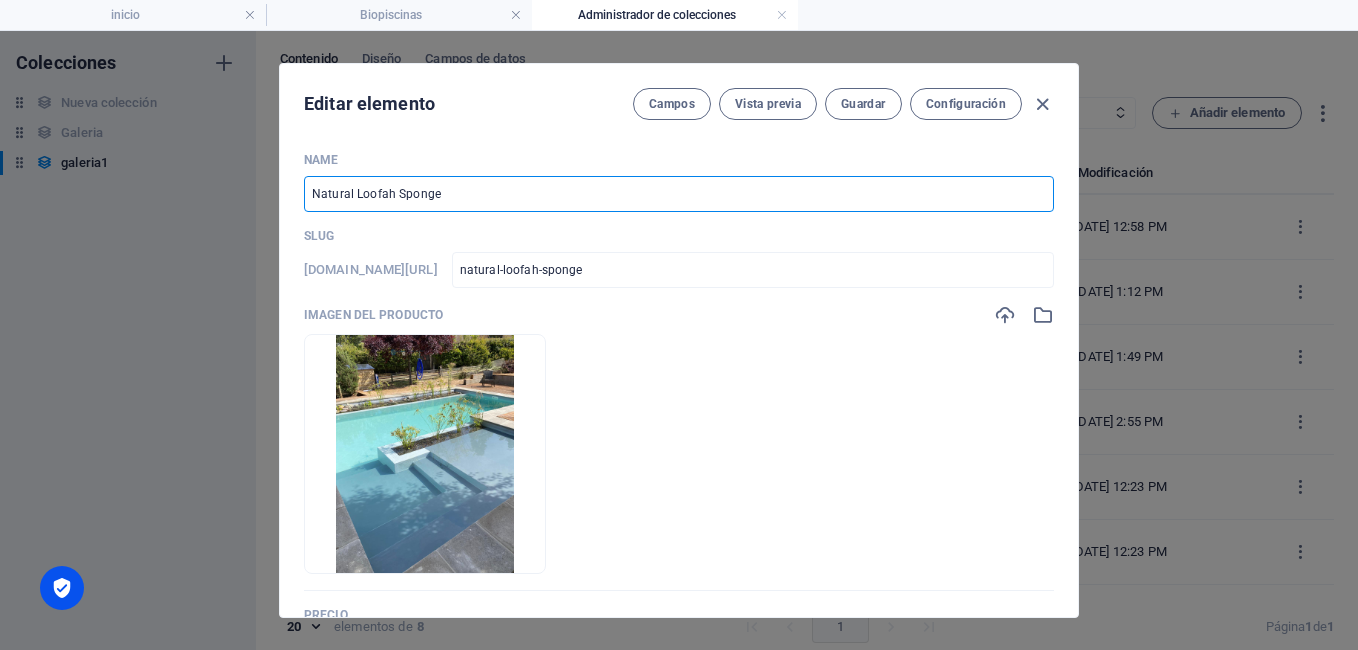 click on "Natural Loofah Sponge" at bounding box center (679, 194) 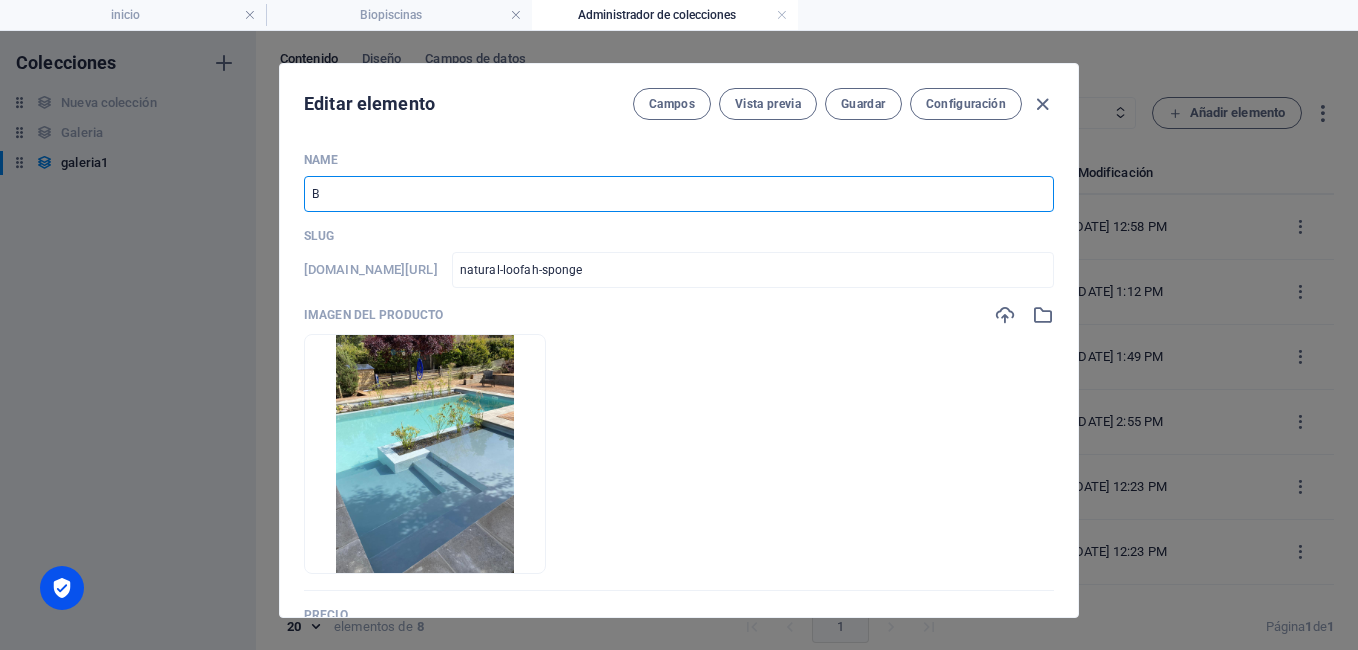 type on "b" 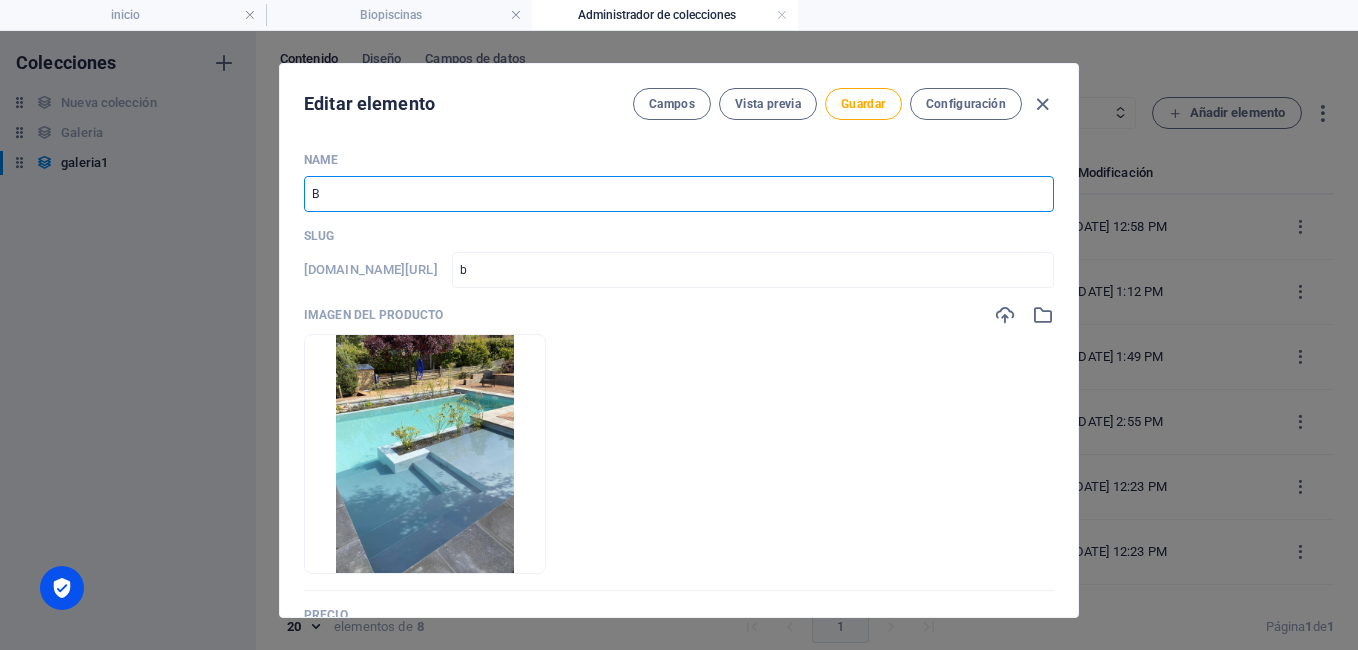 type on "Bi" 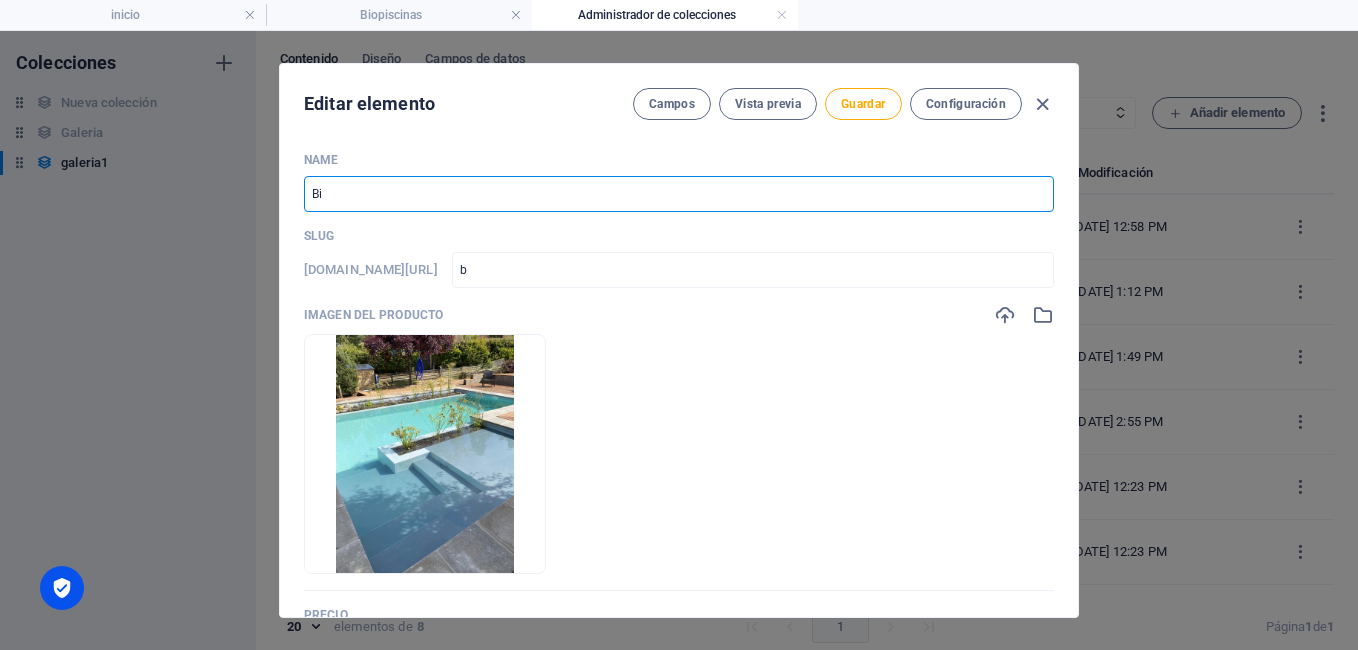 type on "bi" 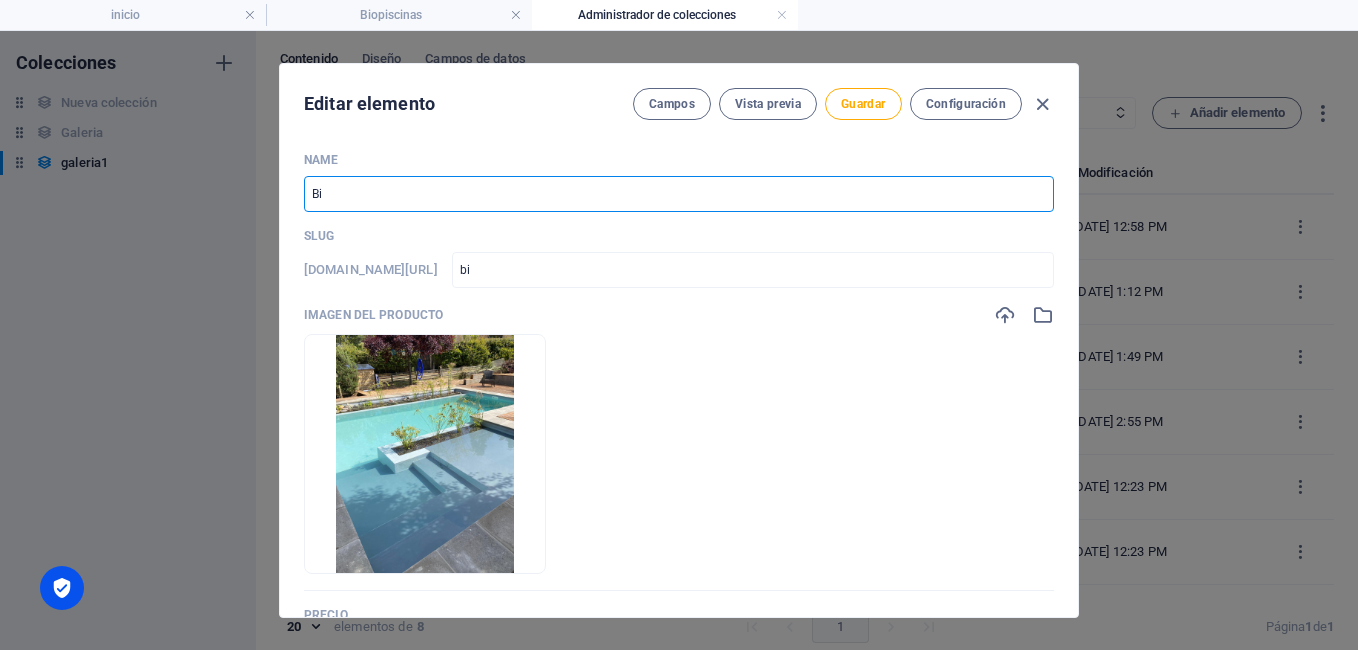 type on "Bio" 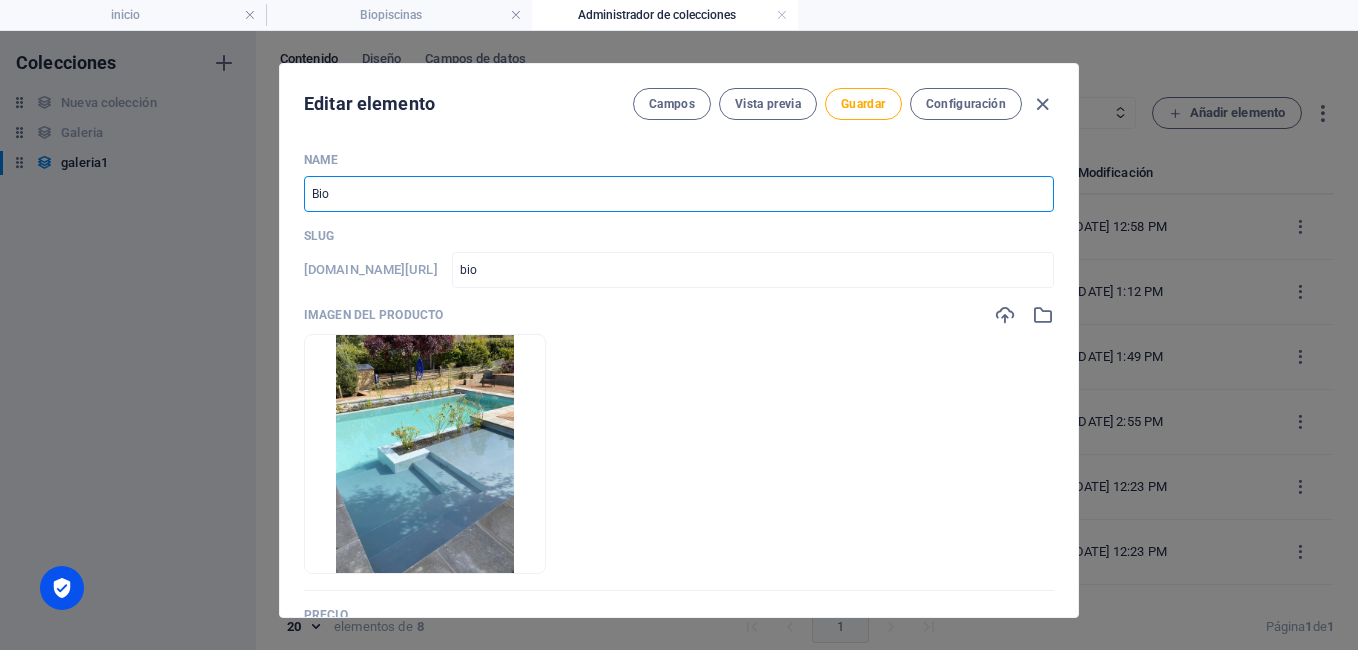 type on "Biop" 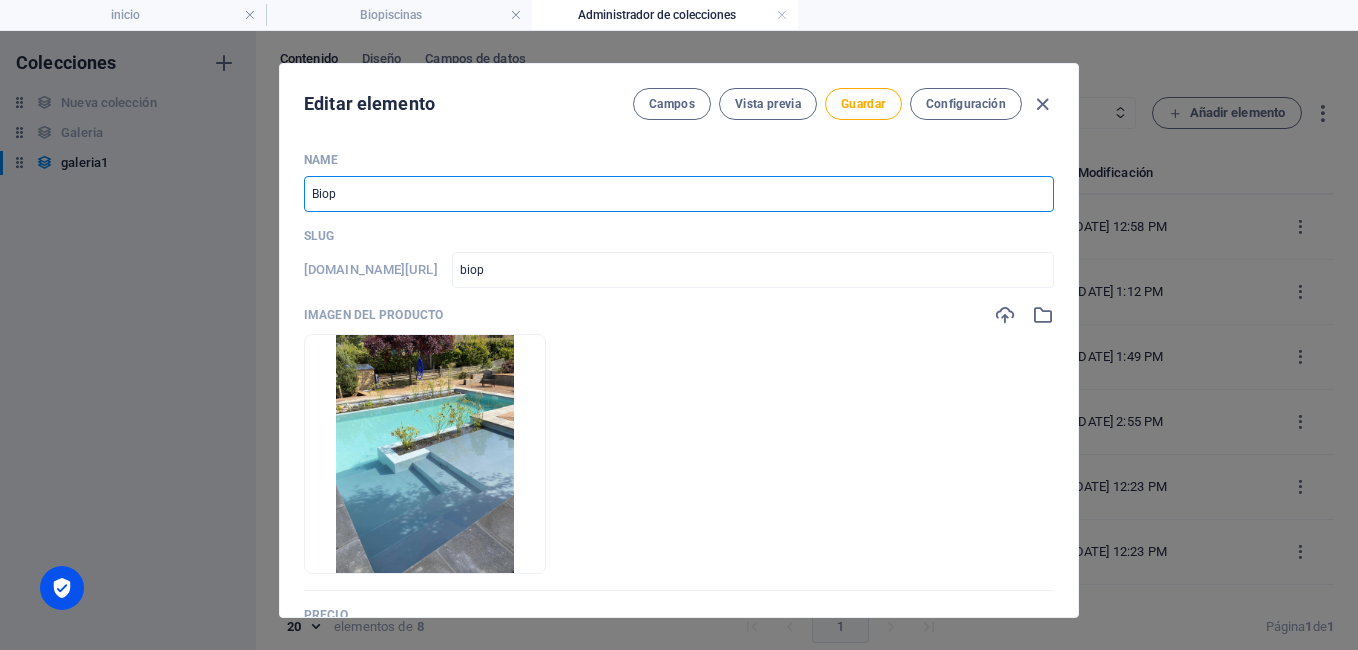 type on "Biopi" 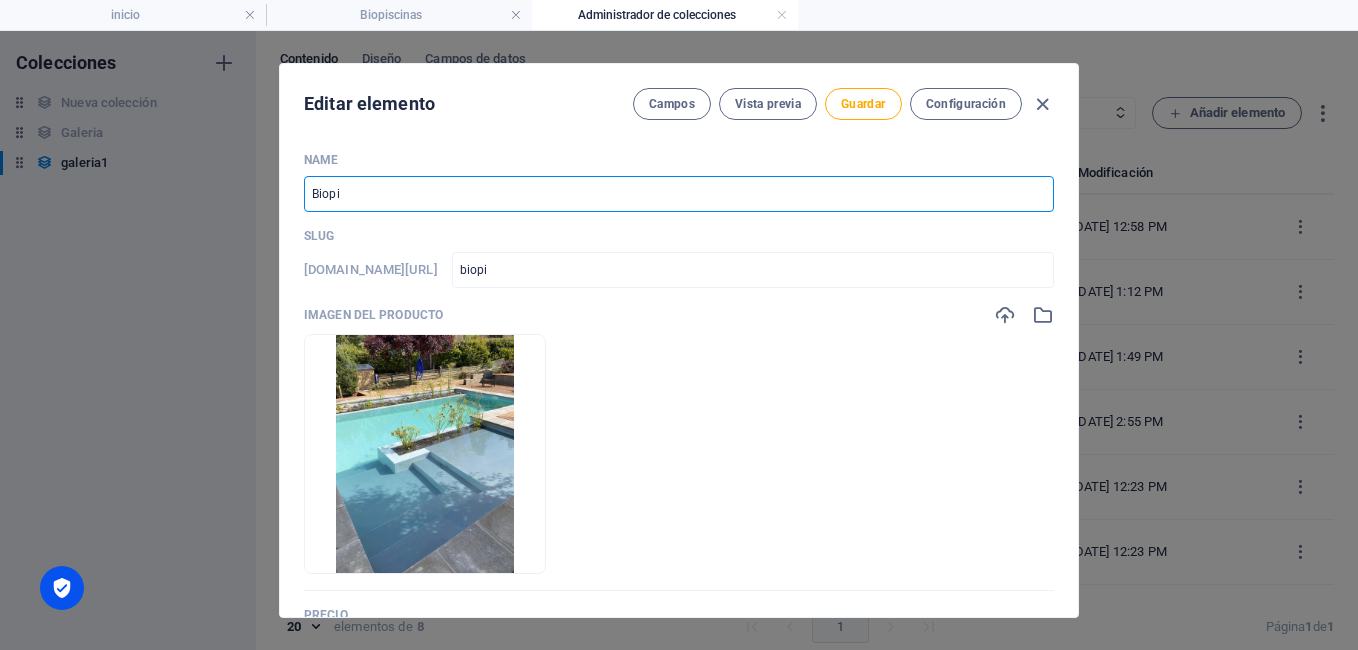 type on "Biopis" 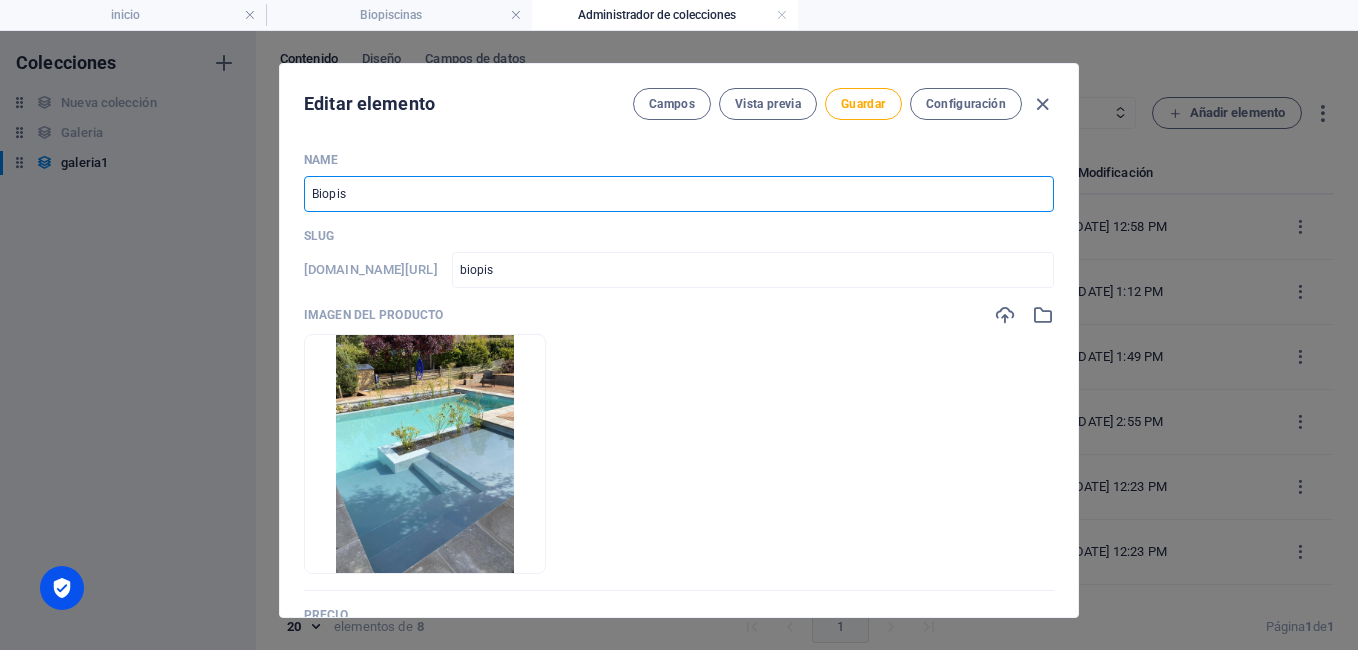 type on "Biopisc" 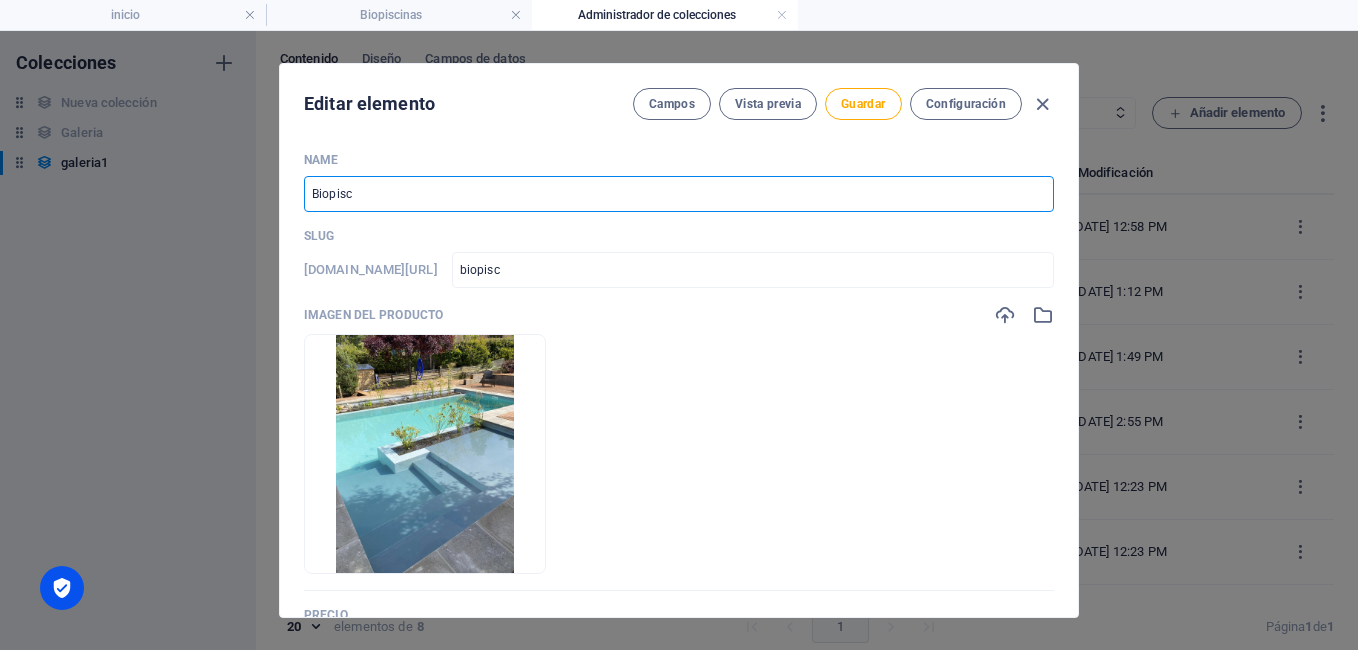 type on "Biopisci" 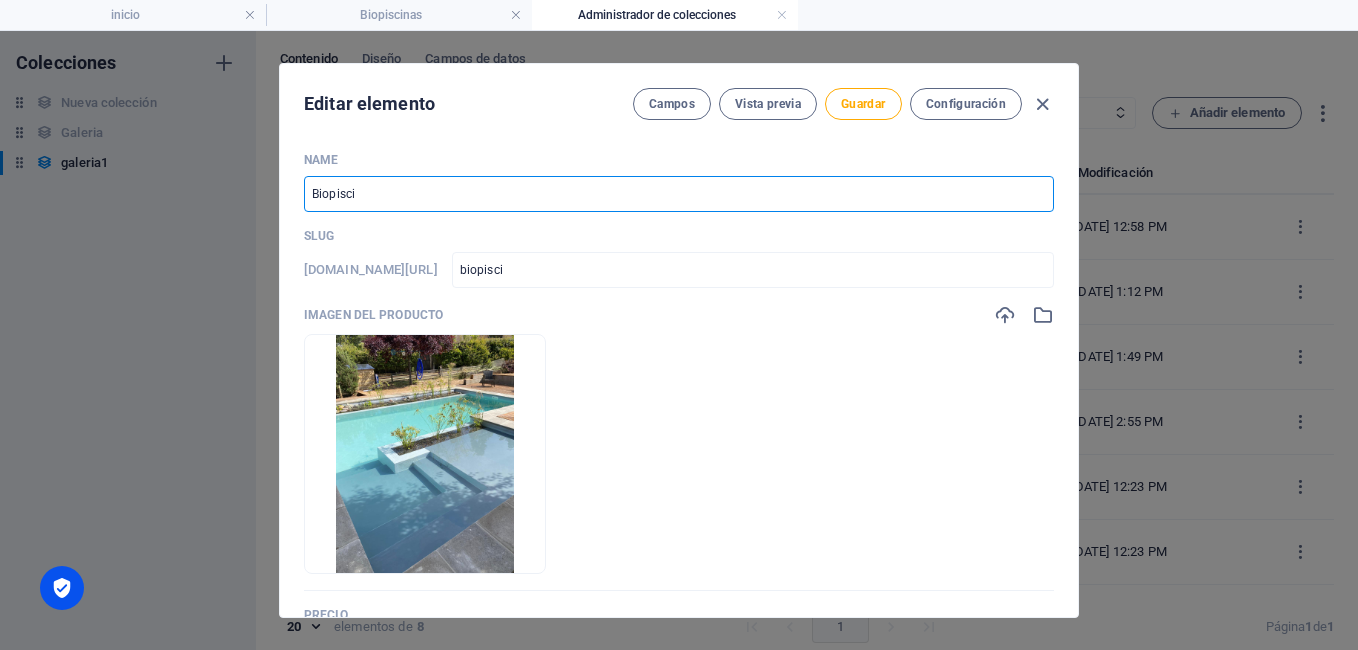type on "Biopiscin" 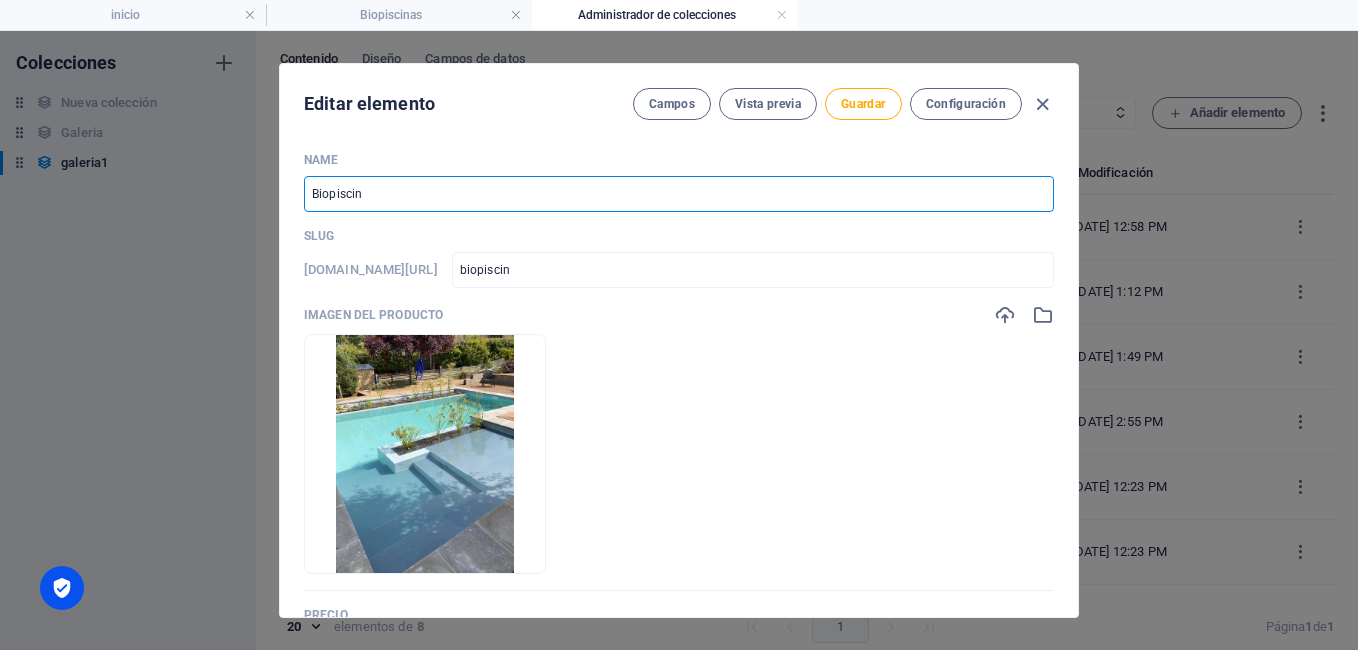 type on "Biopiscina" 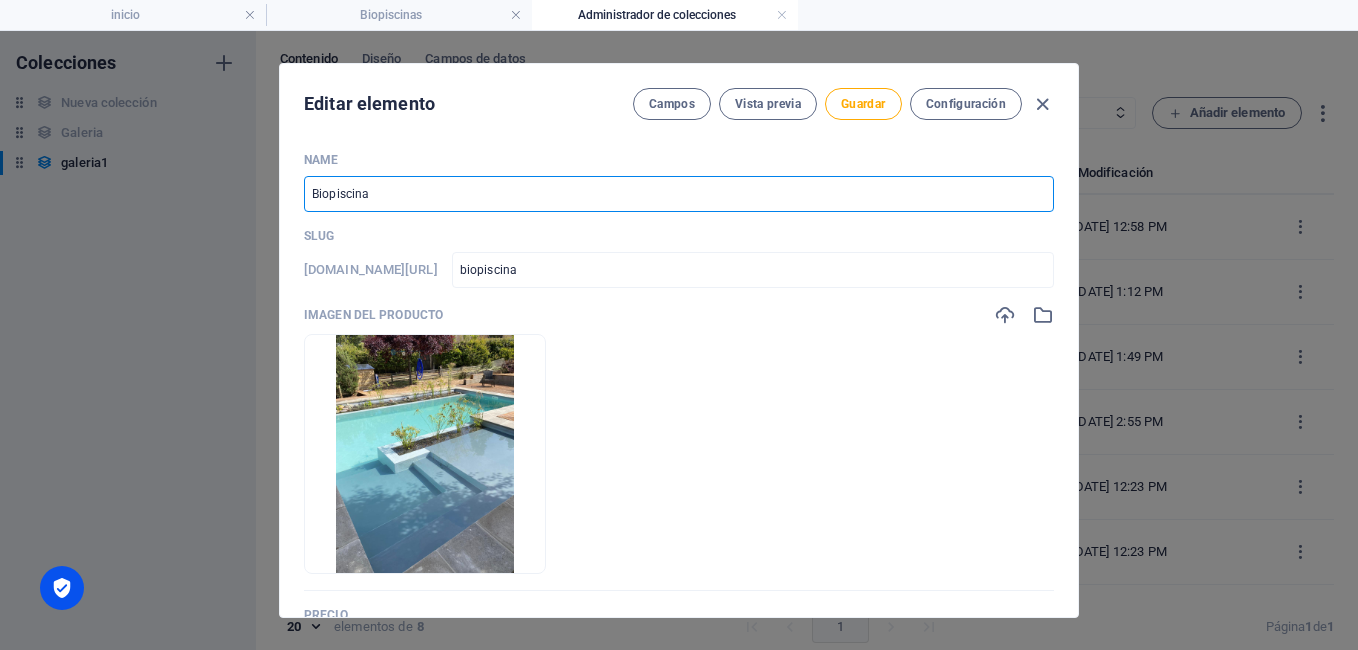 type on "Biopiscina A" 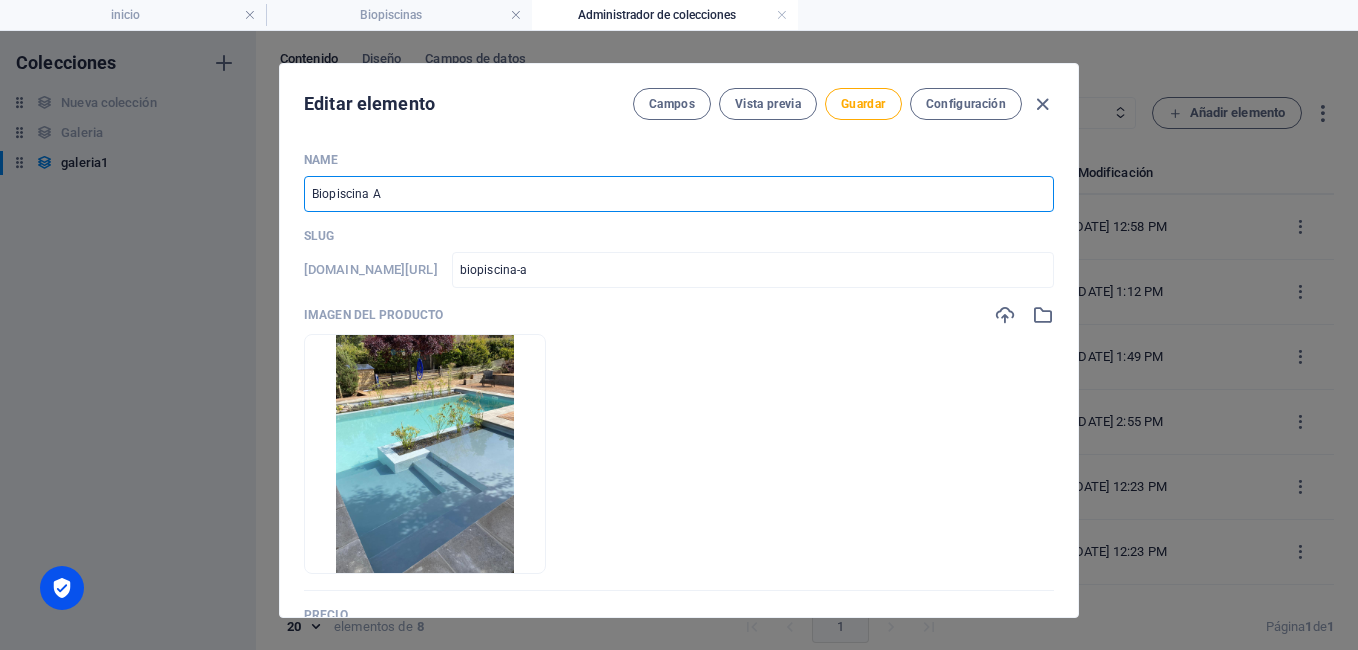 type on "Biopiscina Al" 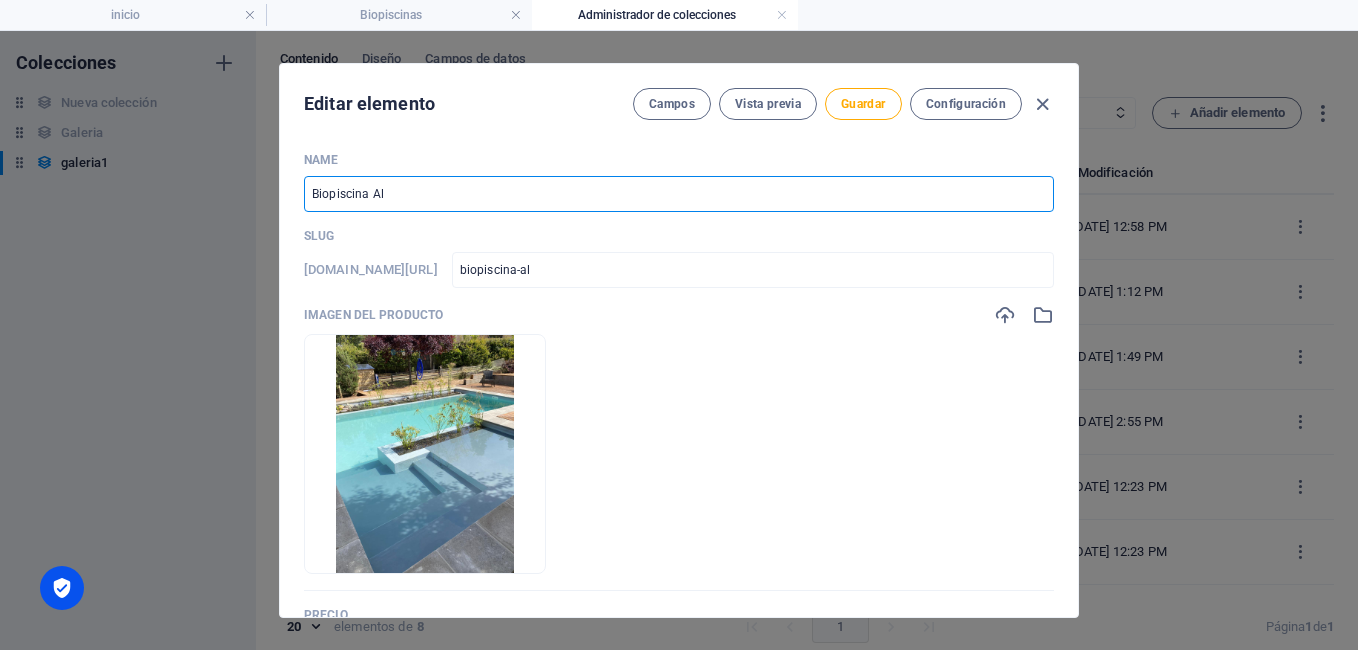 type on "Biopiscina Alg" 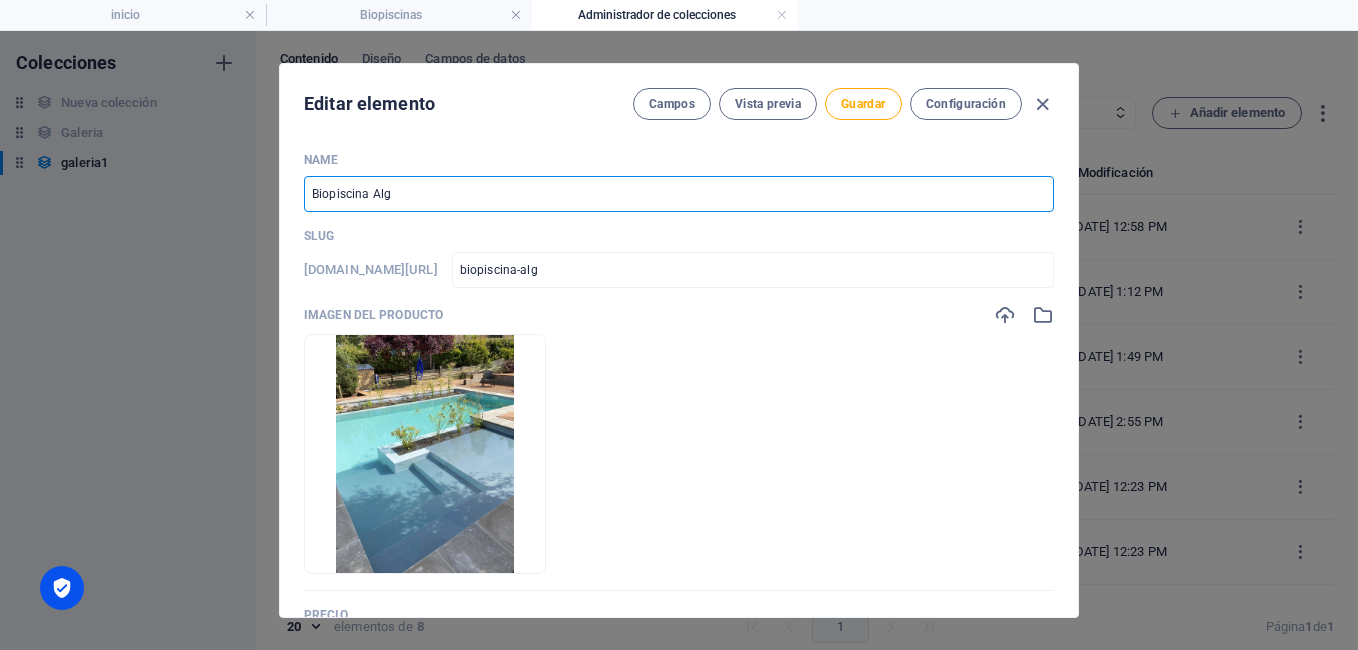type on "Biopiscina Alga" 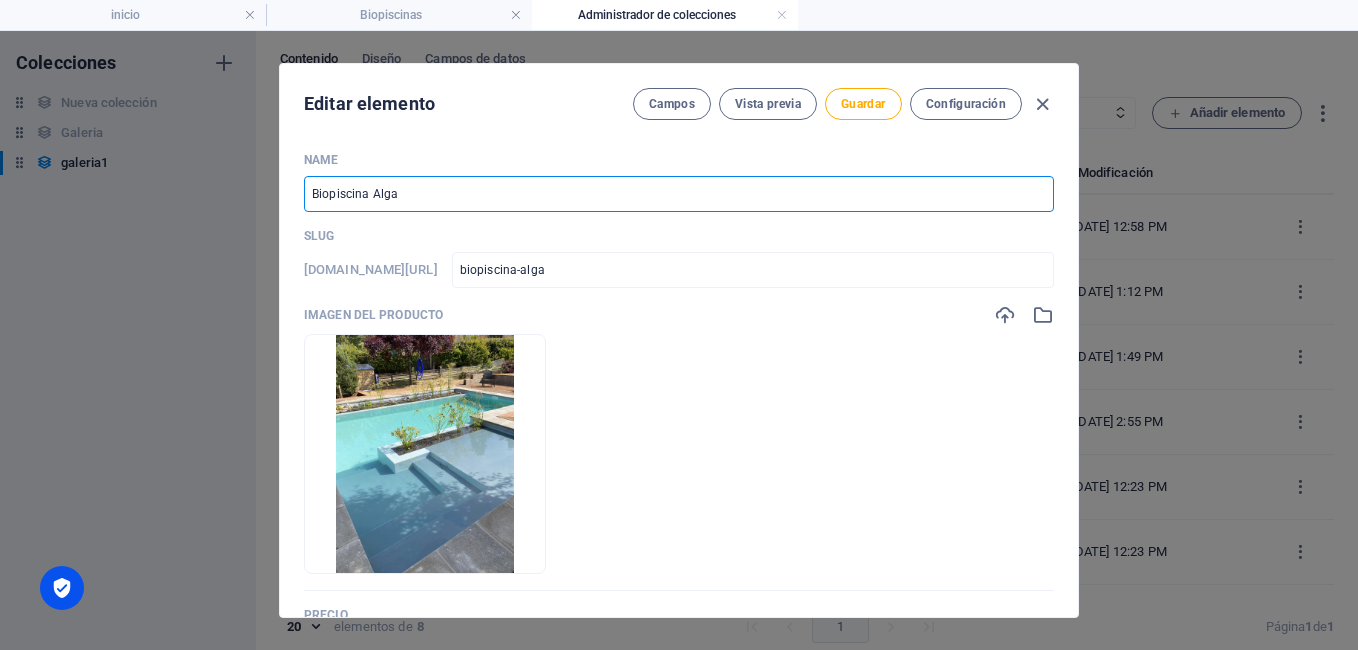type on "Biopiscina Algar" 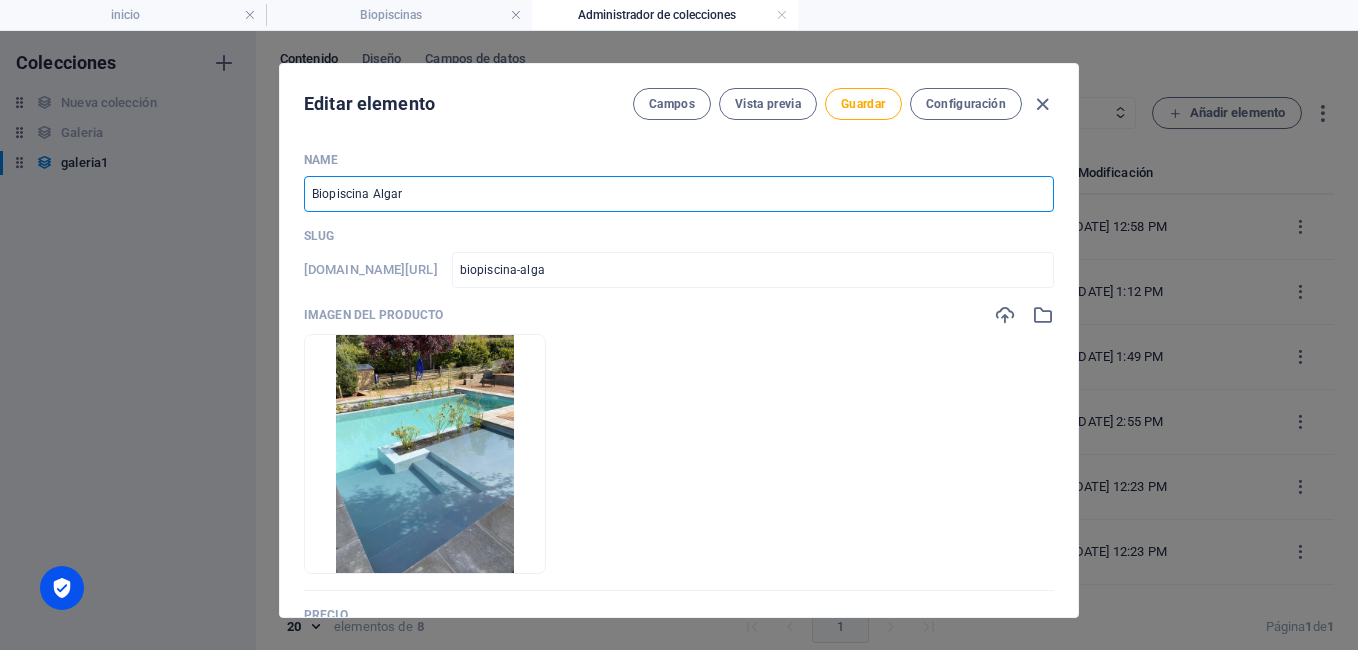 type on "biopiscina-algar" 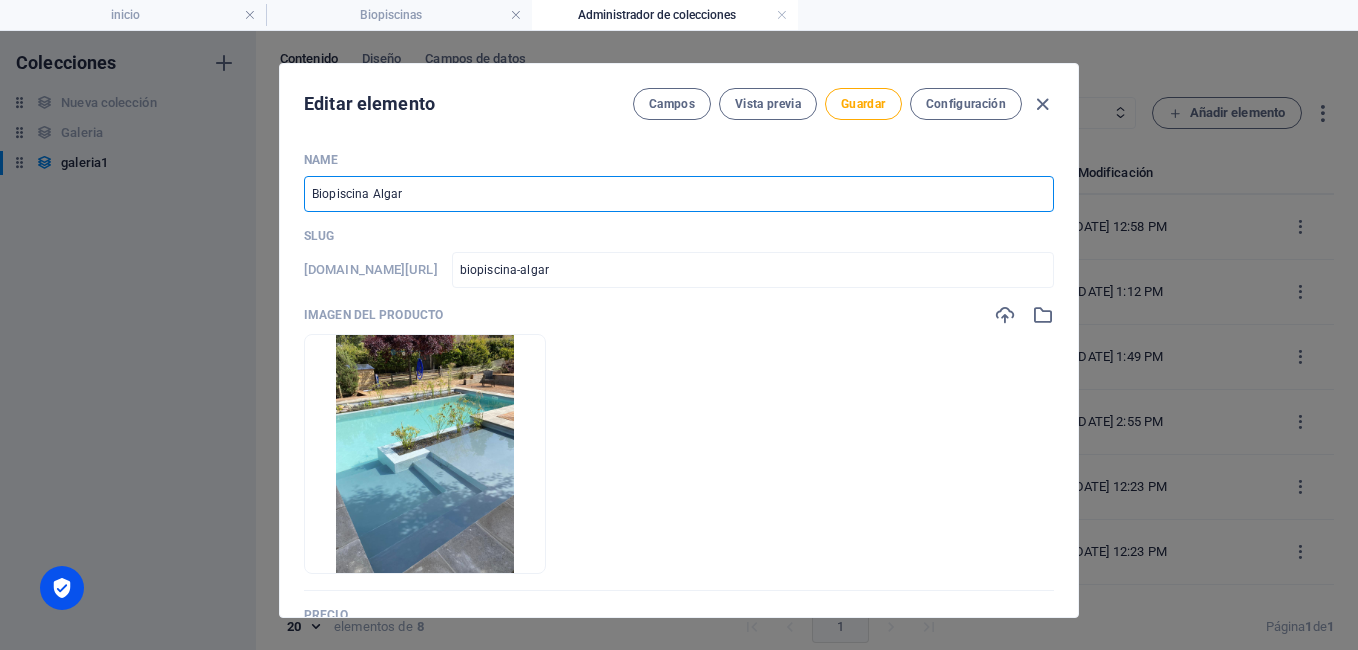type on "Biopiscina Algarr" 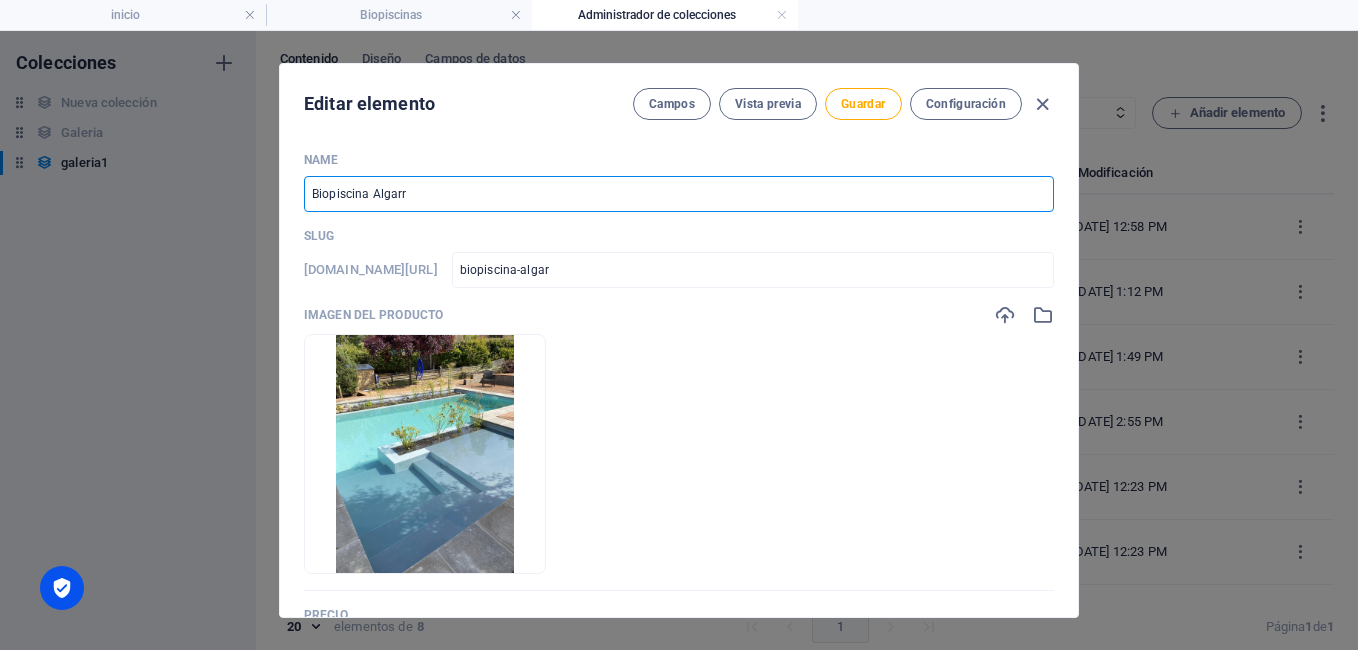type on "biopiscina-algarr" 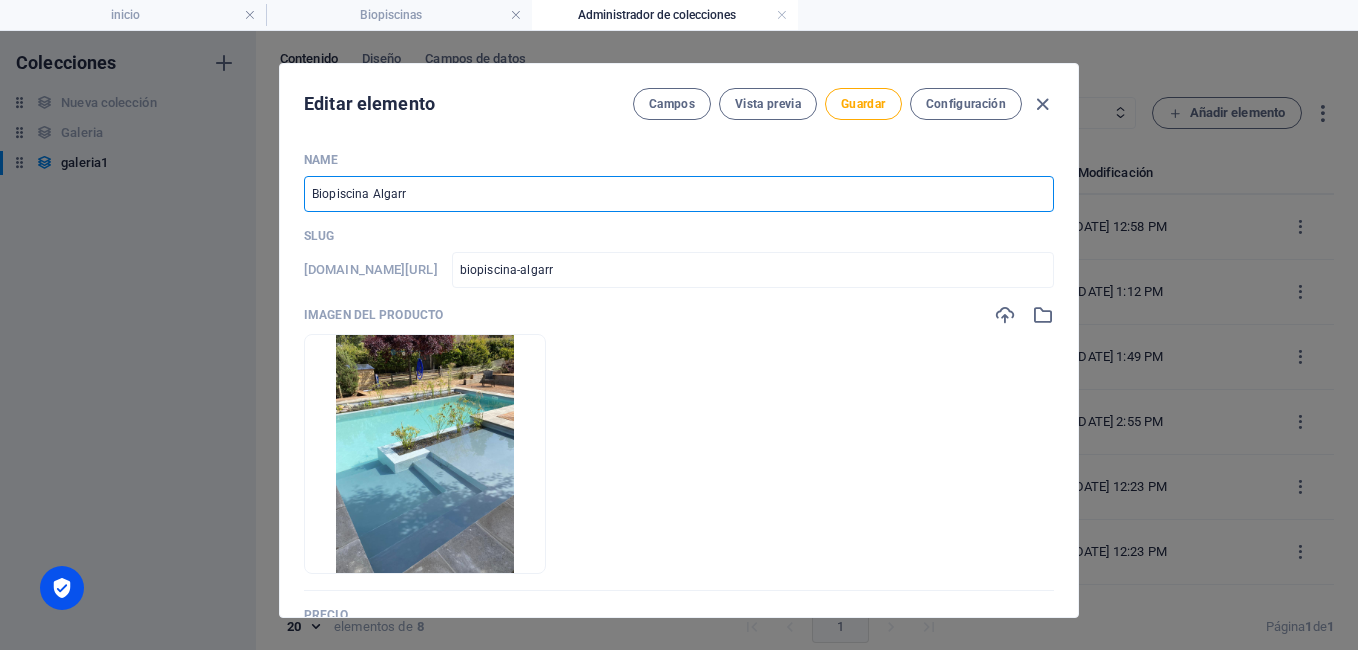 type on "Biopiscina Algarro" 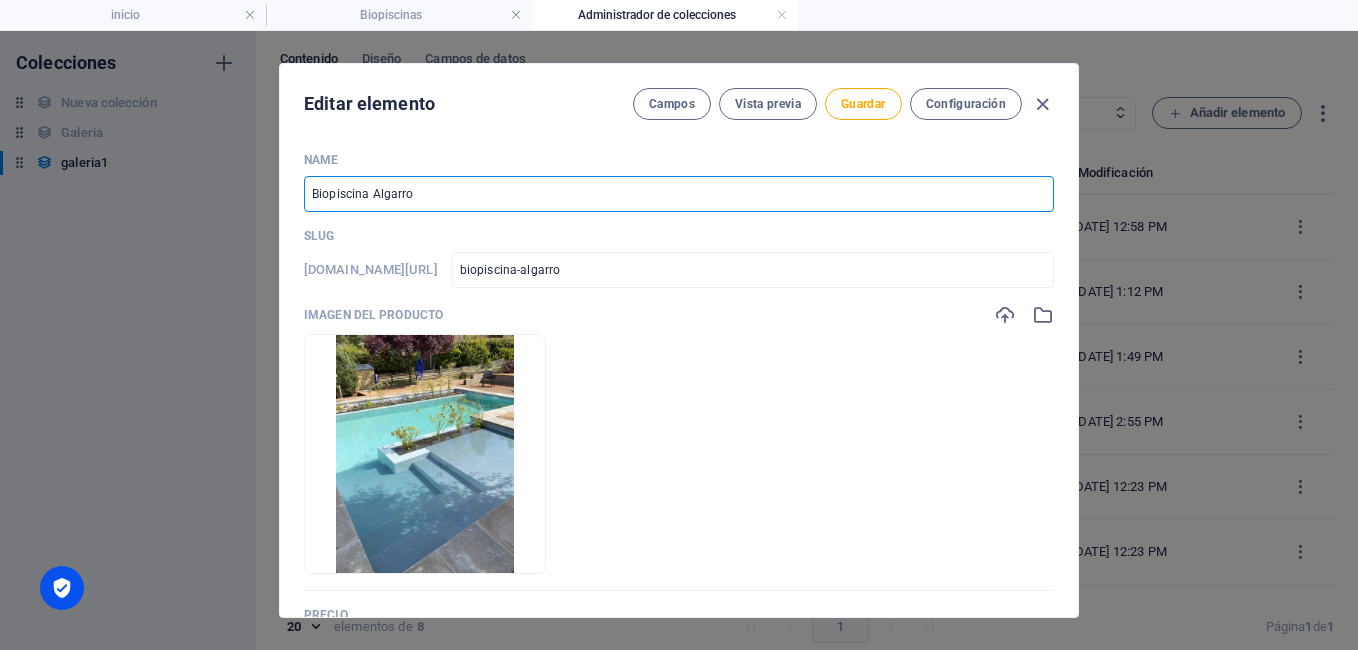 type on "Biopiscina Algarrob" 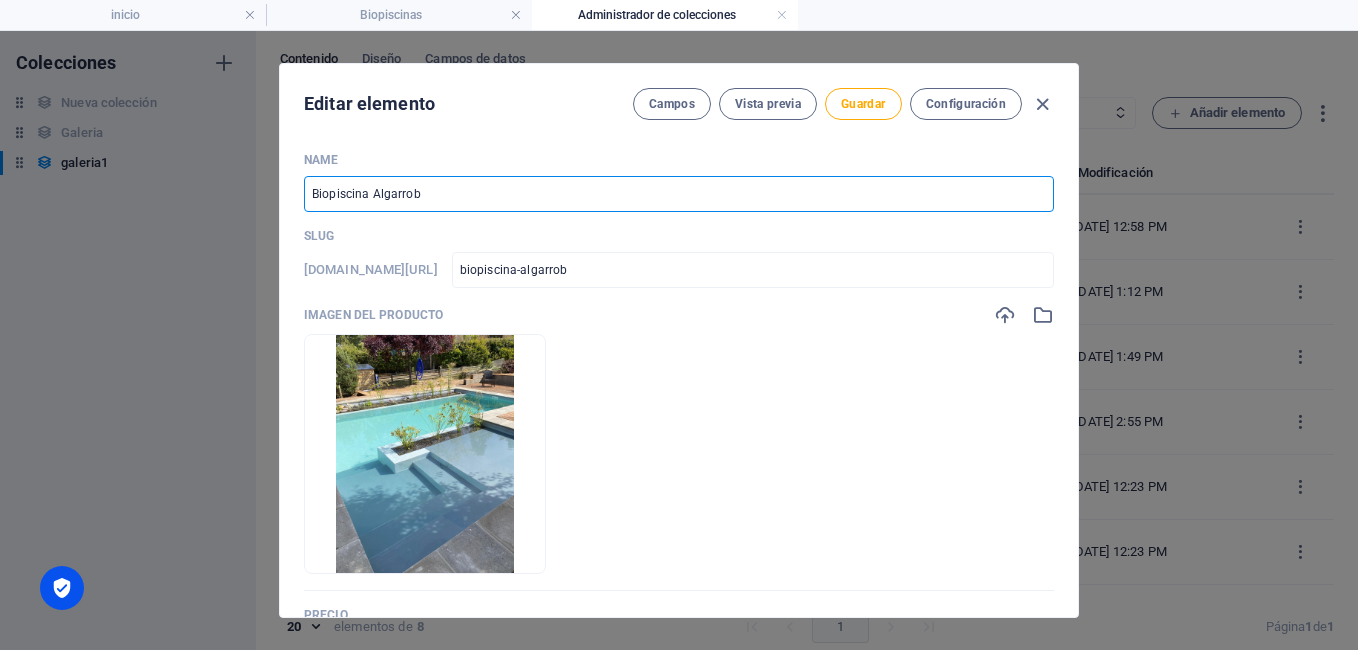 type on "Biopiscina Algarrobo" 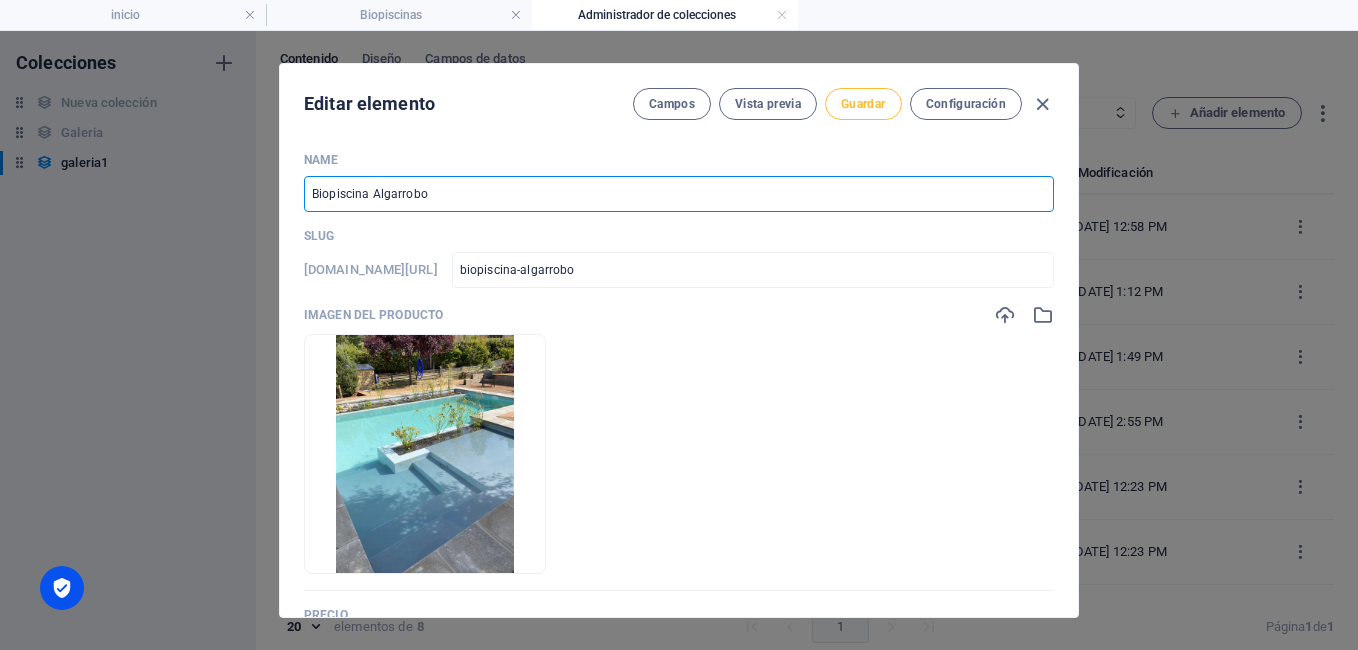 type on "Biopiscina Algarrobo" 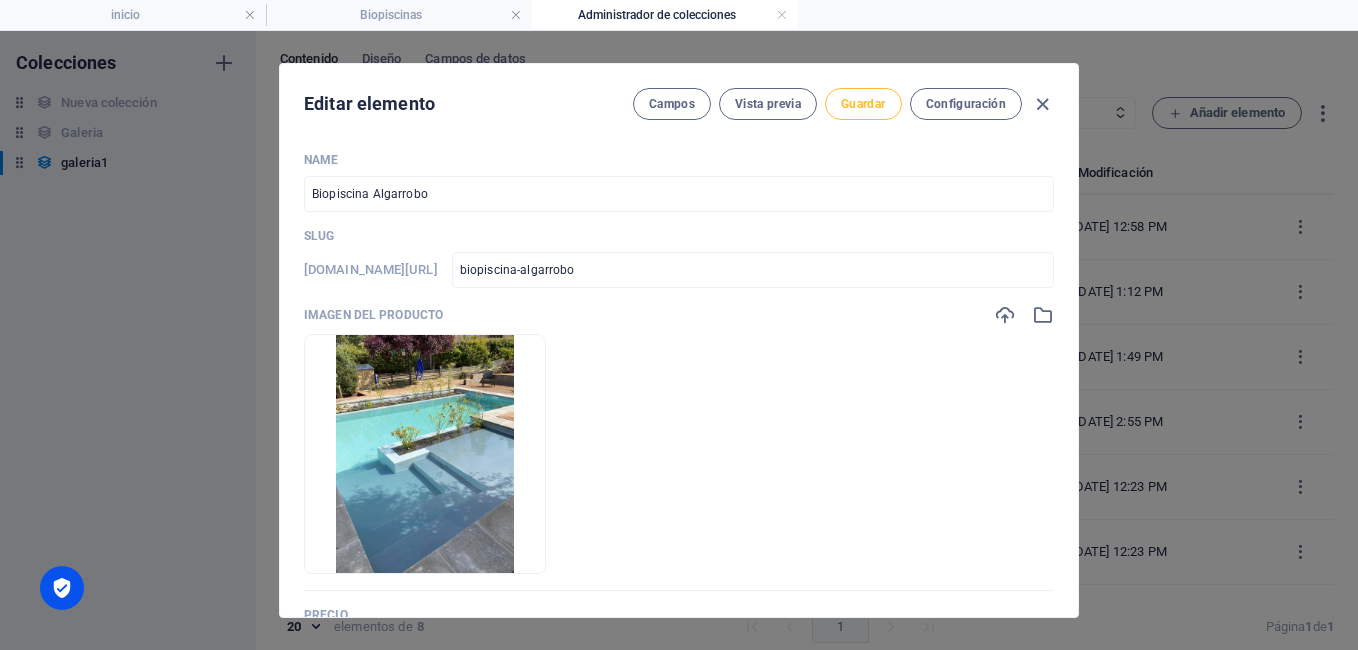 click on "Guardar" at bounding box center [863, 104] 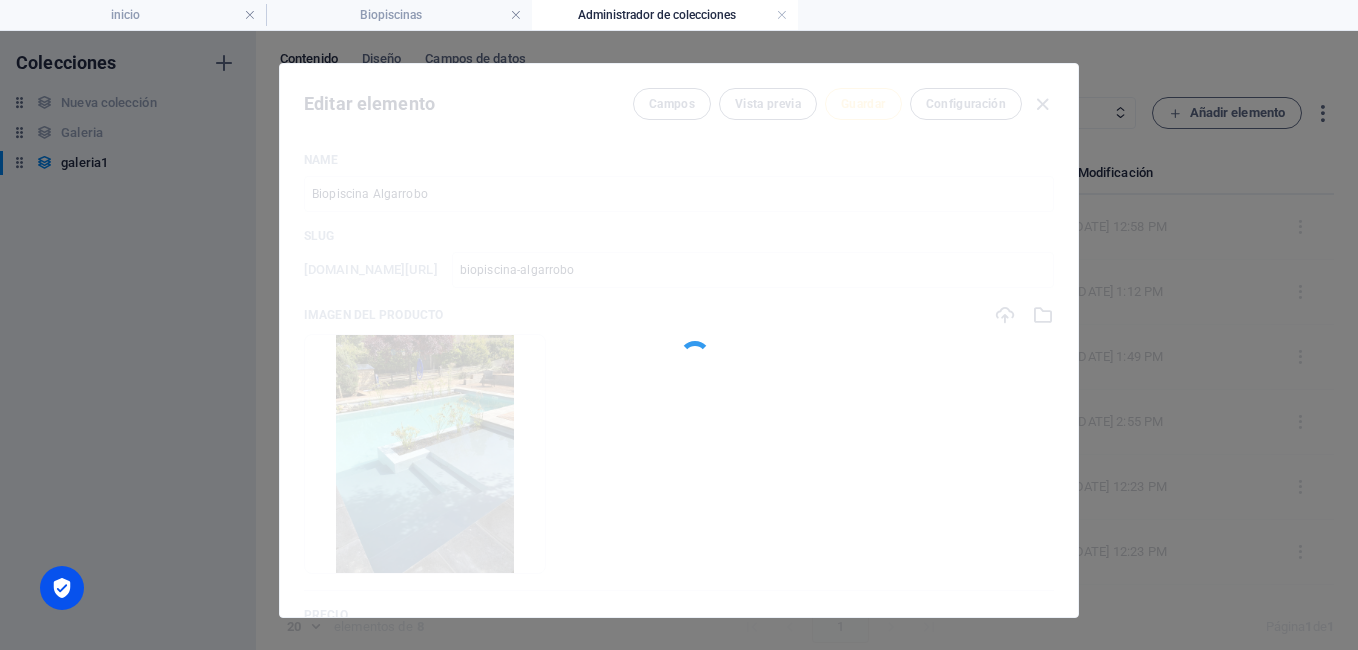 type on "biopiscina-algarrobo" 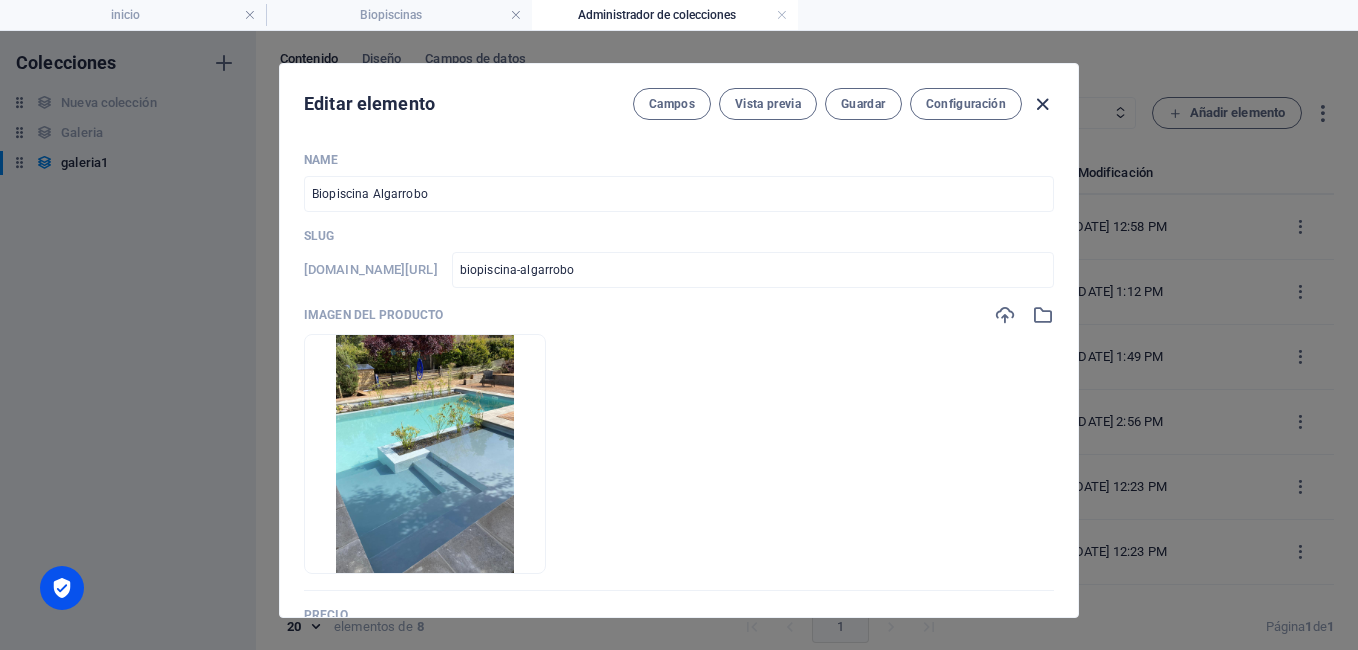 click at bounding box center [1042, 104] 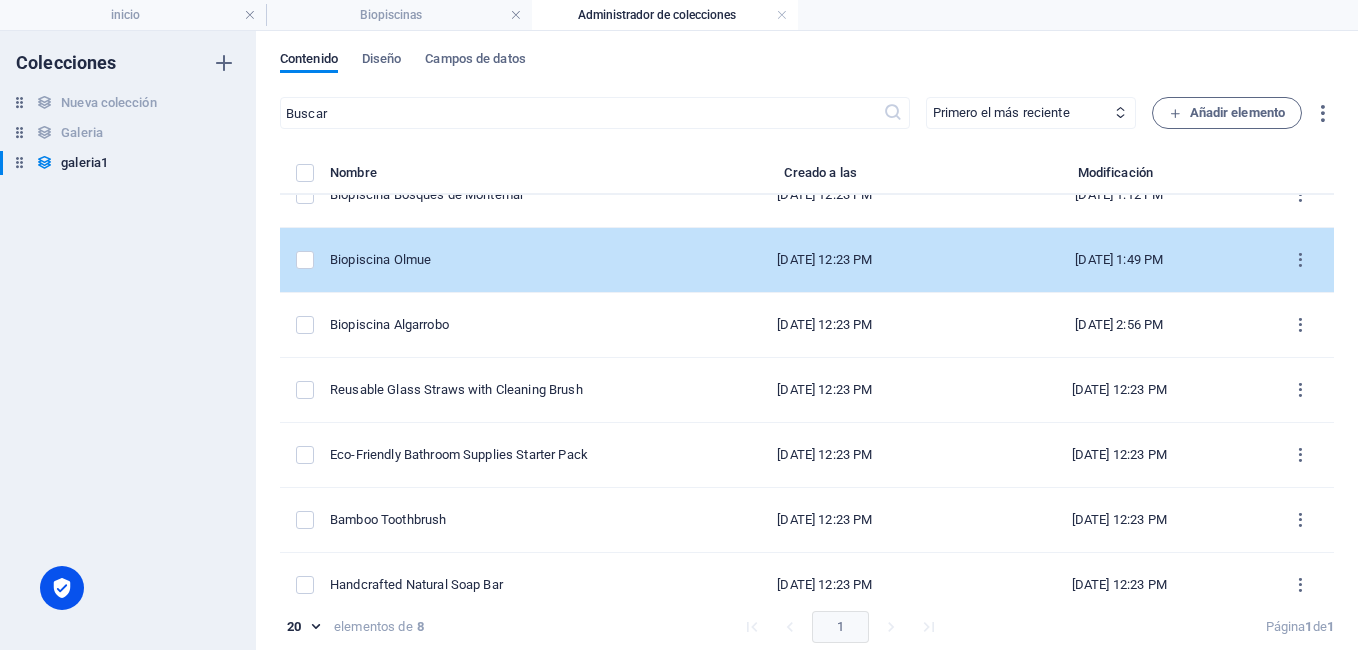 scroll, scrollTop: 0, scrollLeft: 0, axis: both 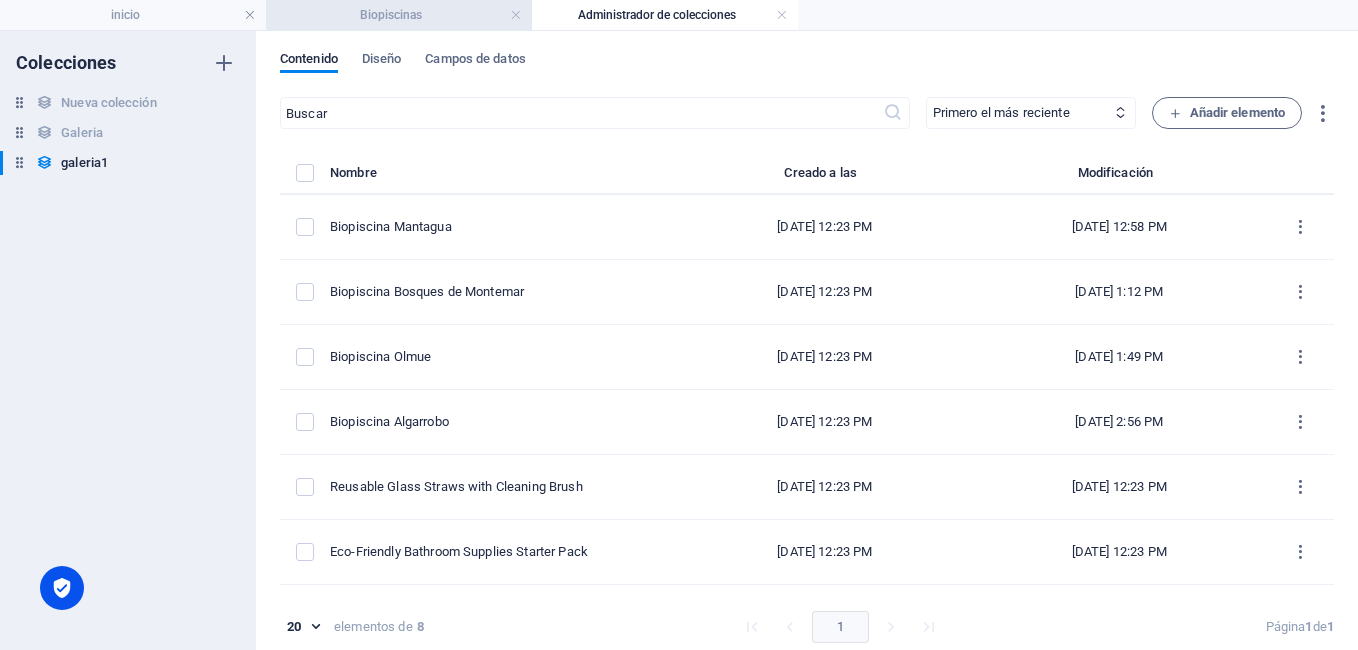 click on "Biopiscinas" at bounding box center [399, 15] 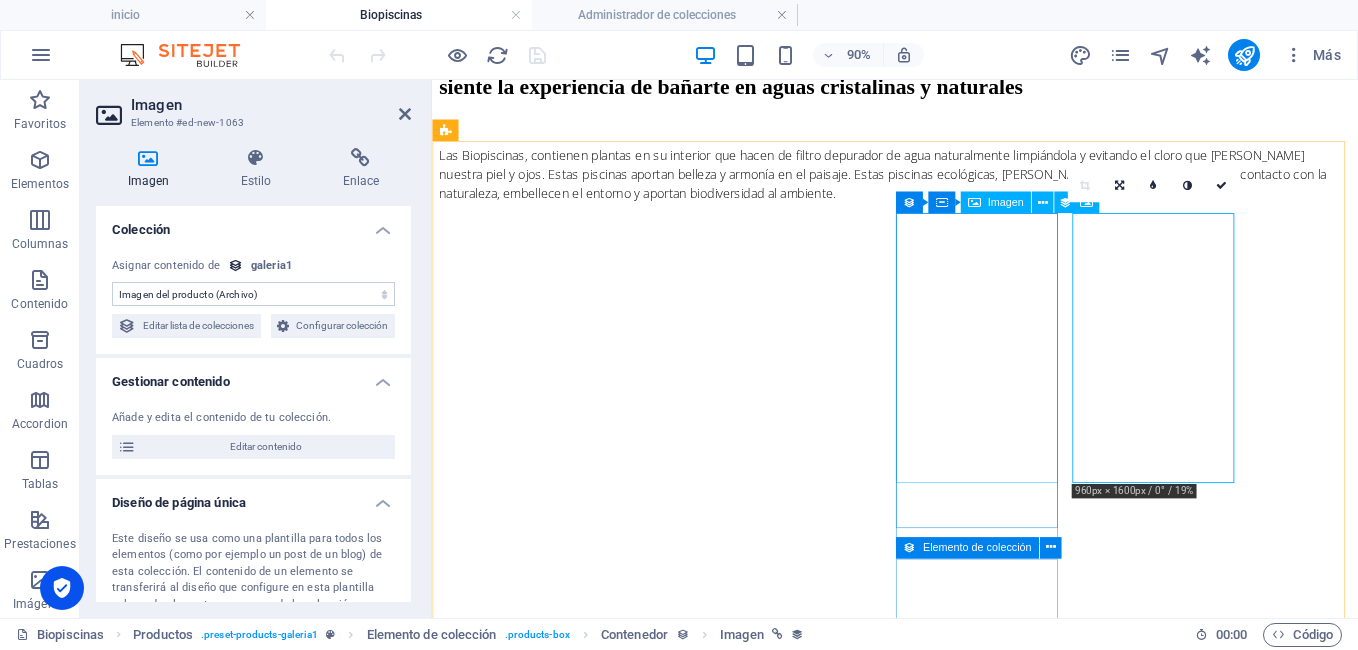 scroll, scrollTop: 2620, scrollLeft: 0, axis: vertical 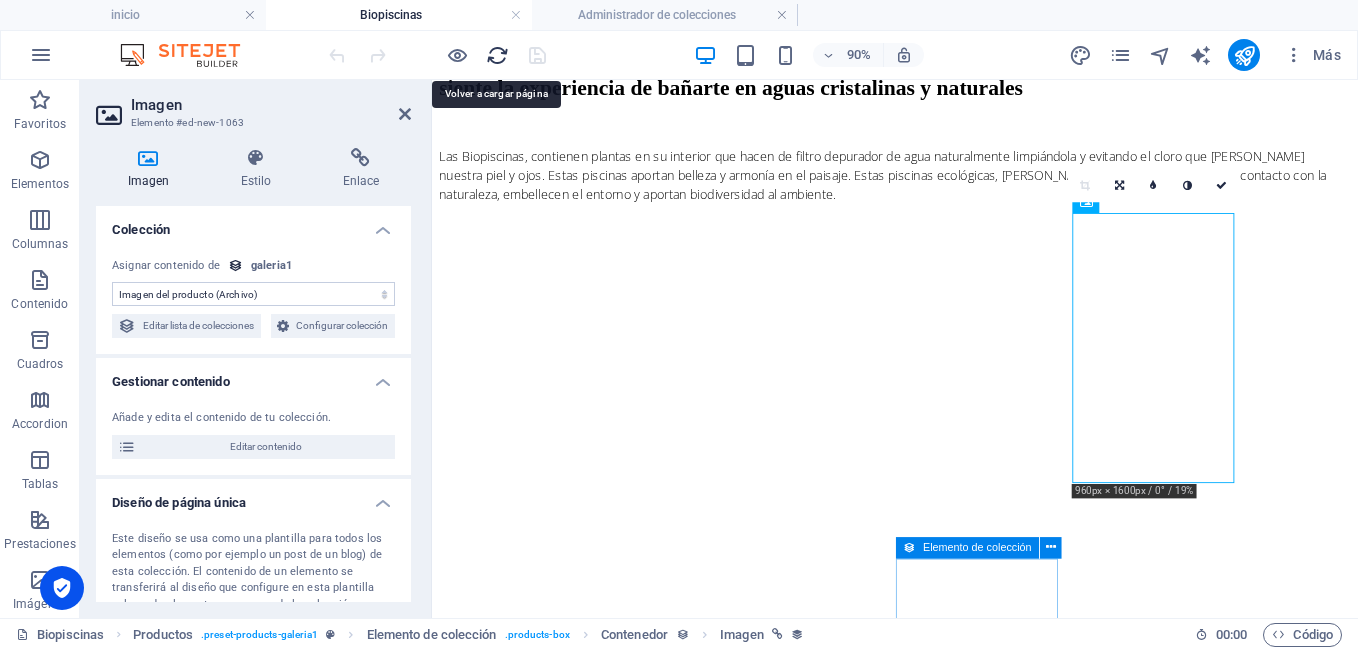 click at bounding box center (497, 55) 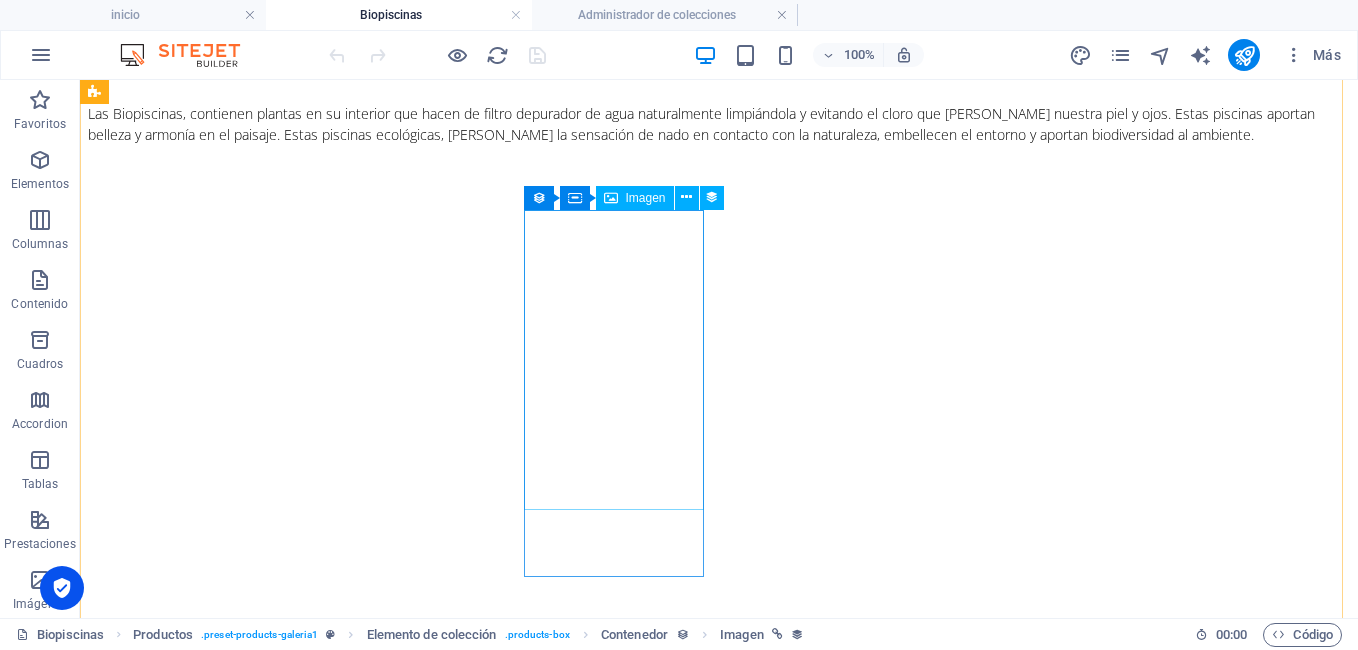 scroll, scrollTop: 2998, scrollLeft: 0, axis: vertical 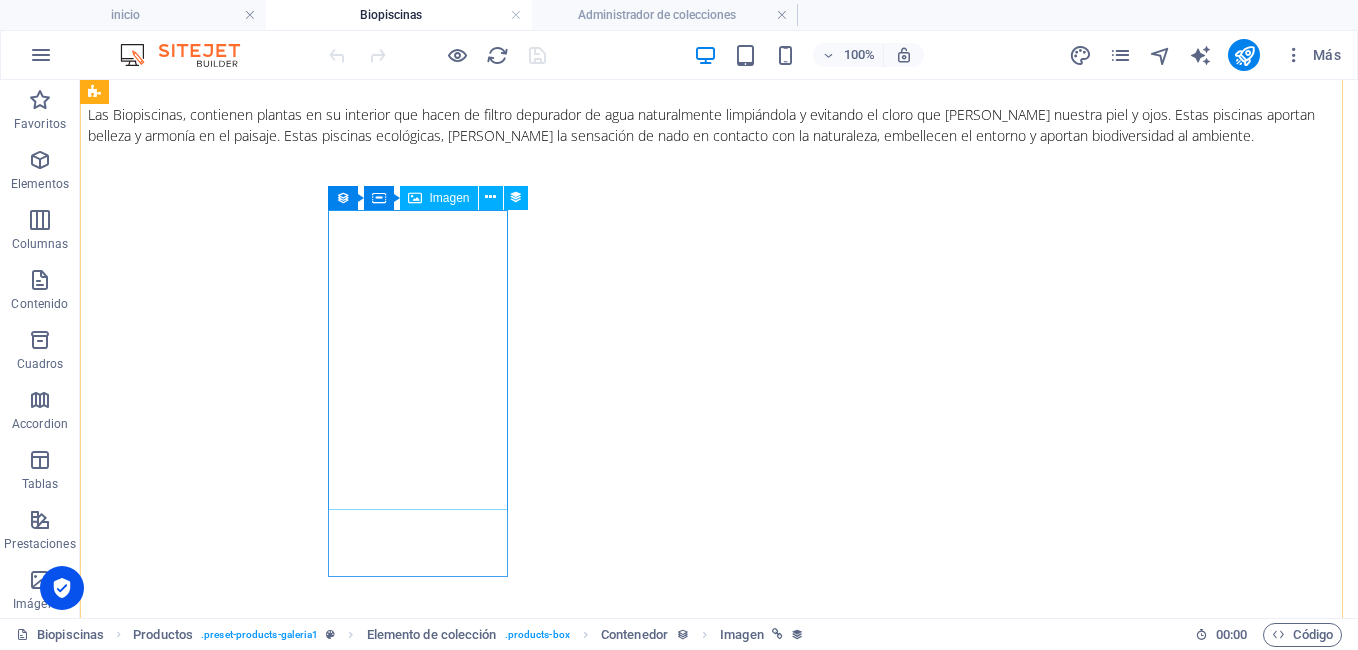 click at bounding box center [719, 9668] 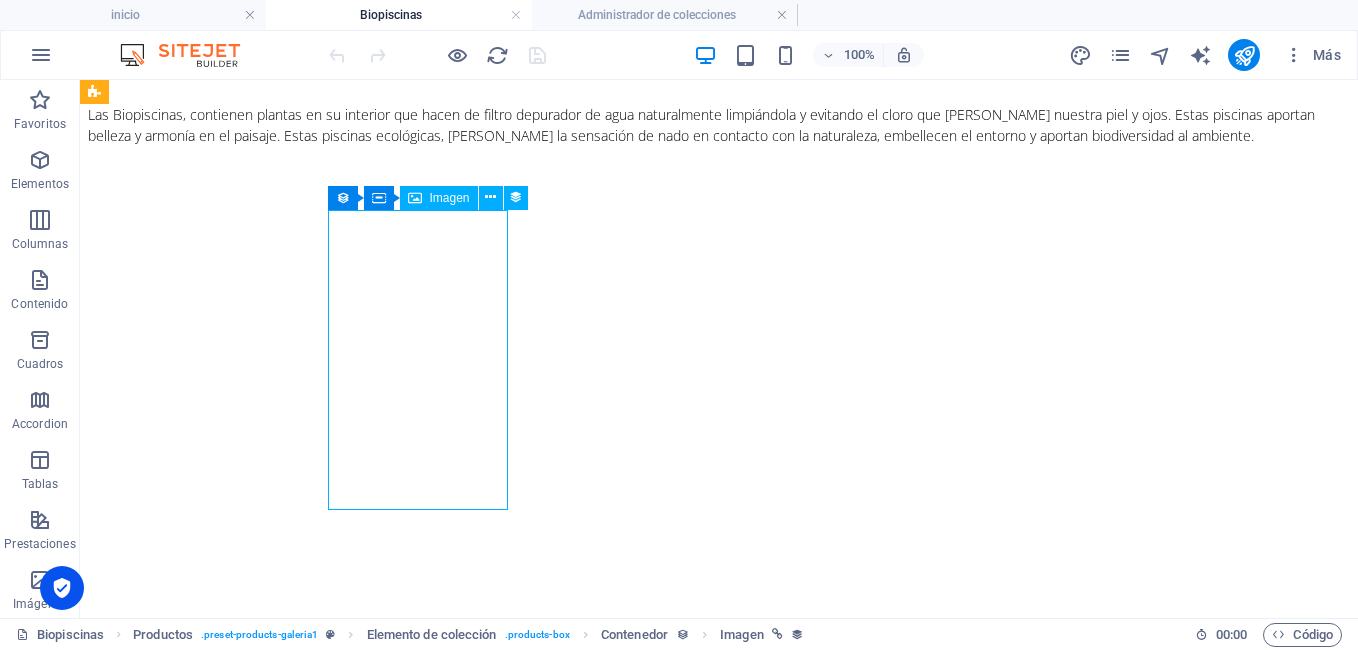click at bounding box center (719, 9668) 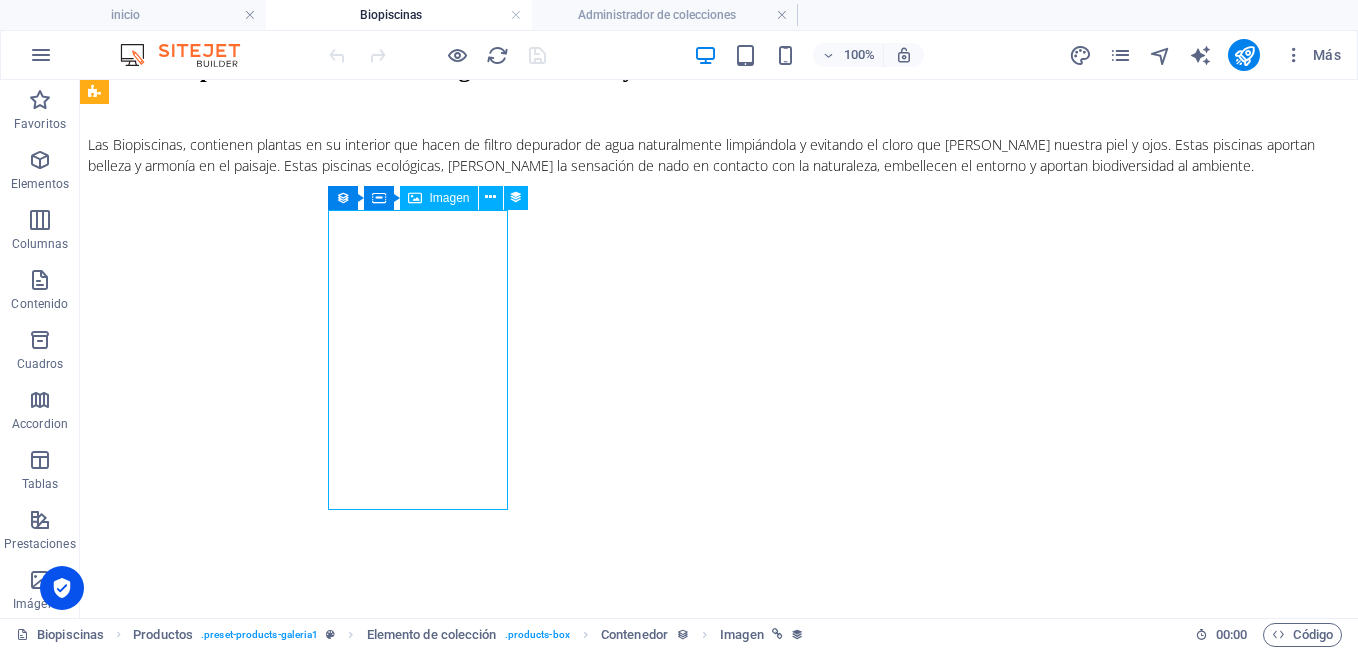 select on "image" 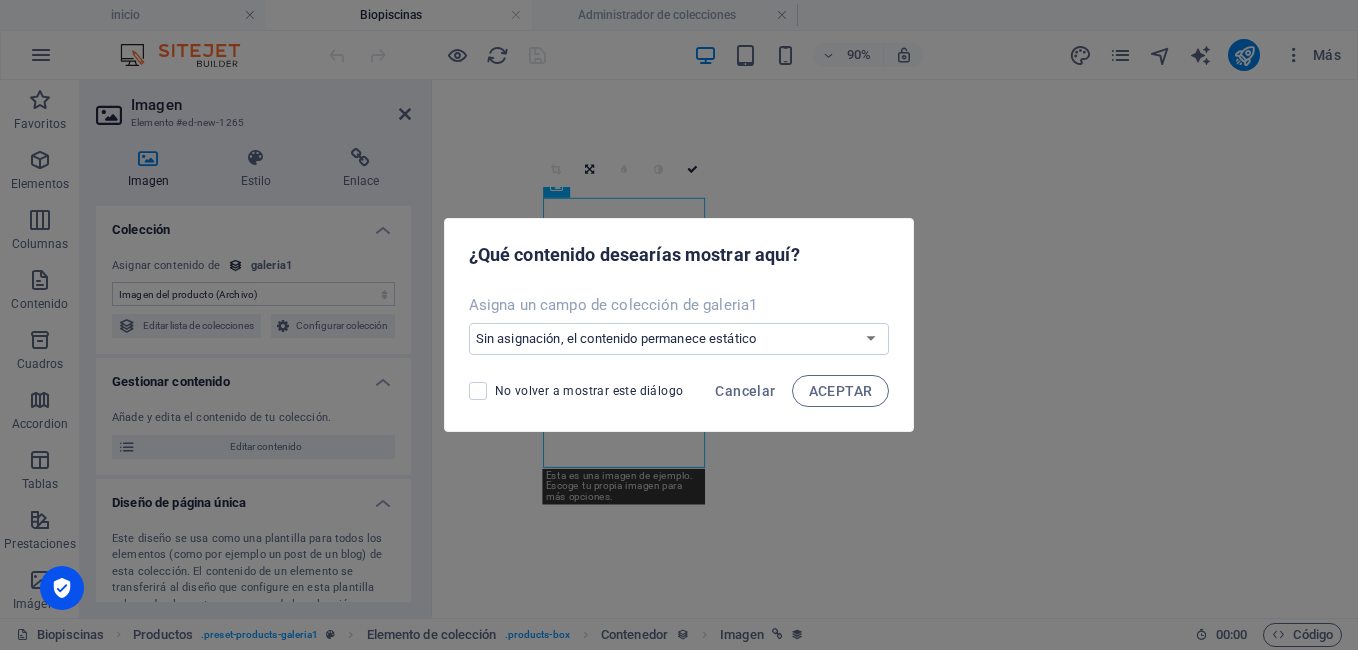 scroll, scrollTop: 3021, scrollLeft: 0, axis: vertical 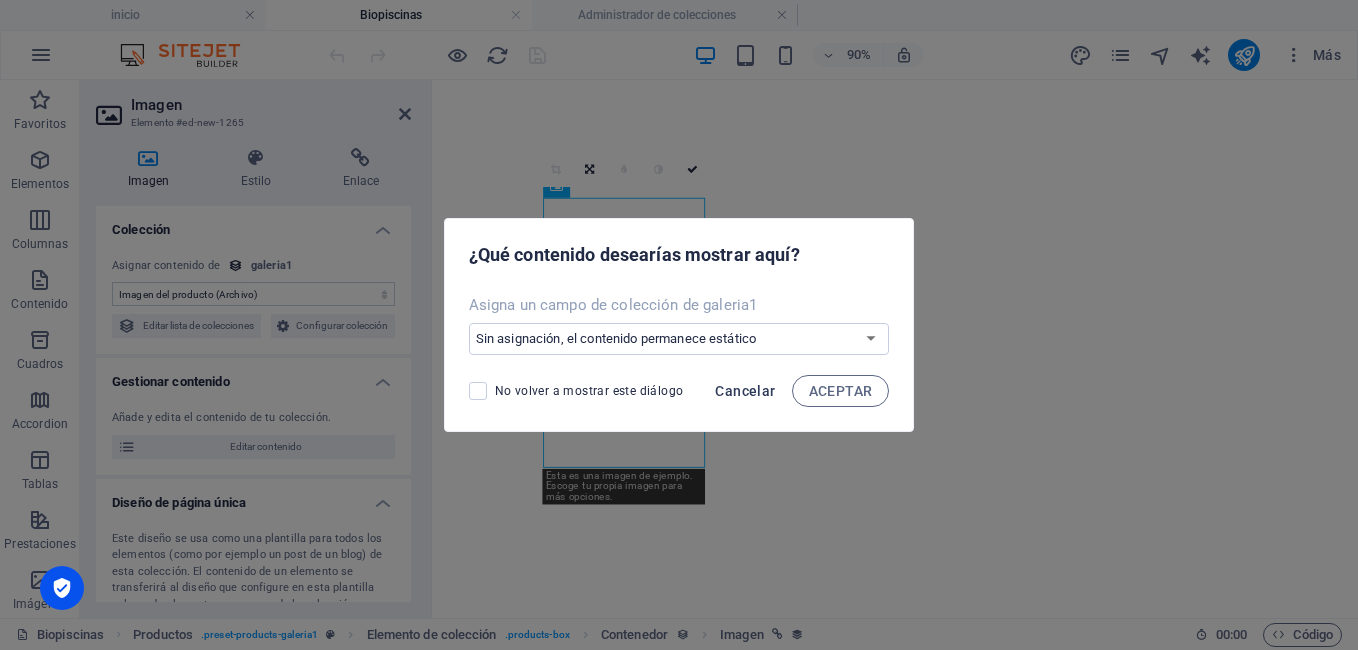 click on "Cancelar" at bounding box center (745, 391) 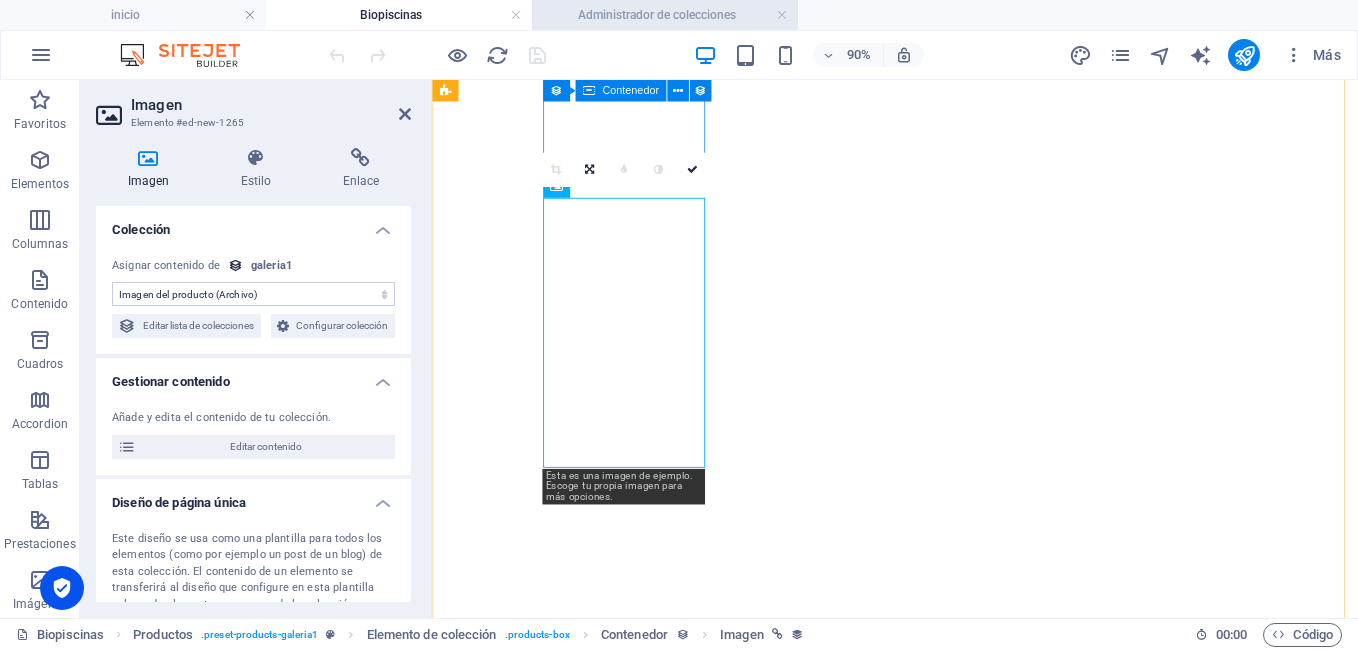 click on "Administrador de colecciones" at bounding box center [665, 15] 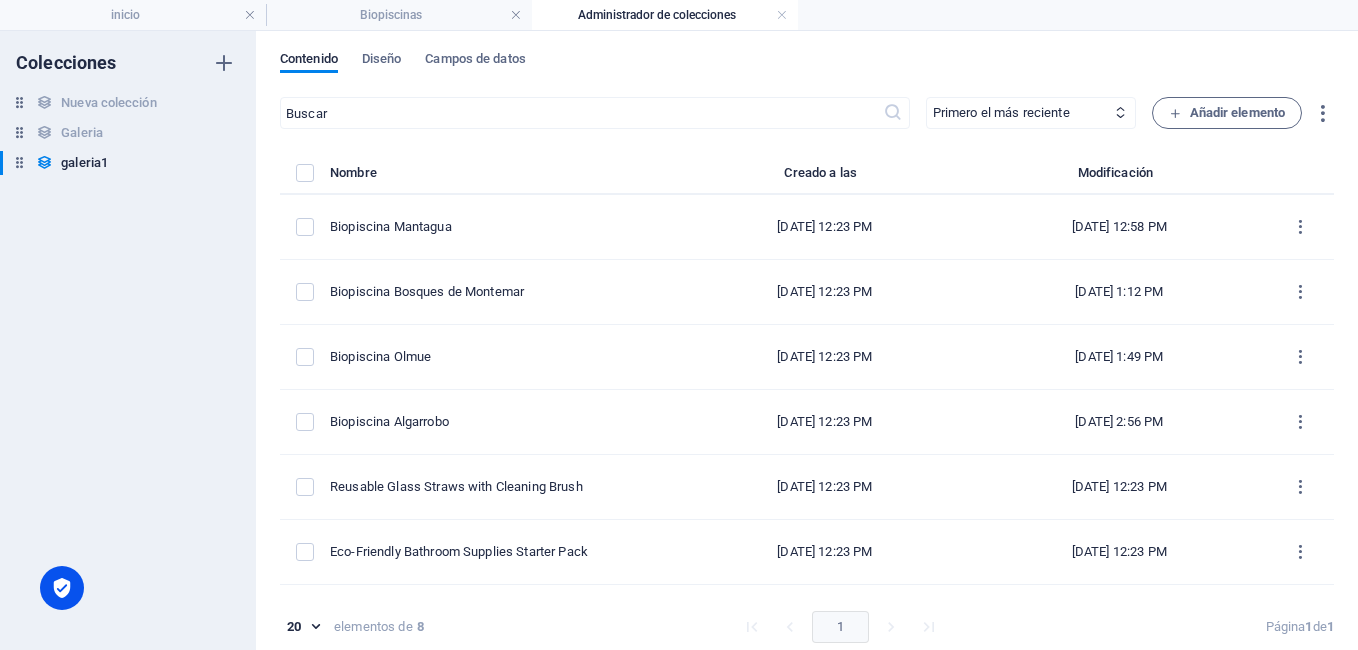 scroll, scrollTop: 0, scrollLeft: 0, axis: both 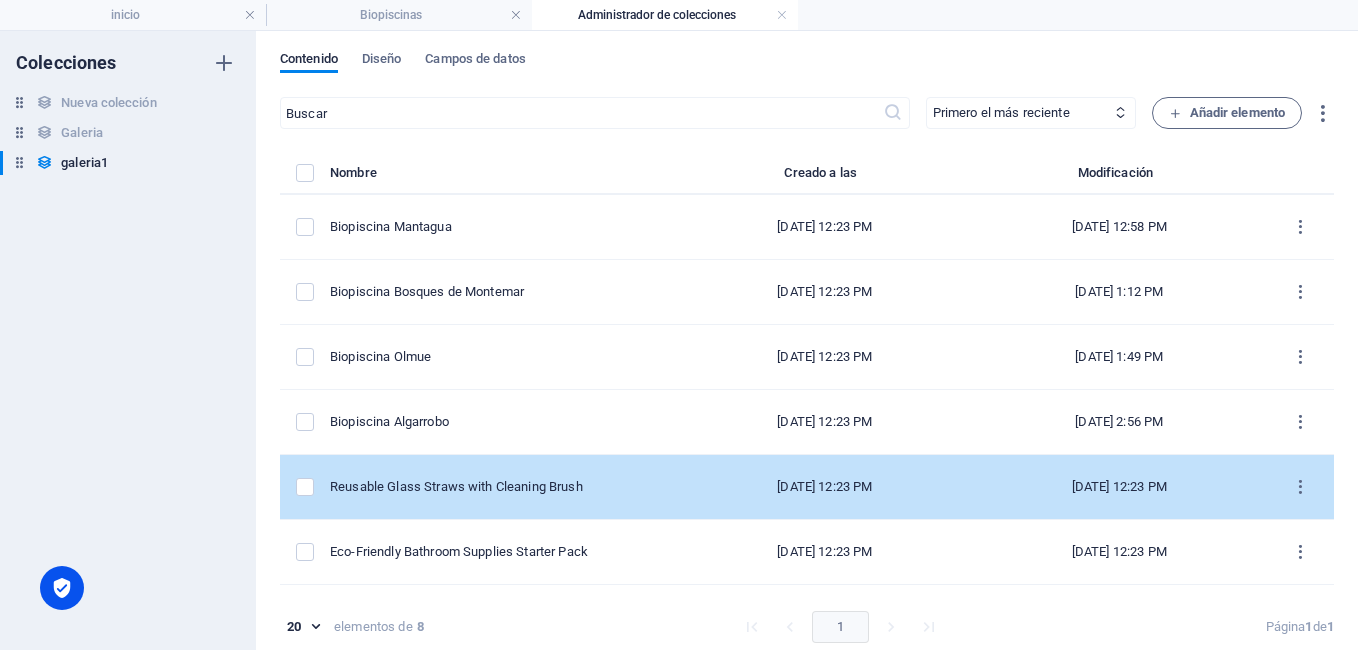 click on "Reusable Glass Straws with Cleaning Brush" at bounding box center (504, 487) 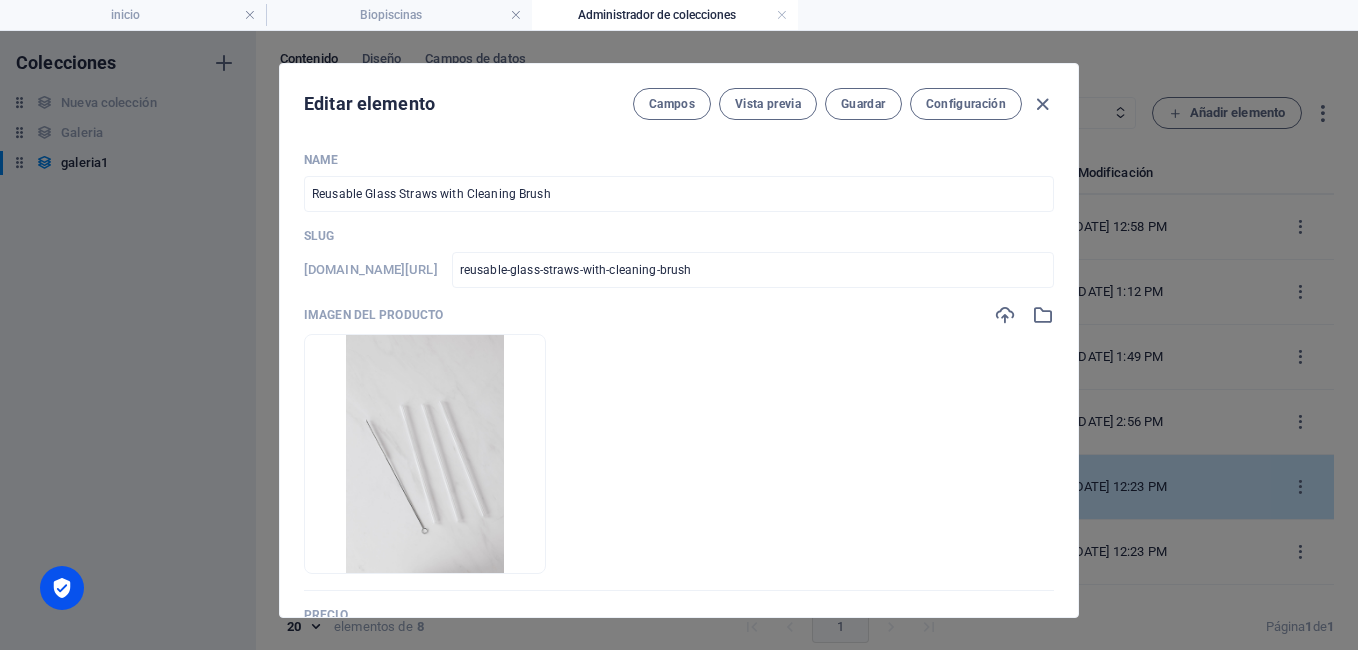 click on "​ Primero el más reciente Primero el más antiguo Última modificación Name (ascendente) Name (descendente) Slug (ascendente) Slug (descendente) Precio (ascendente) Precio (descendente) Nº producto (ascendente) Nº producto (descendente) Disponibilidad (ascendente) Disponibilidad (descendente) Añadir elemento Nombre Creado a las Modificación Biopiscina Mantagua [DATE] 12:23 PM [DATE] 12:58 PM Biopiscina Bosques de Montemar [DATE] 12:23 PM [DATE] 1:12 PM Biopiscina Olmue [DATE] 12:23 PM [DATE] 1:49 PM Biopiscina Algarrobo [DATE] 12:23 PM [DATE] 2:56 PM Reusable Glass Straws with Cleaning Brush [DATE] 12:23 PM [DATE] 12:23 PM Eco-Friendly Bathroom Supplies Starter Pack [DATE] 12:23 PM [DATE] 12:23 PM Bamboo Toothbrush [DATE] 12:23 PM [DATE] 12:23 PM Handcrafted Natural Soap Bar [DATE] 12:23 PM [DATE] 12:23 PM 20 20 elementos de 8 1 Página  1  de  1 Editar elemento [PERSON_NAME] Vista previa Guardar Configuración IA" at bounding box center (807, 378) 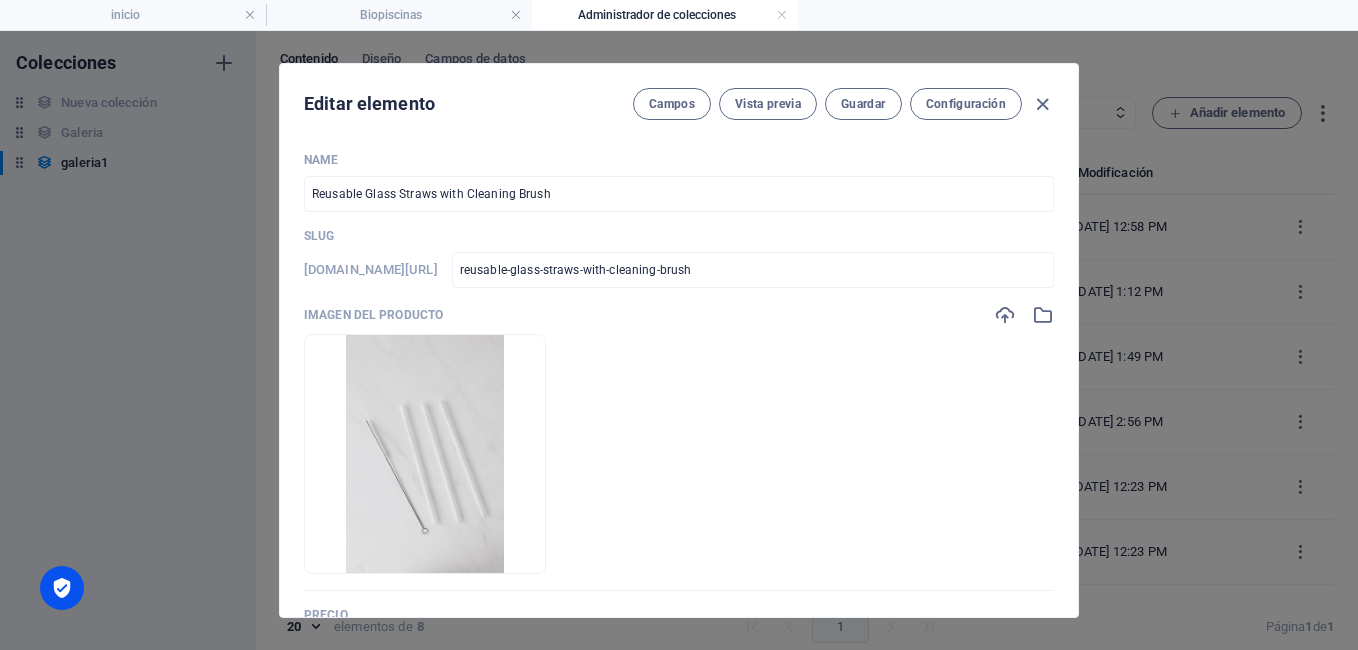 click on "Arrastra archivos aquí para cargarlos de inmediato" at bounding box center [679, 454] 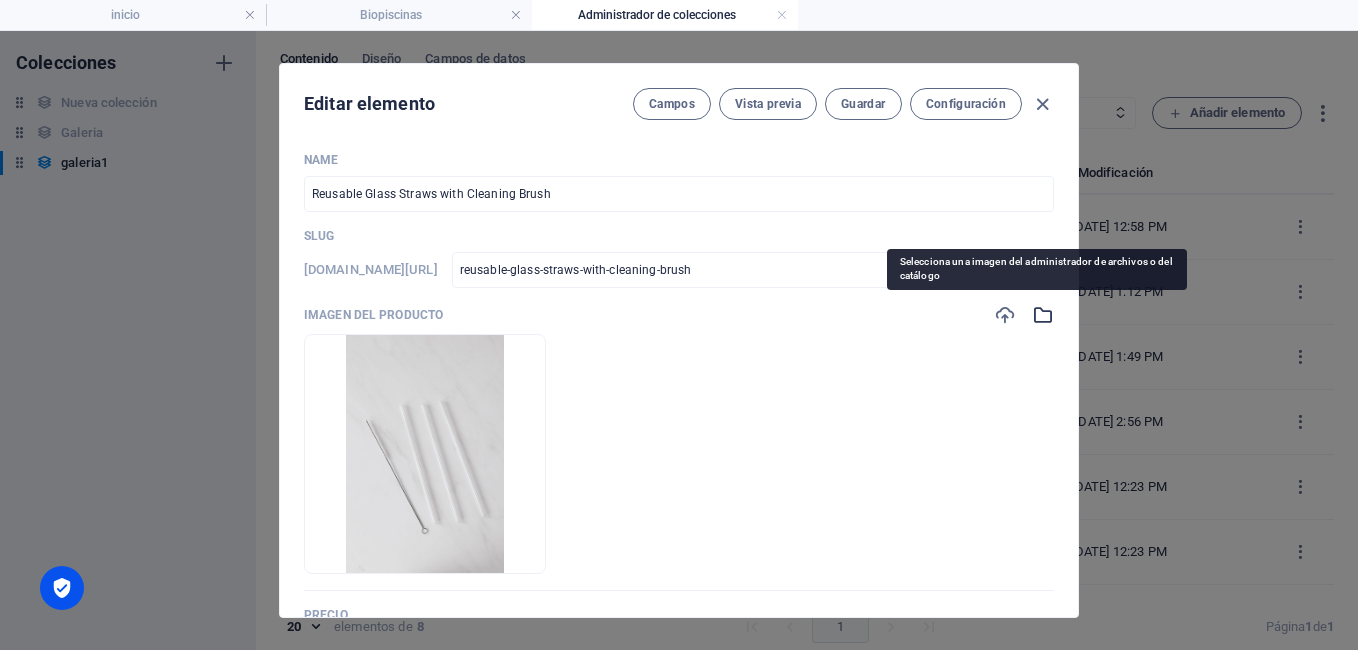 click at bounding box center (1043, 315) 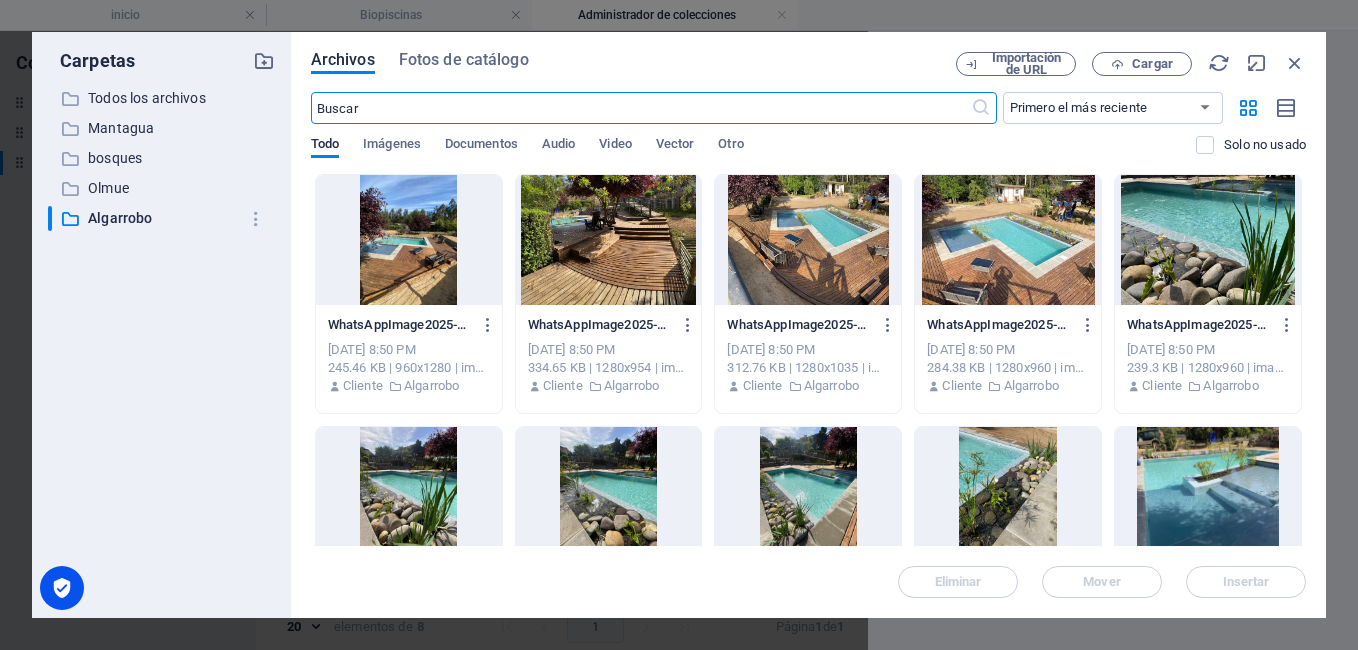 scroll, scrollTop: 372, scrollLeft: 0, axis: vertical 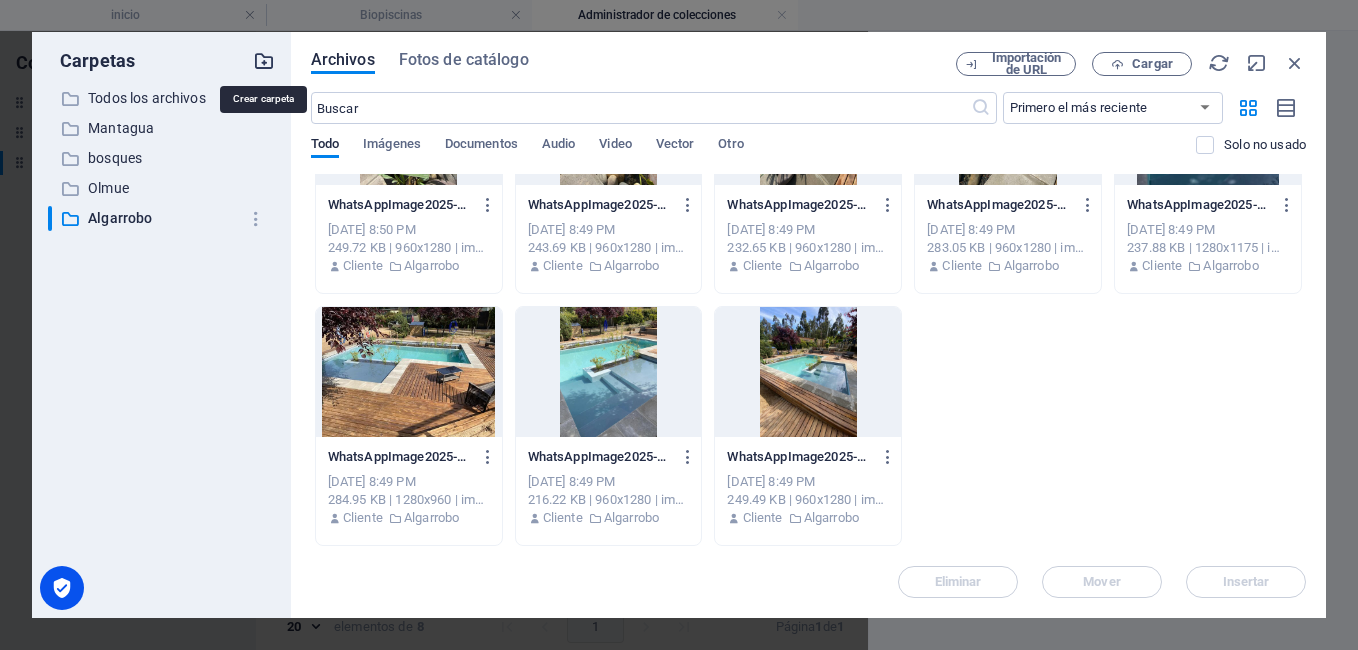 click at bounding box center [264, 61] 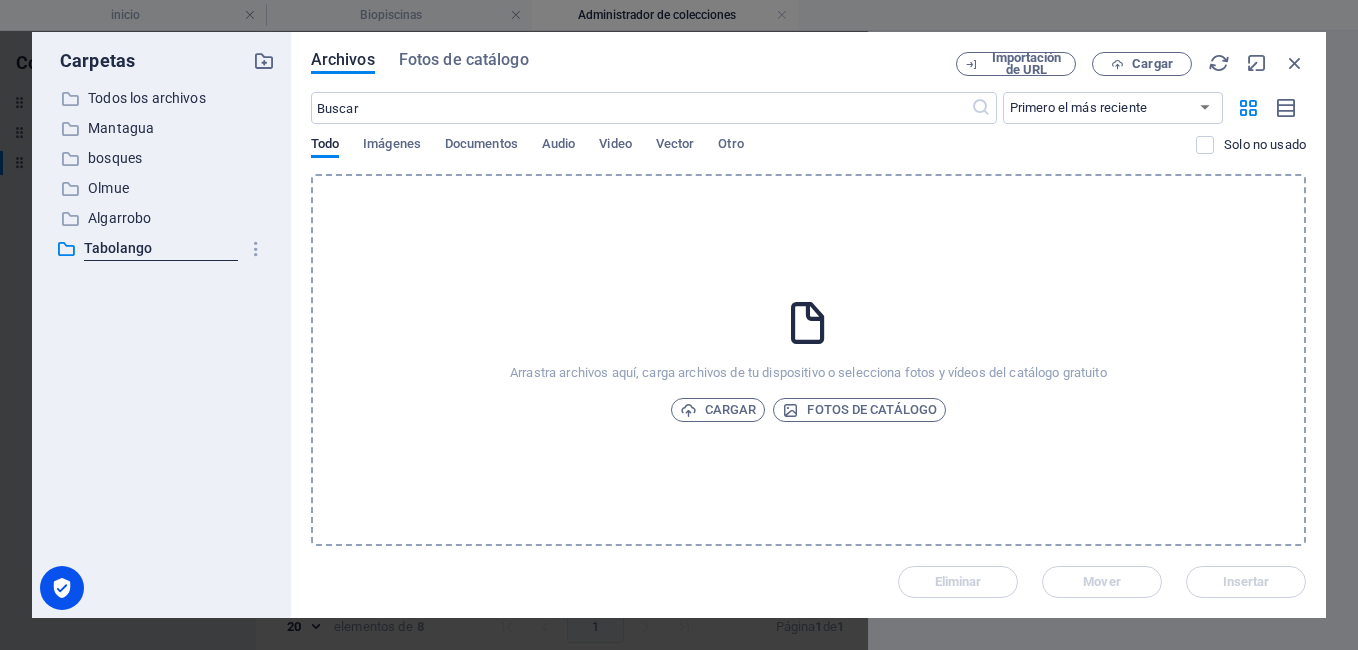 type on "Tabolango" 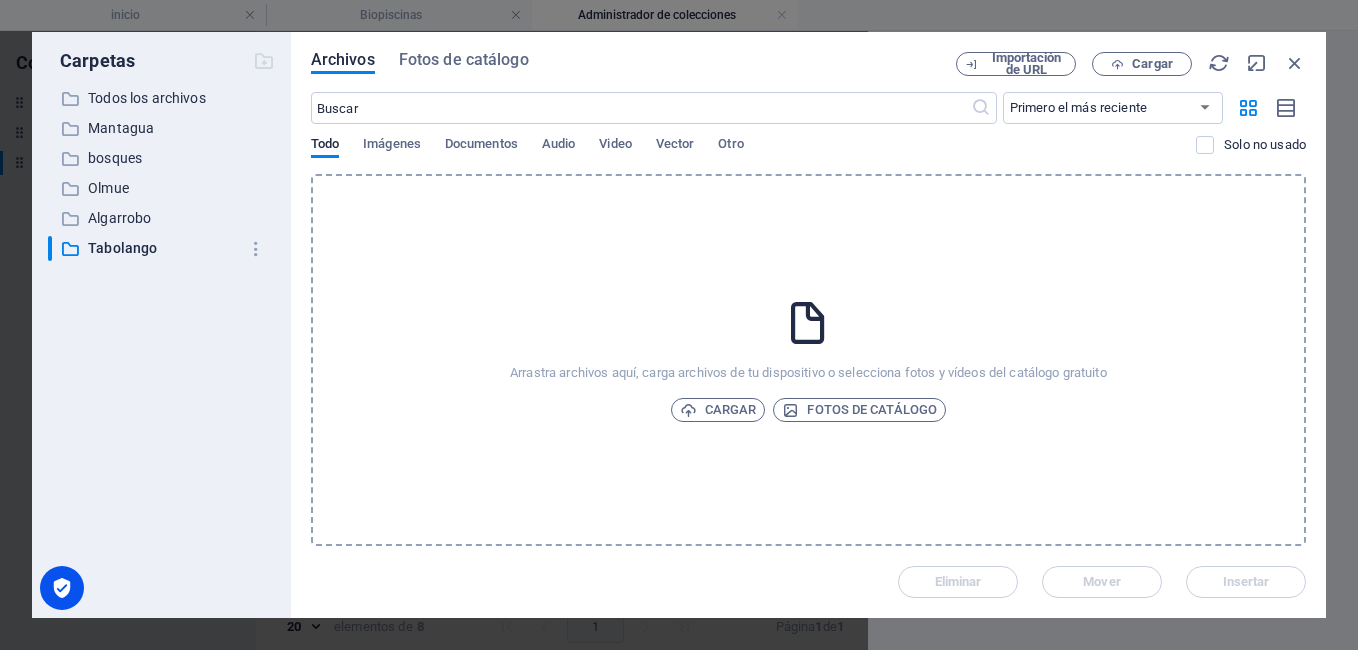 click on "Arrastra archivos aquí, carga archivos de tu dispositivo o selecciona fotos y vídeos del catálogo gratuito Cargar Fotos de catálogo" at bounding box center (808, 360) 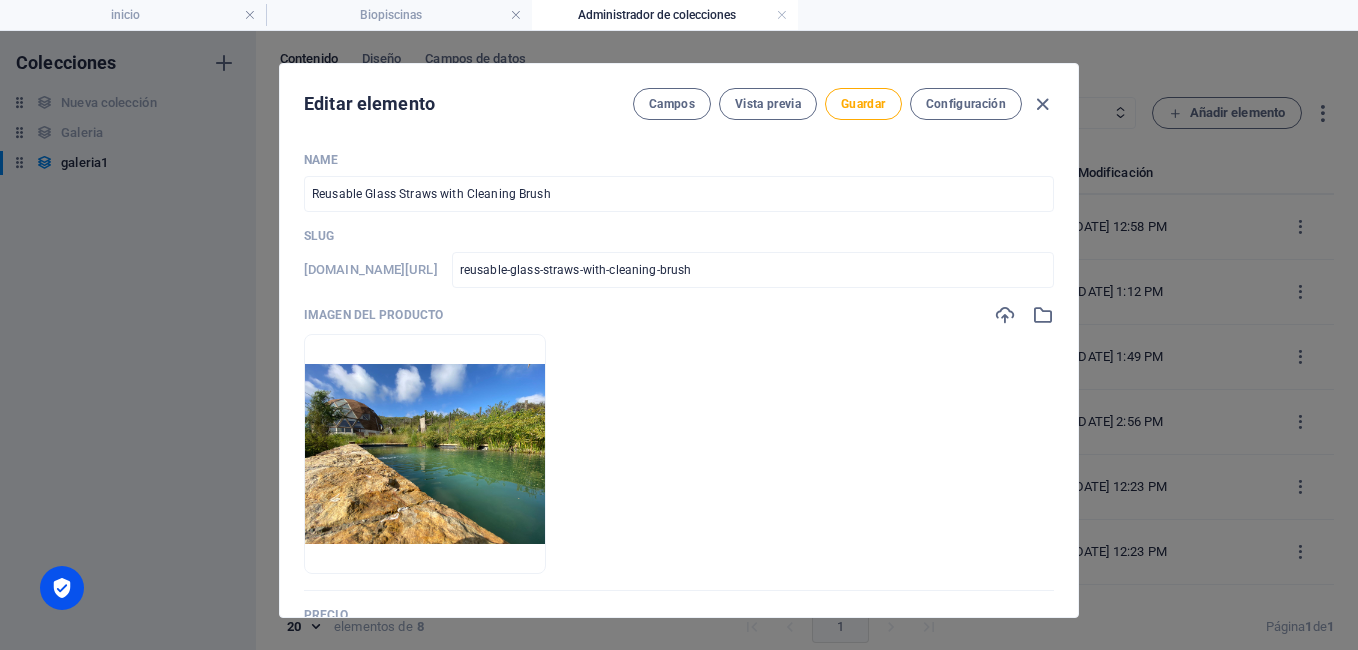 scroll, scrollTop: 9, scrollLeft: 0, axis: vertical 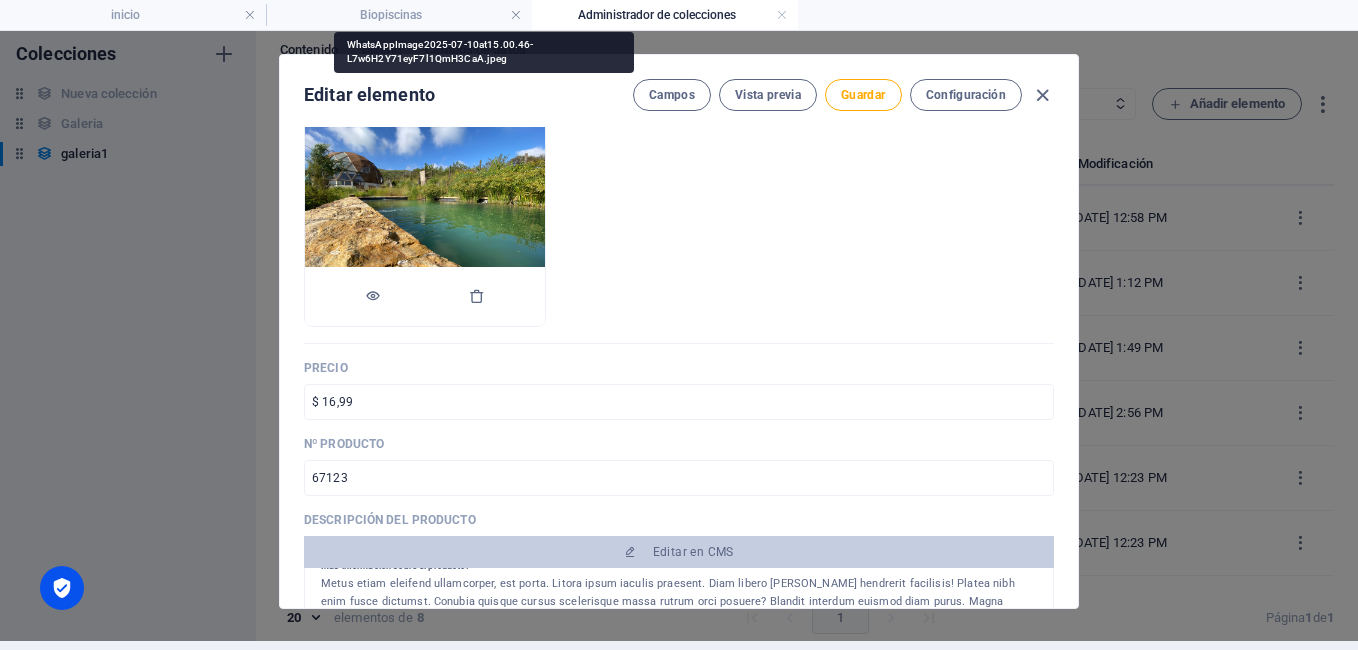 click at bounding box center (425, 207) 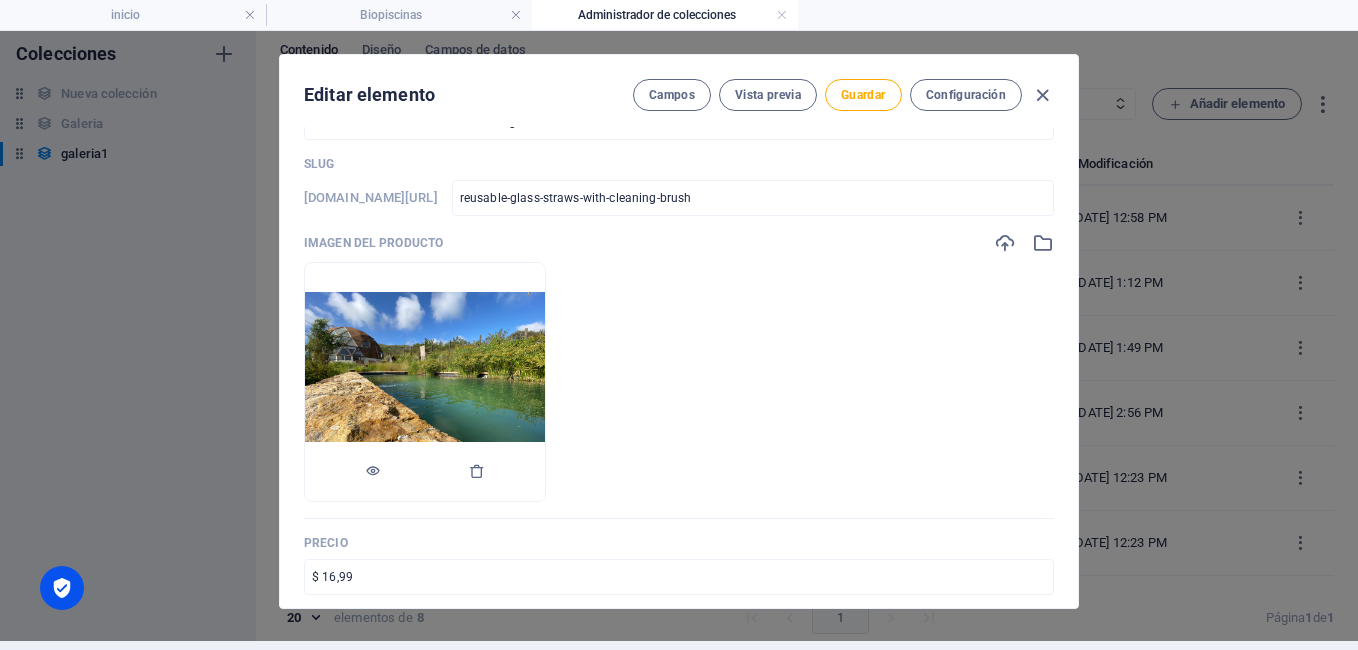 scroll, scrollTop: 62, scrollLeft: 0, axis: vertical 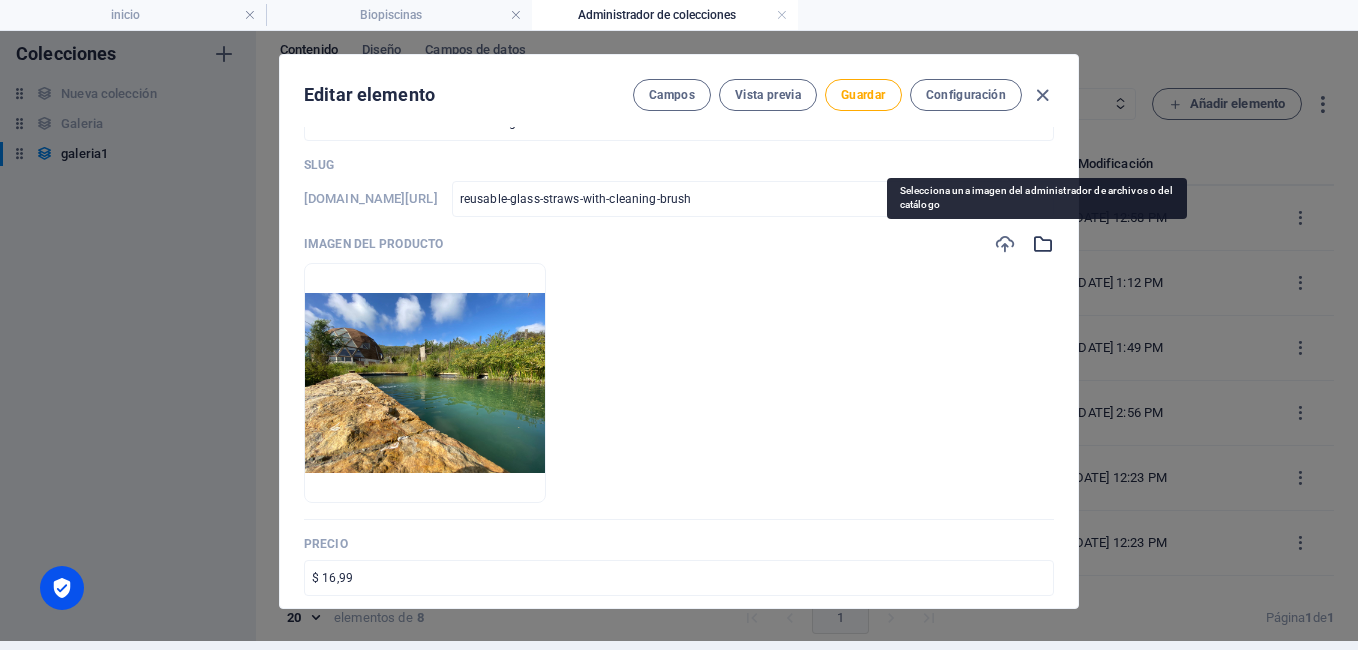 click at bounding box center (1043, 244) 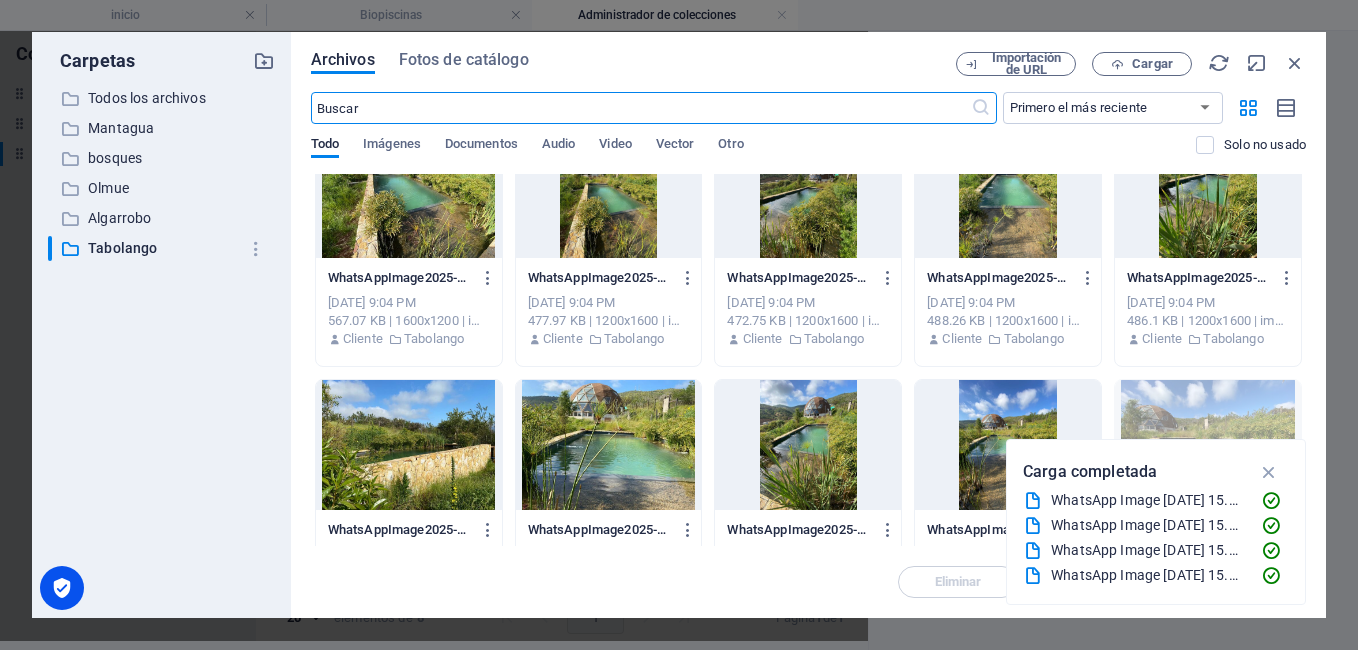 scroll, scrollTop: 258, scrollLeft: 0, axis: vertical 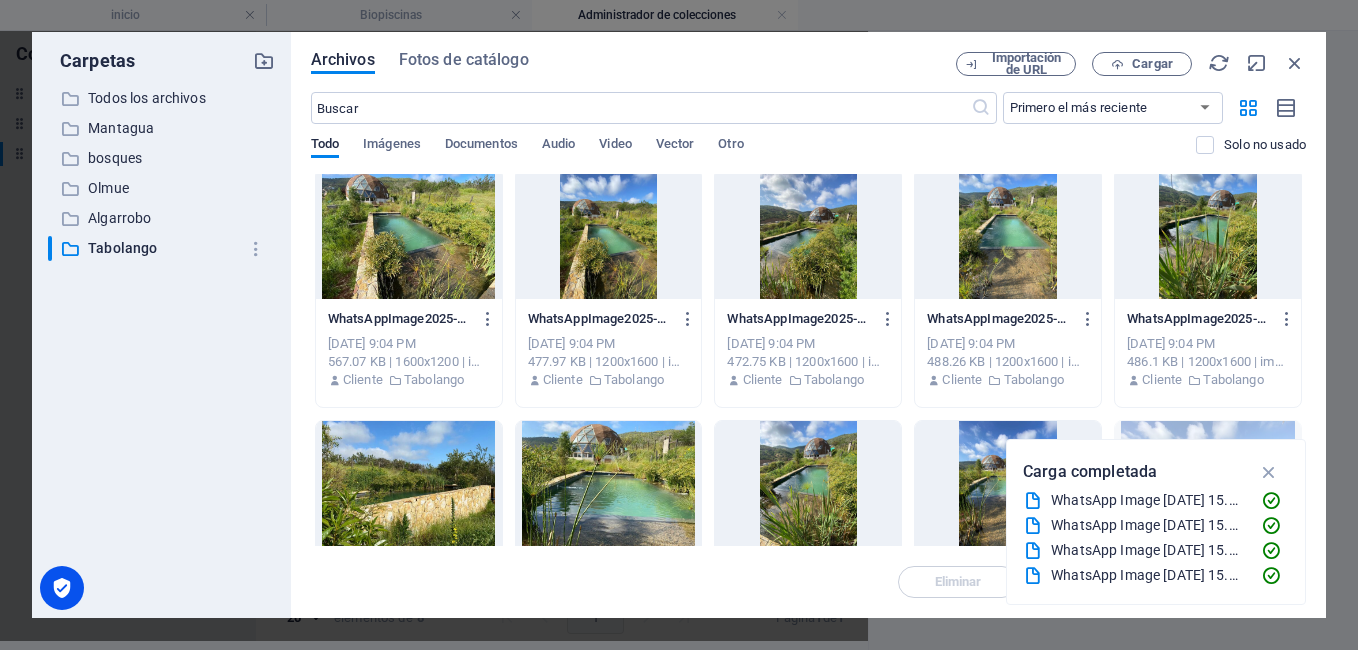 click at bounding box center [1208, 234] 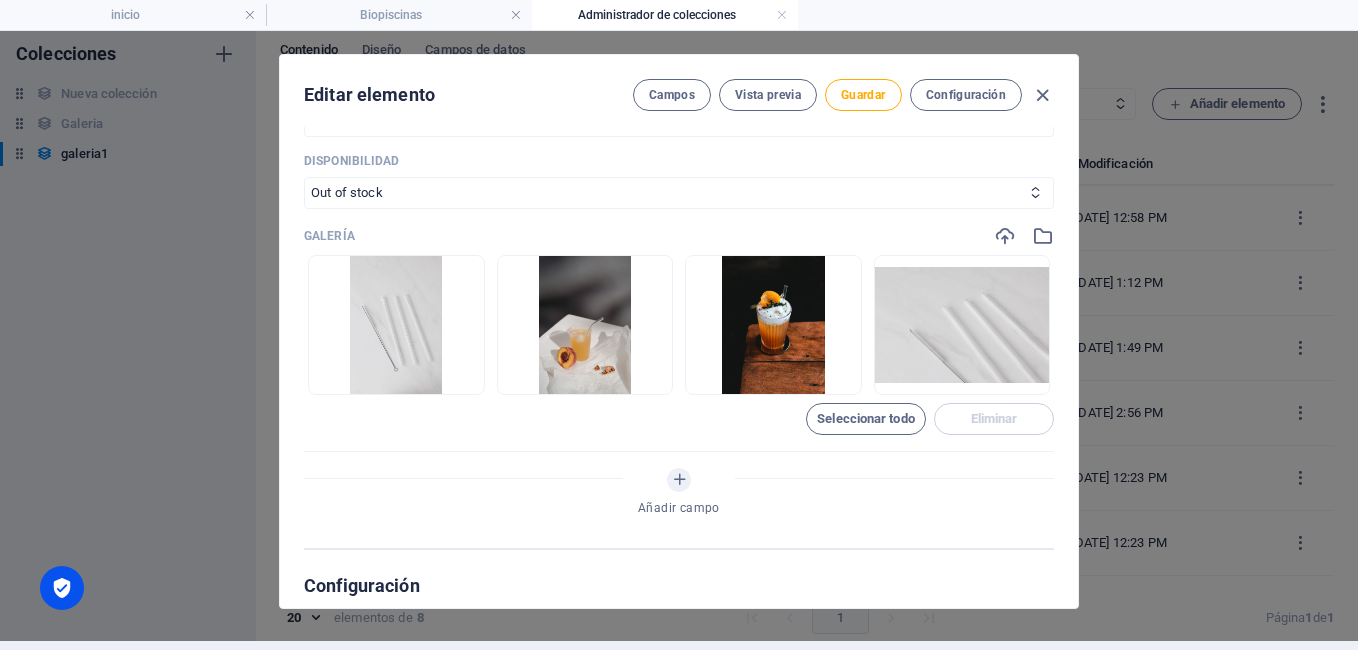 scroll, scrollTop: 856, scrollLeft: 0, axis: vertical 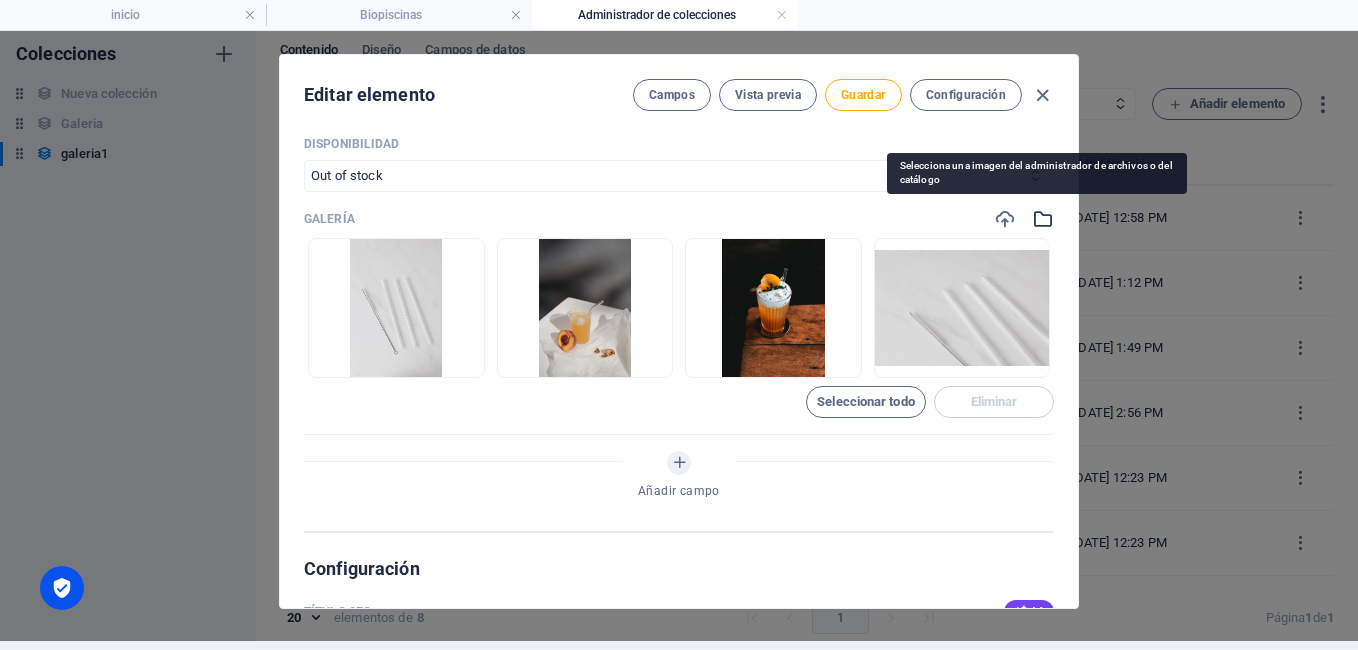 click at bounding box center [1043, 219] 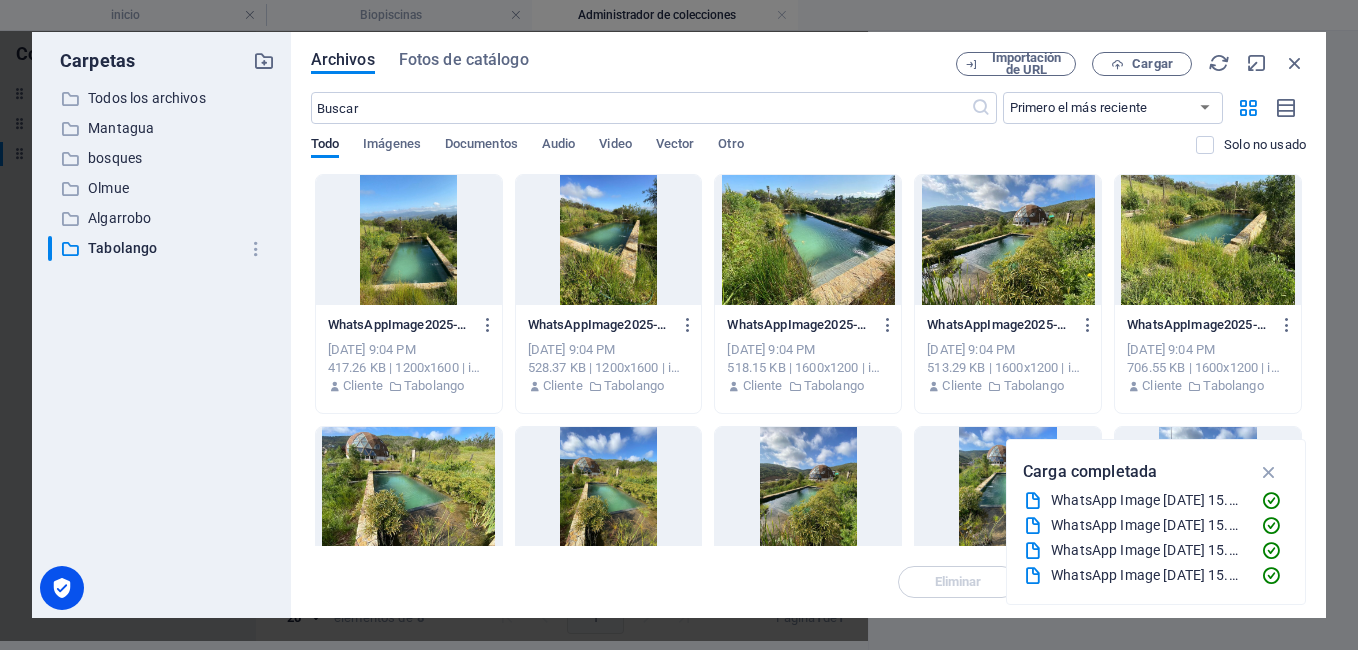 click at bounding box center [409, 240] 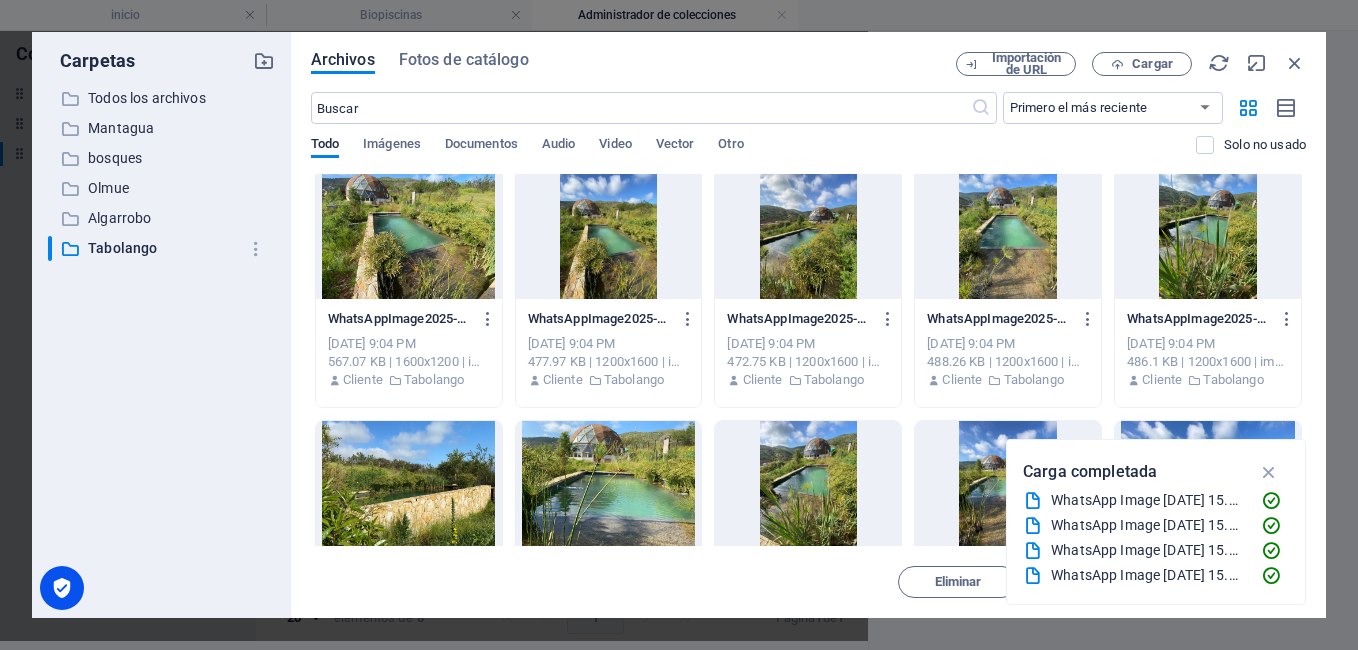 scroll, scrollTop: 372, scrollLeft: 0, axis: vertical 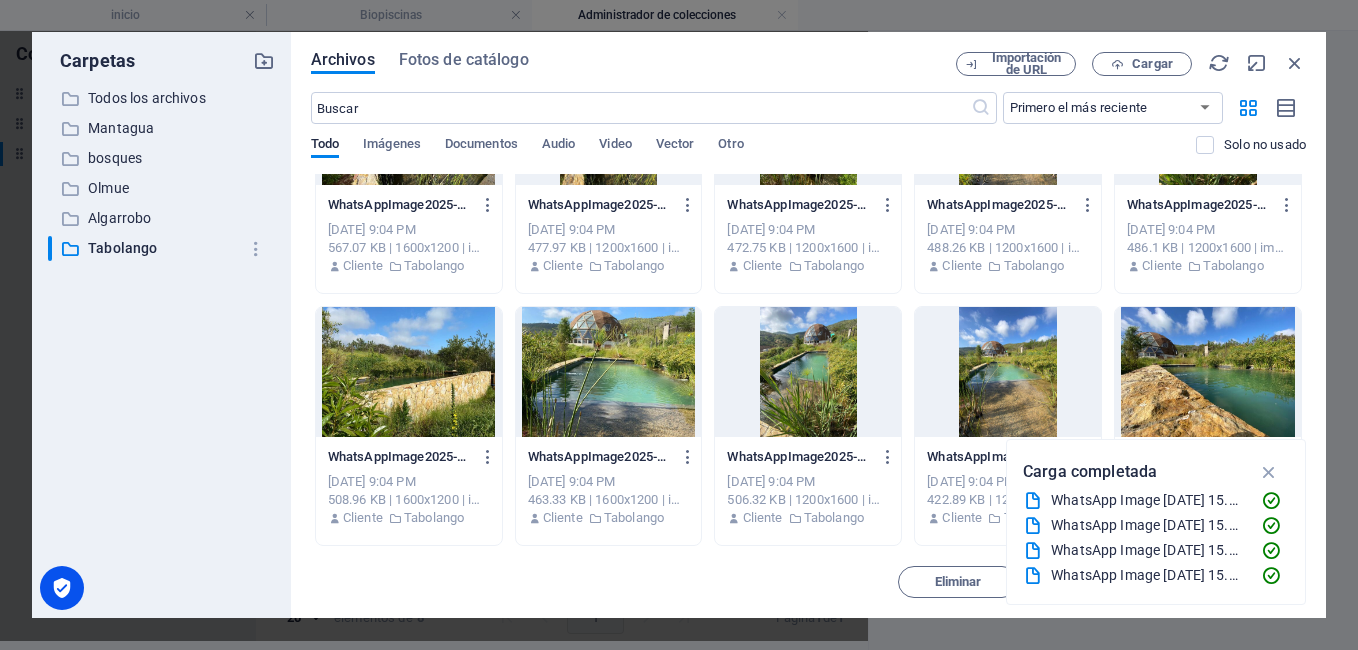 click at bounding box center (1208, 372) 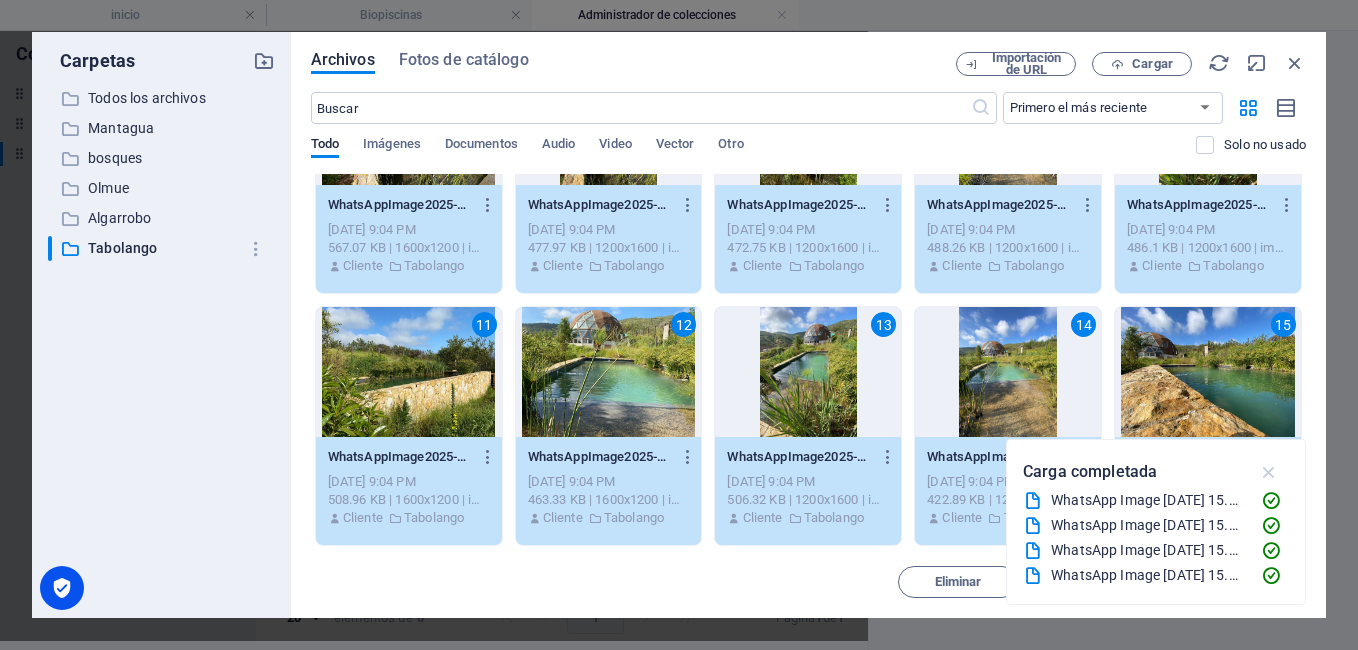 click at bounding box center (1269, 472) 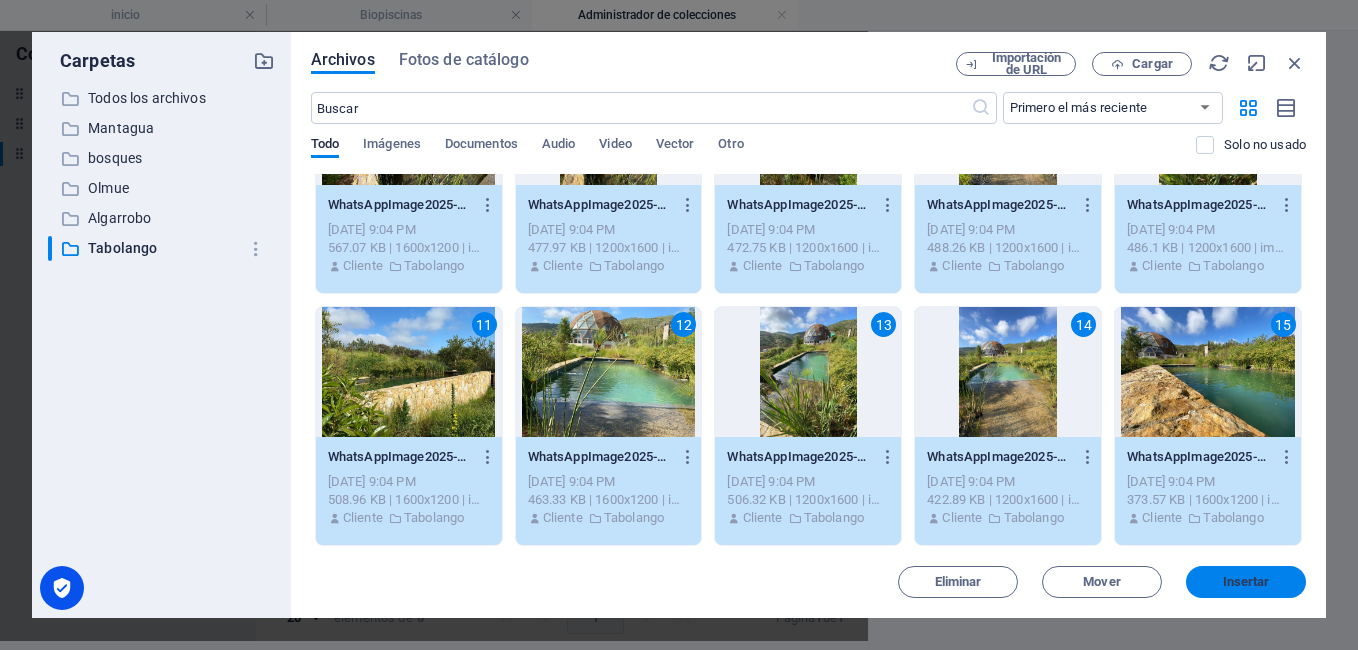 click on "Insertar" at bounding box center (1246, 582) 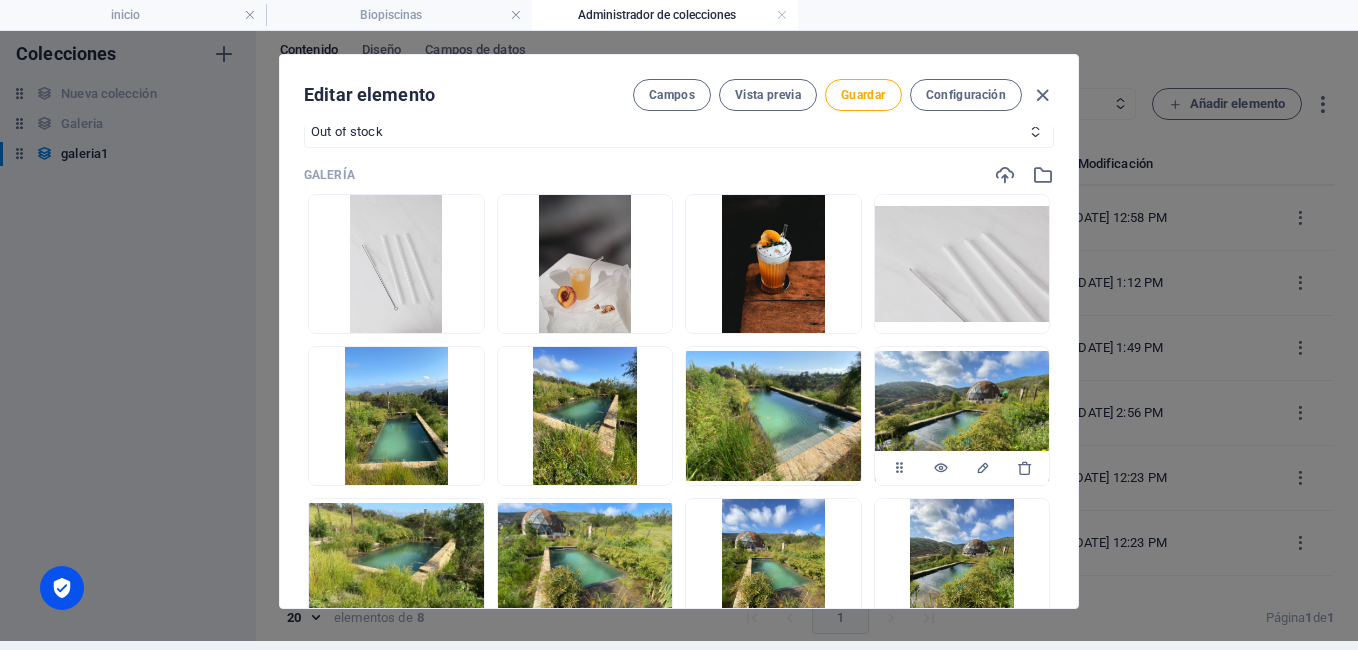 scroll, scrollTop: 1017, scrollLeft: 0, axis: vertical 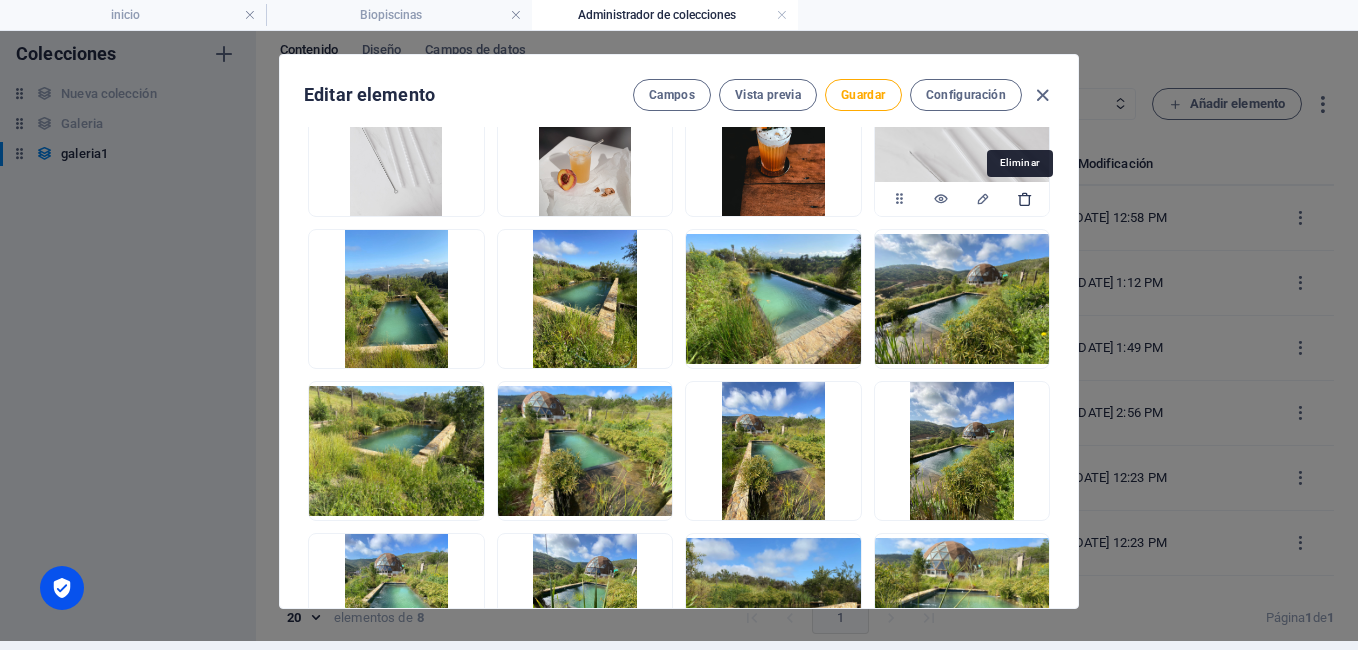 click at bounding box center [1025, 199] 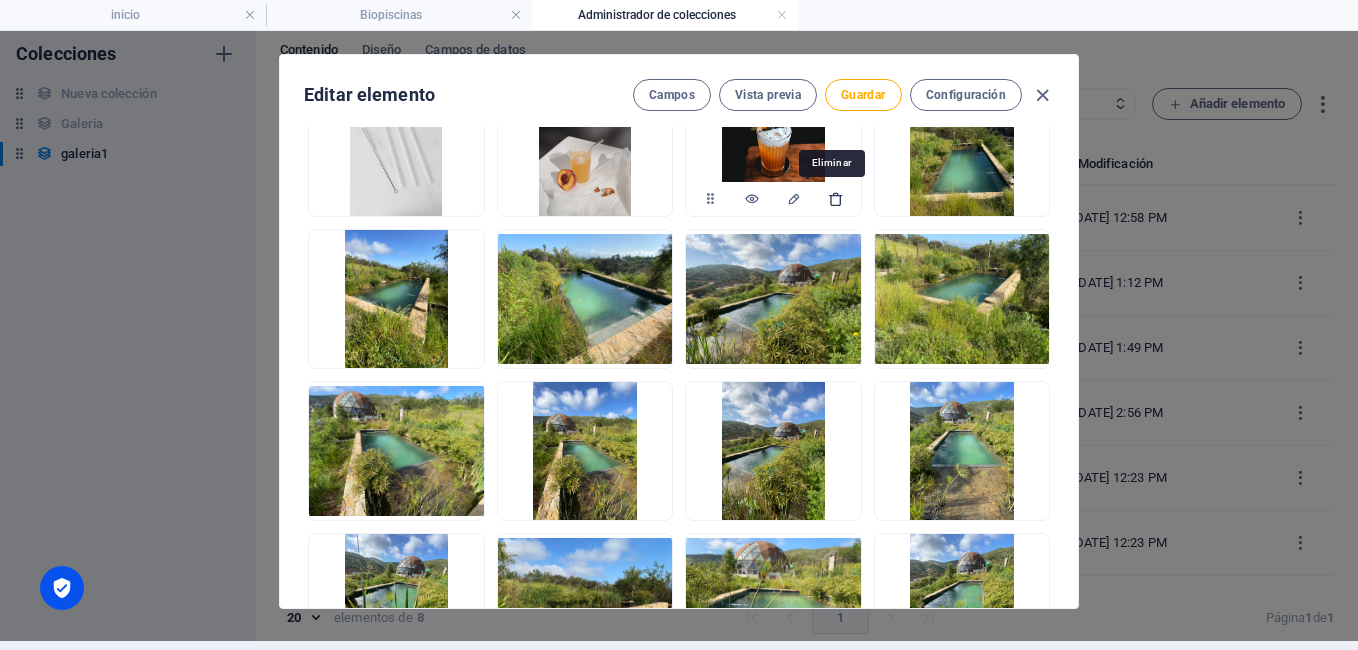 click at bounding box center [836, 199] 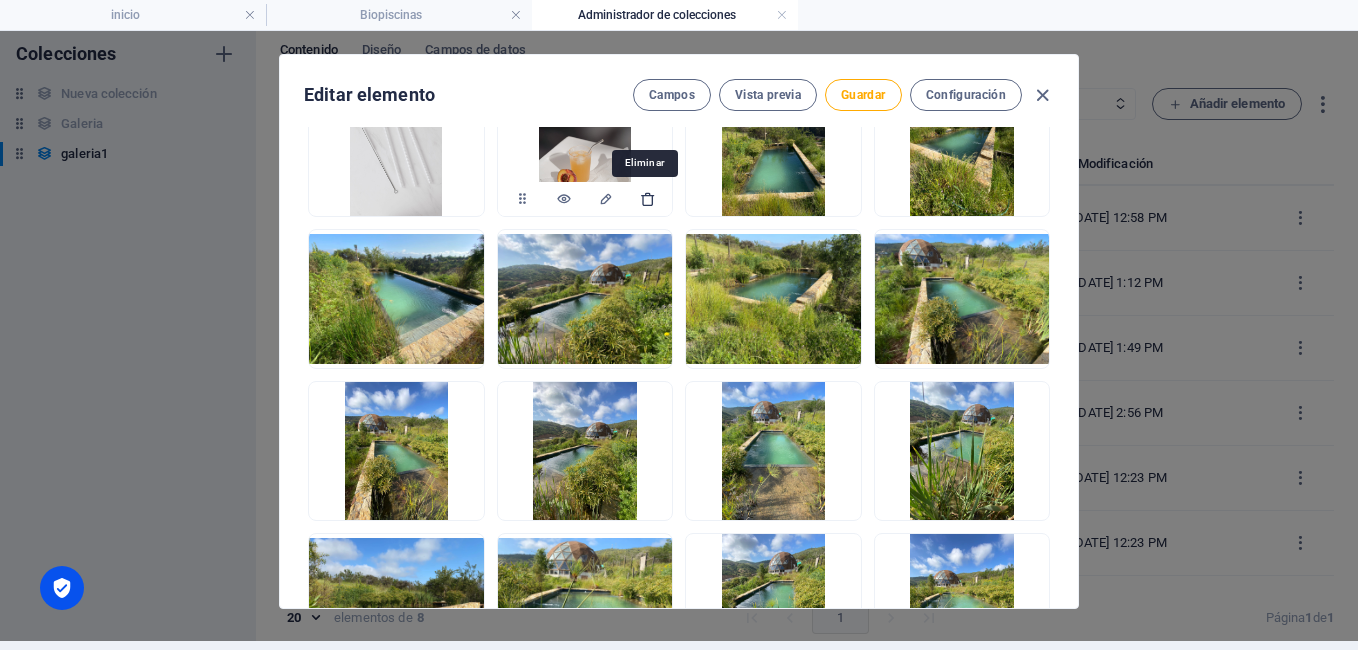 click at bounding box center (648, 199) 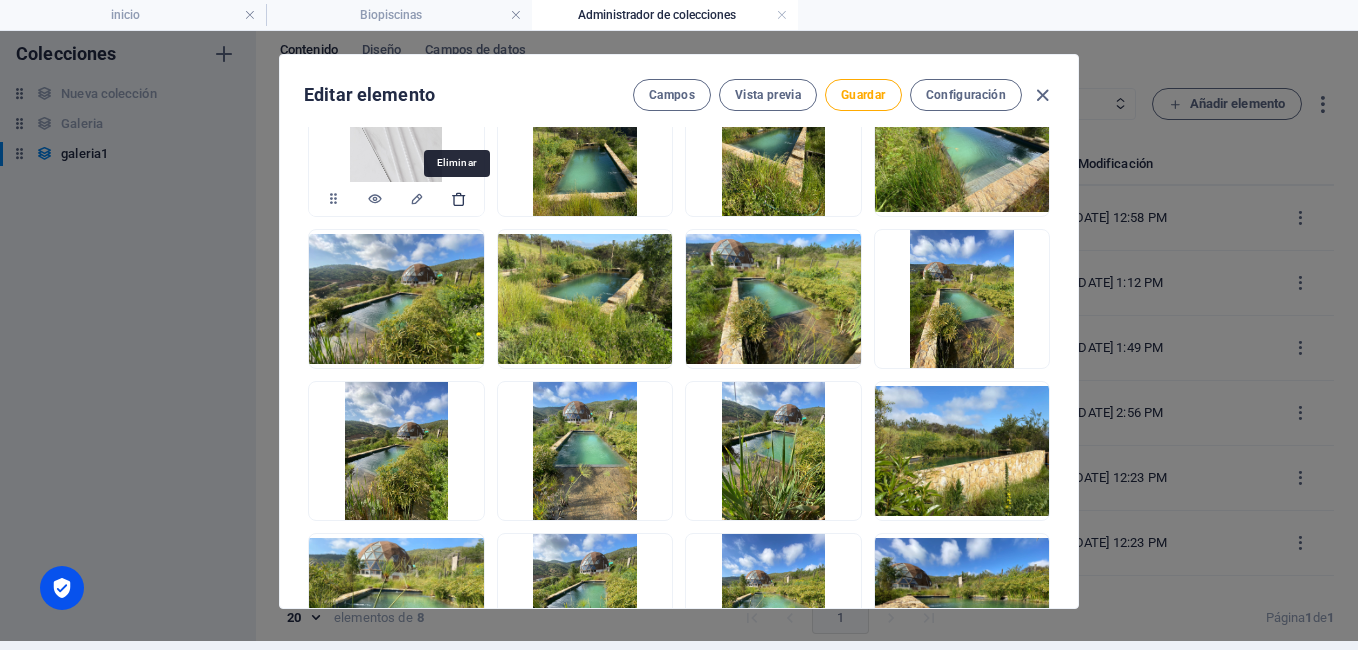 click at bounding box center [459, 199] 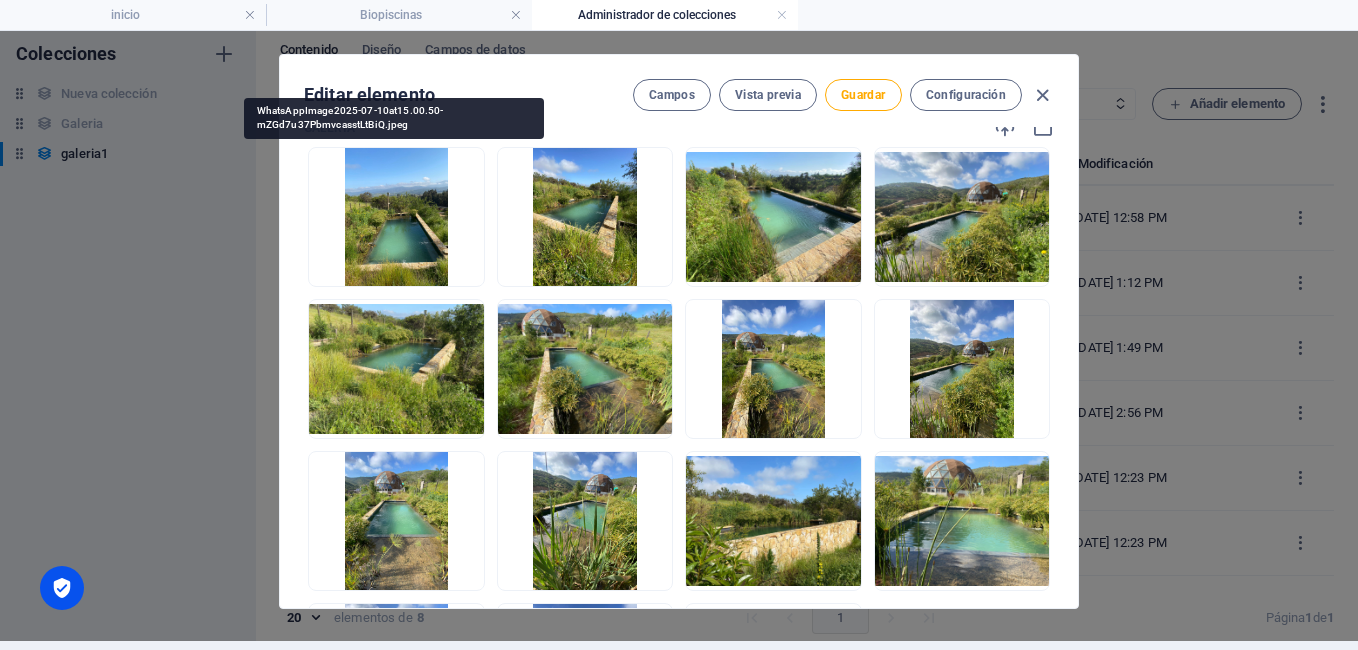 scroll, scrollTop: 941, scrollLeft: 0, axis: vertical 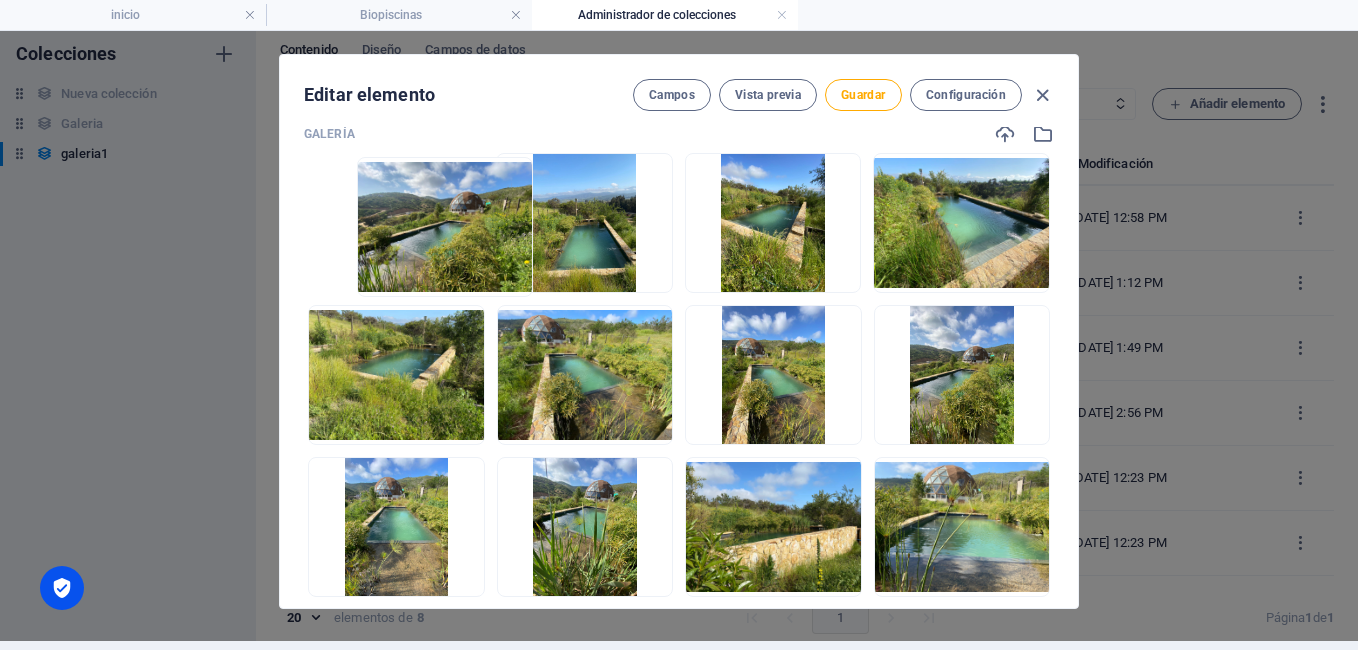 drag, startPoint x: 897, startPoint y: 277, endPoint x: 361, endPoint y: 280, distance: 536.0084 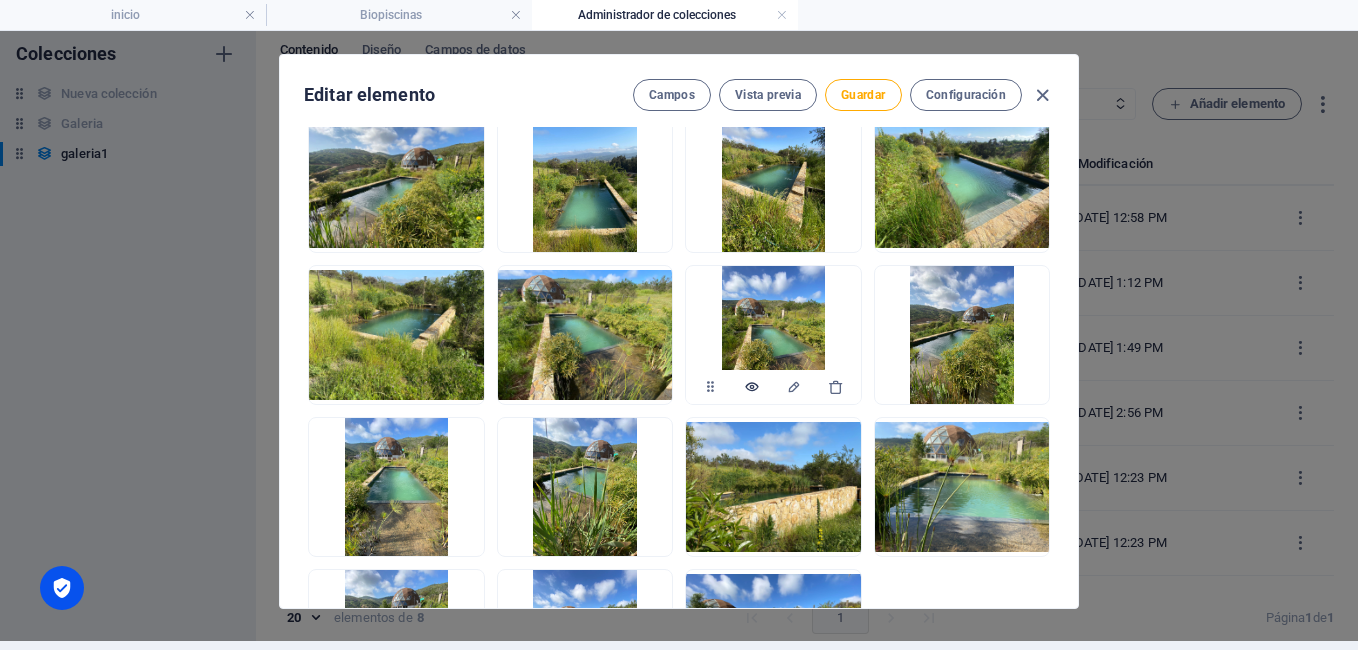 scroll, scrollTop: 982, scrollLeft: 0, axis: vertical 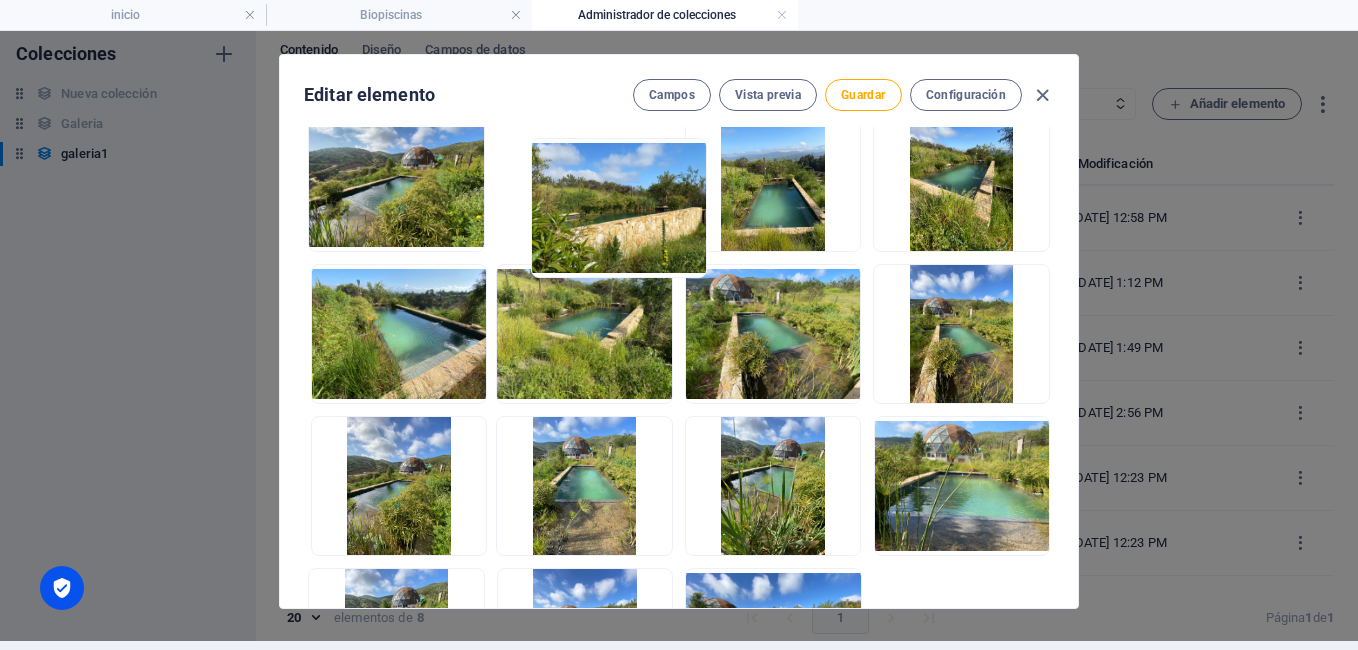 drag, startPoint x: 708, startPoint y: 539, endPoint x: 546, endPoint y: 227, distance: 351.55084 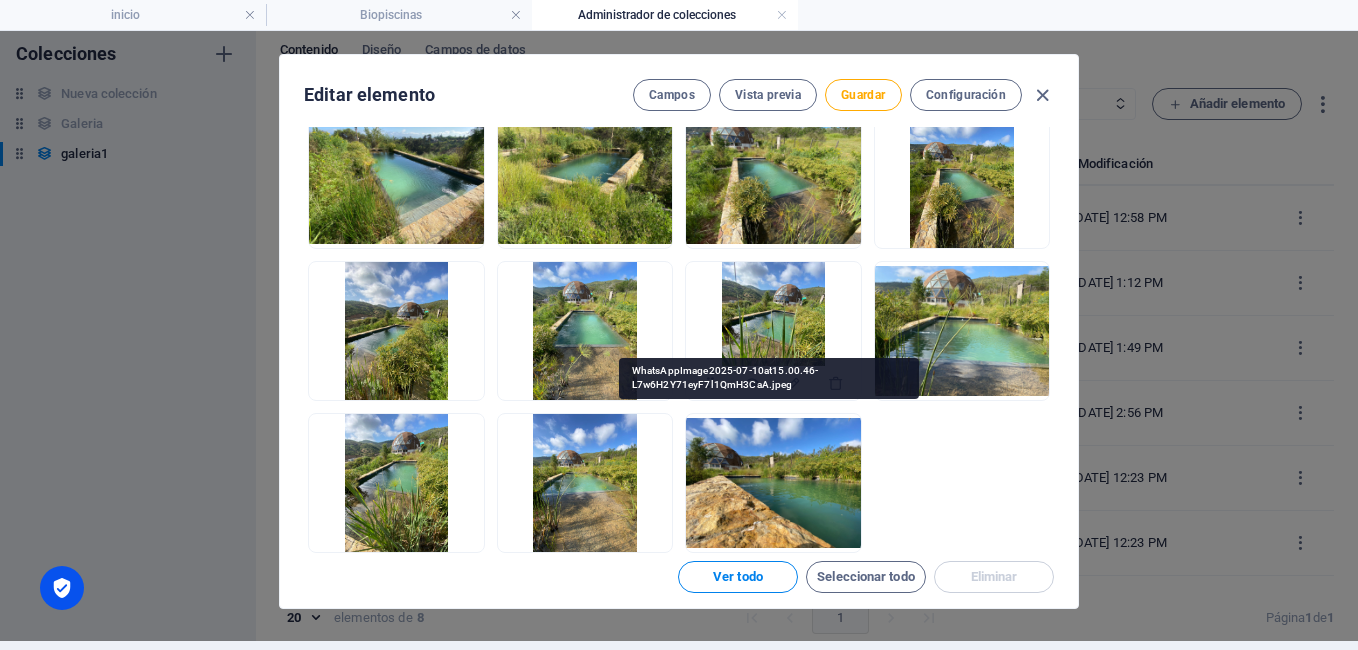 scroll, scrollTop: 1138, scrollLeft: 0, axis: vertical 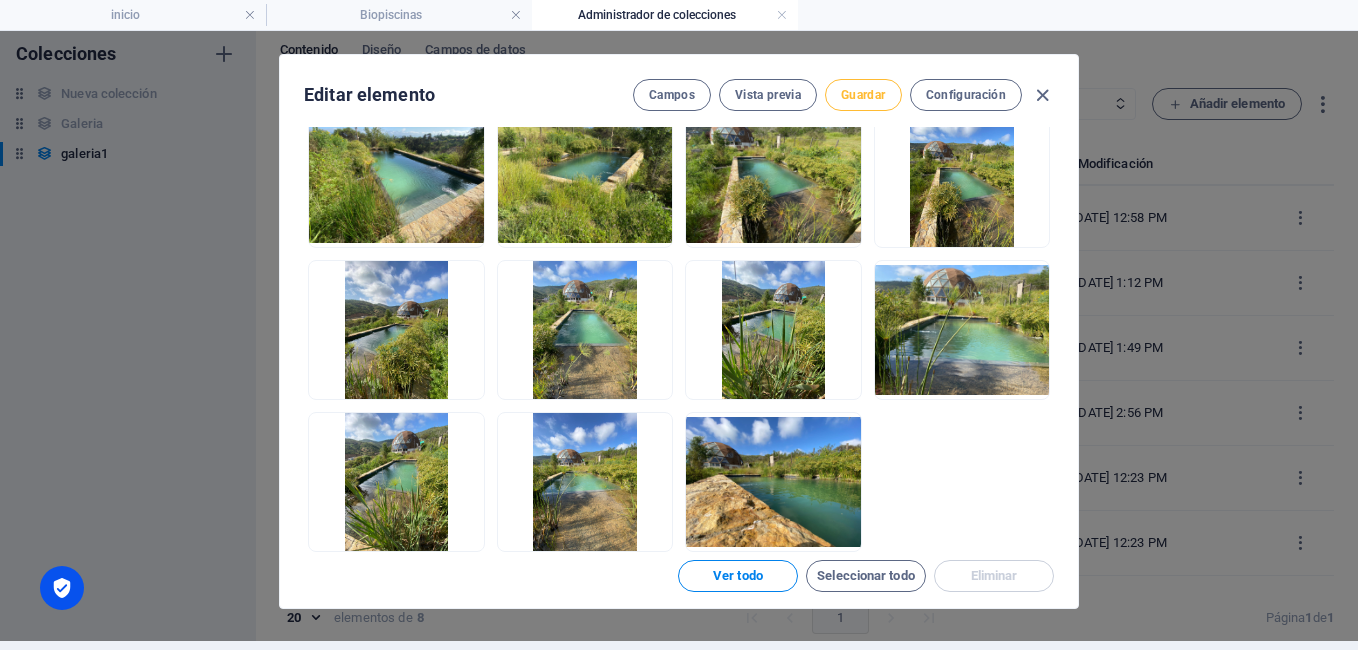 click on "Guardar" at bounding box center (863, 95) 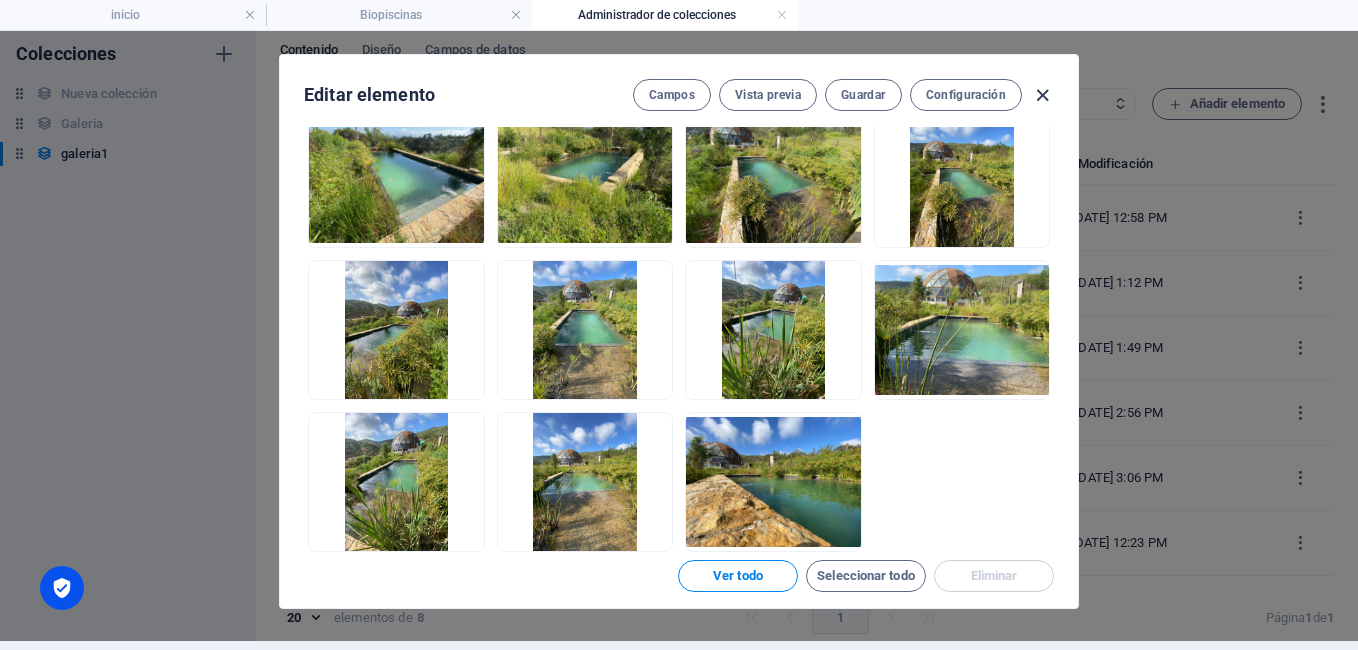 click at bounding box center [1042, 95] 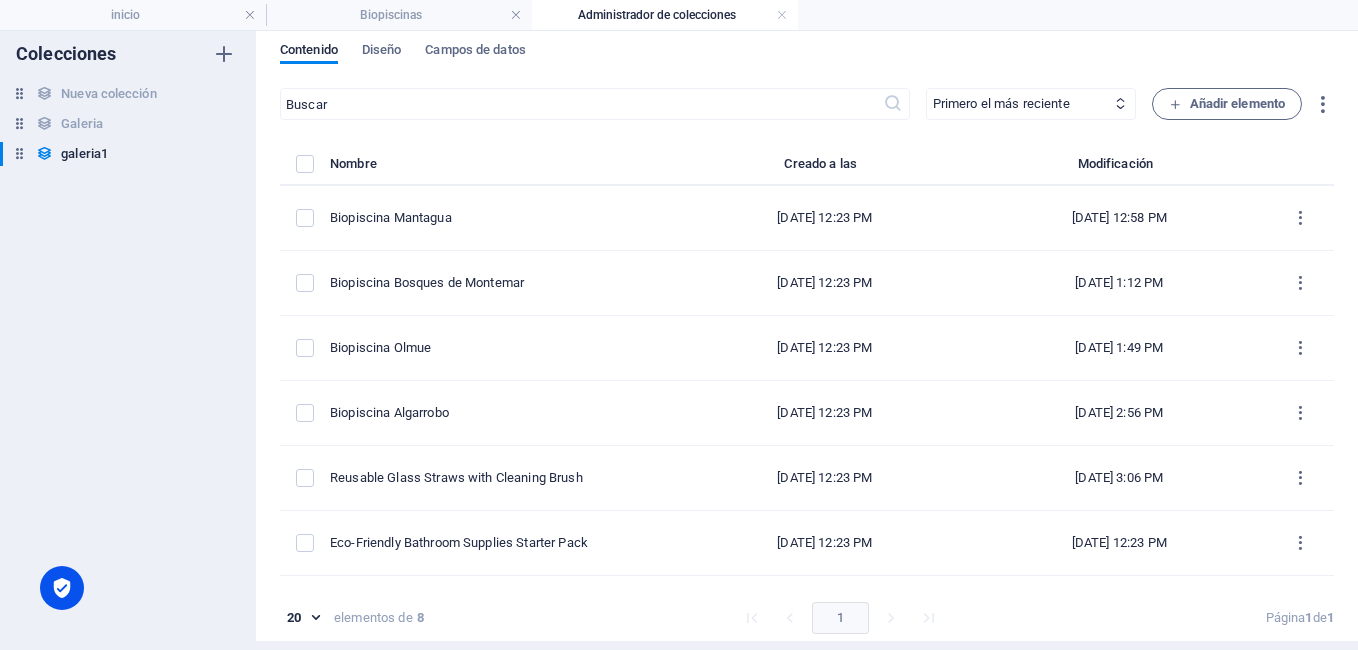 type on "reusable-glass-straws-with-cleaning-brush" 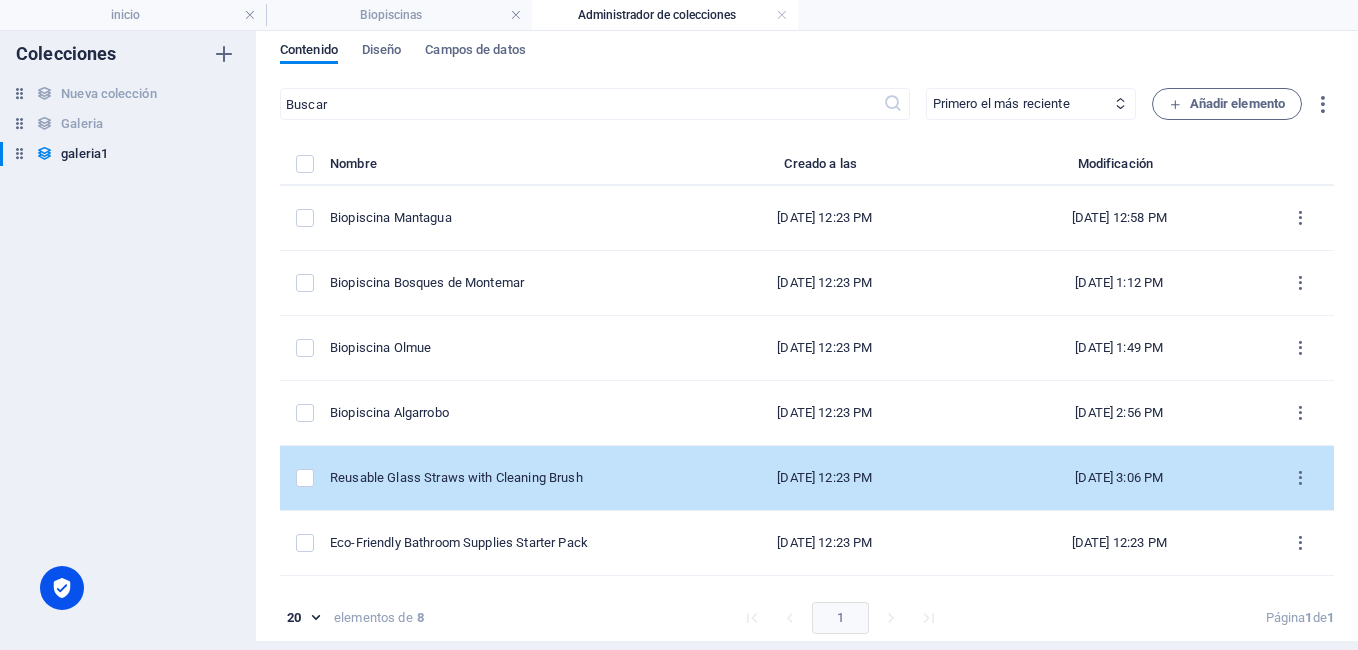 click on "Reusable Glass Straws with Cleaning Brush" at bounding box center (504, 478) 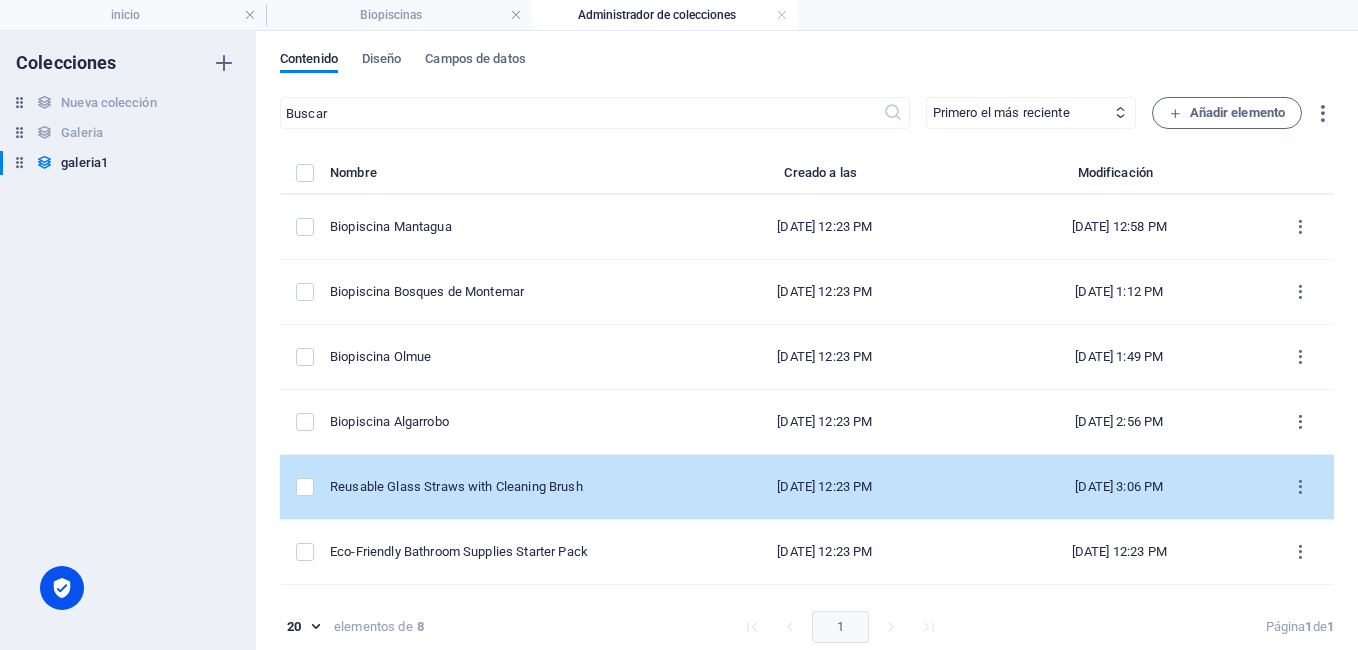 select on "Out of stock" 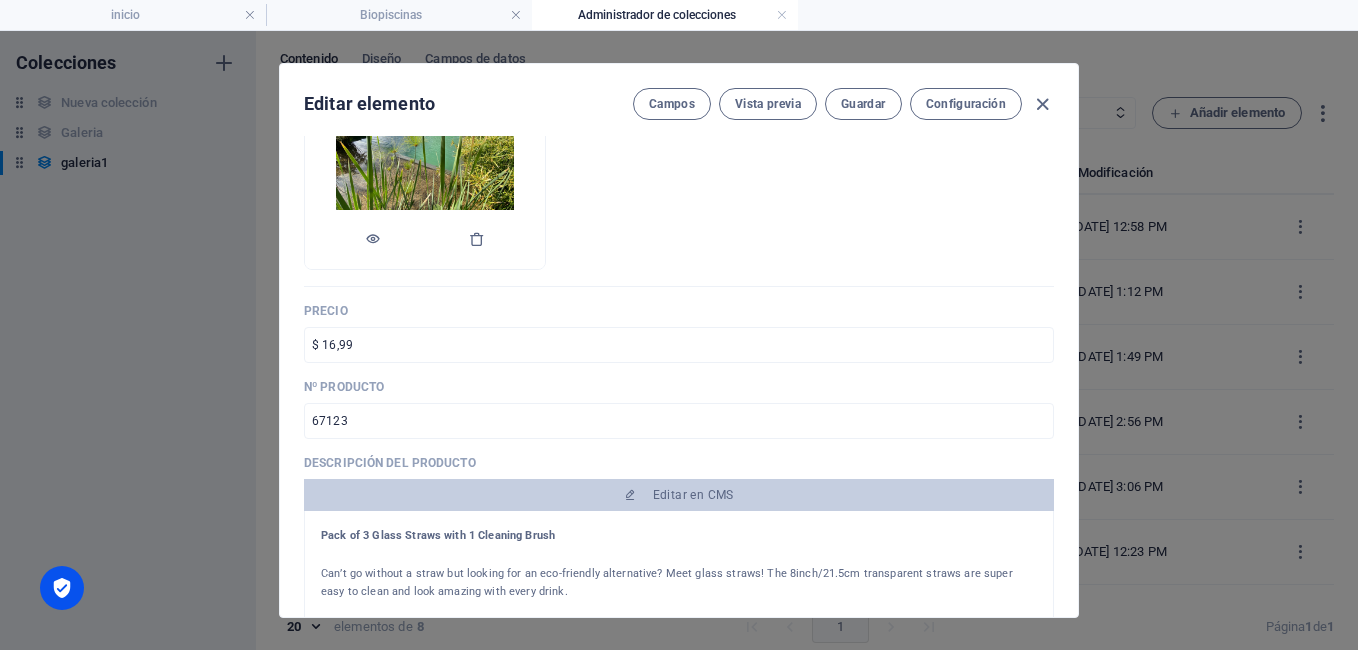 scroll, scrollTop: 305, scrollLeft: 0, axis: vertical 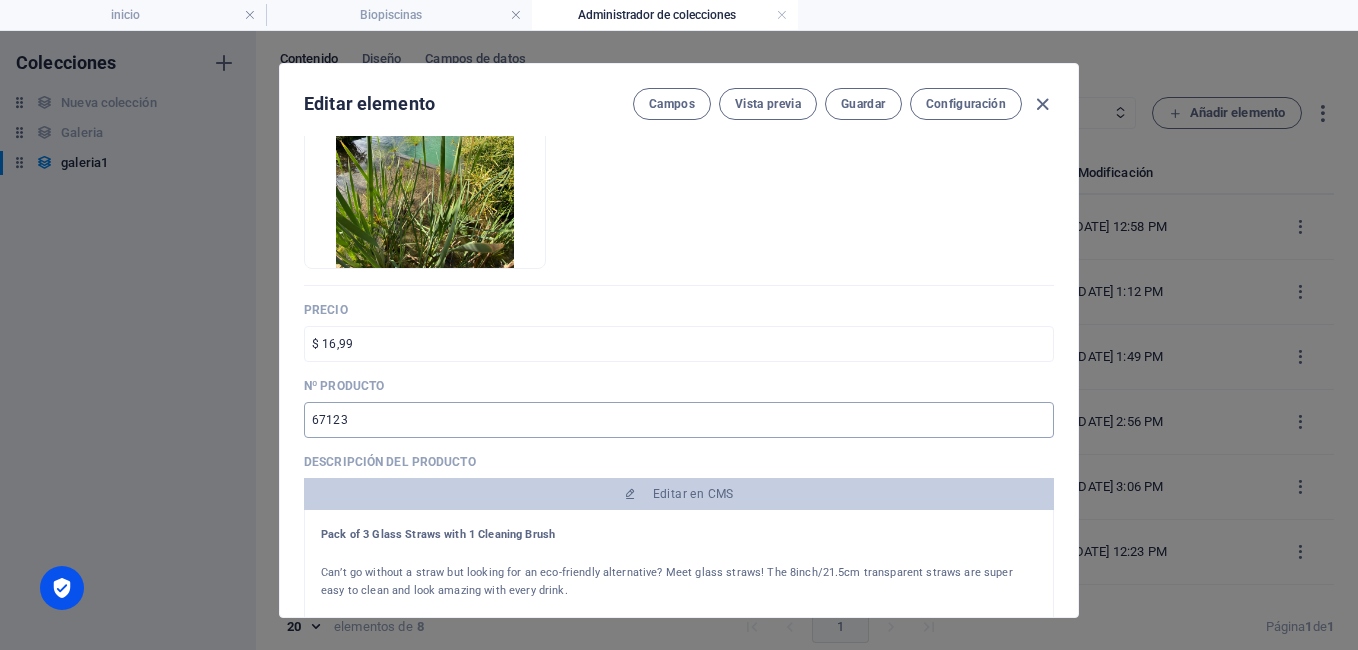 click on "67123" at bounding box center (679, 420) 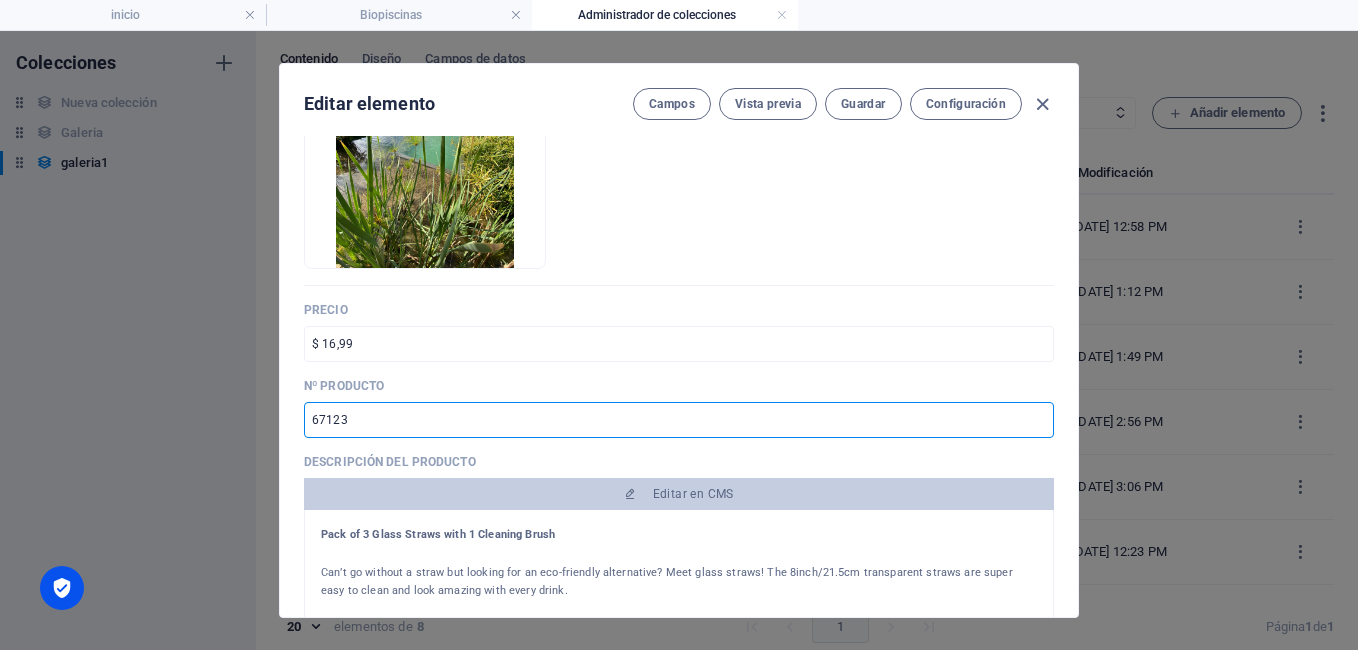 click on "67123" at bounding box center [679, 420] 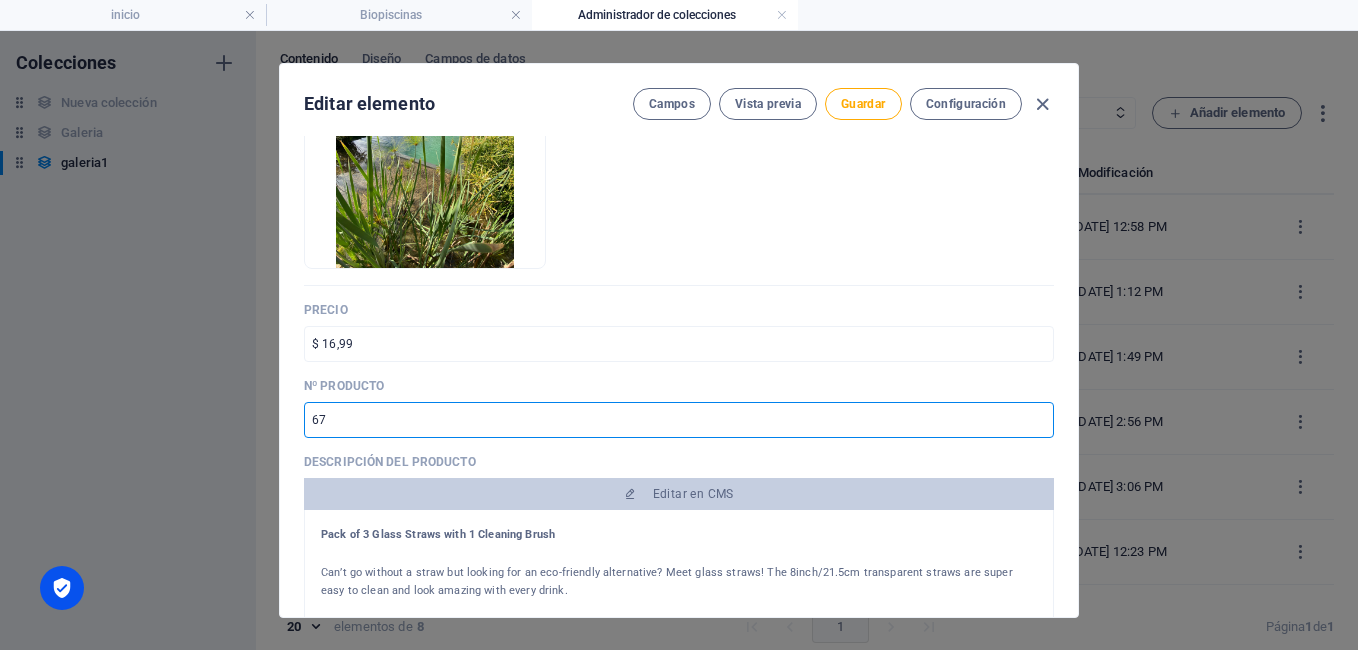 type on "6" 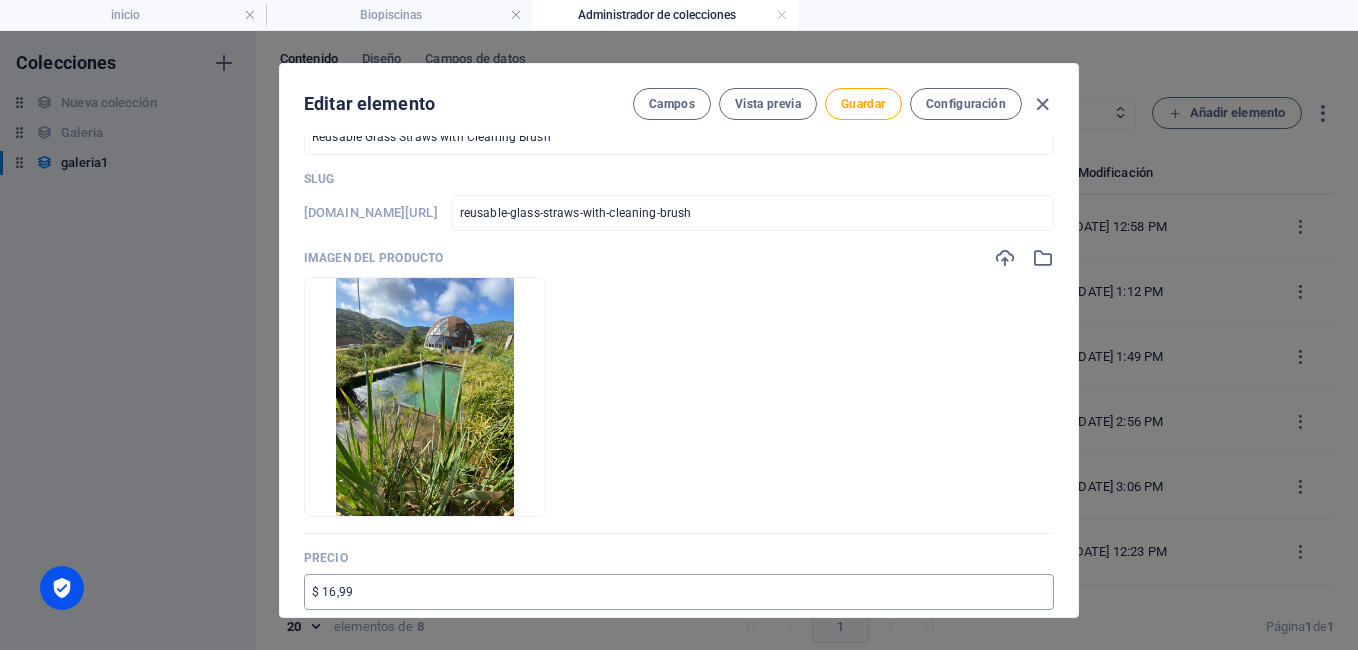 scroll, scrollTop: 0, scrollLeft: 0, axis: both 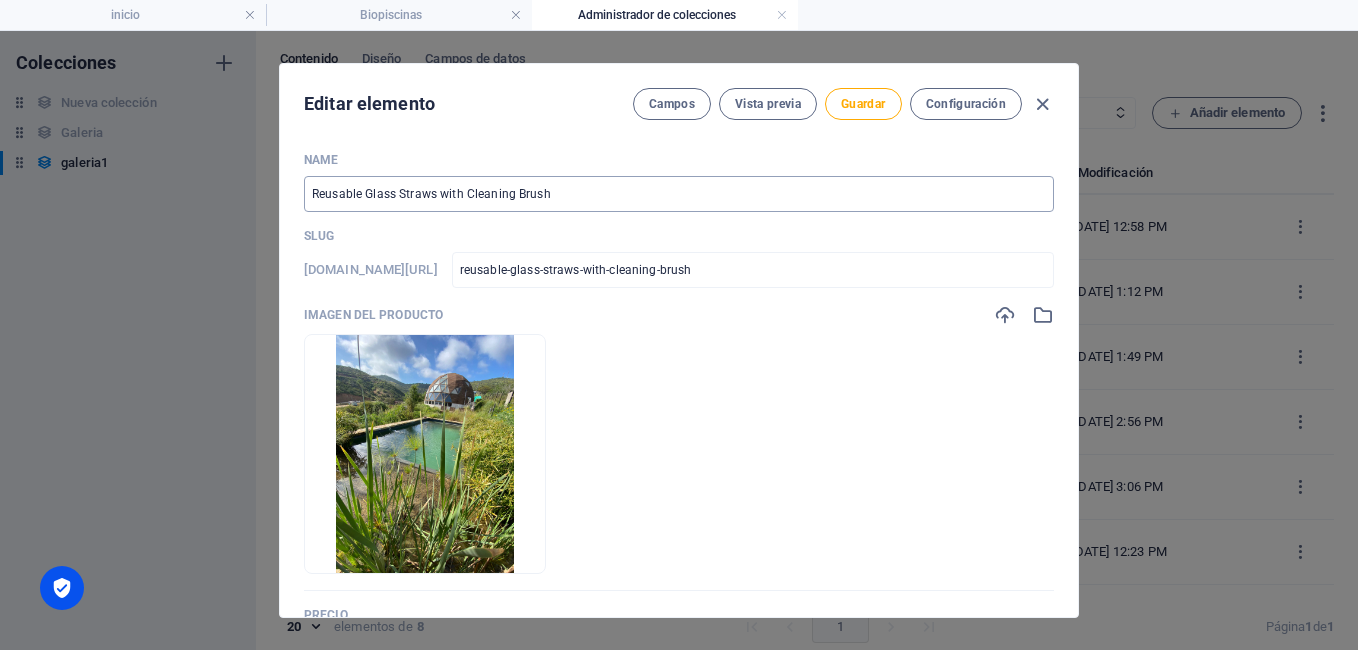 type on "05" 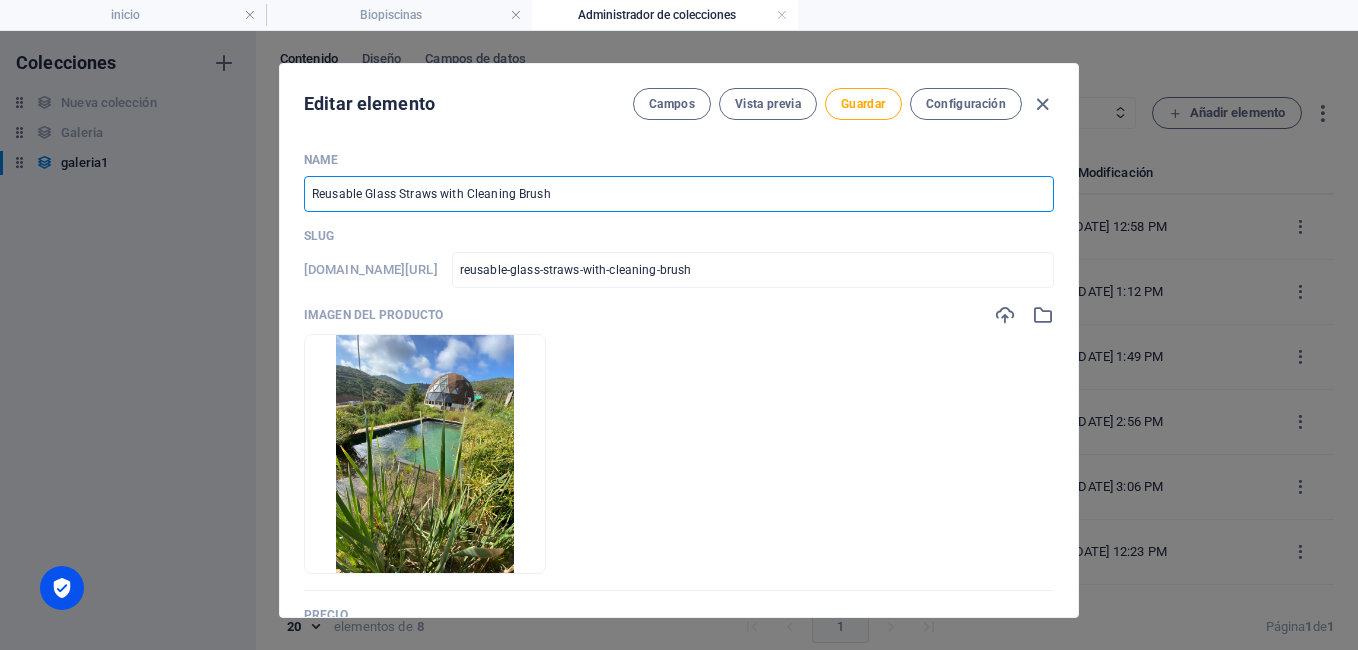 click on "Reusable Glass Straws with Cleaning Brush" at bounding box center (679, 194) 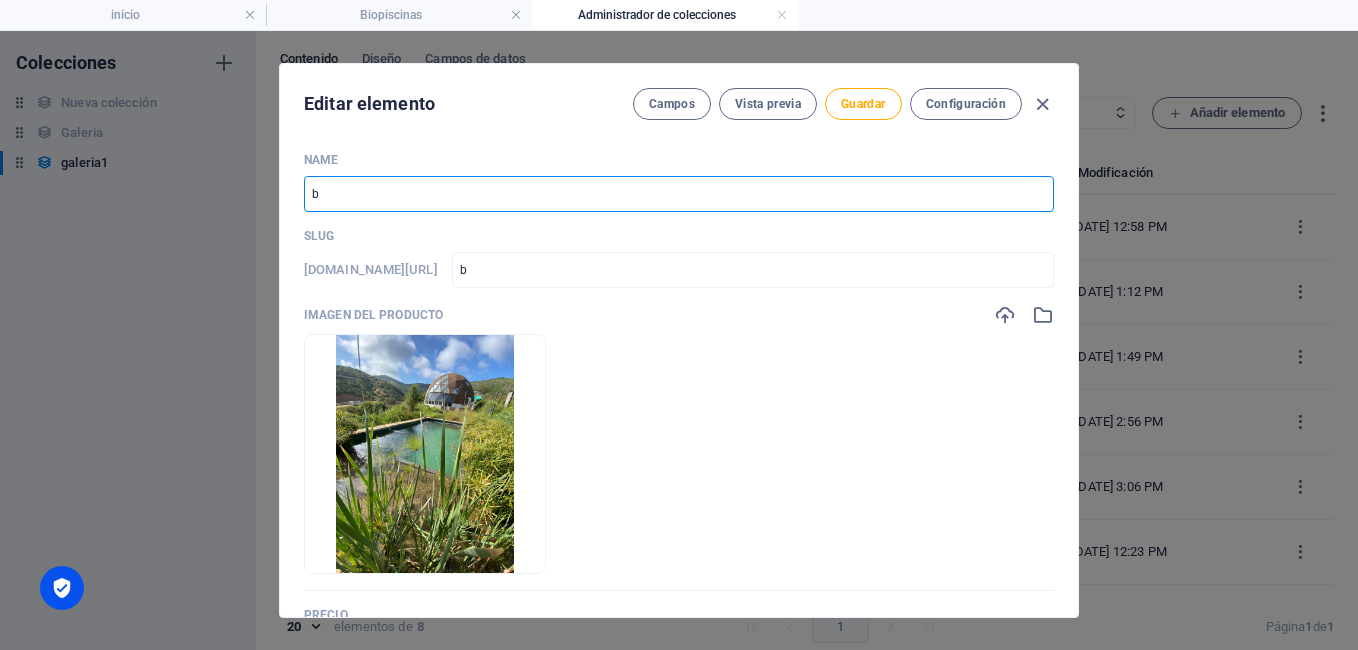 type 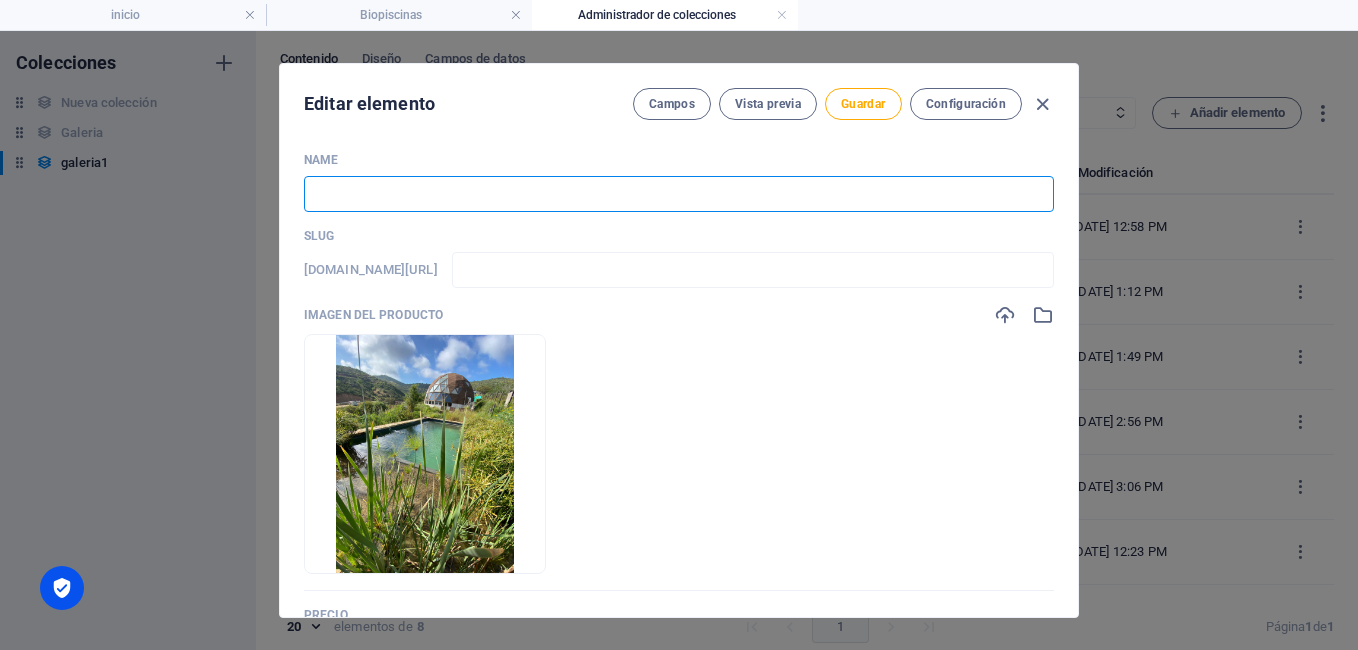 type on "B" 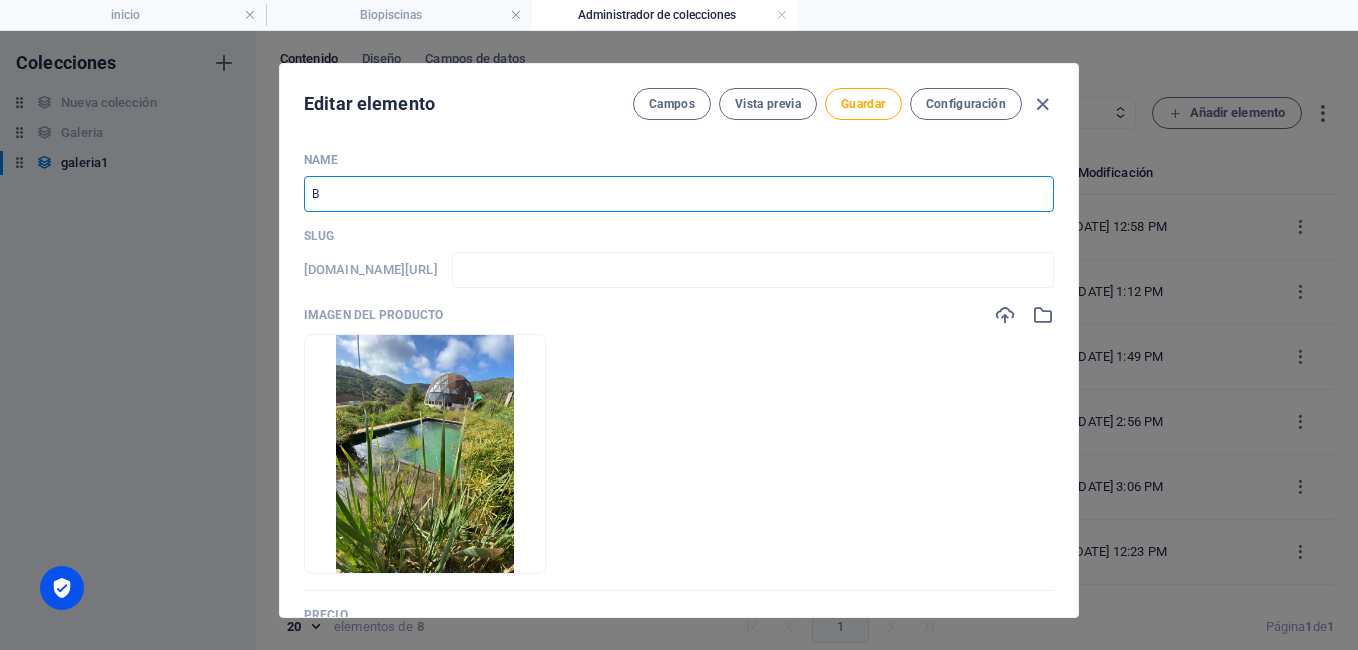 type on "b" 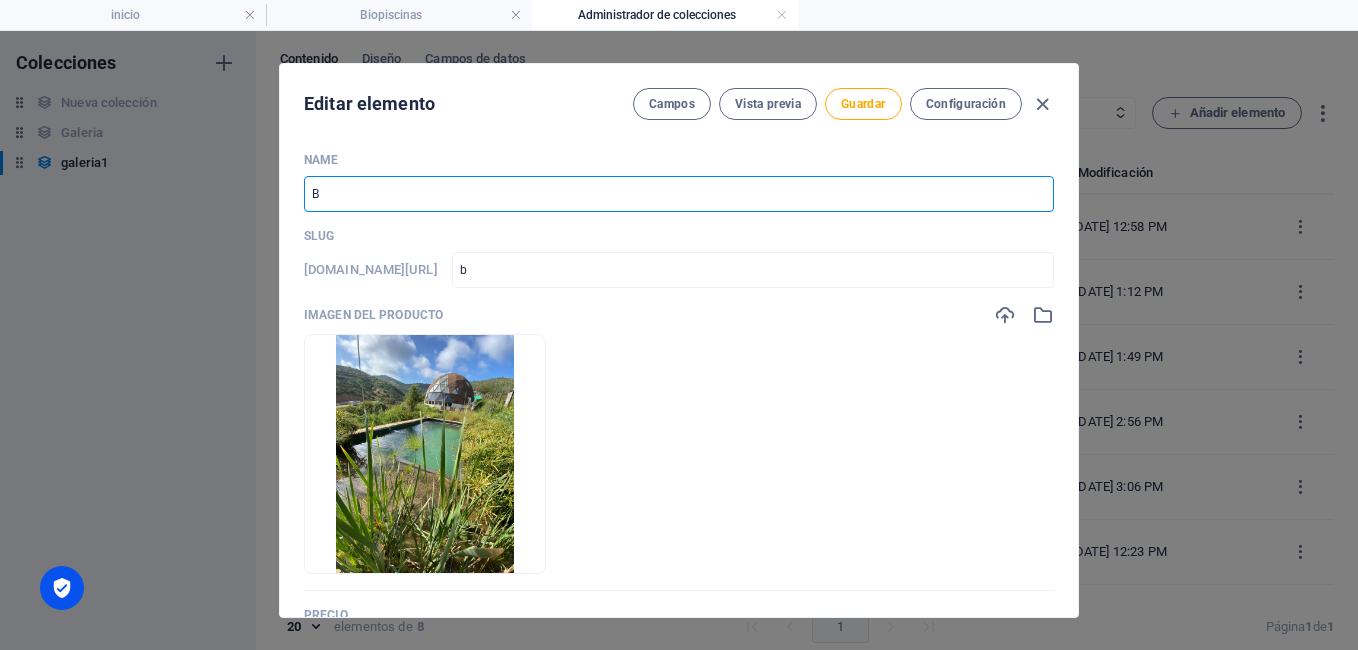 type on "Bi" 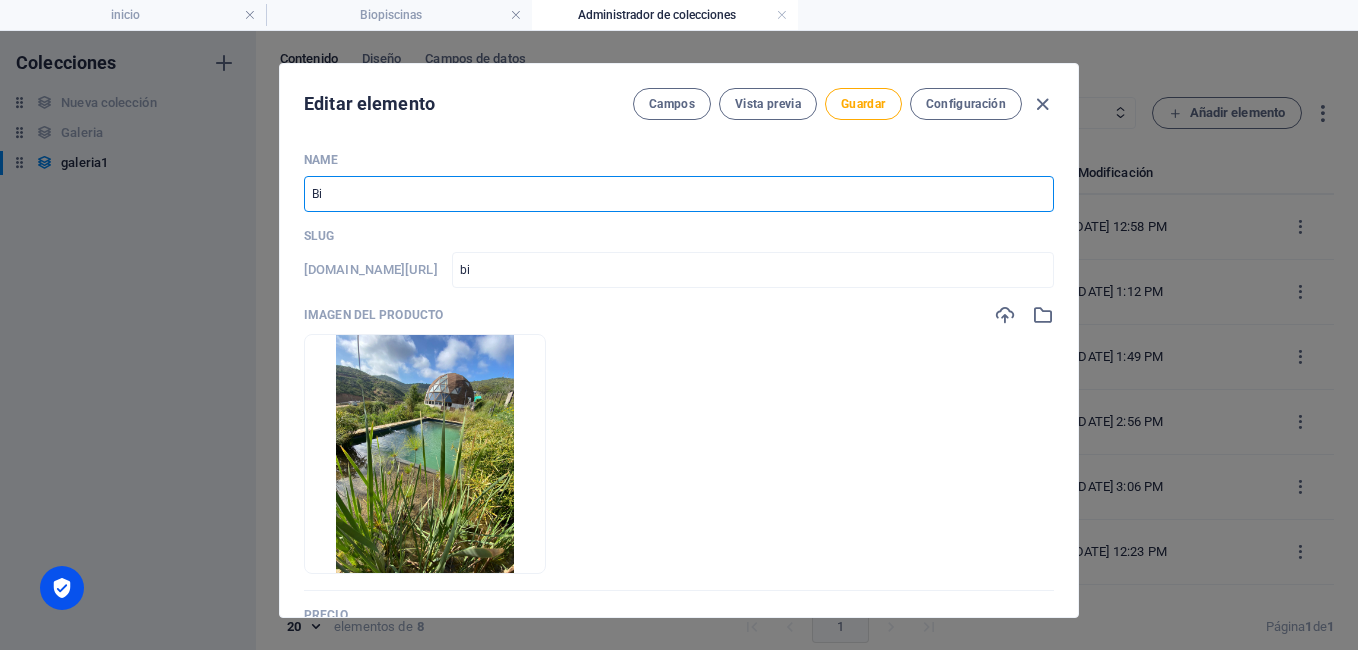 type on "Bio" 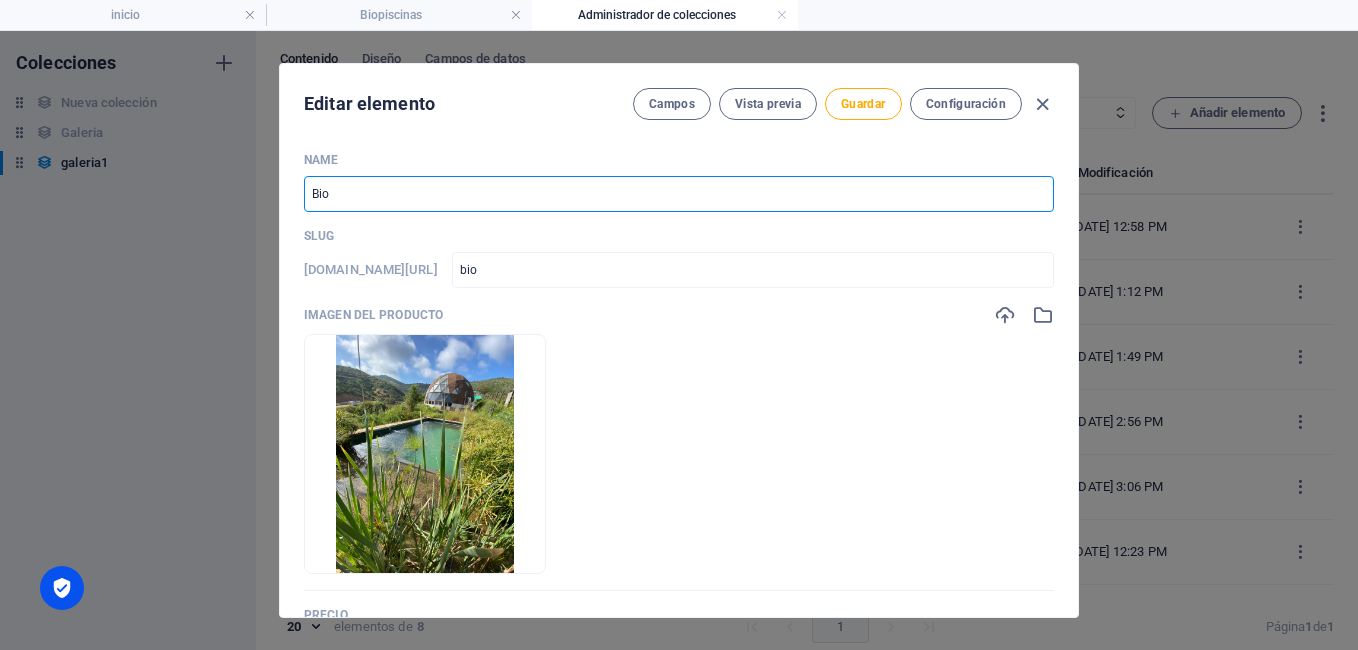 type on "Biop" 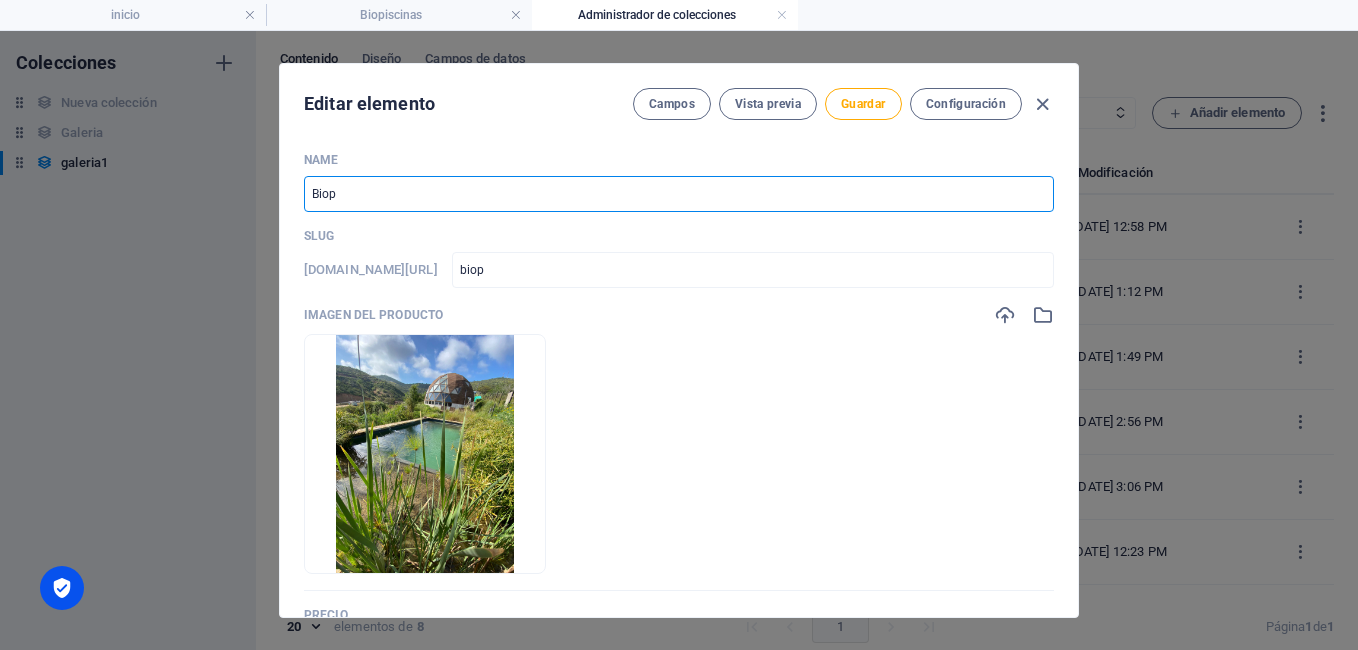 type on "Biopi" 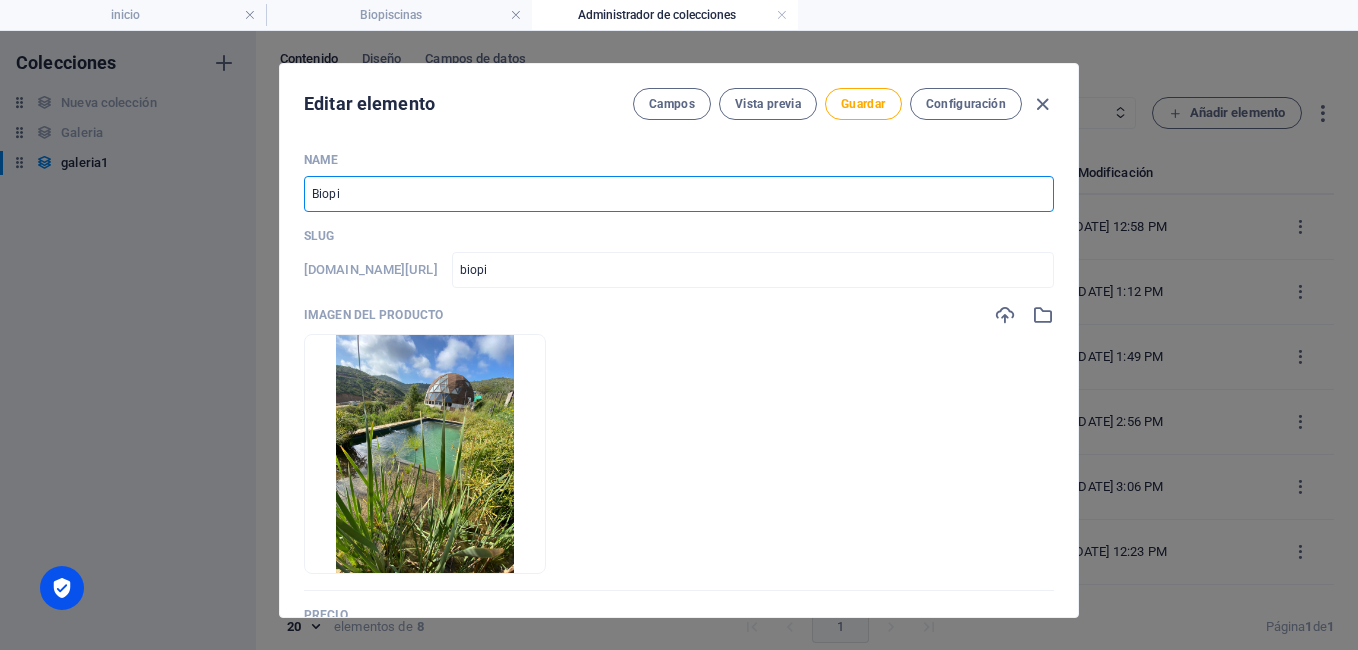 type on "Biopis" 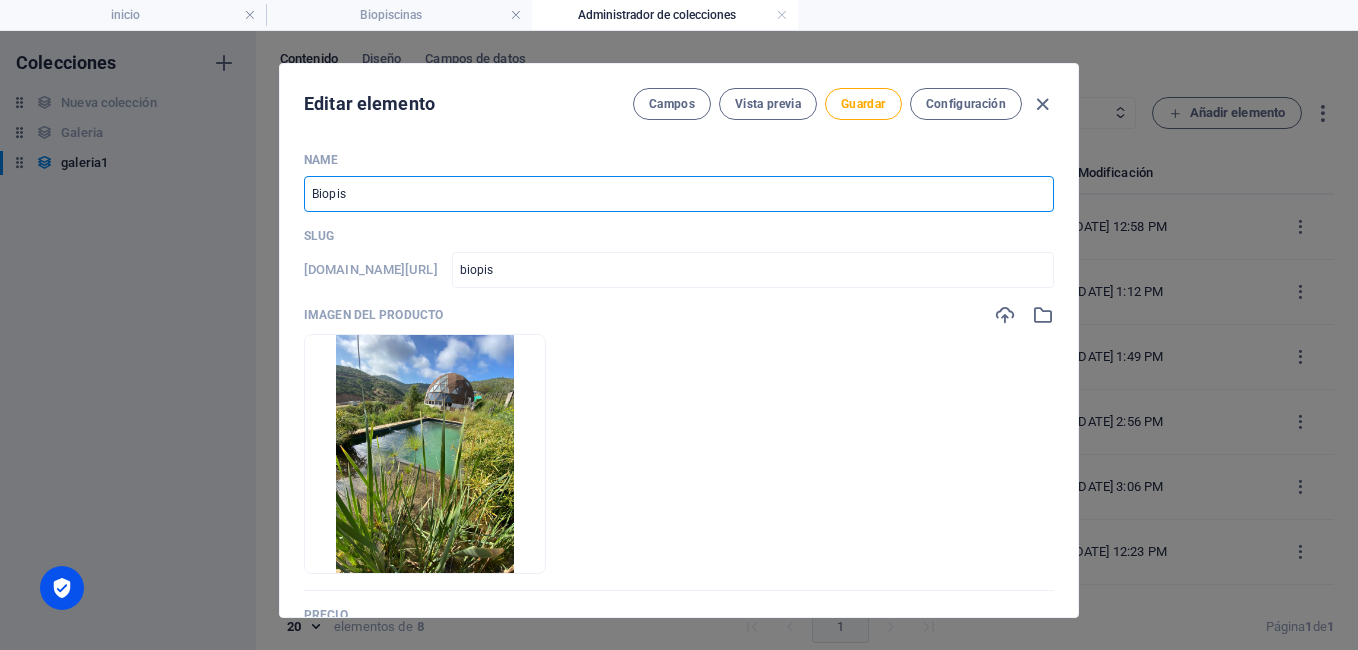 type on "Biopisc" 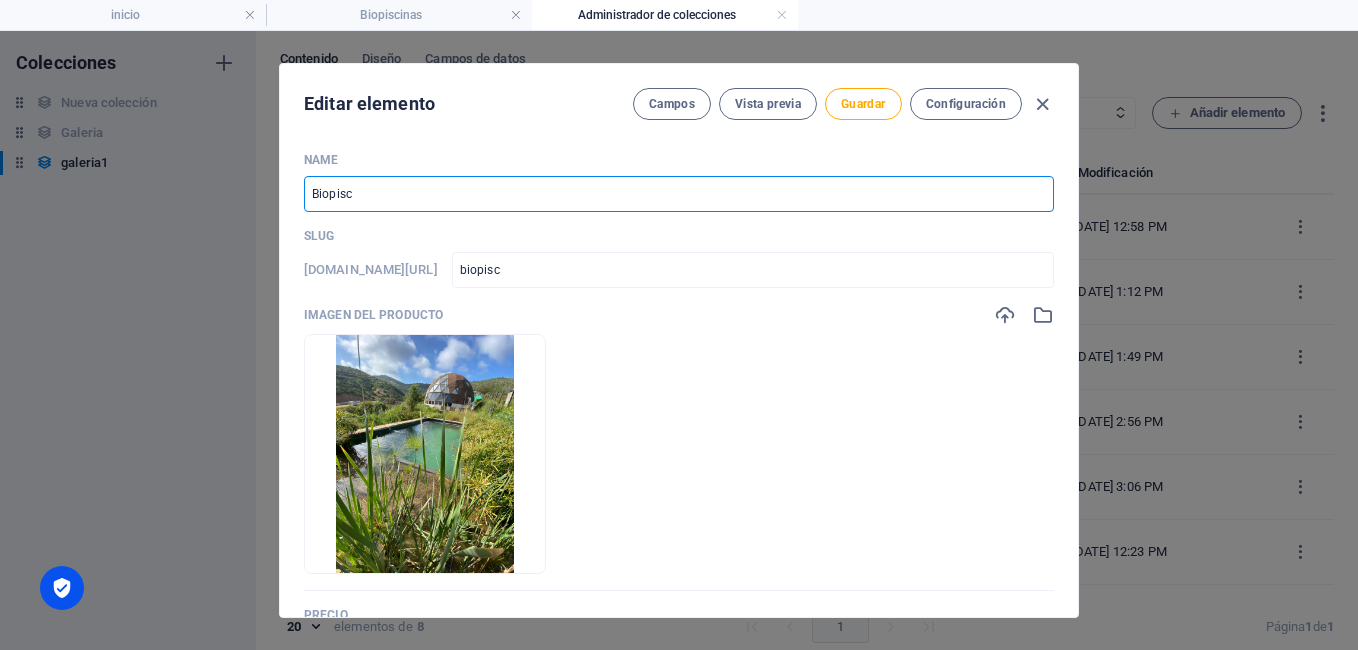 type on "Biopisci" 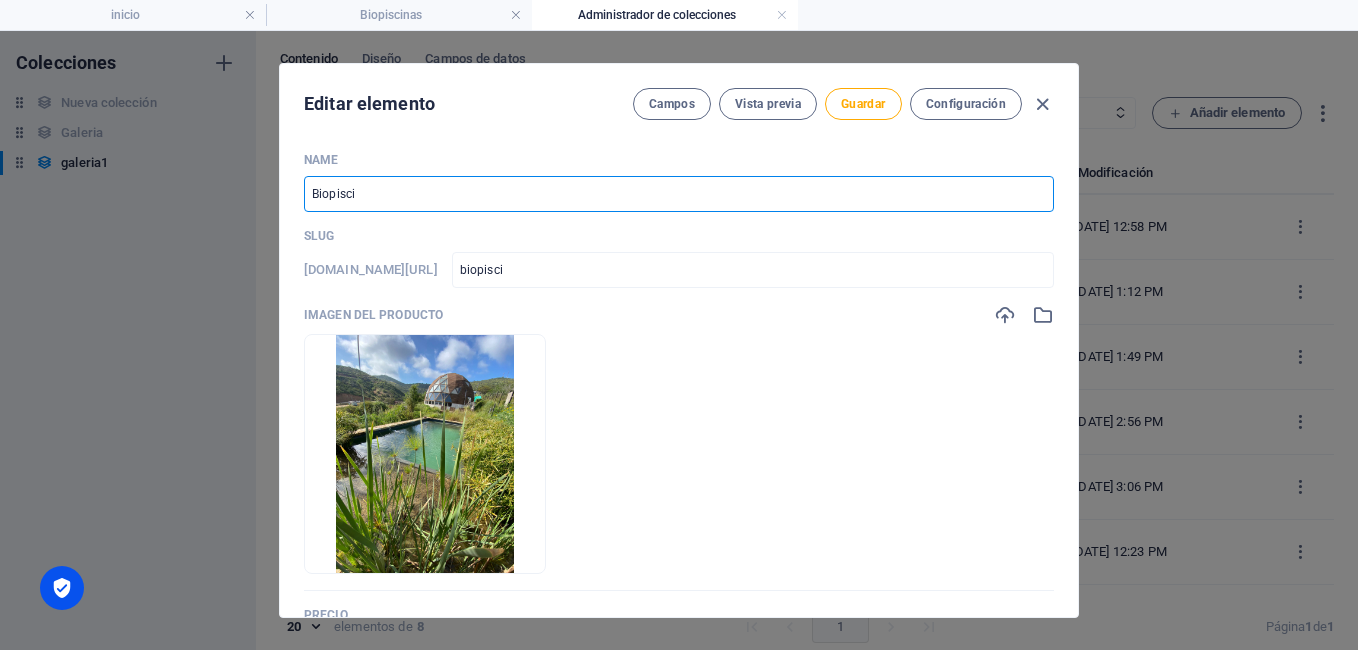 type on "Biopiscin" 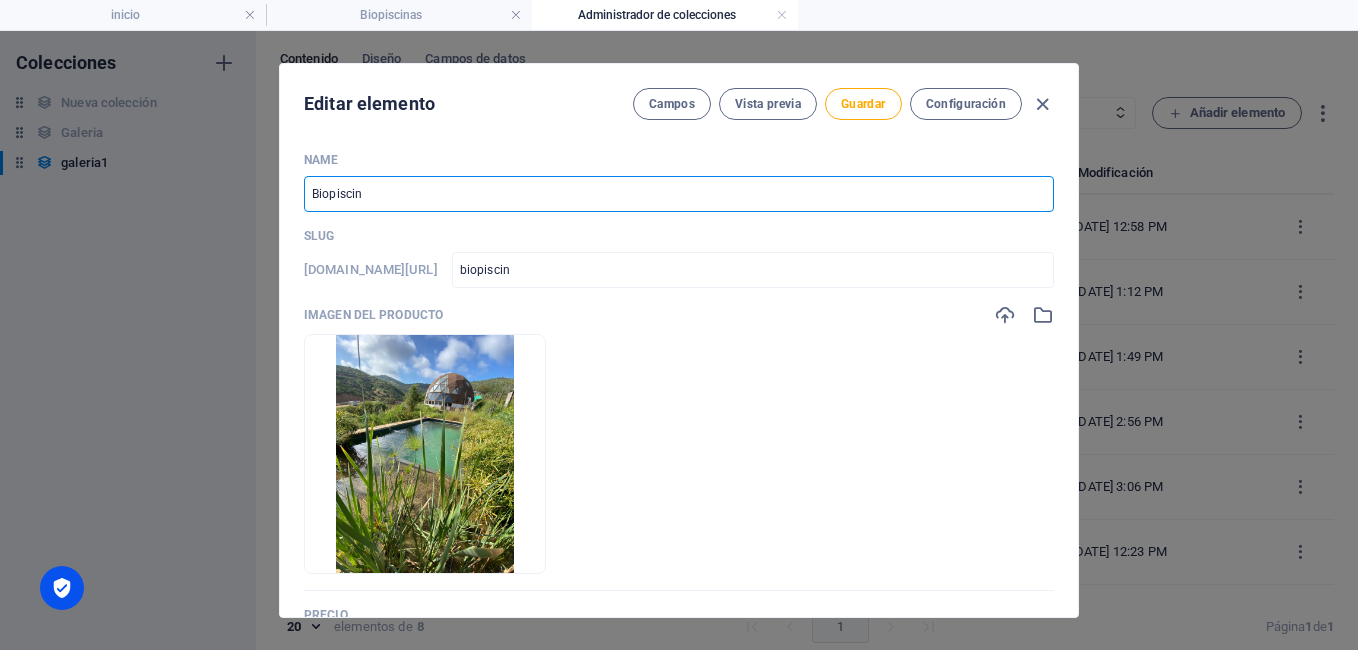 type on "Biopiscina" 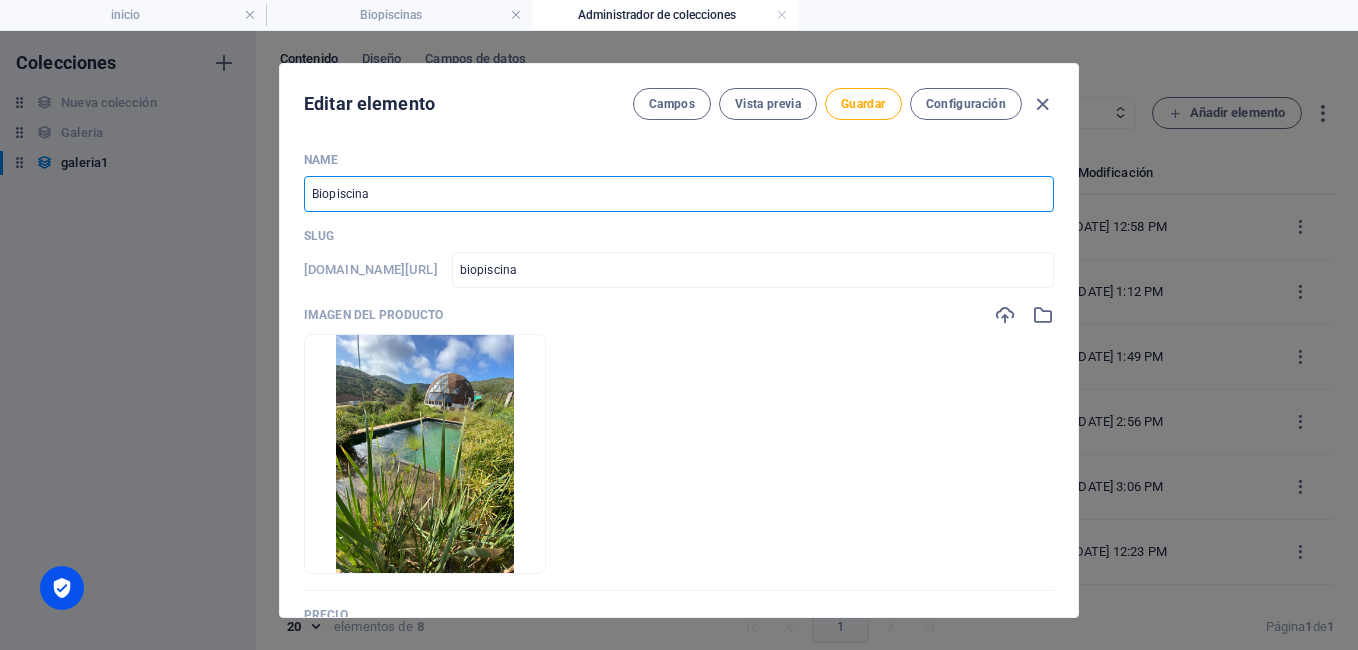 type on "Biopiscina T" 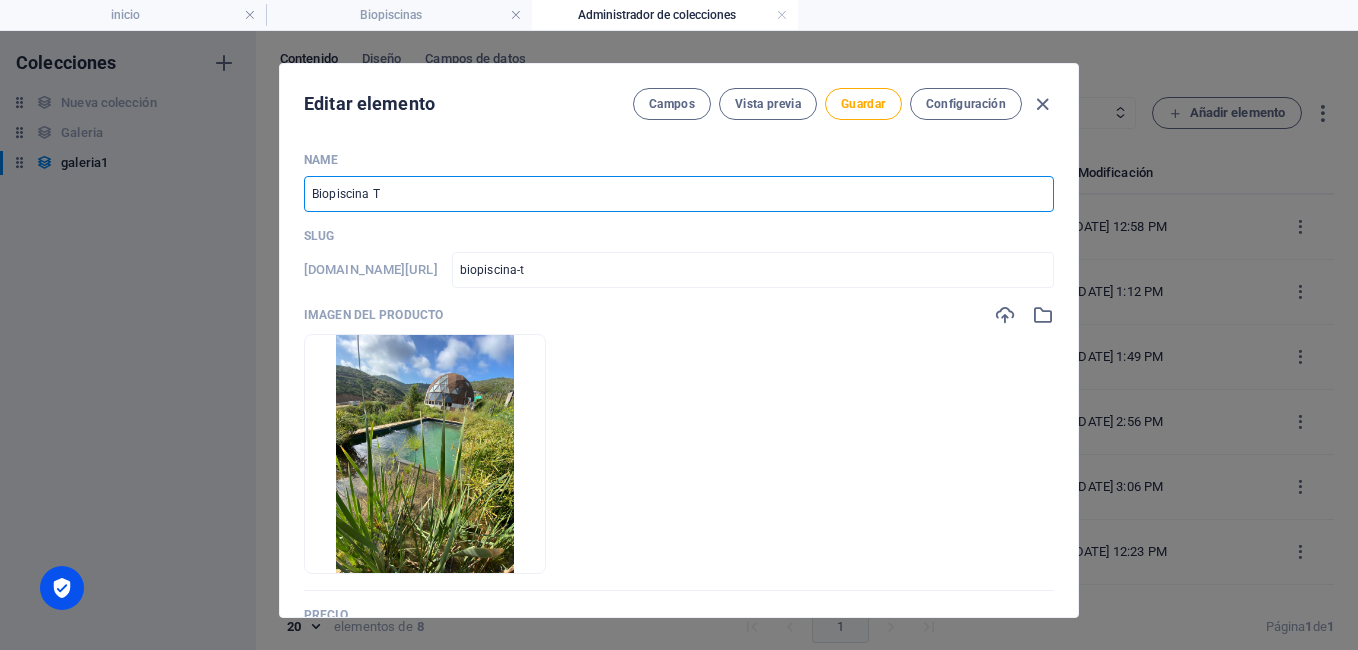 type on "Biopiscina TA" 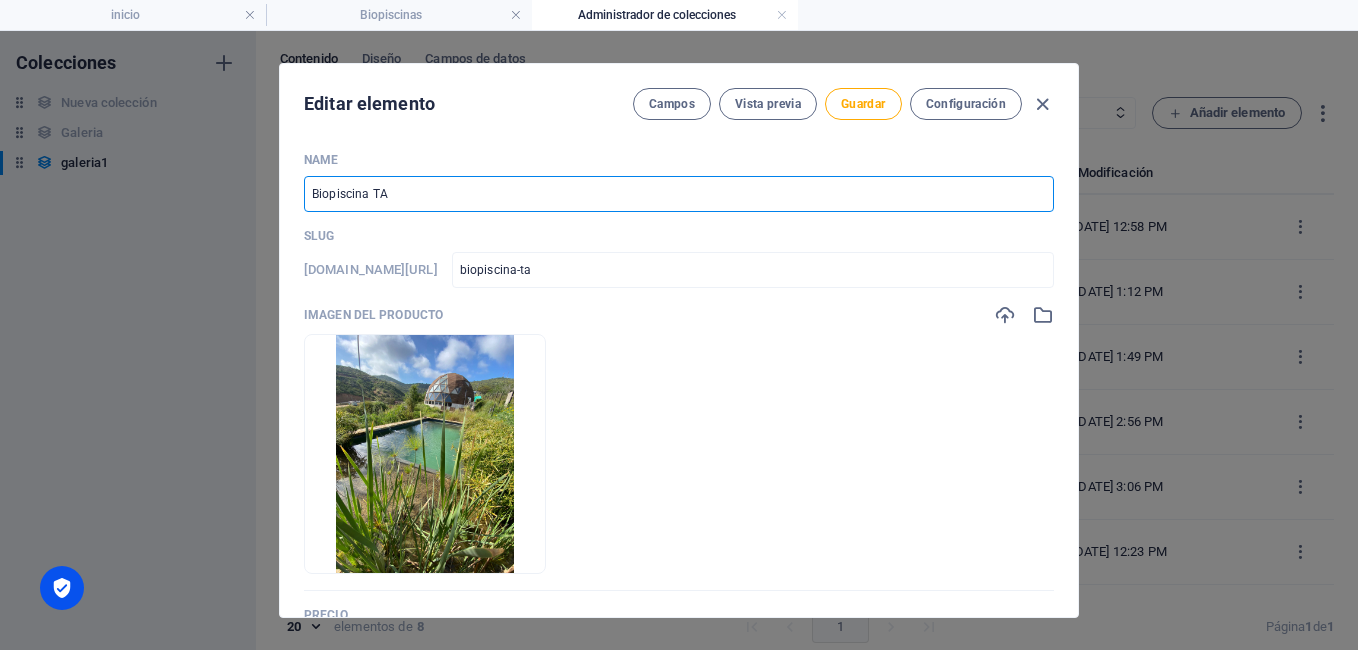 type on "Biopiscina T" 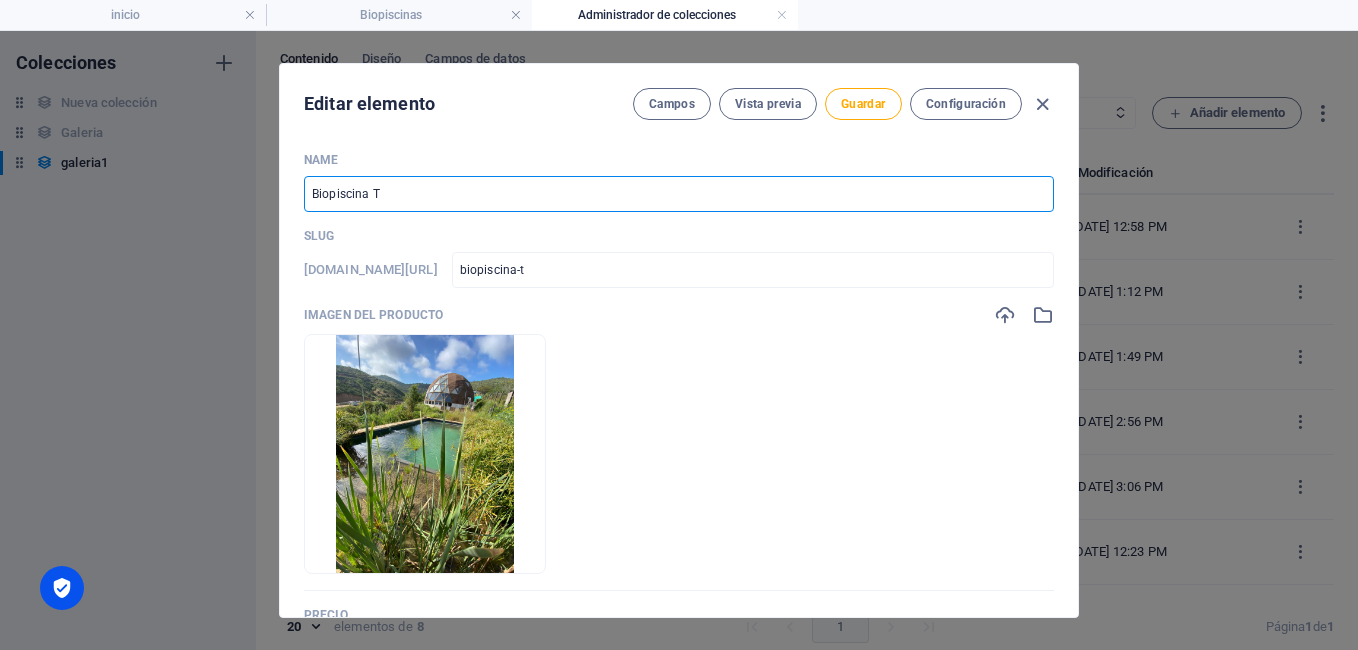 type on "Biopiscina Ta" 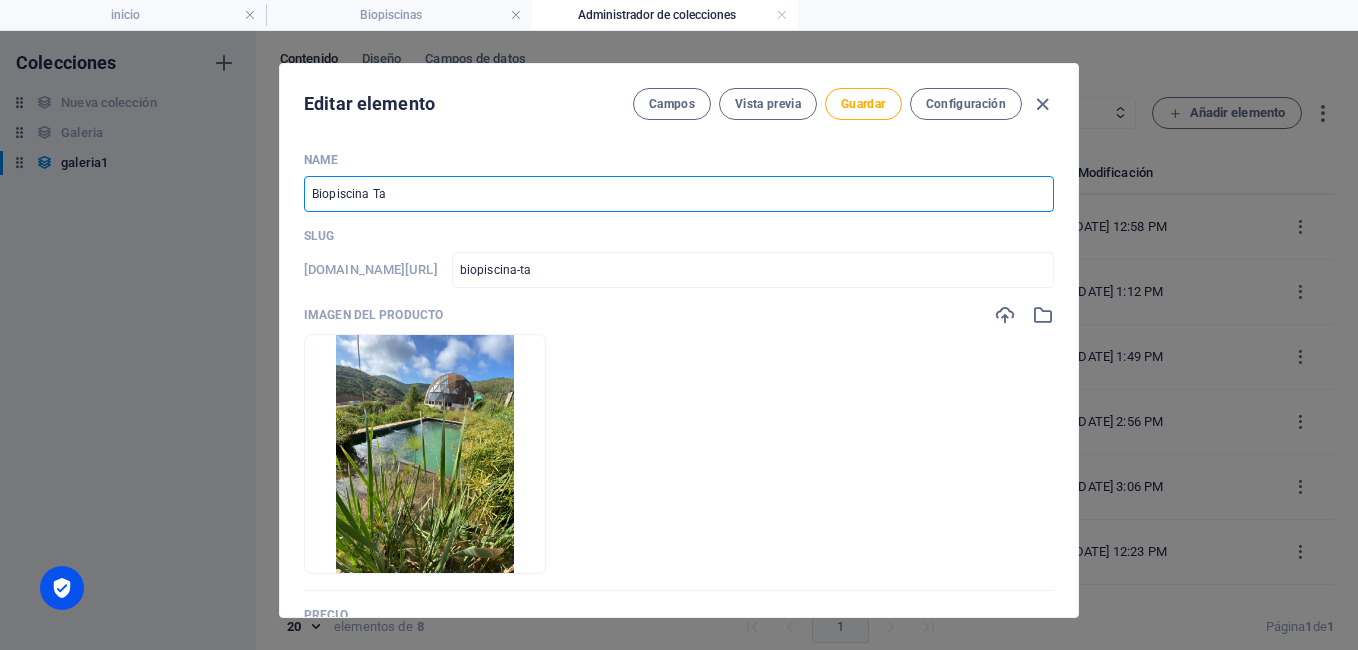 type on "Biopiscina Tab" 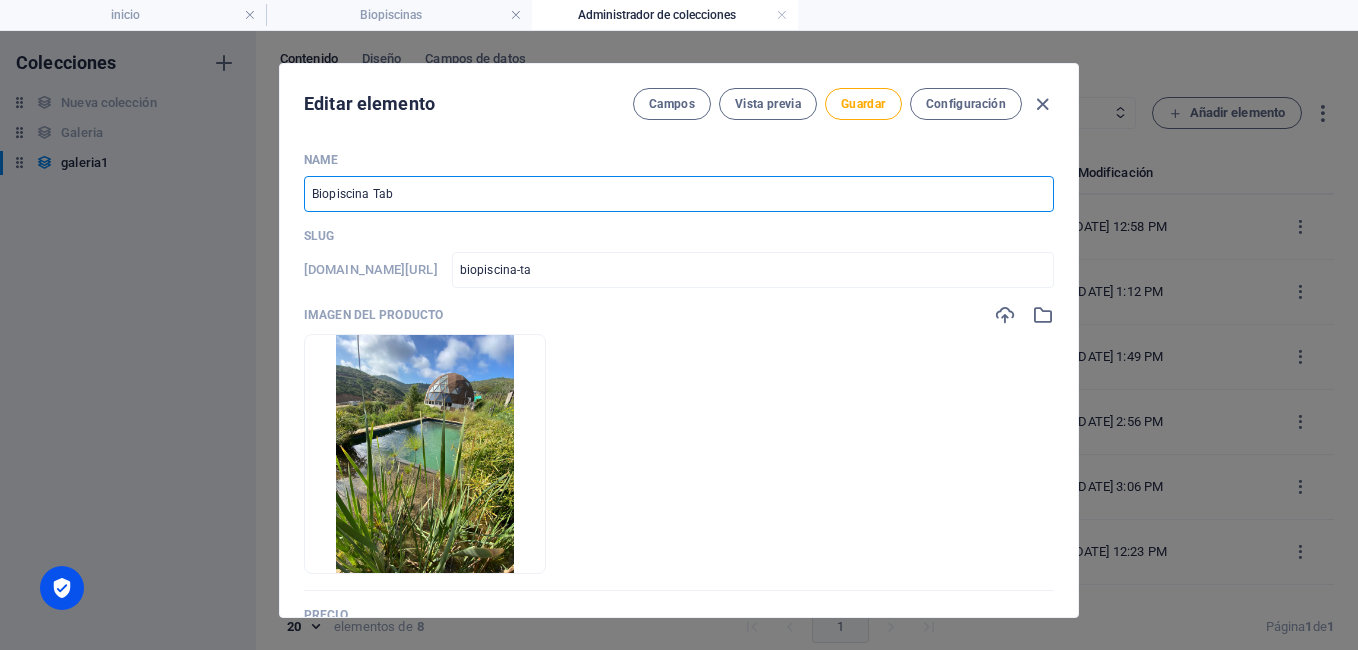 type on "biopiscina-tab" 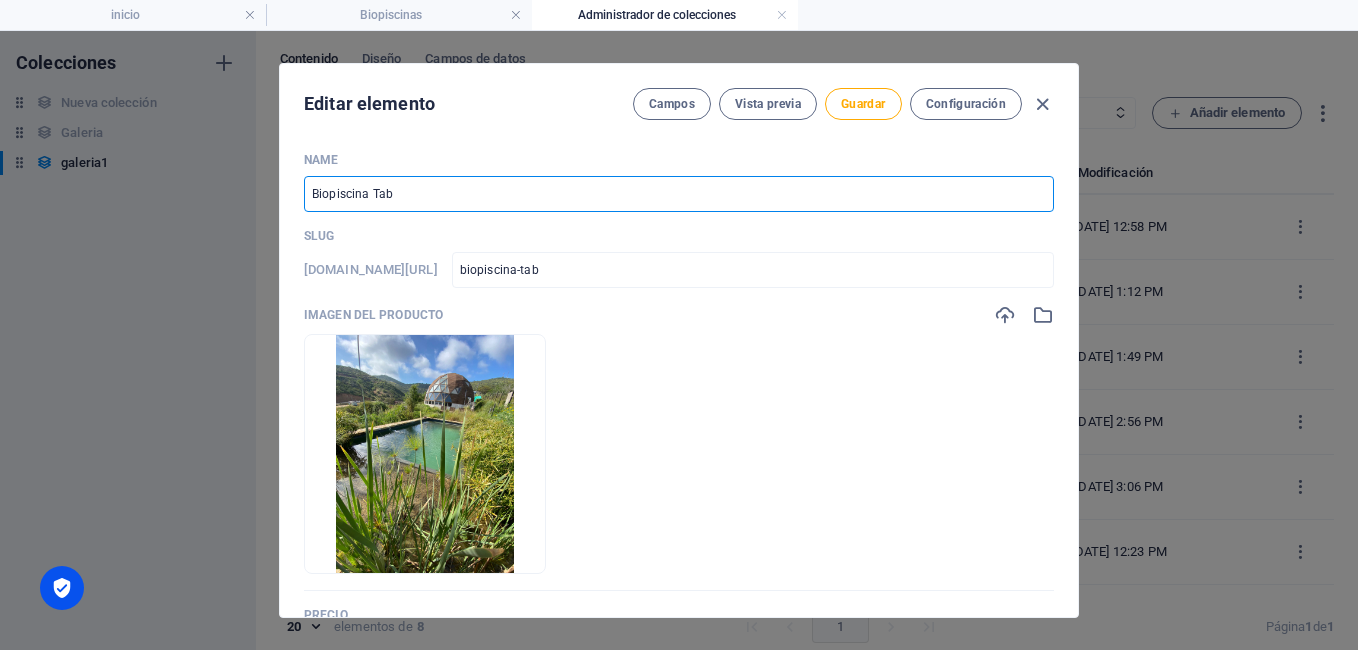 type on "Biopiscina Tabo" 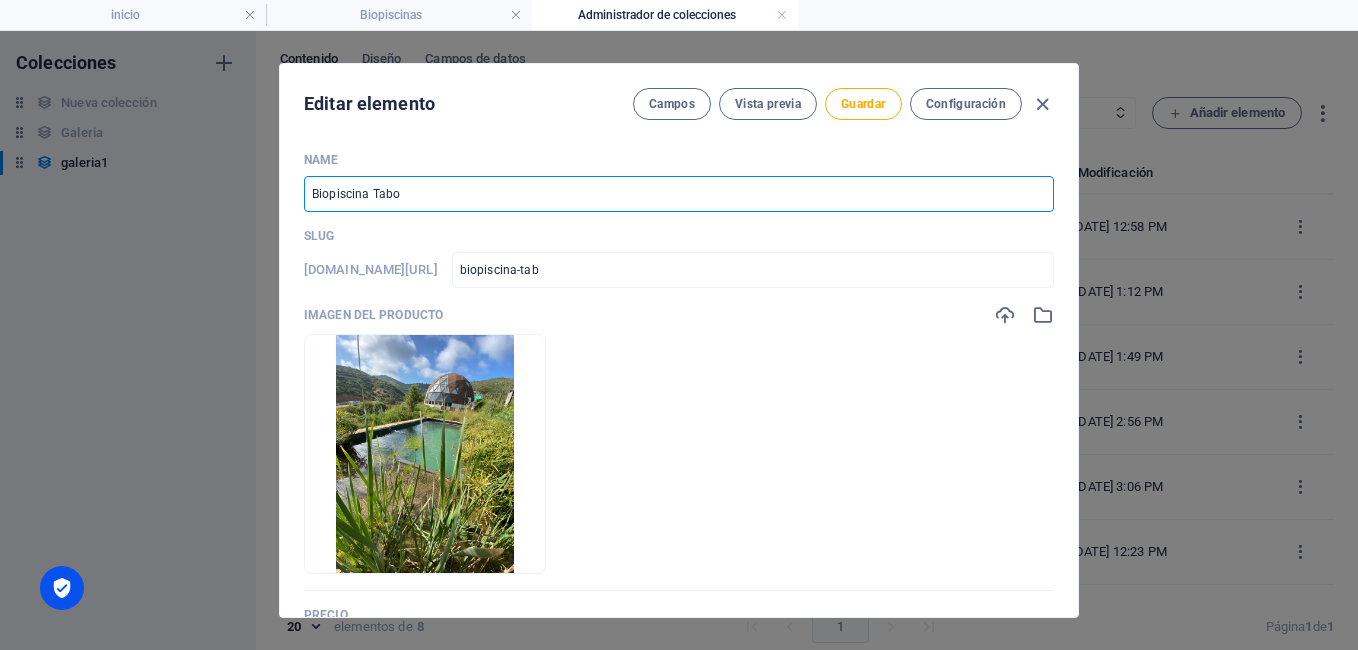 type on "biopiscina-tabo" 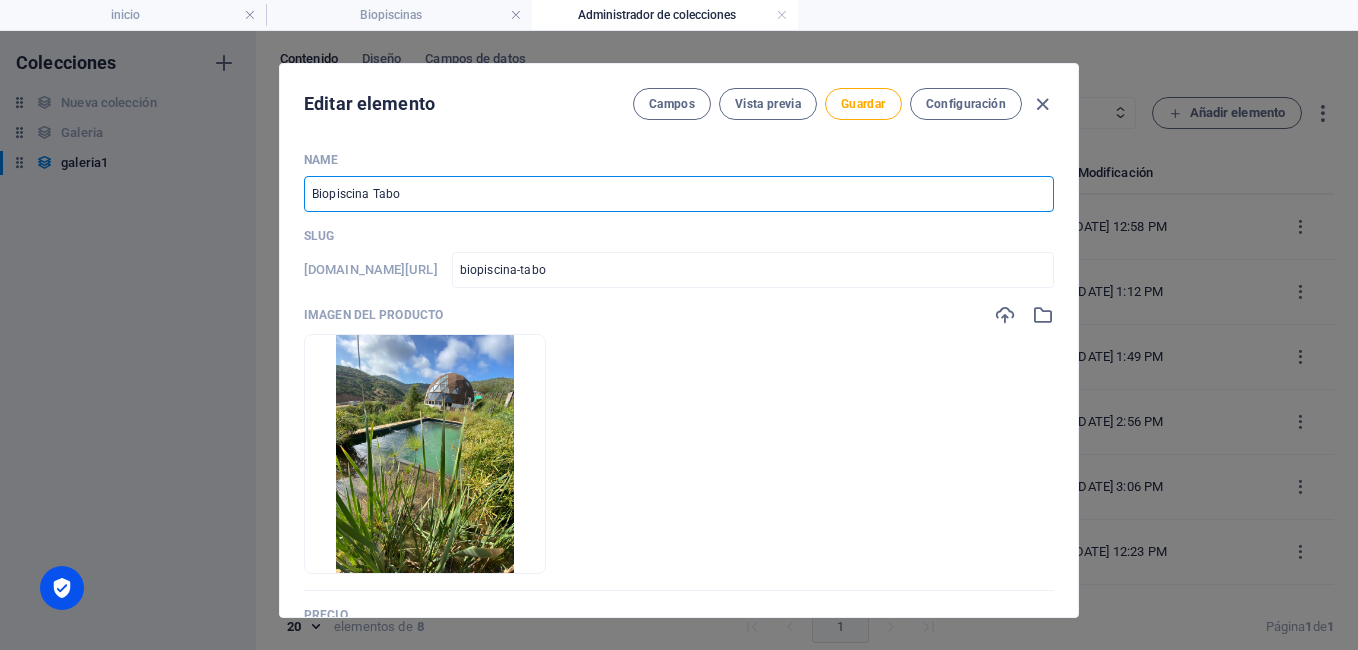 type on "Biopiscina Tabol" 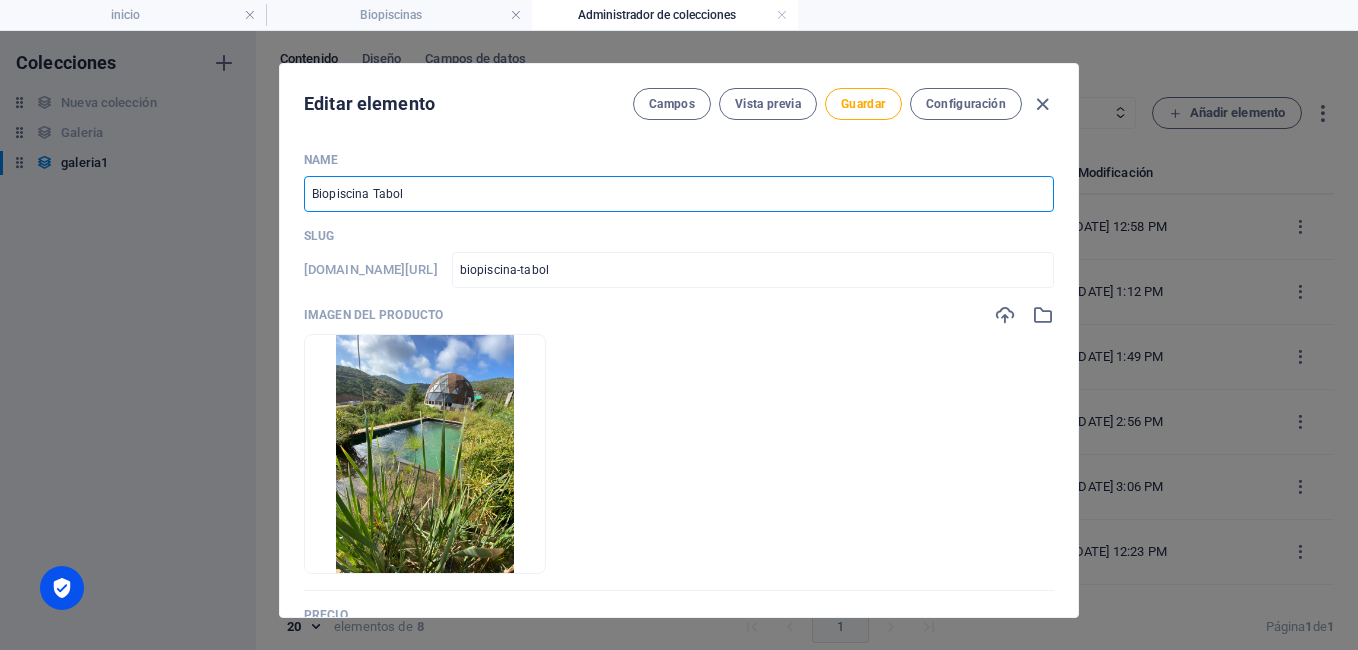 type on "Biopiscina Tabola" 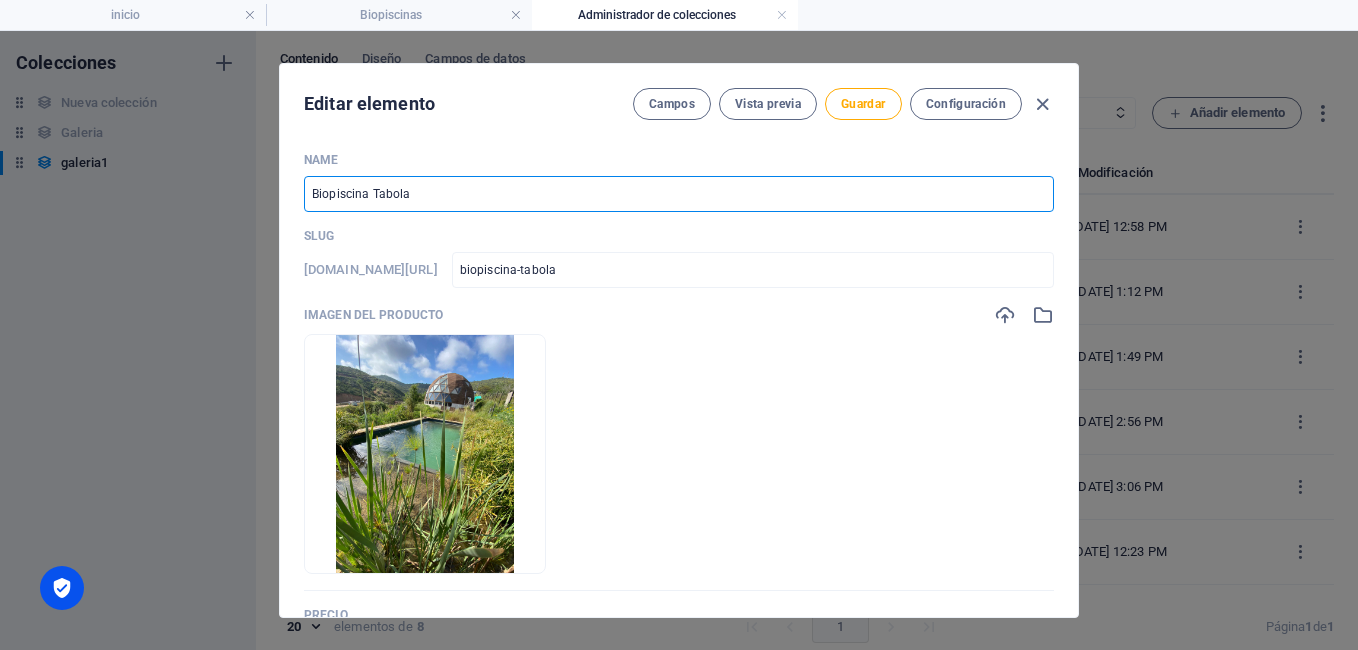type on "biopiscina-tabola" 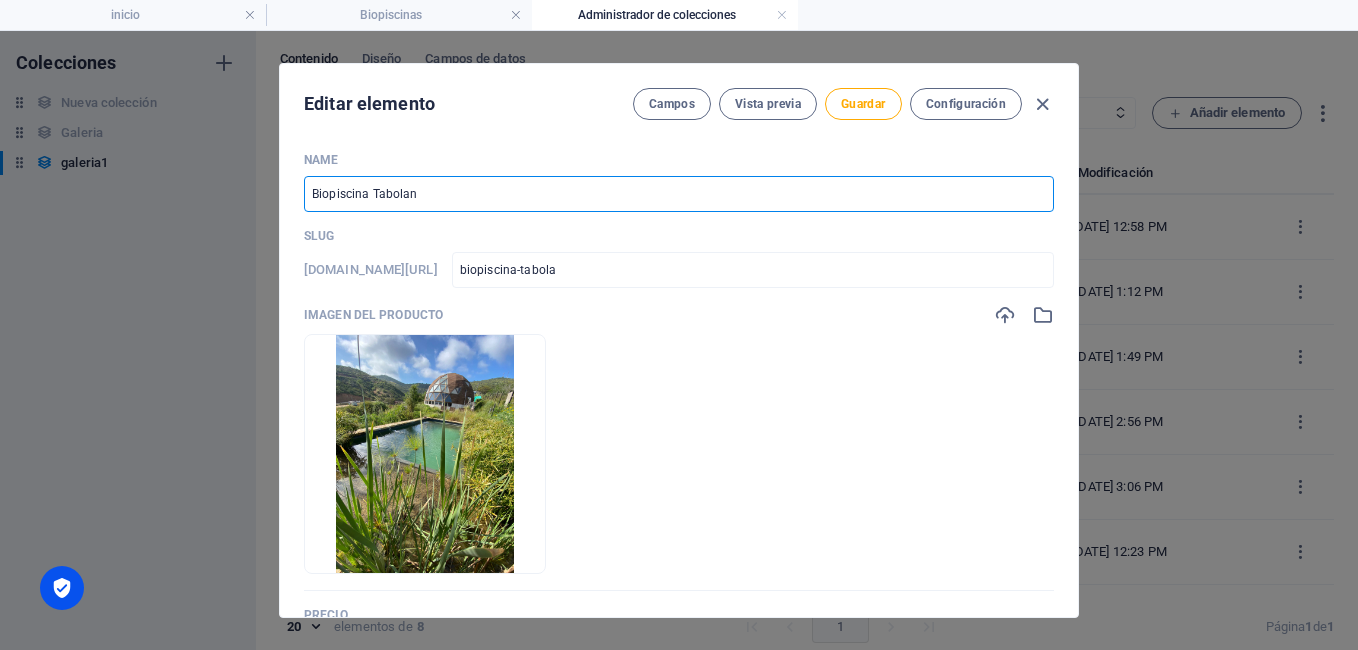 type on "biopiscina-tabolan" 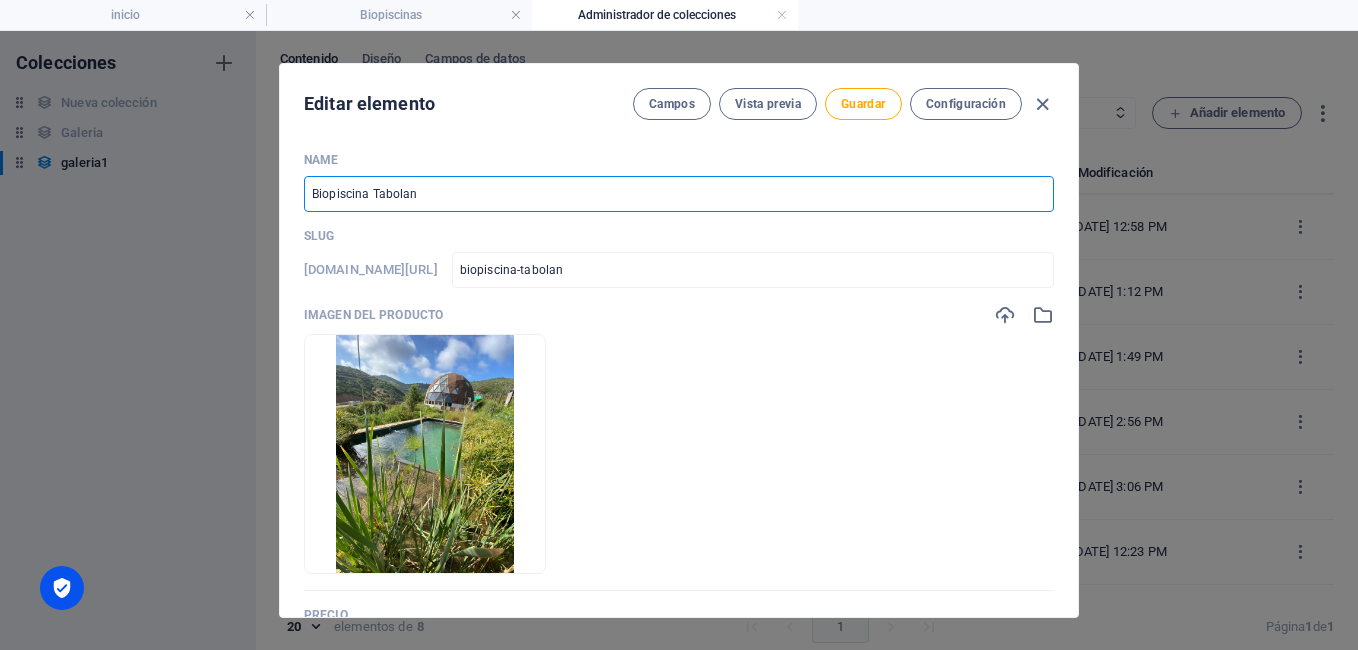 type on "Biopiscina Tabolang" 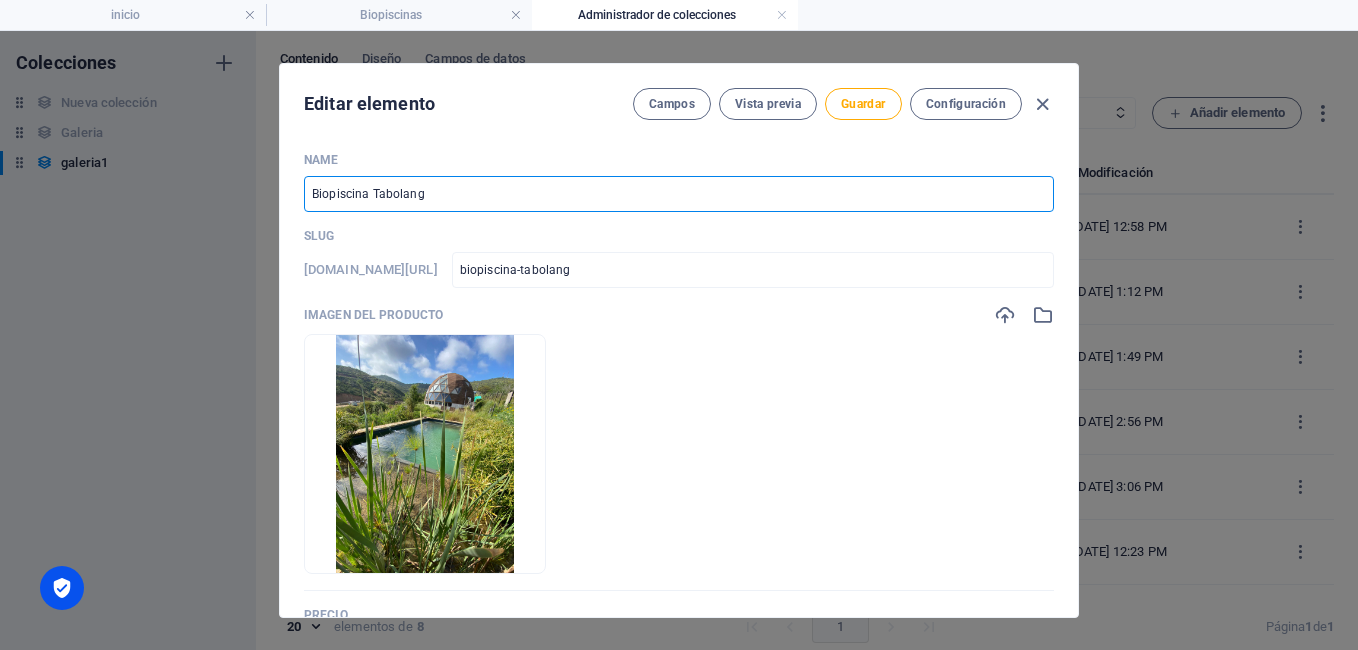 type on "Biopiscina Tabolango" 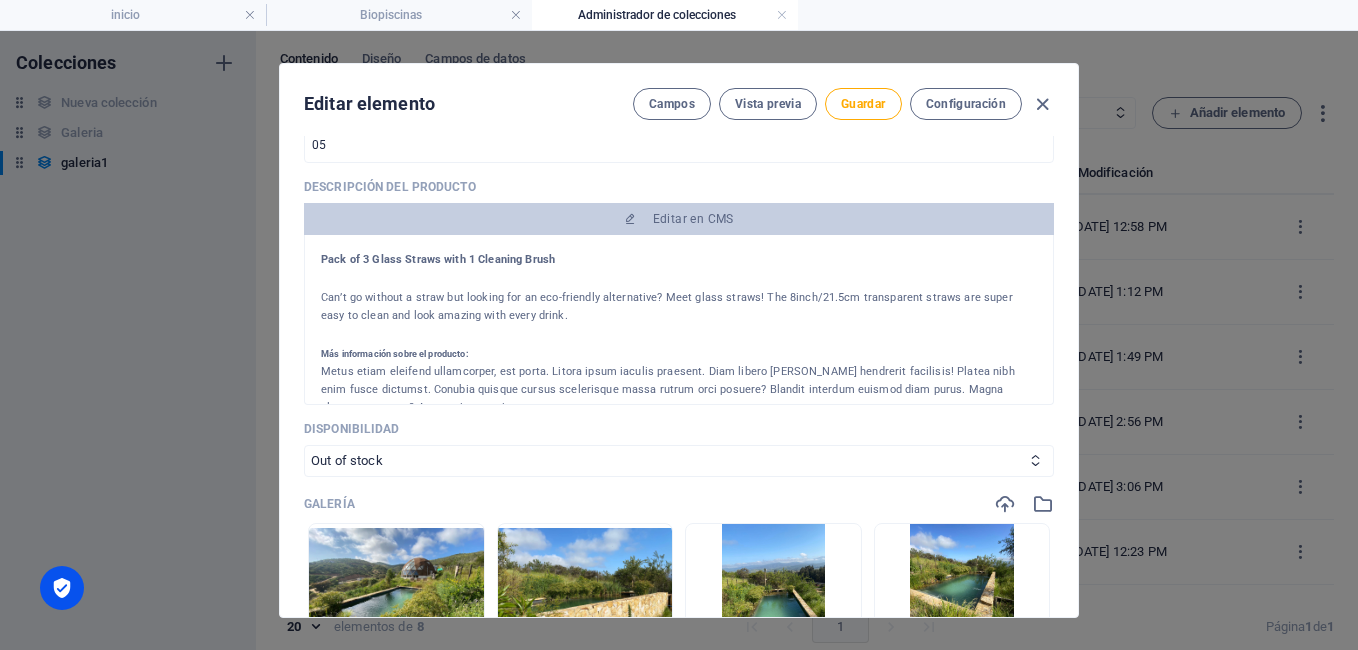 scroll, scrollTop: 581, scrollLeft: 0, axis: vertical 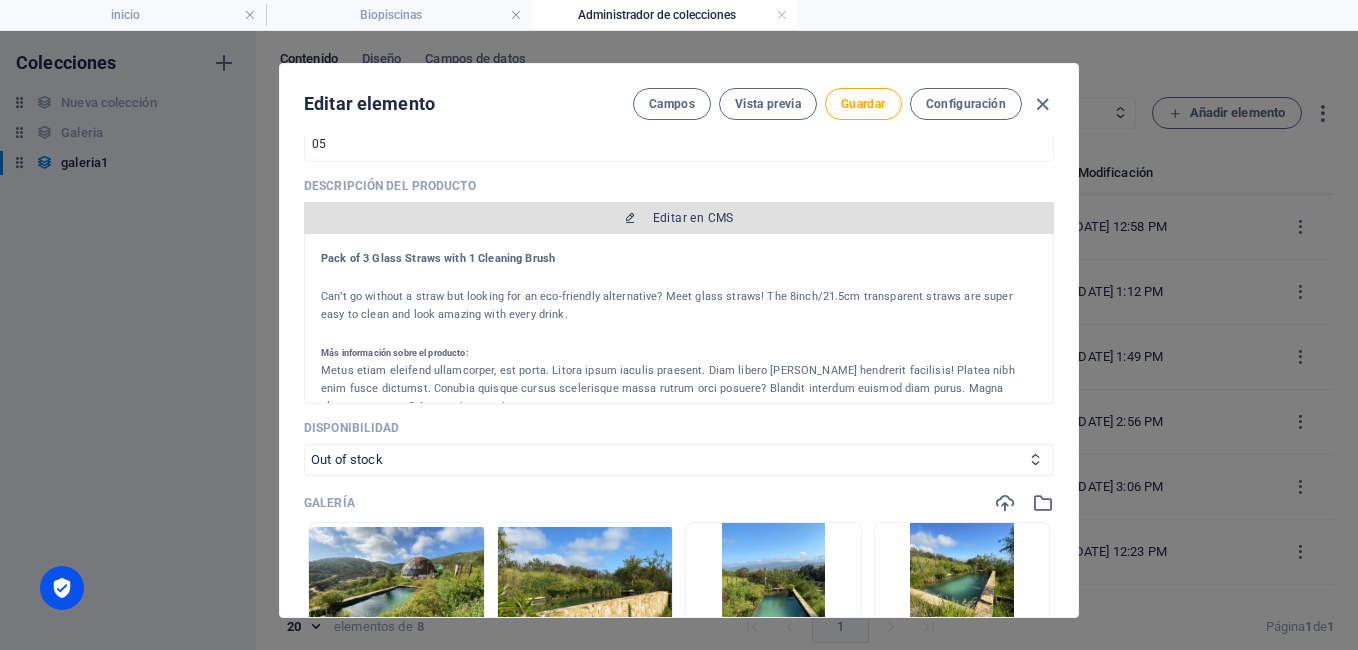 type on "Biopiscina Tabolango" 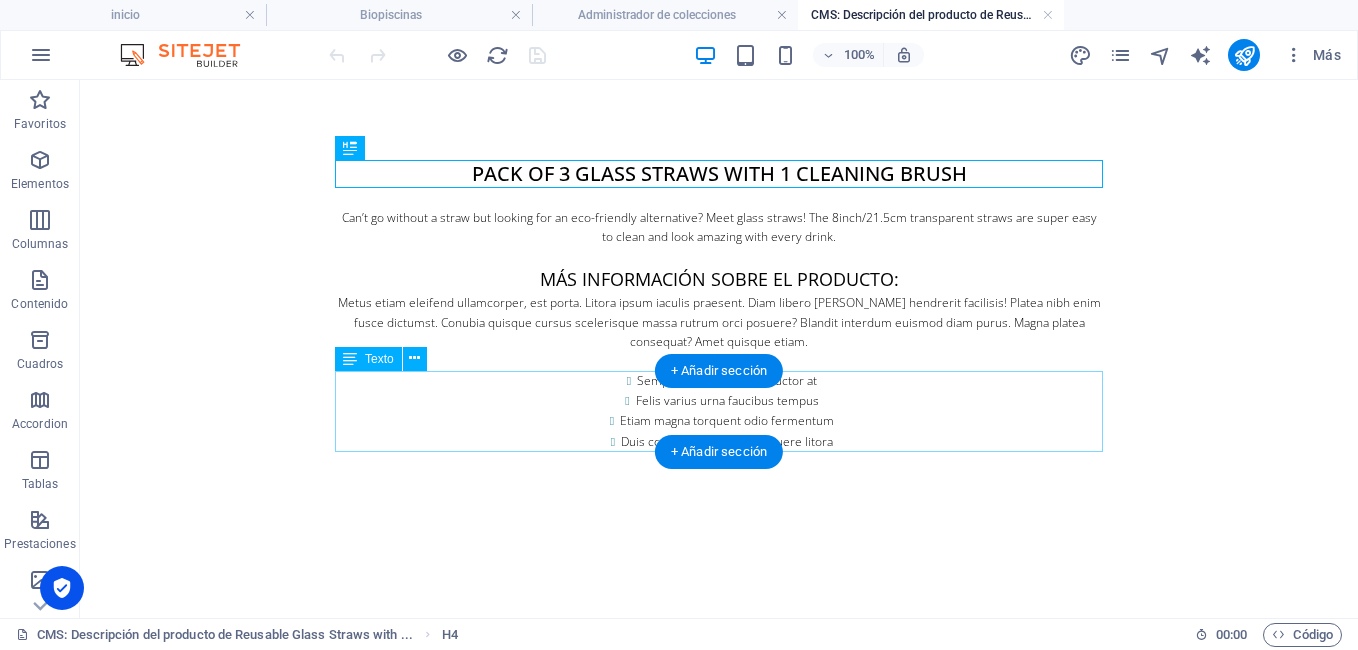 scroll, scrollTop: 0, scrollLeft: 0, axis: both 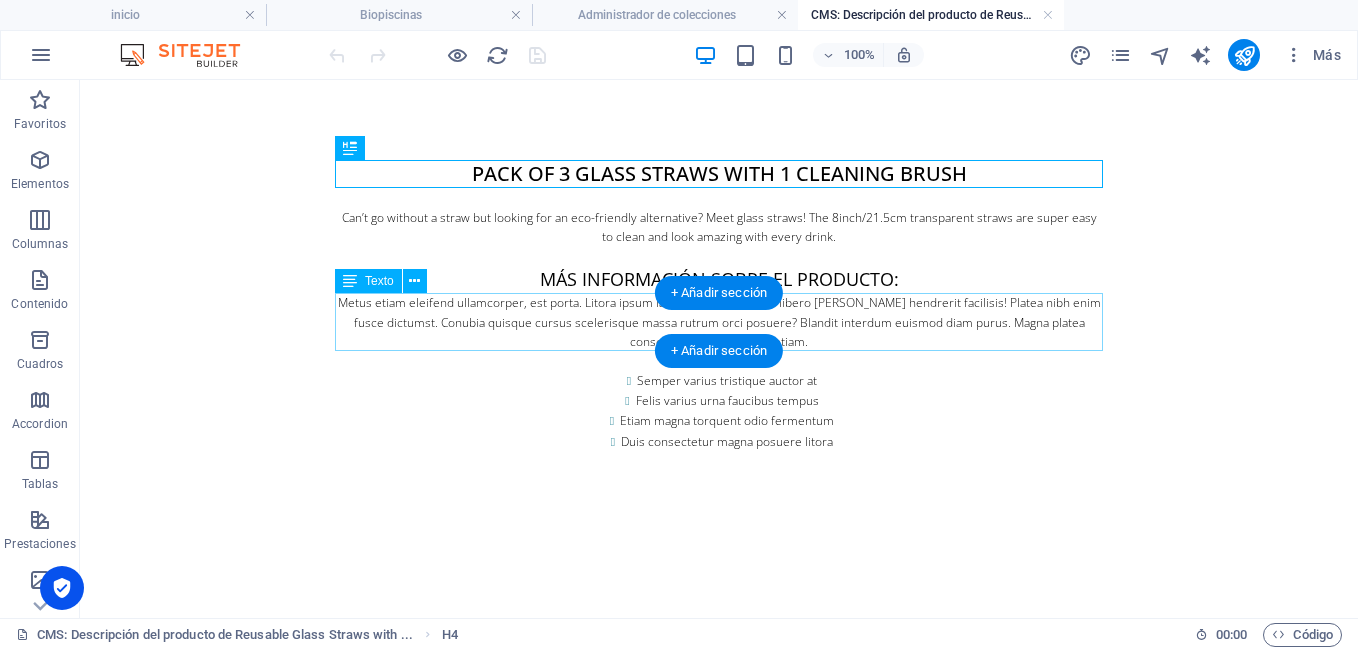 click on "Metus etiam eleifend ullamcorper, est porta. Litora ipsum iaculis praesent. Diam libero [PERSON_NAME] hendrerit facilisis! Platea nibh enim fusce dictumst. Conubia quisque cursus scelerisque massa rutrum orci posuere? Blandit interdum euismod diam purus. Magna platea consequat? Amet quisque etiam." at bounding box center (719, 322) 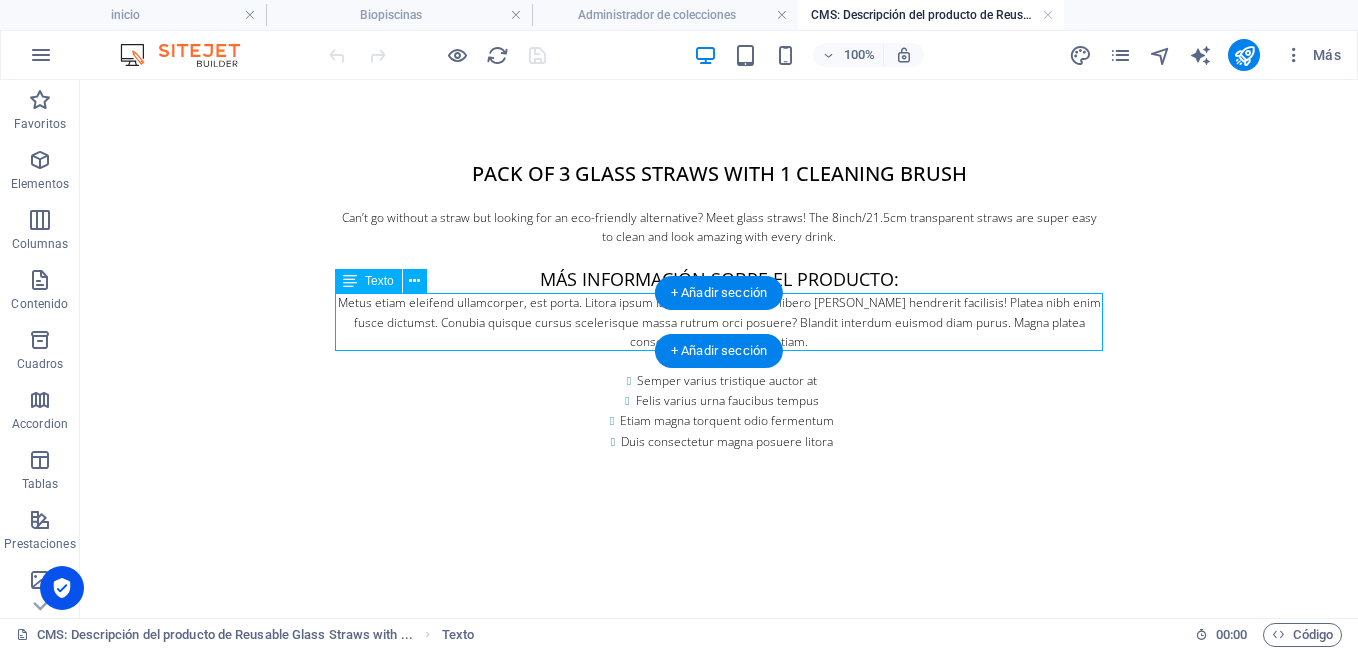 click on "Metus etiam eleifend ullamcorper, est porta. Litora ipsum iaculis praesent. Diam libero [PERSON_NAME] hendrerit facilisis! Platea nibh enim fusce dictumst. Conubia quisque cursus scelerisque massa rutrum orci posuere? Blandit interdum euismod diam purus. Magna platea consequat? Amet quisque etiam." at bounding box center (719, 322) 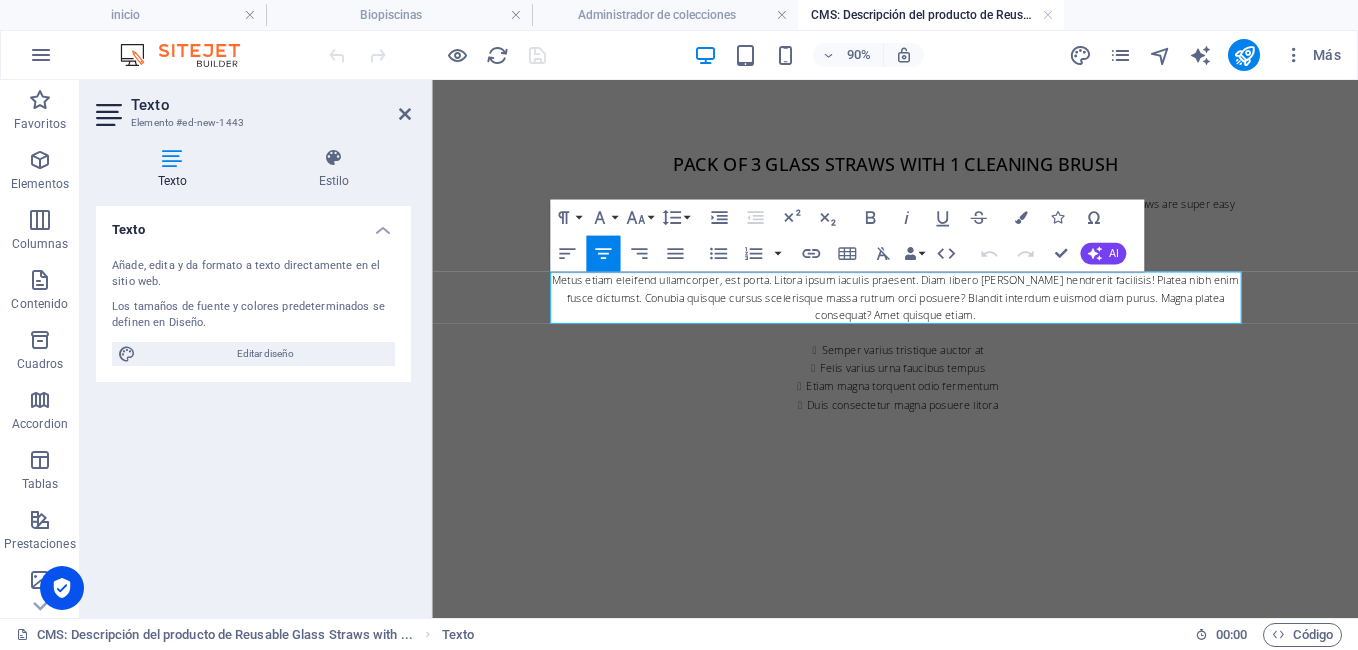 click on "Metus etiam eleifend ullamcorper, est porta. Litora ipsum iaculis praesent. Diam libero [PERSON_NAME] hendrerit facilisis! Platea nibh enim fusce dictumst. Conubia quisque cursus scelerisque massa rutrum orci posuere? Blandit interdum euismod diam purus. Magna platea consequat? Amet quisque etiam." at bounding box center [947, 322] 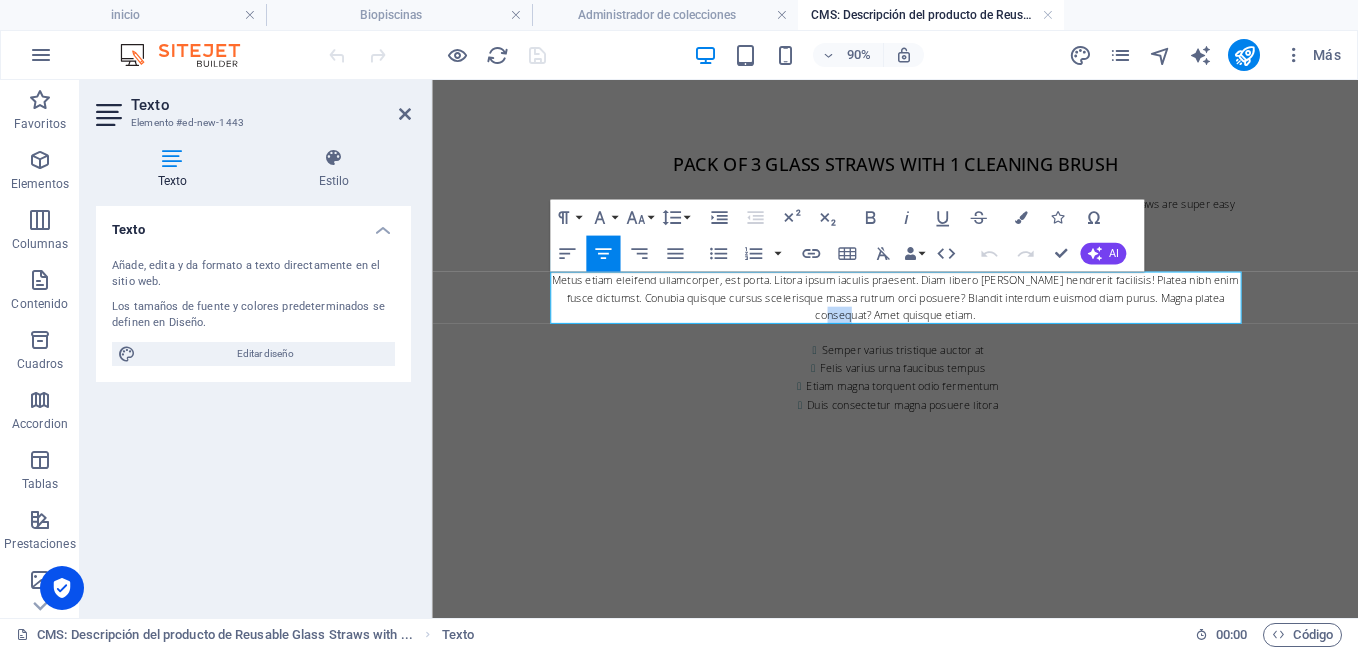 drag, startPoint x: 1118, startPoint y: 311, endPoint x: 803, endPoint y: 336, distance: 315.9905 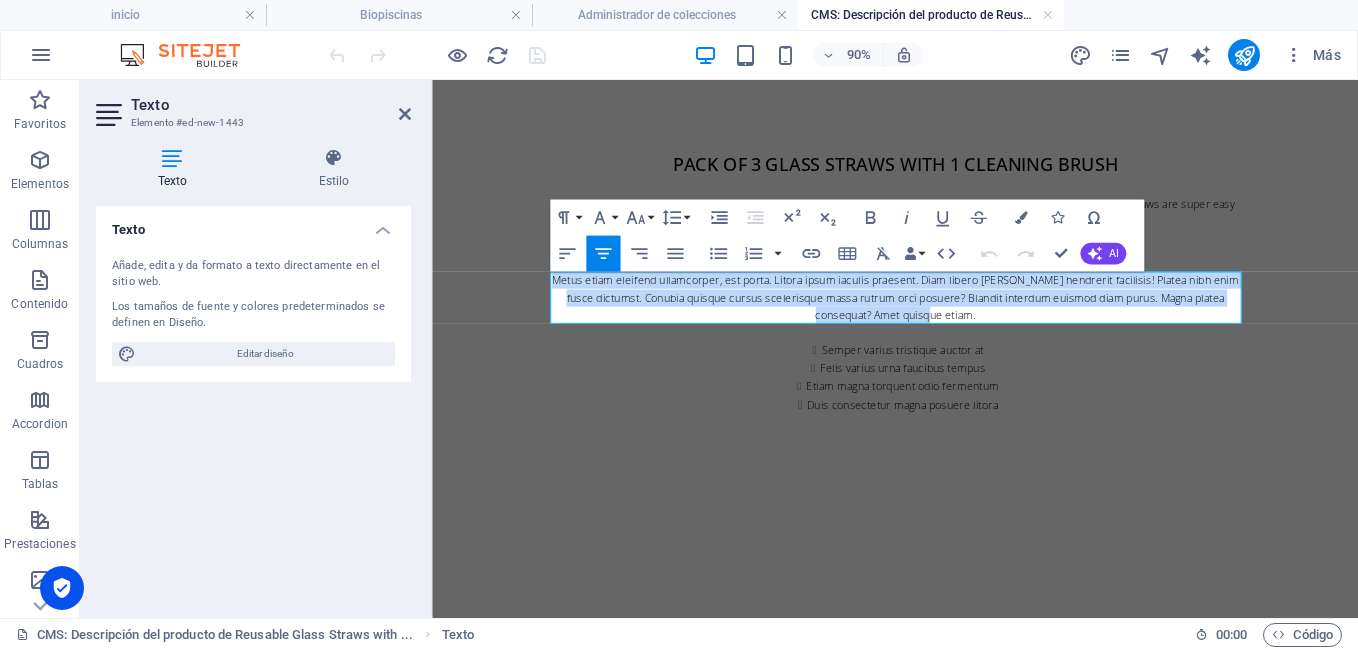 click on "Metus etiam eleifend ullamcorper, est porta. Litora ipsum iaculis praesent. Diam libero [PERSON_NAME] hendrerit facilisis! Platea nibh enim fusce dictumst. Conubia quisque cursus scelerisque massa rutrum orci posuere? Blandit interdum euismod diam purus. Magna platea consequat? Amet quisque etiam." at bounding box center (947, 322) 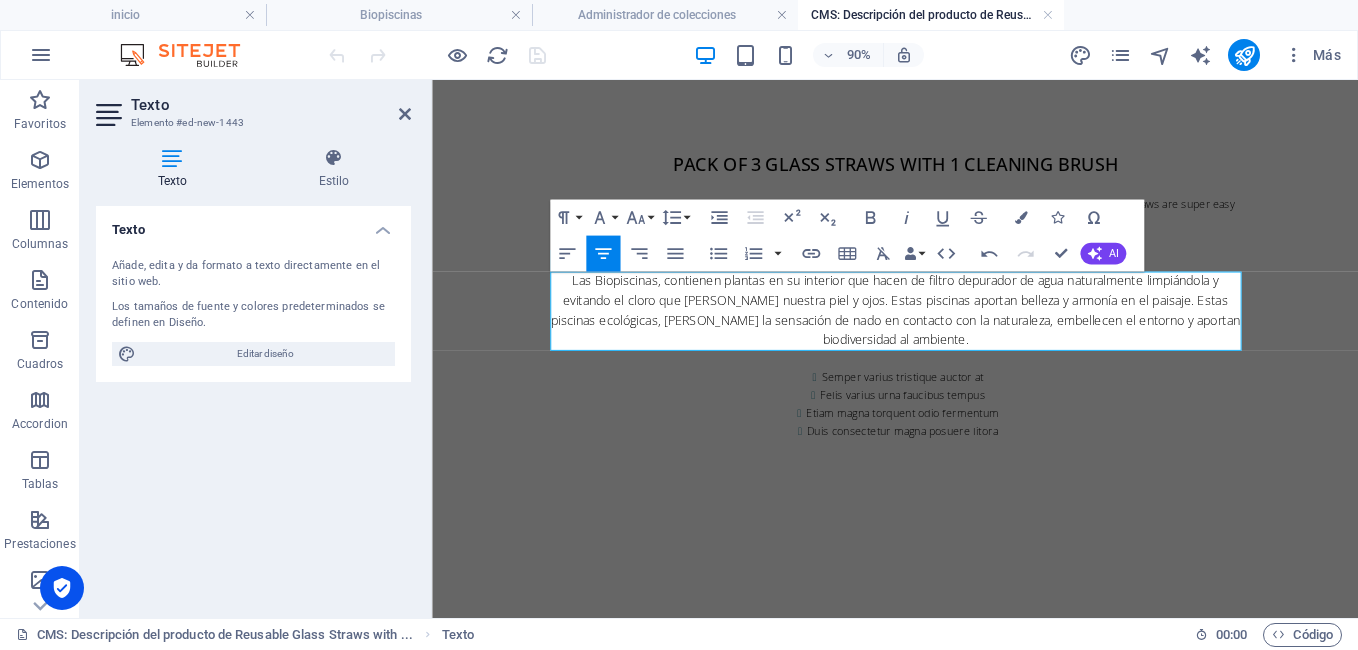 click on "Pack of 3 Glass Straws with 1 Cleaning Brush Can’t go without a straw but looking for an eco-friendly alternative? Meet glass straws! The 8inch/21.5cm transparent straws are super easy to clean and look amazing with every drink. Más información sobre el producto: Las Biopiscinas, contienen plantas en su interior que hacen de filtro depurador de agua naturalmente limpiándola y evitando el cloro que [PERSON_NAME] nuestra piel y ojos. Estas piscinas aportan belleza y armonía en el paisaje. Estas piscinas ecológicas, [PERSON_NAME] la sensación de nado en contacto con la naturaleza, embellecen el entorno y aportan biodiversidad al ambiente. Semper varius tristique auctor at
Felis varius urna faucibus tempus
Etiam magna torquent odio fermentum
Duis consectetur magna posuere litora" at bounding box center (947, 320) 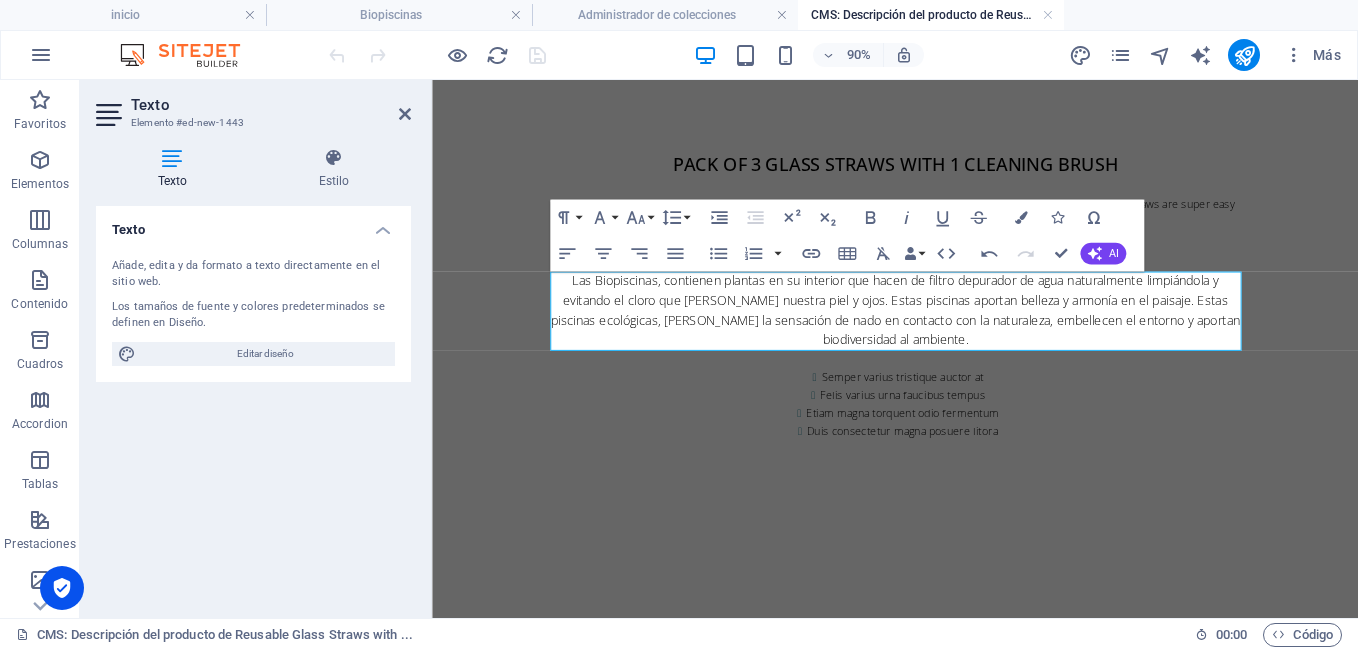 click on "Pack of 3 Glass Straws with 1 Cleaning Brush Can’t go without a straw but looking for an eco-friendly alternative? Meet glass straws! The 8inch/21.5cm transparent straws are super easy to clean and look amazing with every drink. Más información sobre el producto: Las Biopiscinas, contienen plantas en su interior que hacen de filtro depurador de agua naturalmente limpiándola y evitando el cloro que [PERSON_NAME] nuestra piel y ojos. Estas piscinas aportan belleza y armonía en el paisaje. Estas piscinas ecológicas, [PERSON_NAME] la sensación de nado en contacto con la naturaleza, embellecen el entorno y aportan biodiversidad al ambiente. Semper varius tristique auctor at
Felis varius urna faucibus tempus
Etiam magna torquent odio fermentum
Duis consectetur magna posuere litora" at bounding box center [947, 320] 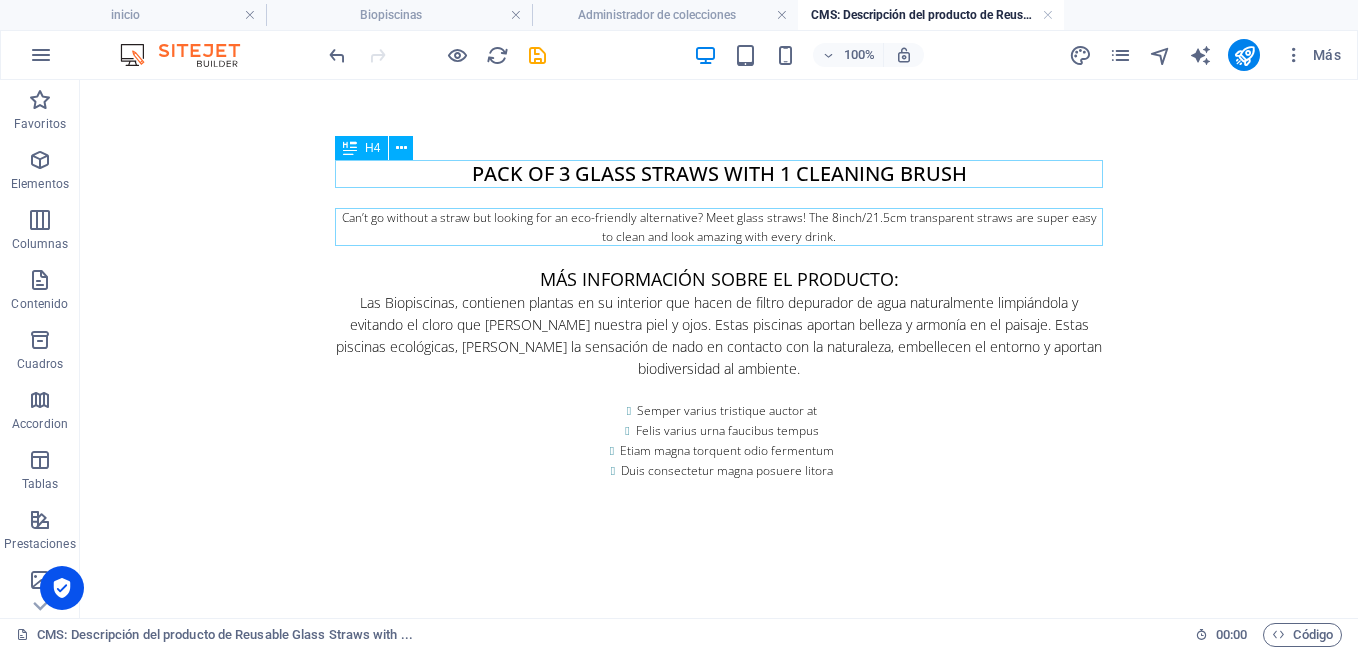 click on "Pack of 3 Glass Straws with 1 Cleaning Brush" at bounding box center (719, 174) 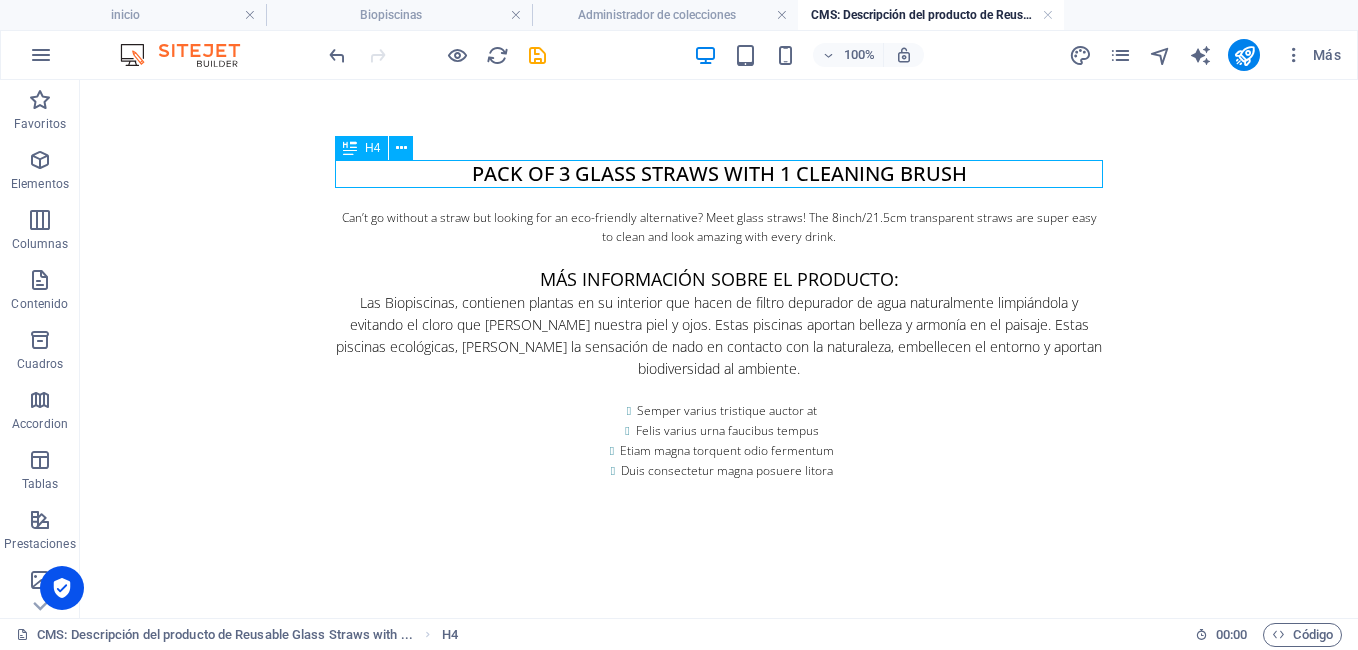 click on "Pack of 3 Glass Straws with 1 Cleaning Brush" at bounding box center (719, 174) 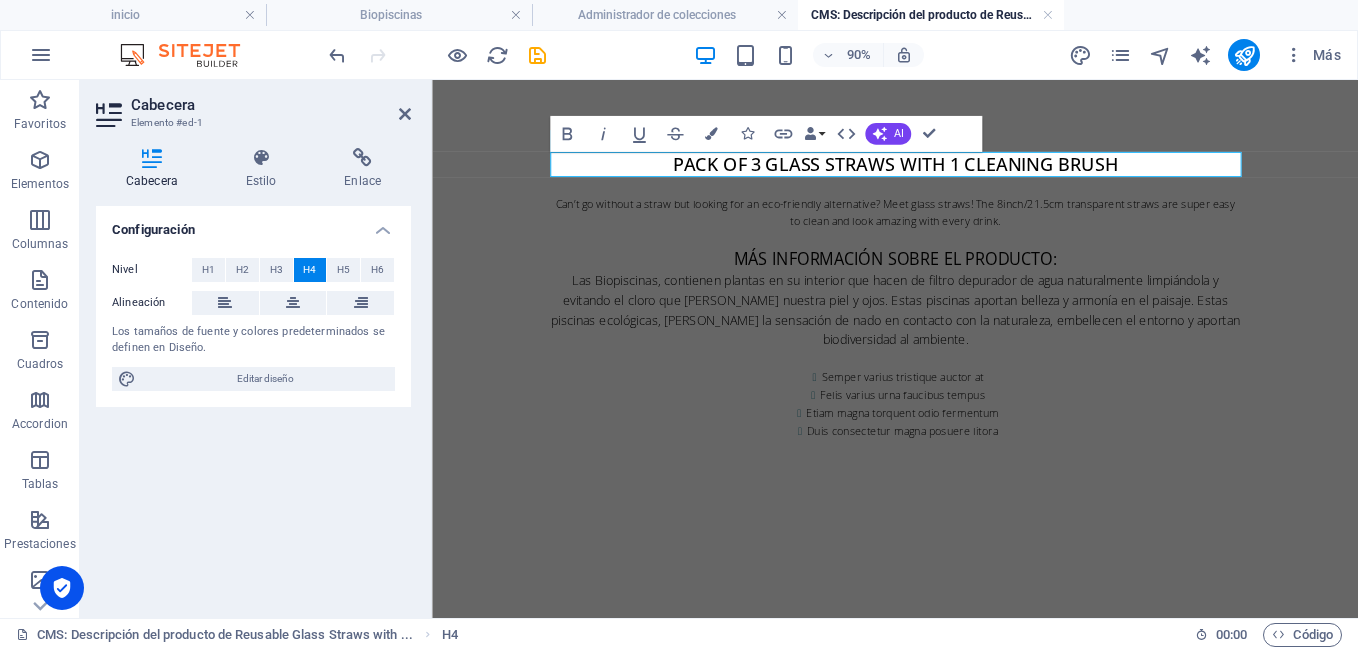 type 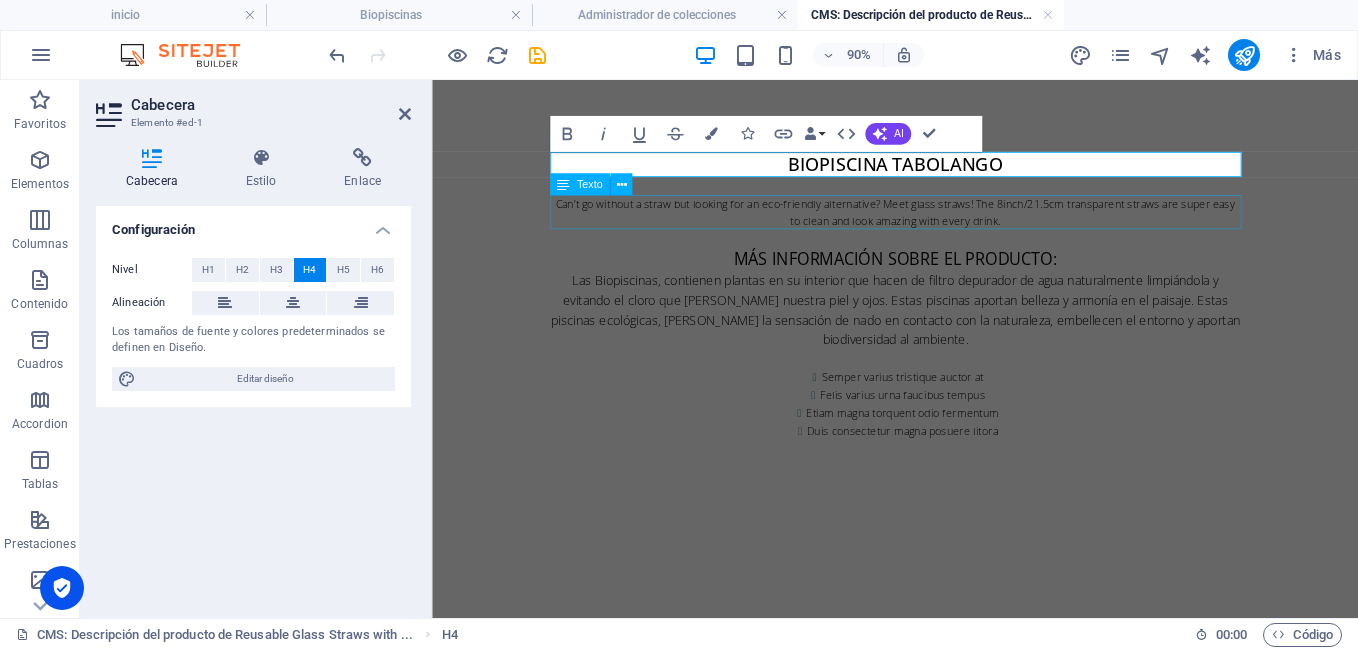 click on "Can’t go without a straw but looking for an eco-friendly alternative? Meet glass straws! The 8inch/21.5cm transparent straws are super easy to clean and look amazing with every drink." at bounding box center (947, 227) 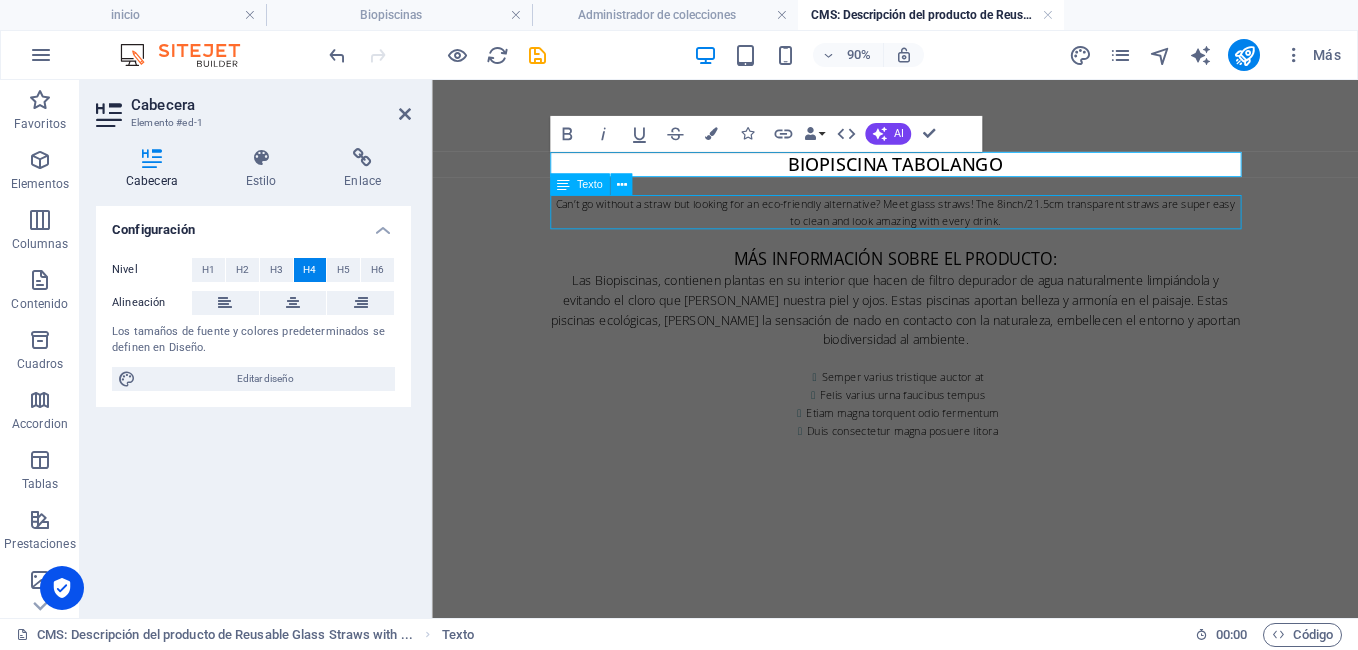 click on "Can’t go without a straw but looking for an eco-friendly alternative? Meet glass straws! The 8inch/21.5cm transparent straws are super easy to clean and look amazing with every drink." at bounding box center [947, 227] 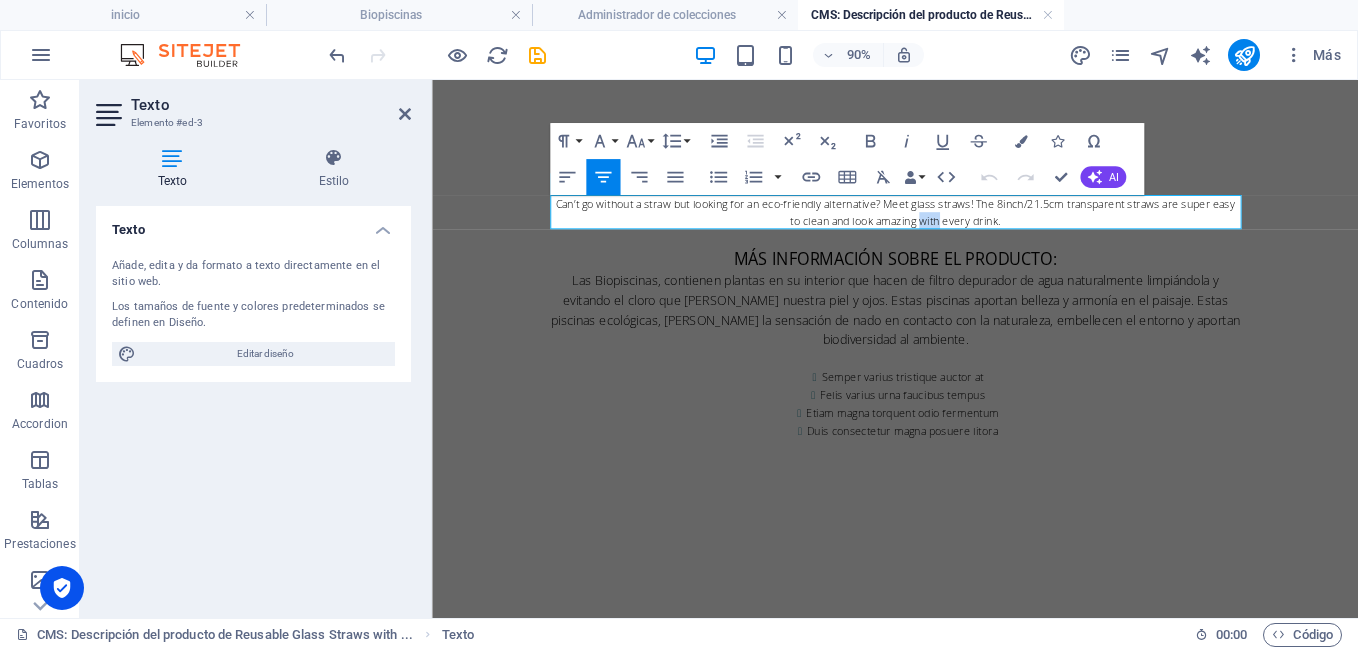 click on "Can’t go without a straw but looking for an eco-friendly alternative? Meet glass straws! The 8inch/21.5cm transparent straws are super easy to clean and look amazing with every drink." at bounding box center (947, 227) 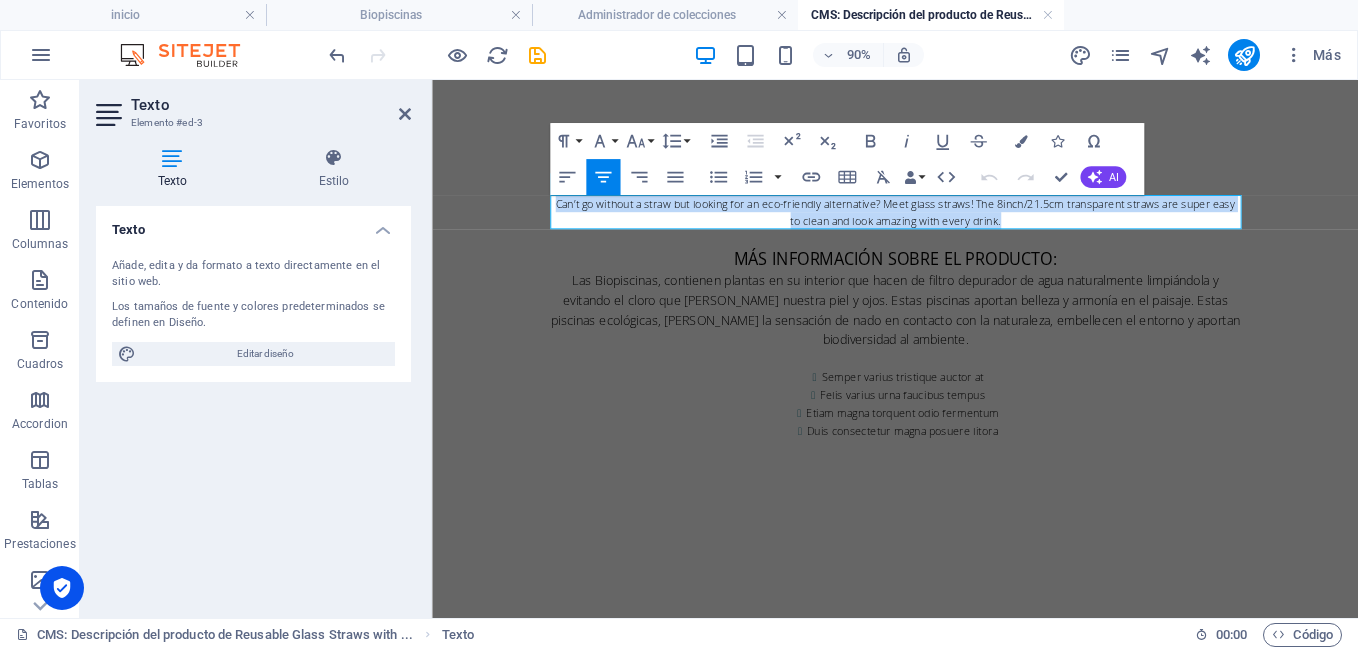 click on "Can’t go without a straw but looking for an eco-friendly alternative? Meet glass straws! The 8inch/21.5cm transparent straws are super easy to clean and look amazing with every drink." at bounding box center [947, 227] 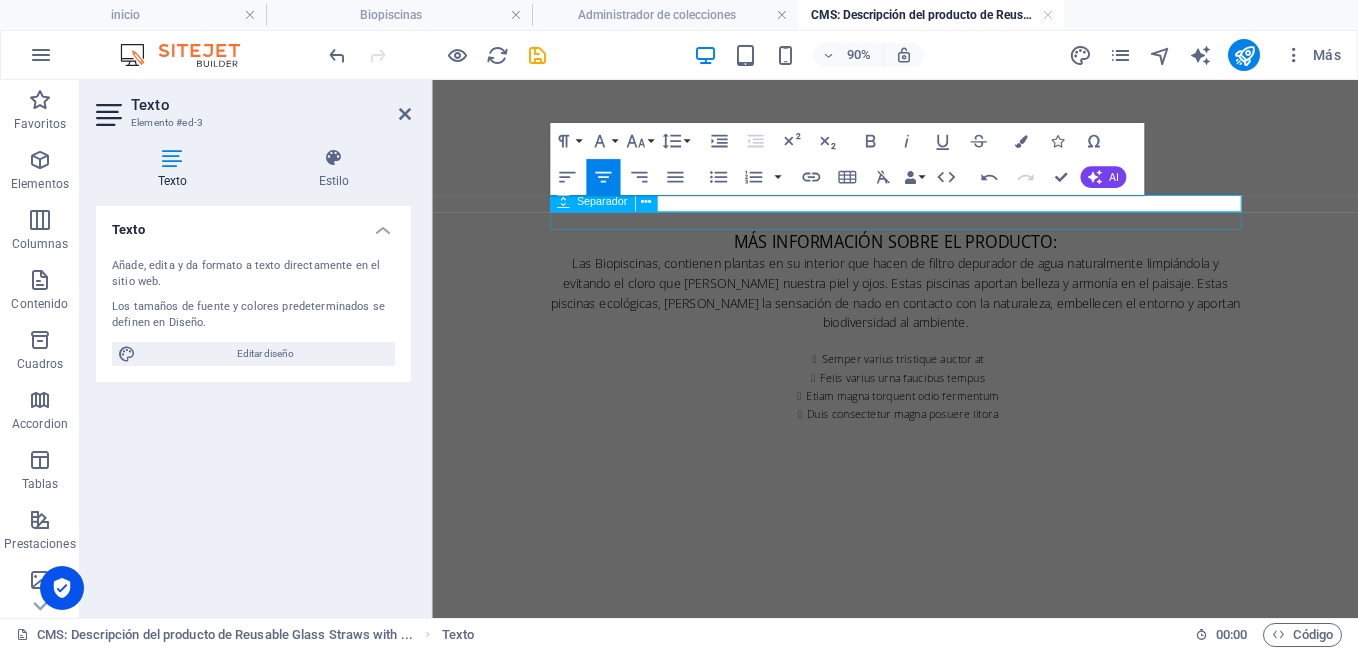 type 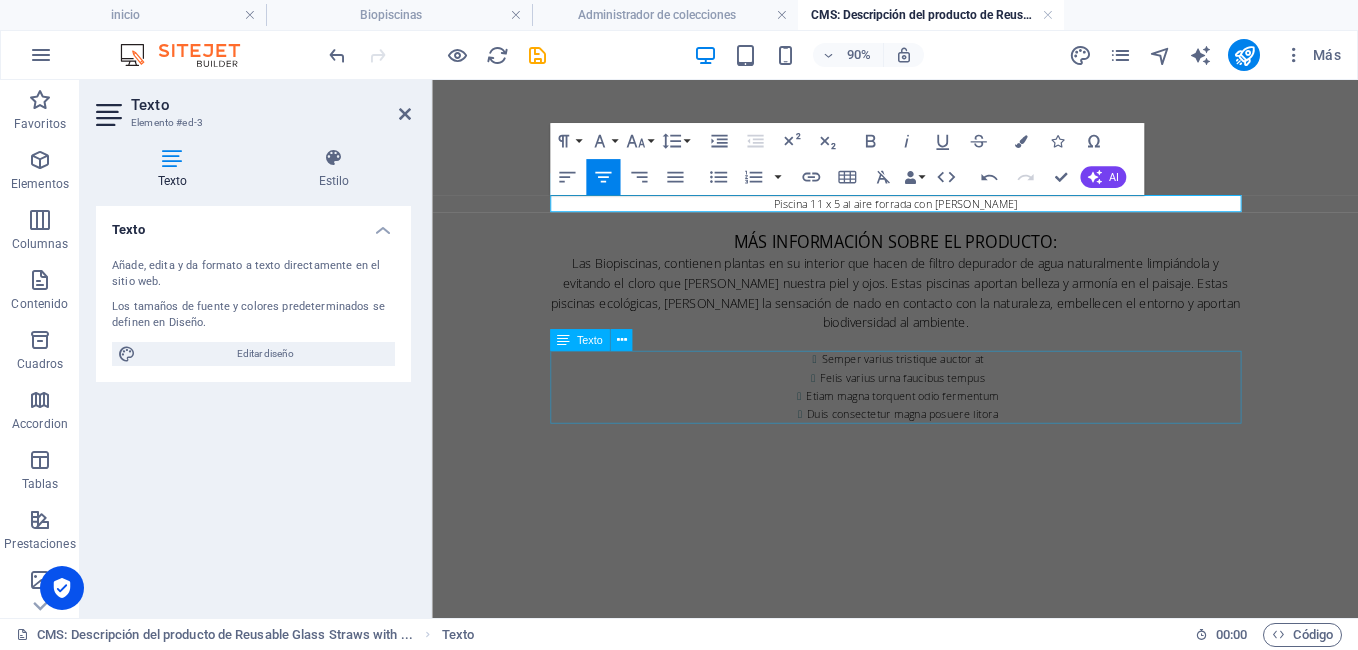click on "Semper varius tristique auctor at
Felis varius urna faucibus tempus
Etiam magna torquent odio fermentum
Duis consectetur magna posuere litora" at bounding box center (947, 421) 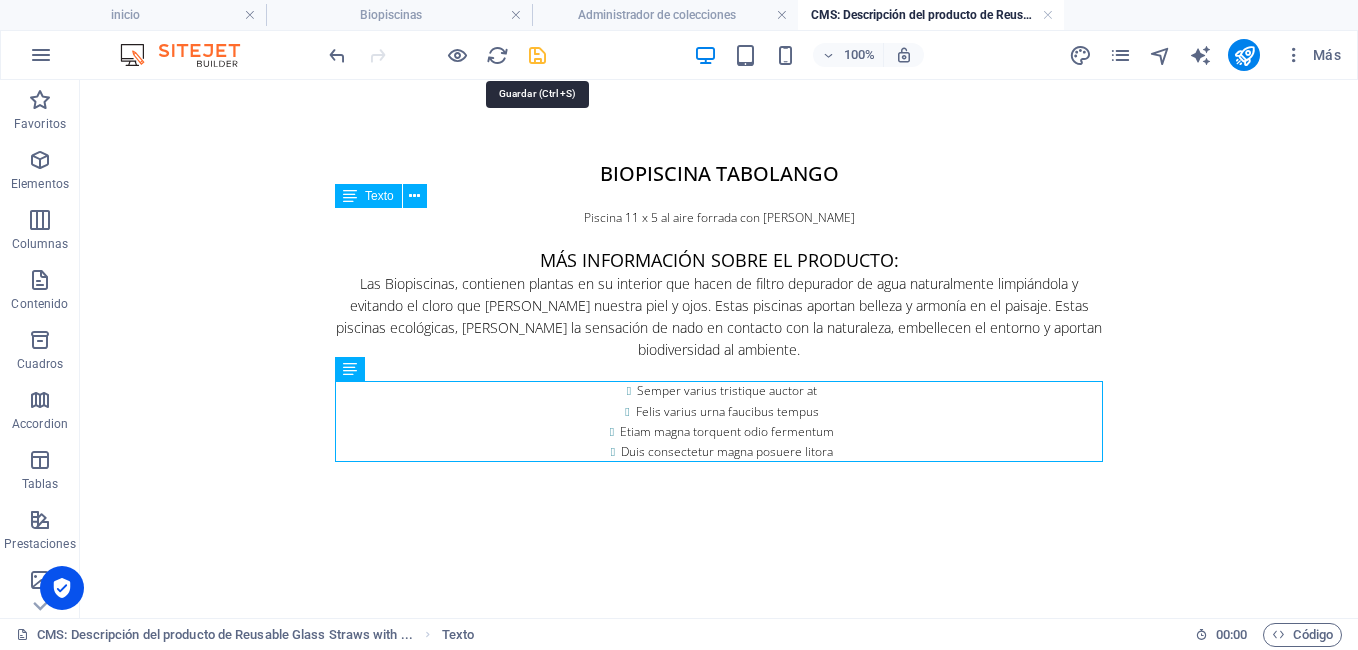 click at bounding box center [537, 55] 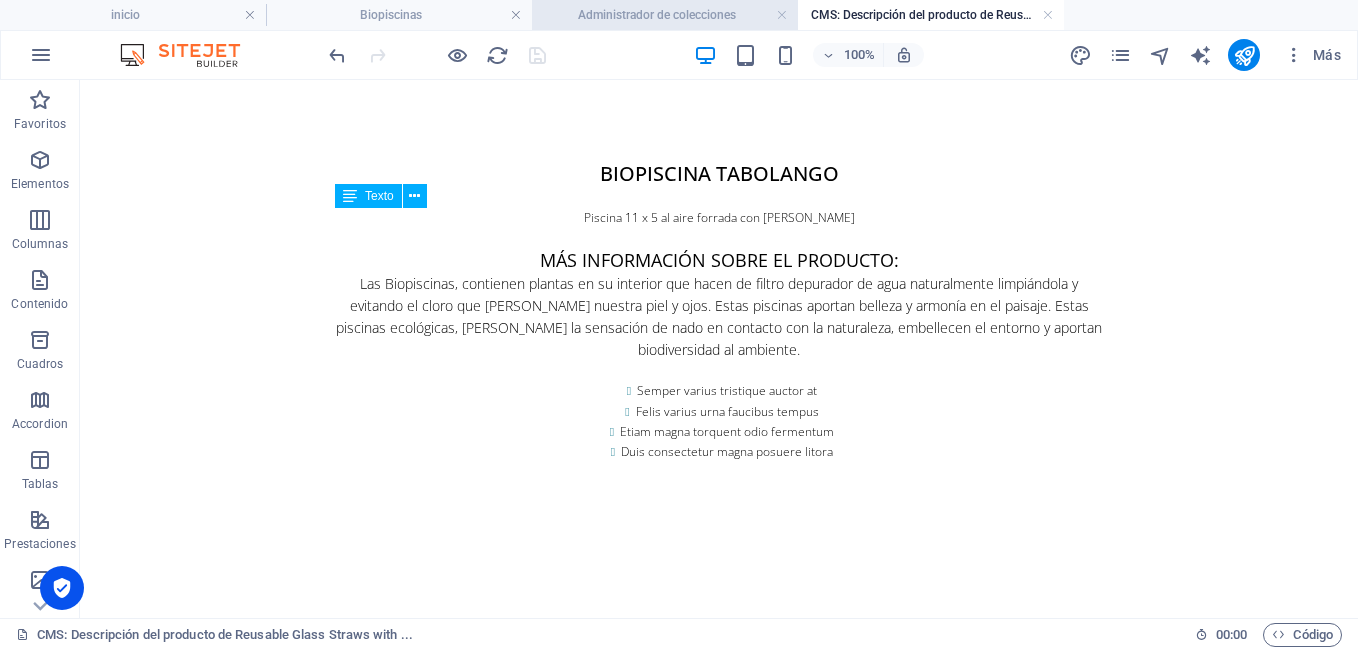 click on "Administrador de colecciones" at bounding box center (665, 15) 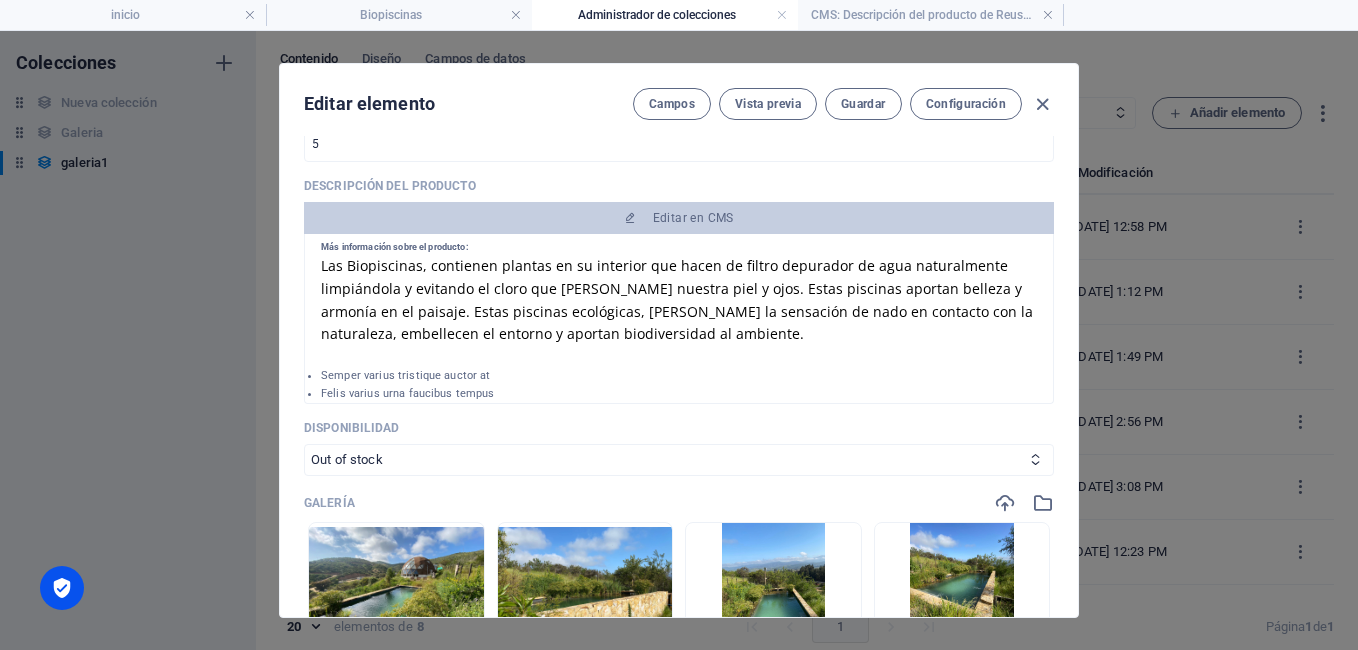 scroll, scrollTop: 140, scrollLeft: 0, axis: vertical 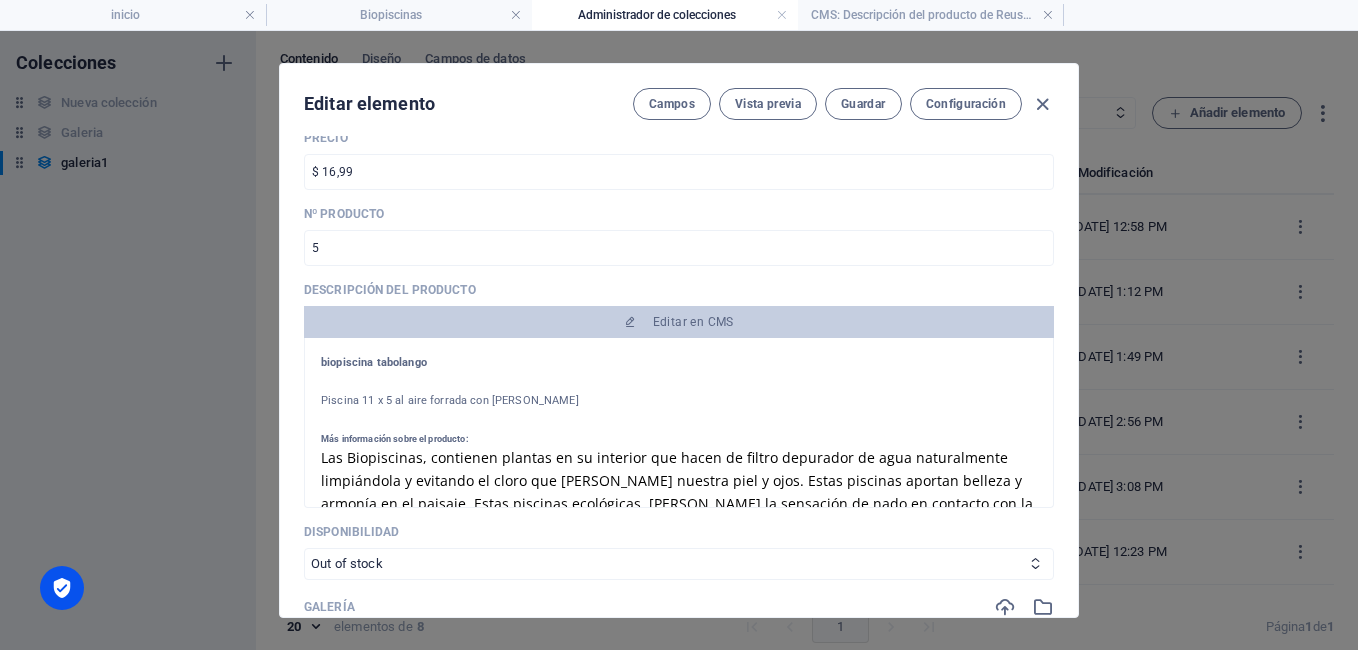 click on "Piscina 11 x 5 al aire forrada con [PERSON_NAME]" at bounding box center (679, 401) 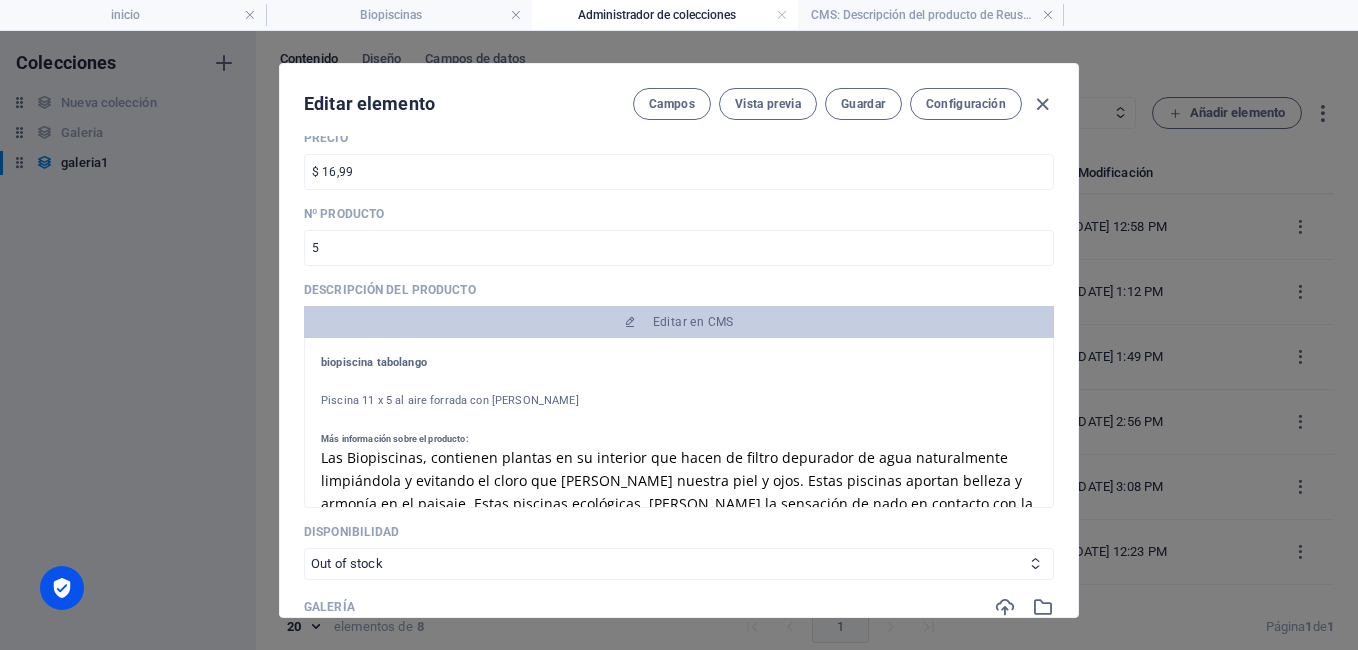 copy on "Piscina 11 x 5 al aire forrada con [PERSON_NAME]" 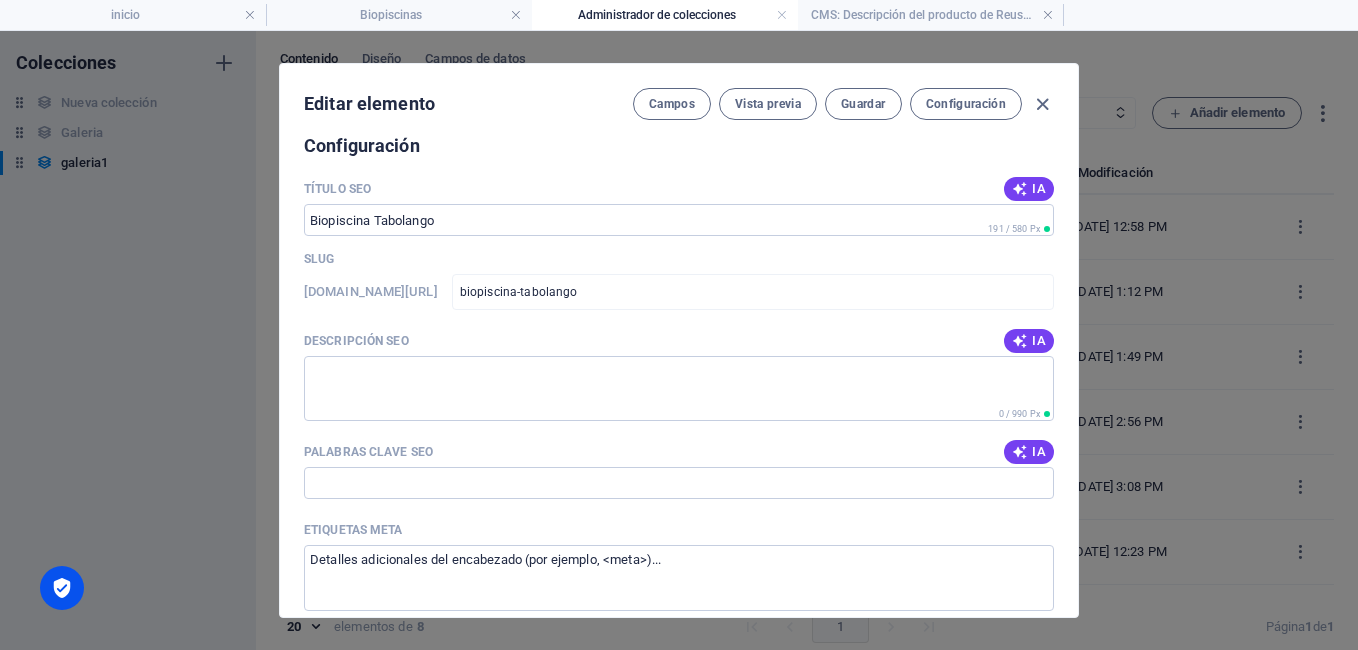 scroll, scrollTop: 1593, scrollLeft: 0, axis: vertical 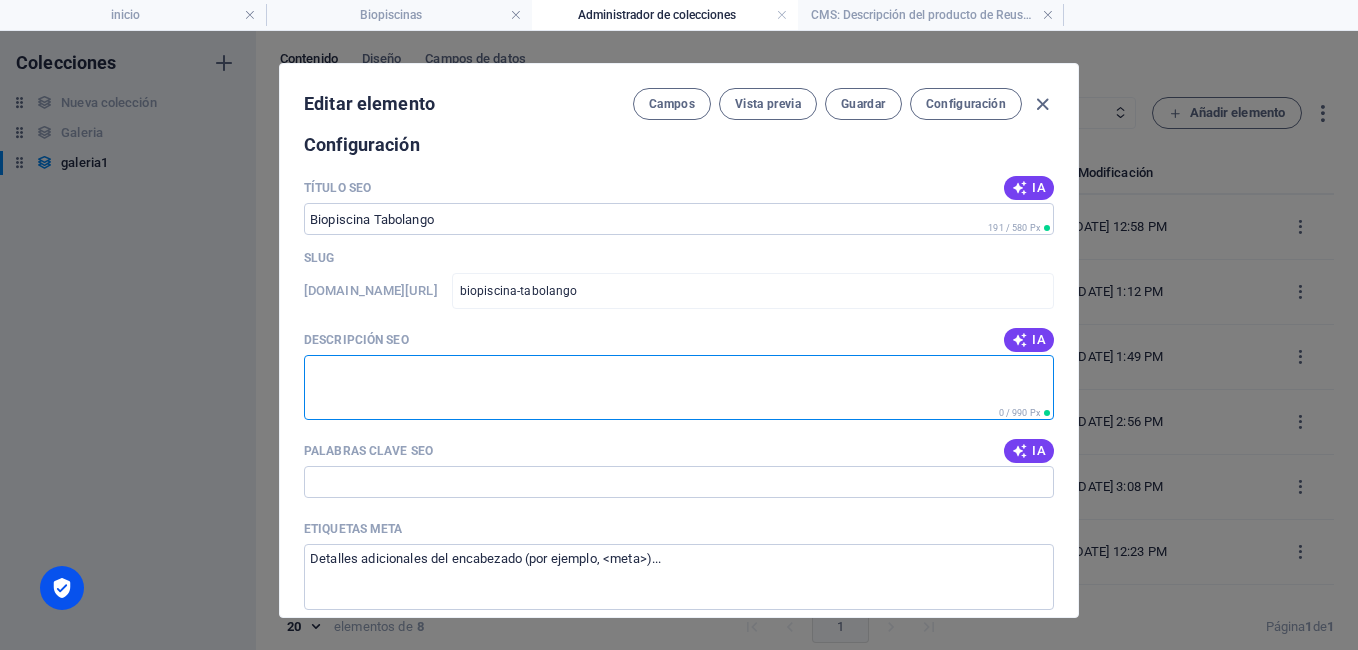 click on "Descripción SEO" at bounding box center [679, 387] 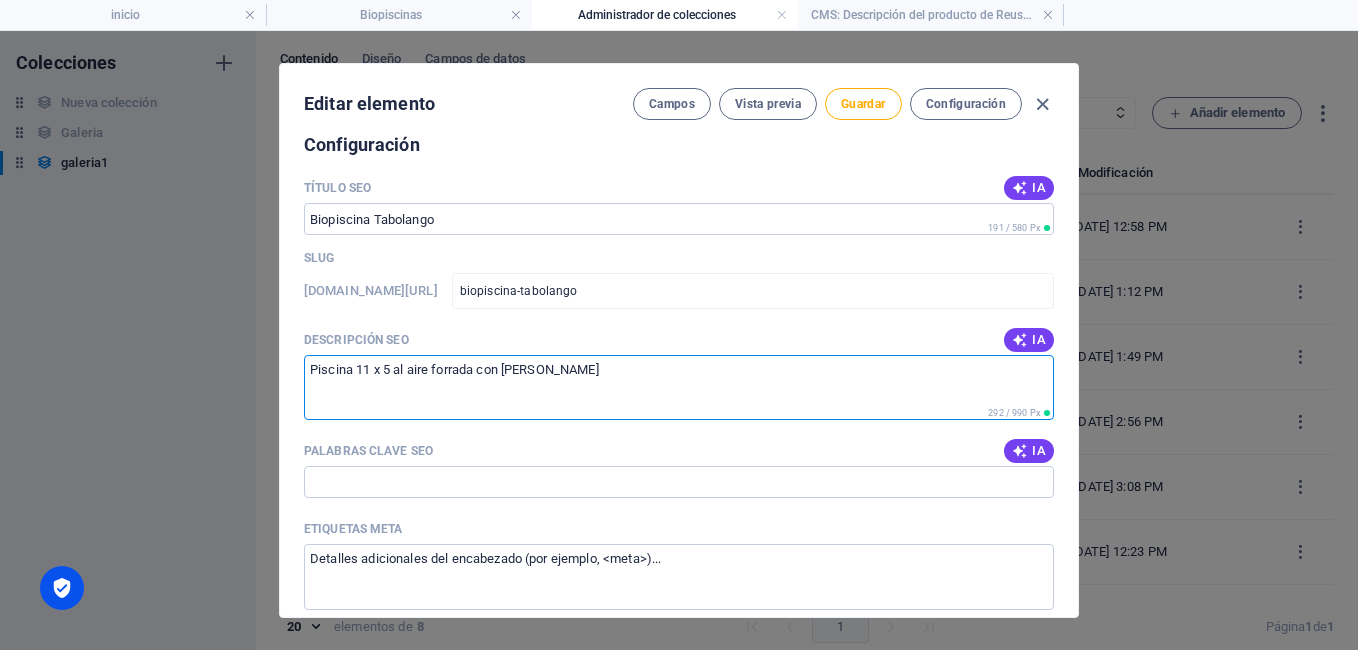 type on "Piscina 11 x 5 al aire forrada con [PERSON_NAME]" 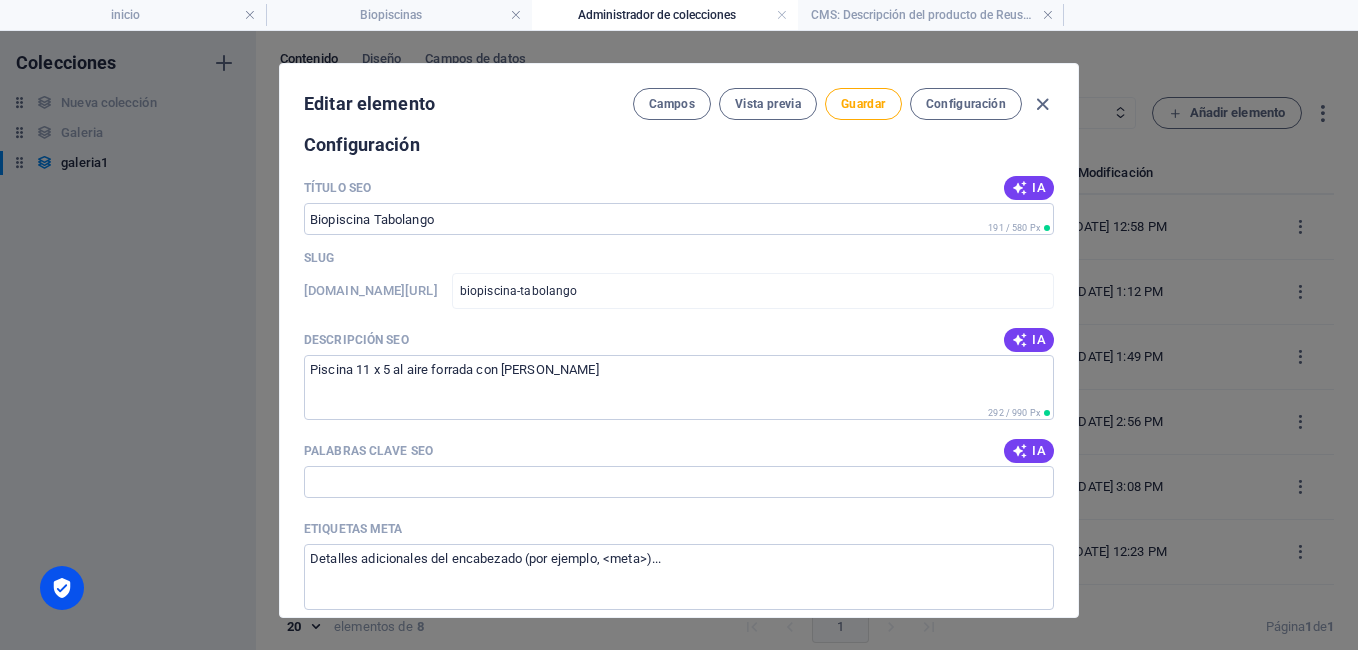 click on "Descripción SEO IA" at bounding box center [679, 340] 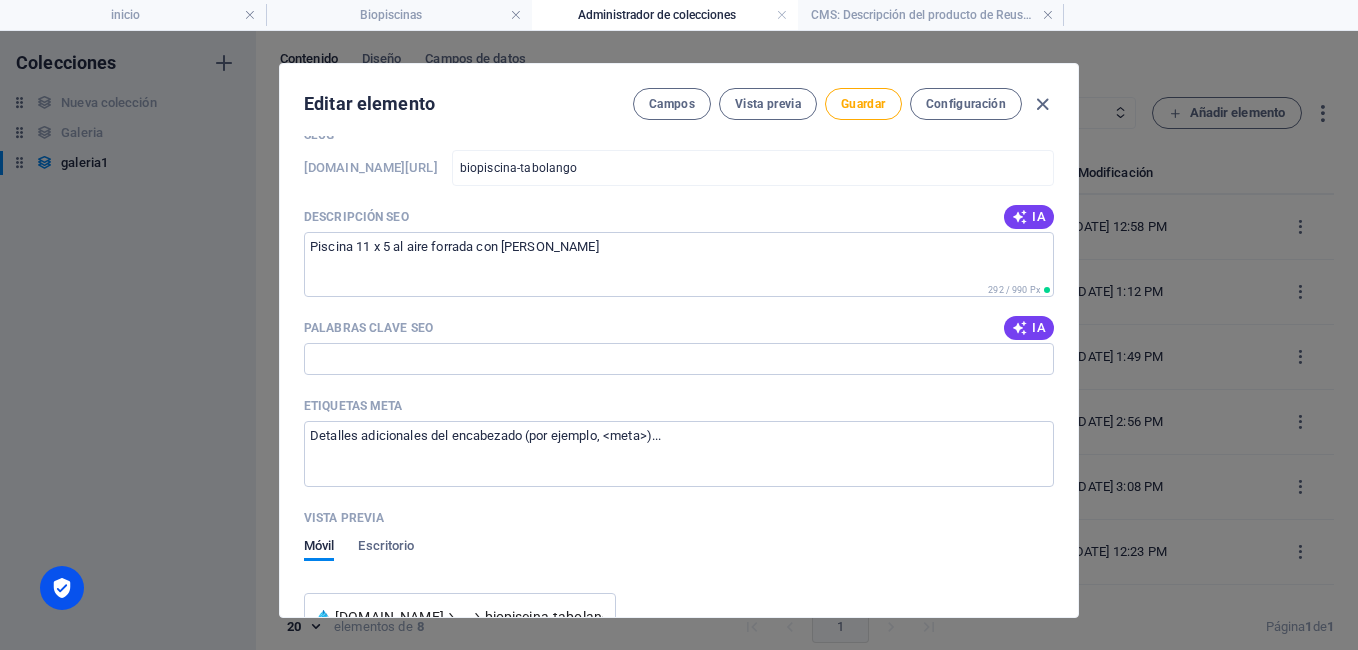 scroll, scrollTop: 1717, scrollLeft: 0, axis: vertical 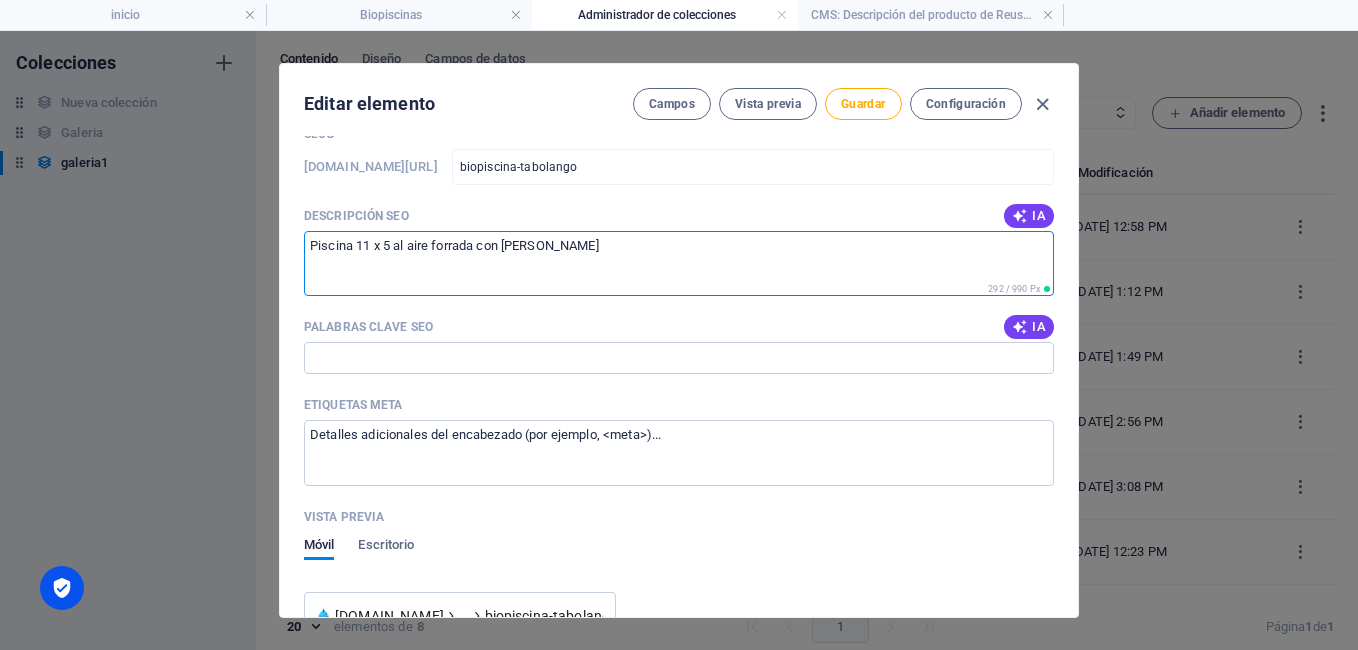 click on "Piscina 11 x 5 al aire forrada con [PERSON_NAME]" at bounding box center (679, 263) 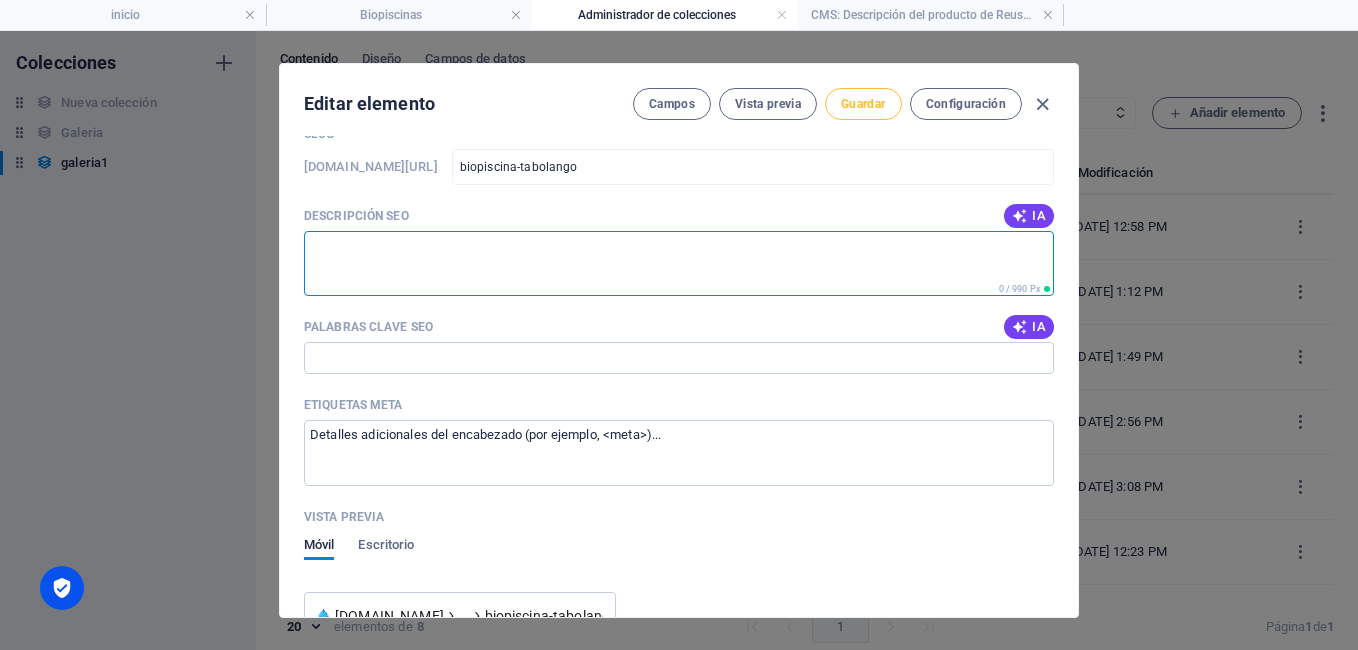 type 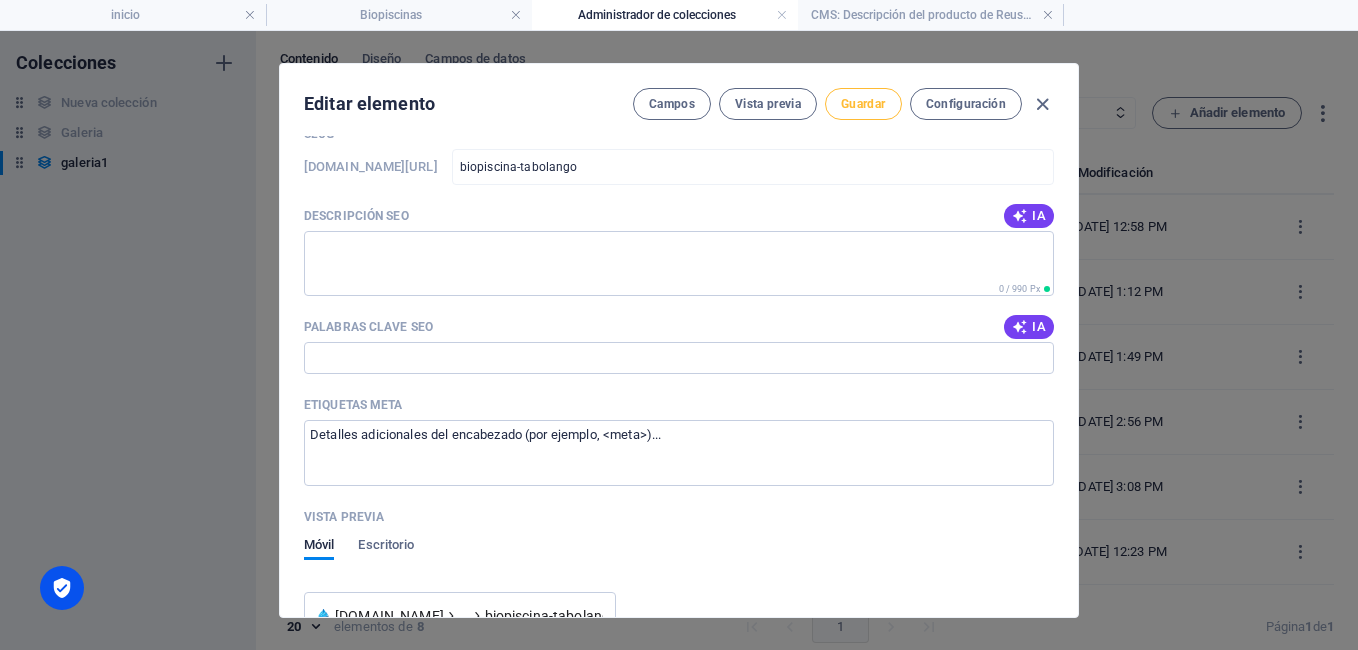 click on "Guardar" at bounding box center [863, 104] 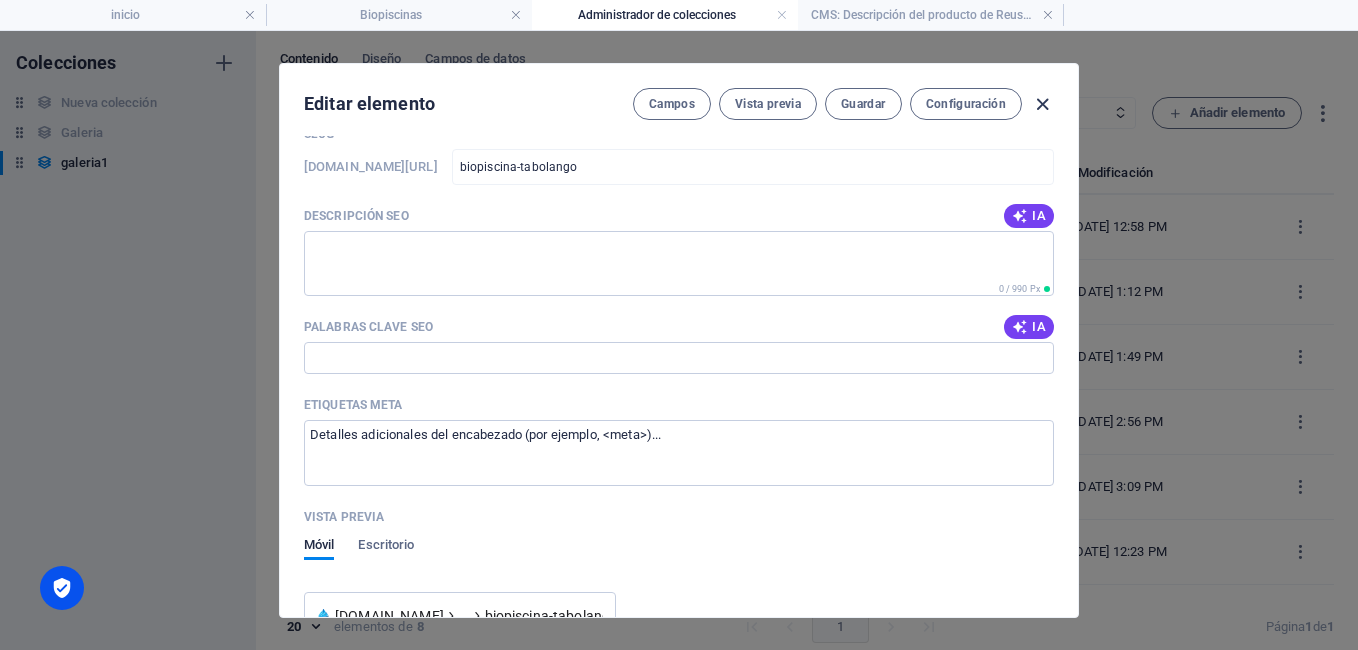 click at bounding box center [1042, 104] 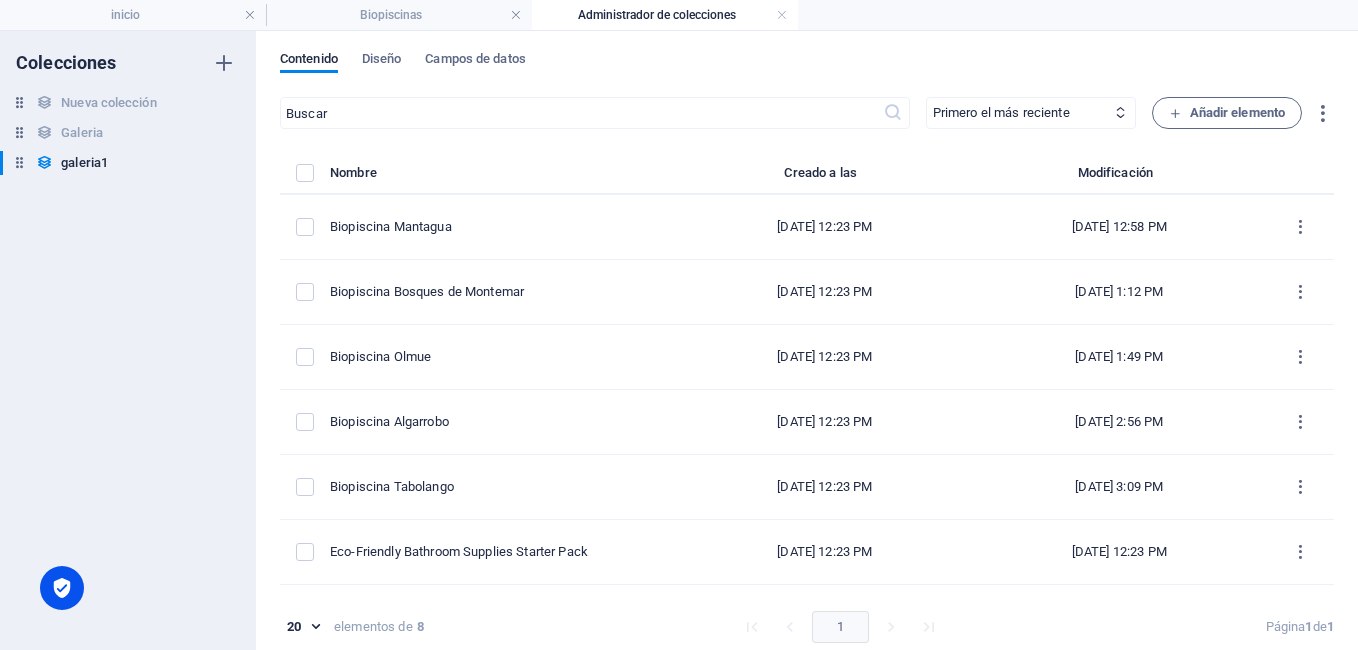 type on "biopiscina-tabolango" 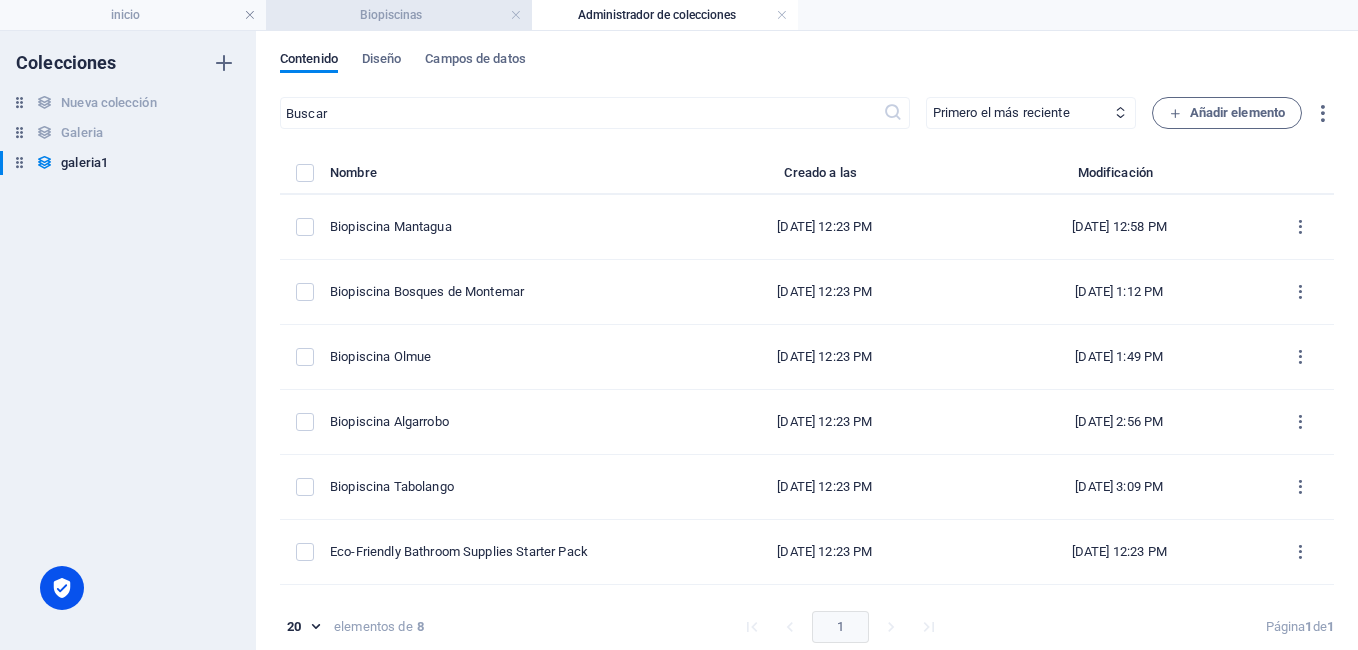 click on "Biopiscinas" at bounding box center [399, 15] 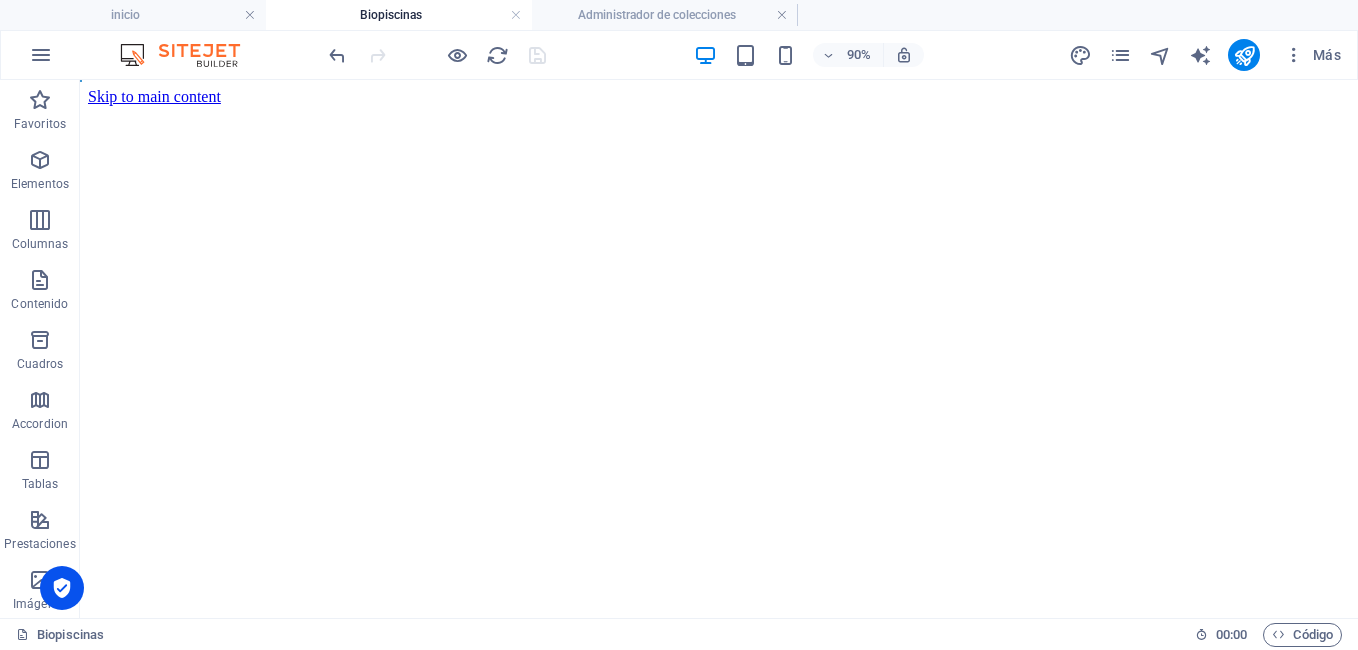scroll, scrollTop: 3021, scrollLeft: 0, axis: vertical 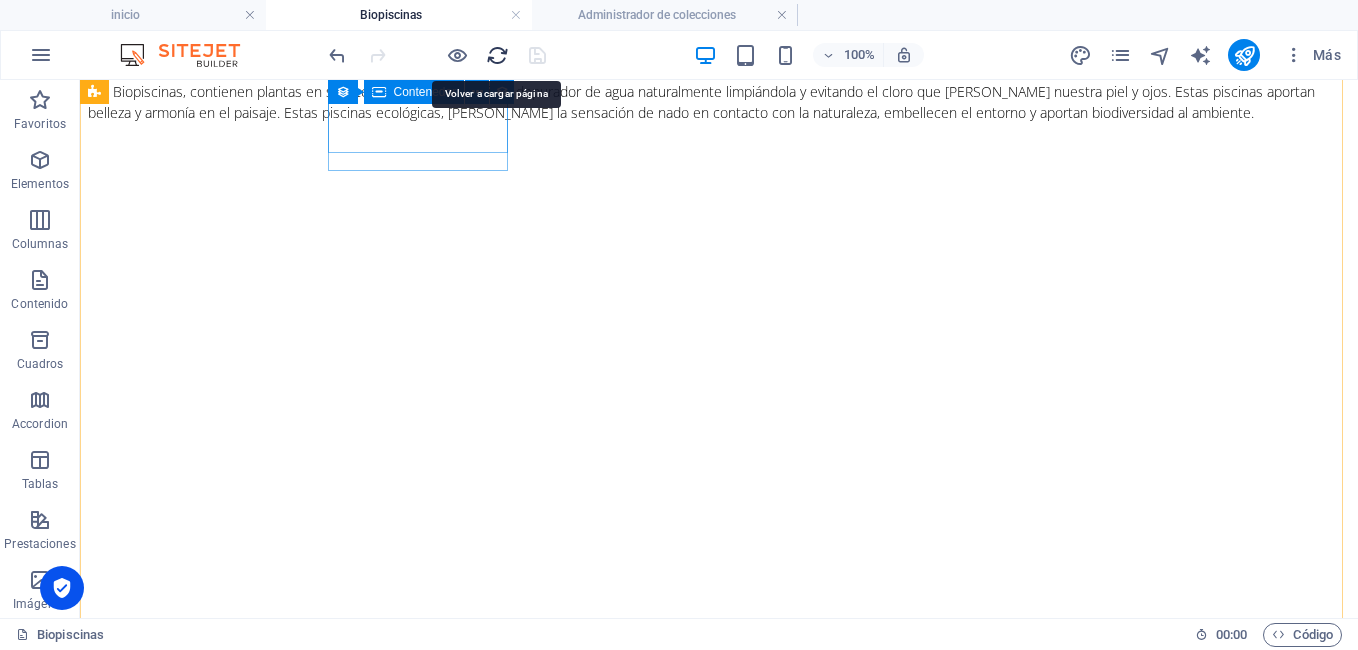 click at bounding box center (497, 55) 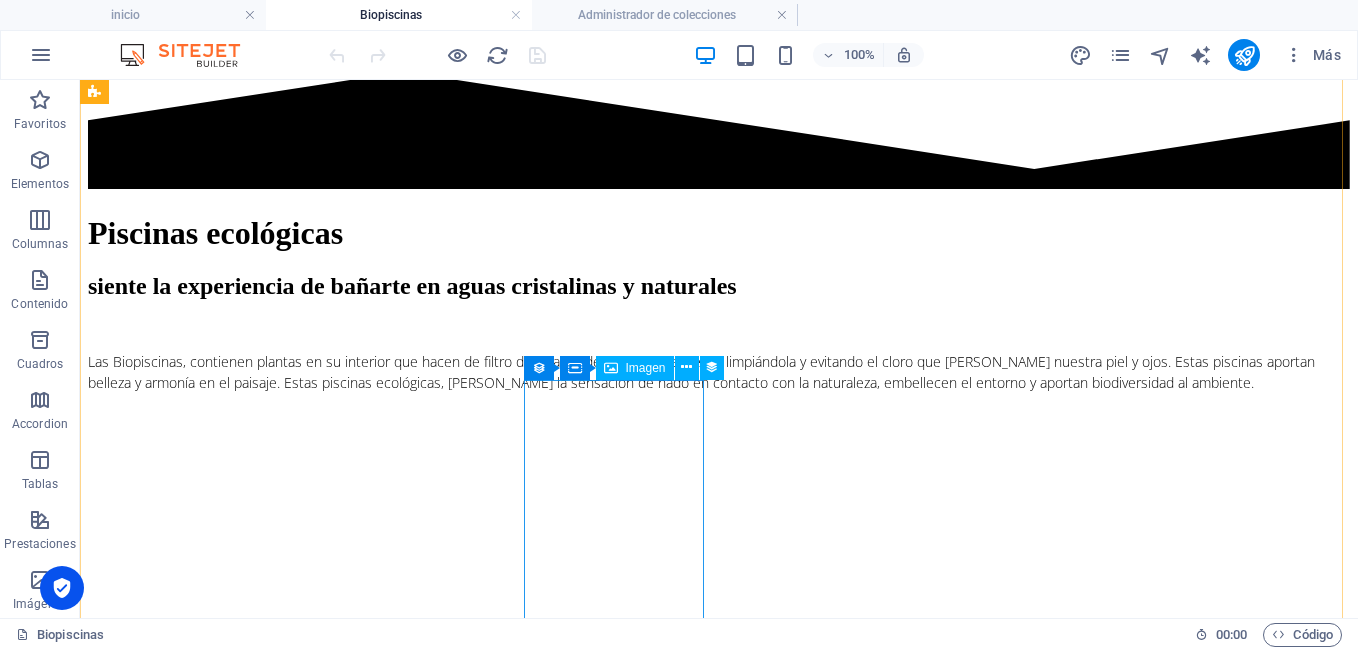 scroll, scrollTop: 3004, scrollLeft: 0, axis: vertical 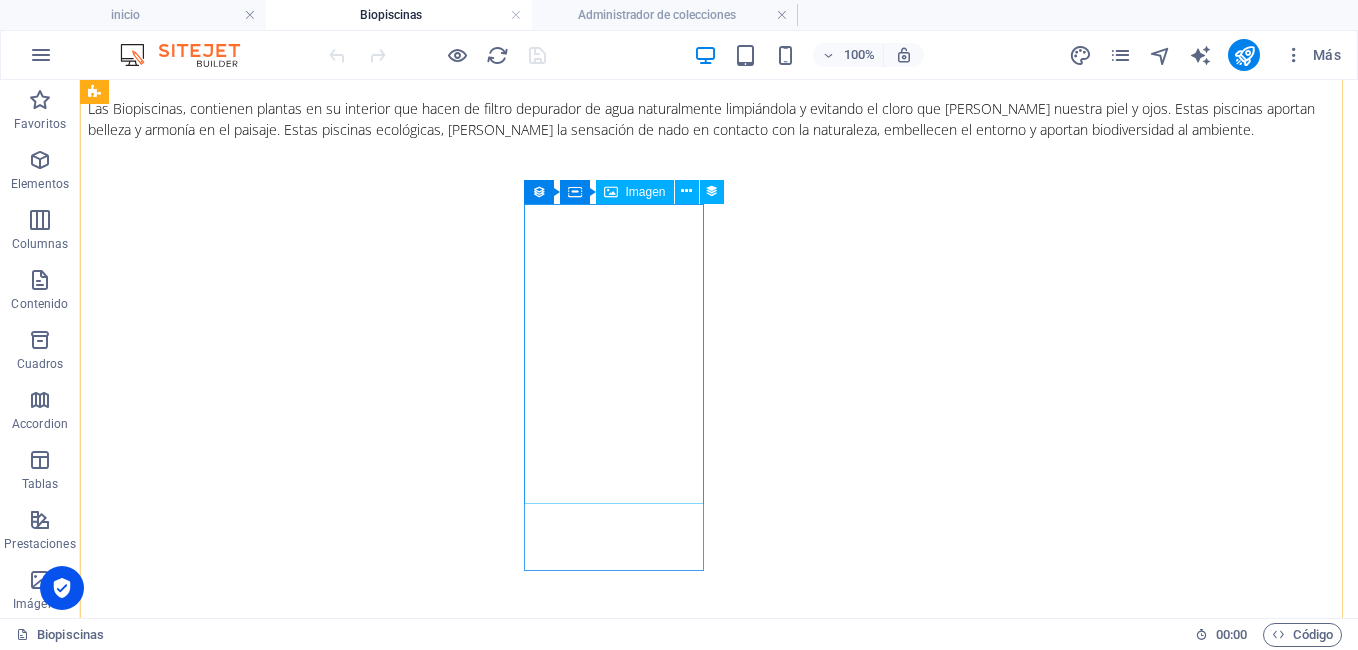 click at bounding box center (719, 10012) 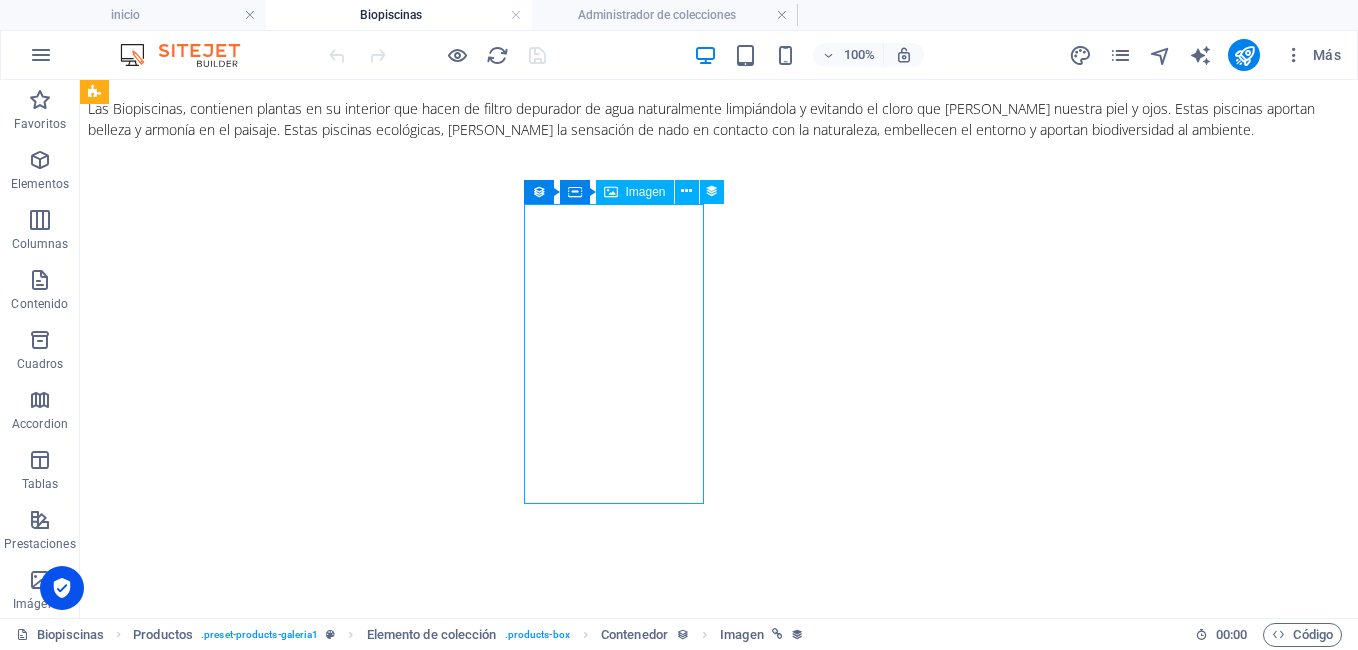click at bounding box center [719, 10012] 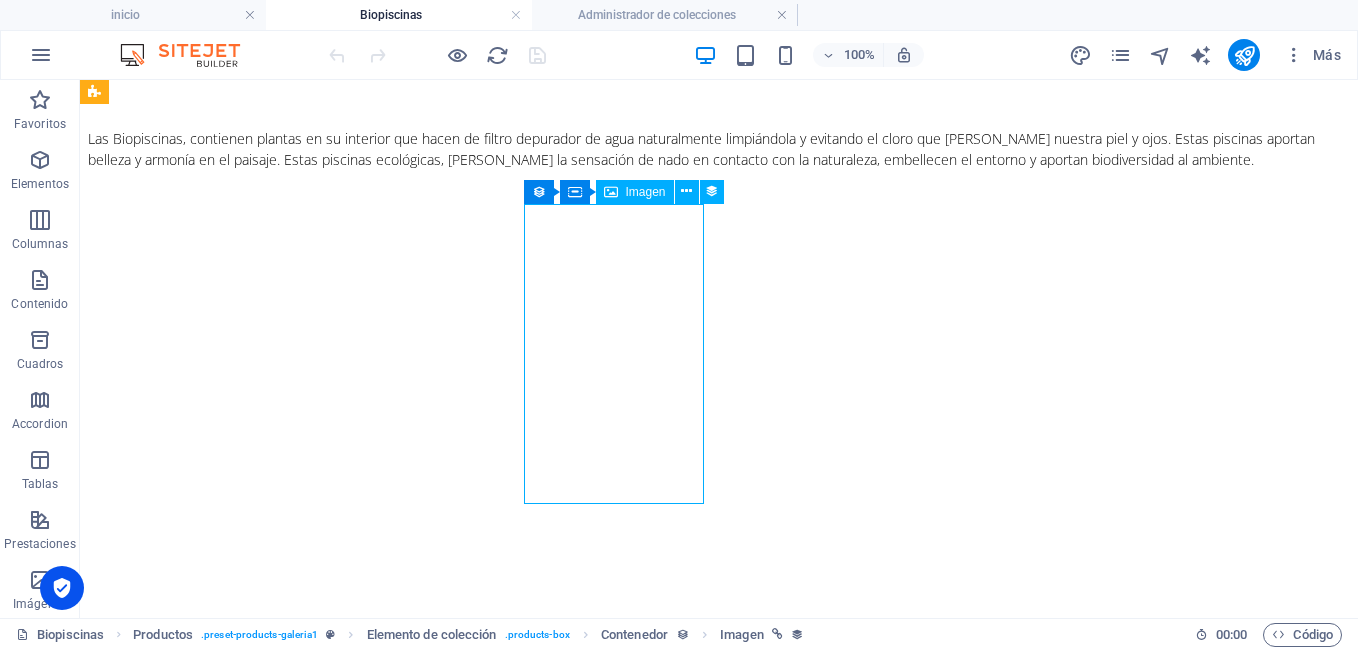 select on "image" 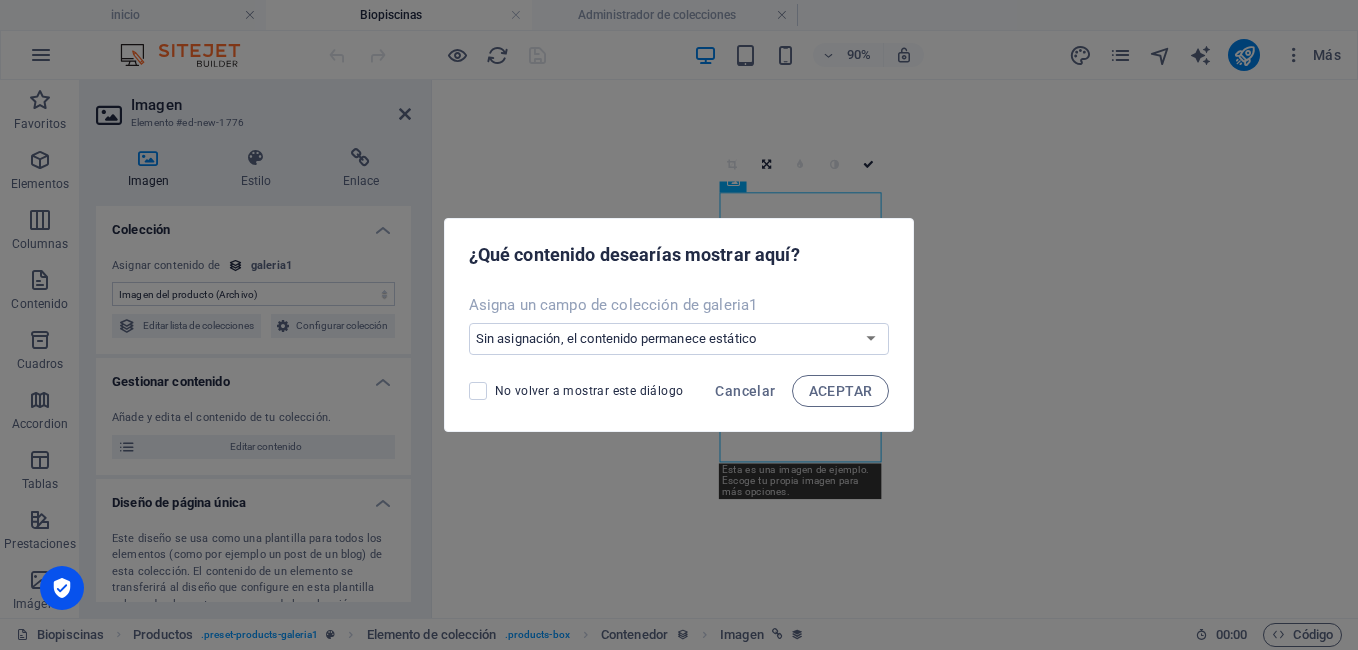 scroll, scrollTop: 3027, scrollLeft: 0, axis: vertical 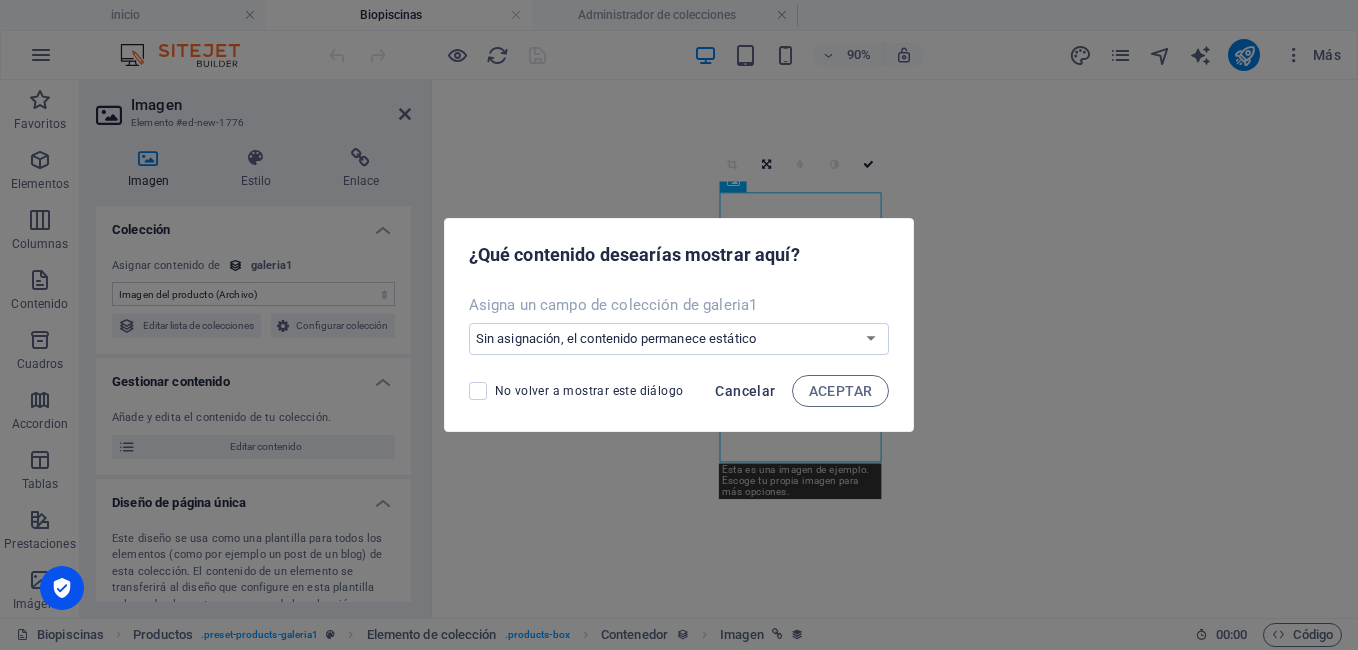 click on "Cancelar" at bounding box center (745, 391) 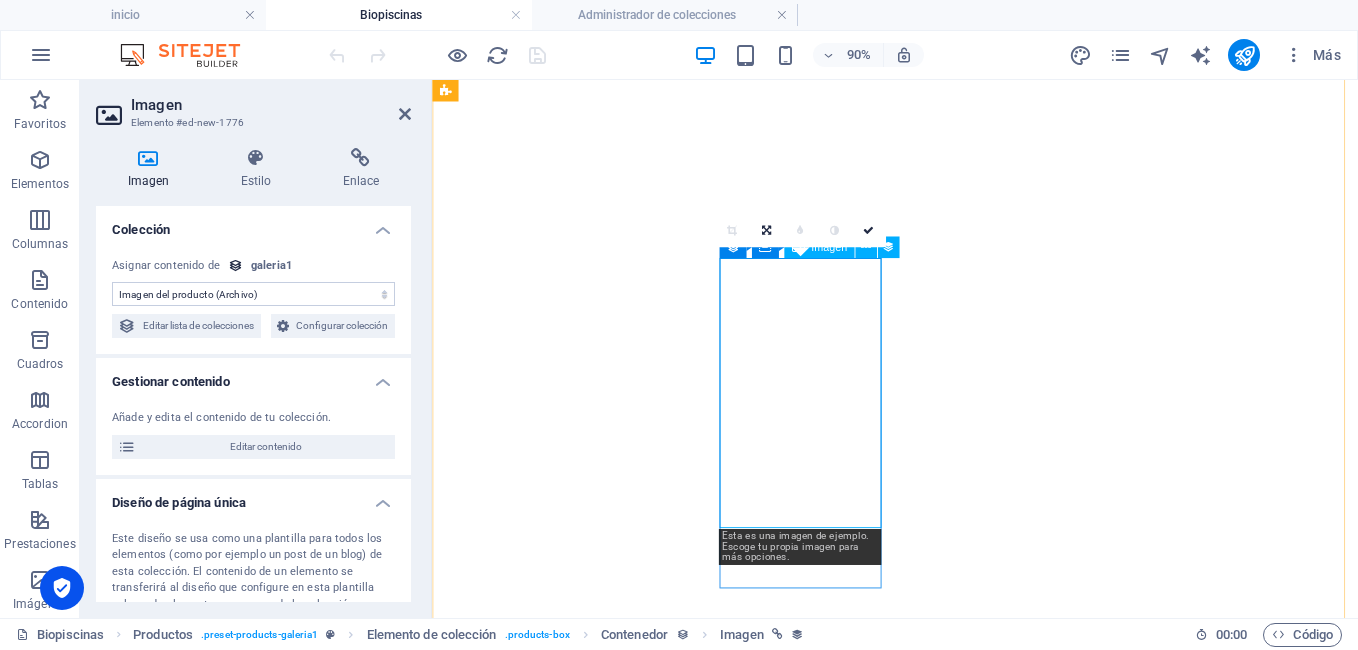 scroll, scrollTop: 2971, scrollLeft: 0, axis: vertical 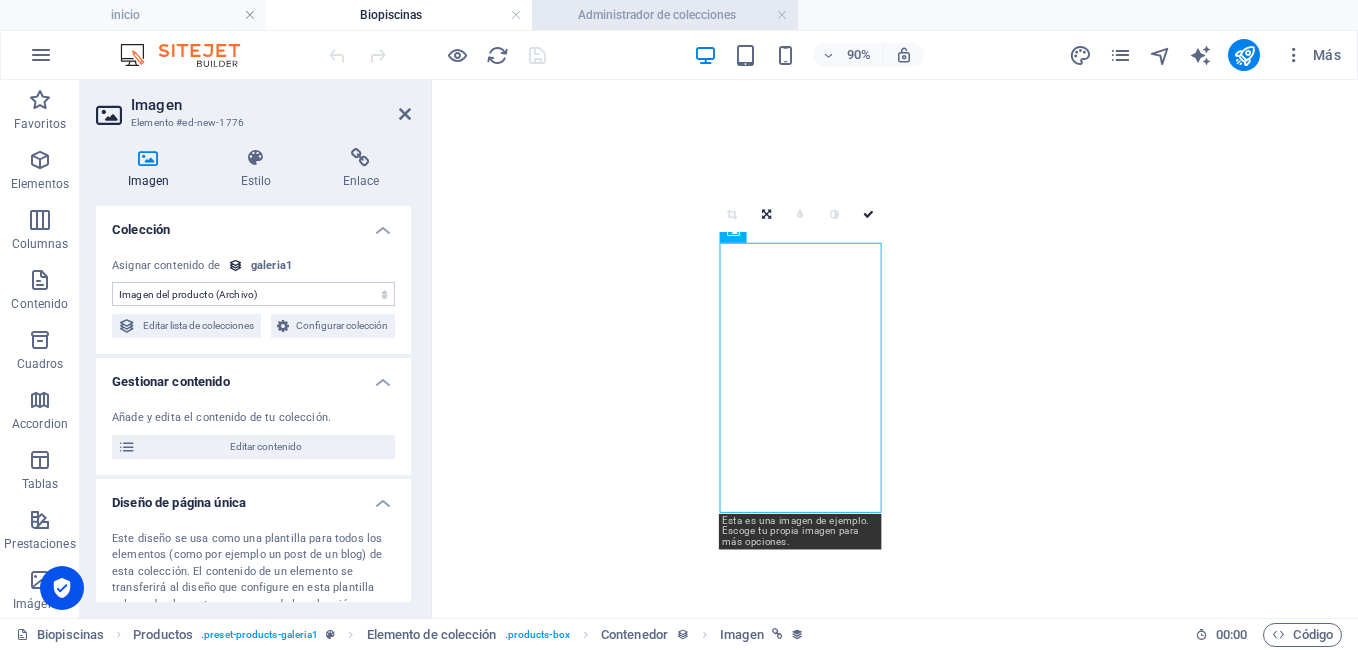 click on "Administrador de colecciones" at bounding box center [665, 15] 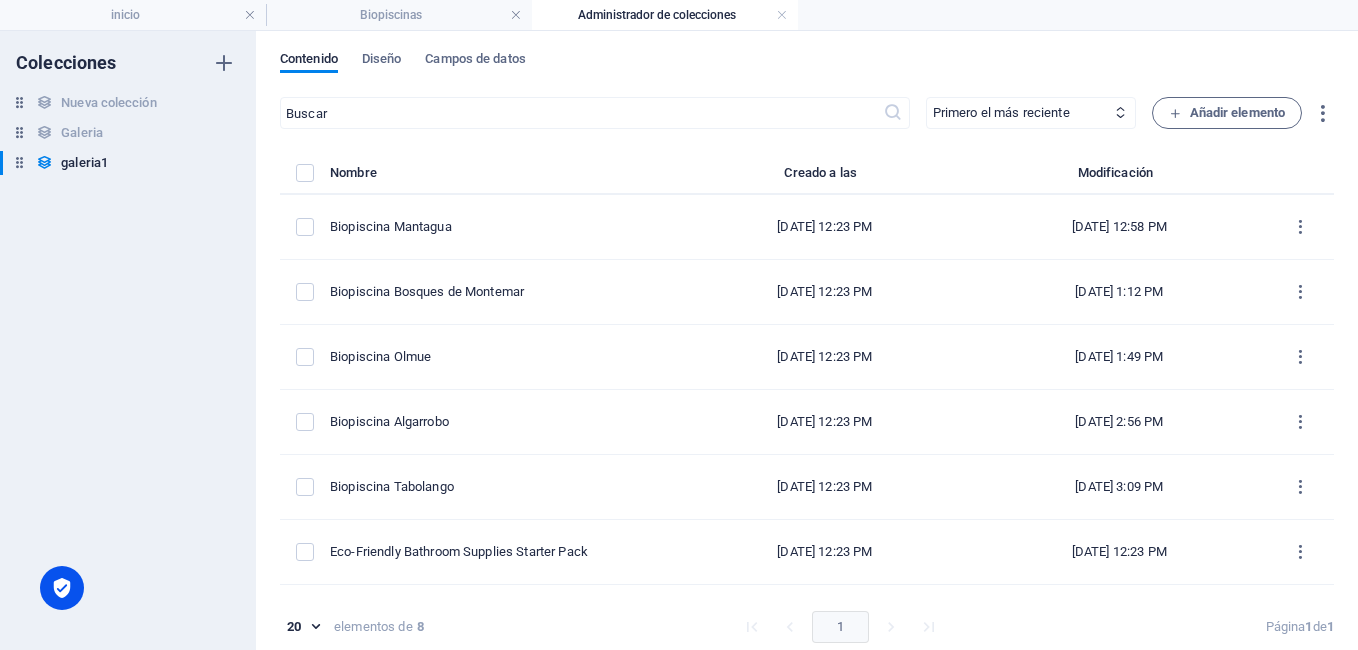 scroll, scrollTop: 0, scrollLeft: 0, axis: both 